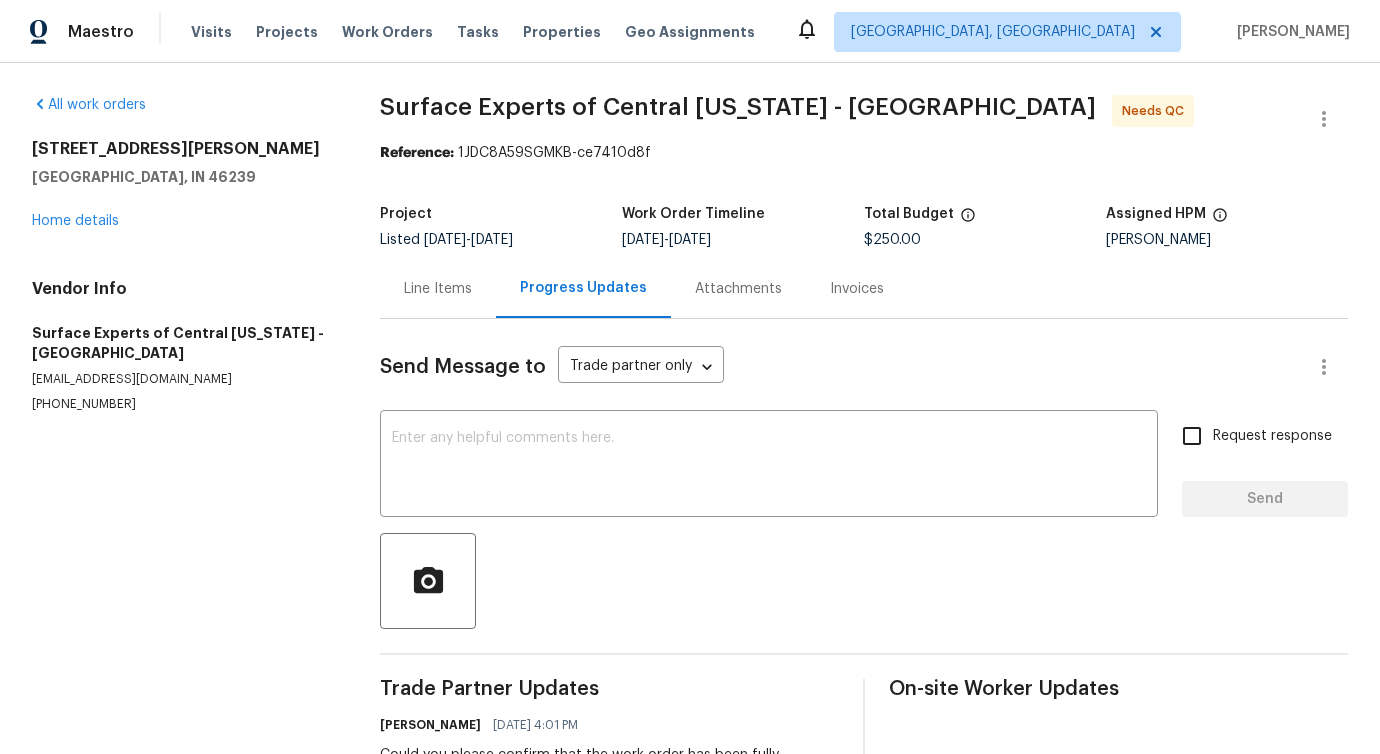 scroll, scrollTop: 0, scrollLeft: 0, axis: both 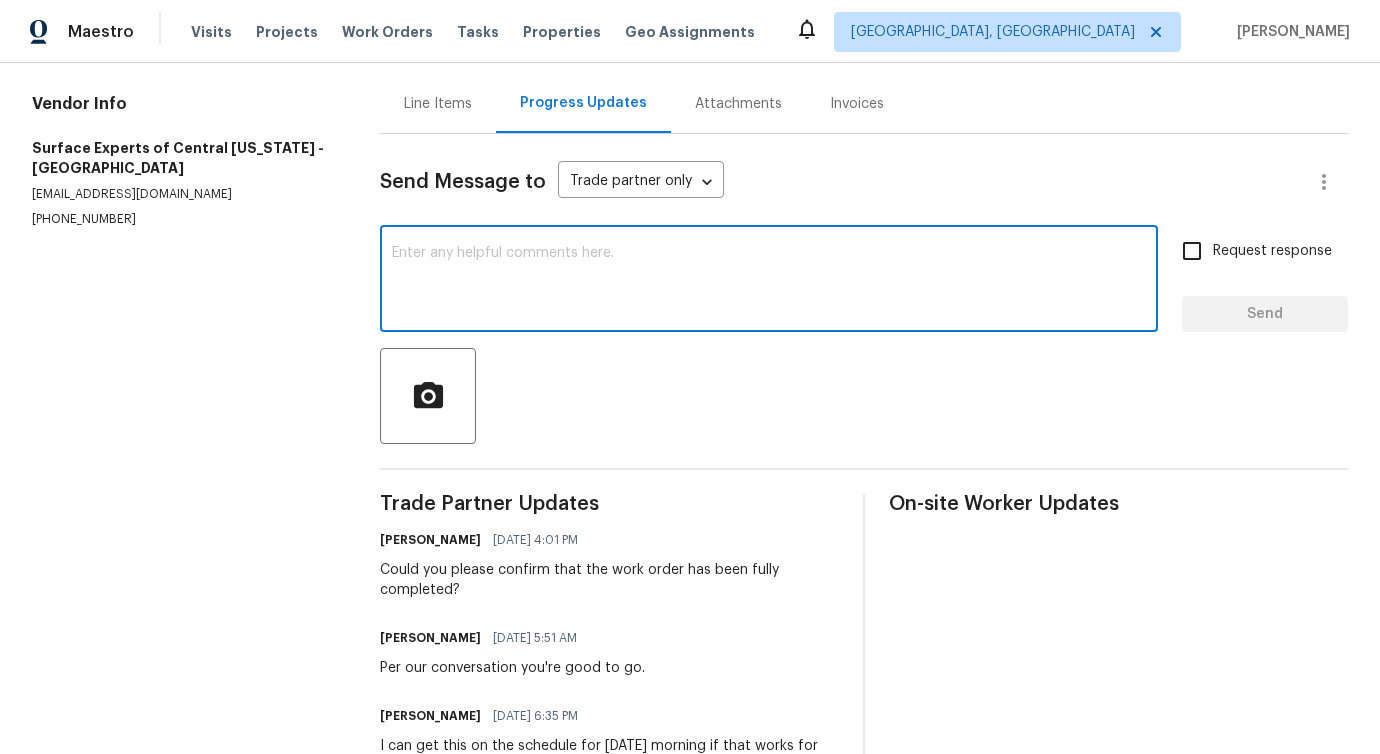 click on "Could you please confirm that the work order has been fully completed?" at bounding box center (609, 580) 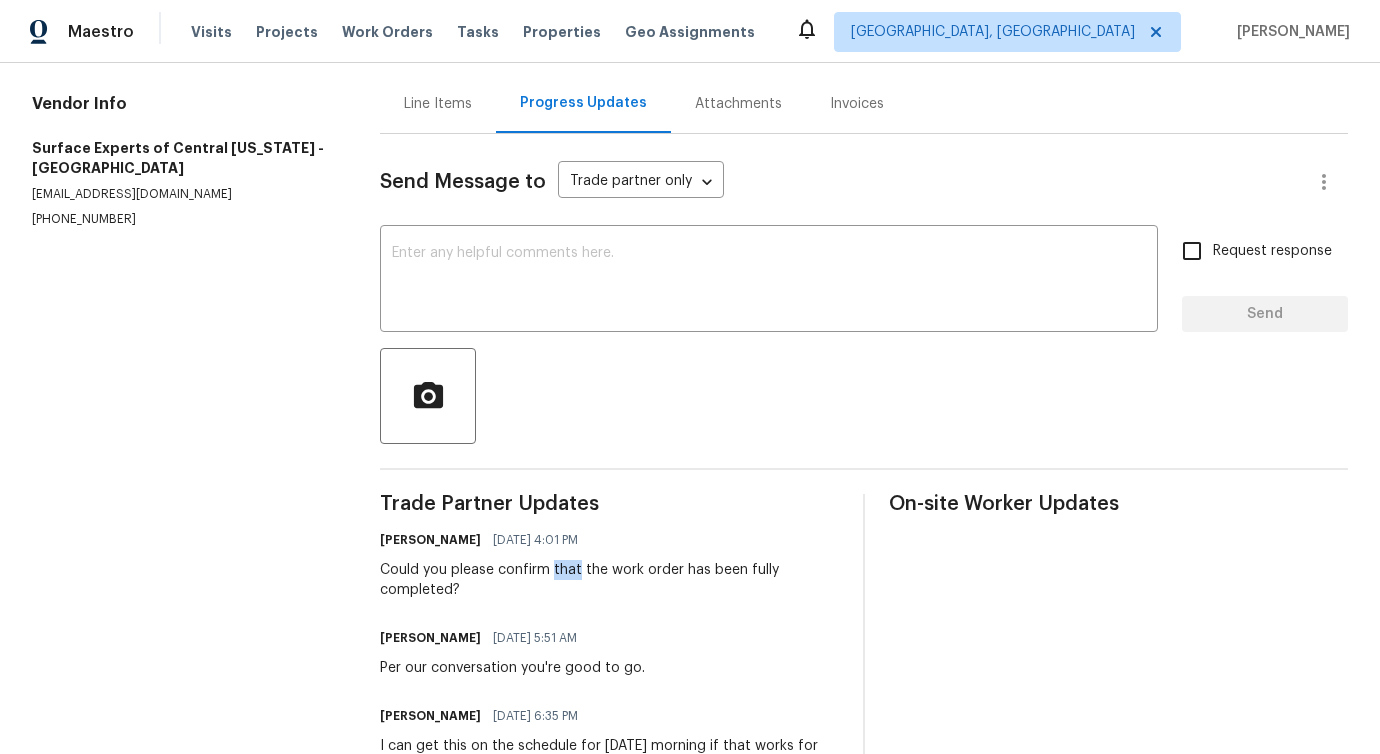 click on "Could you please confirm that the work order has been fully completed?" at bounding box center (609, 580) 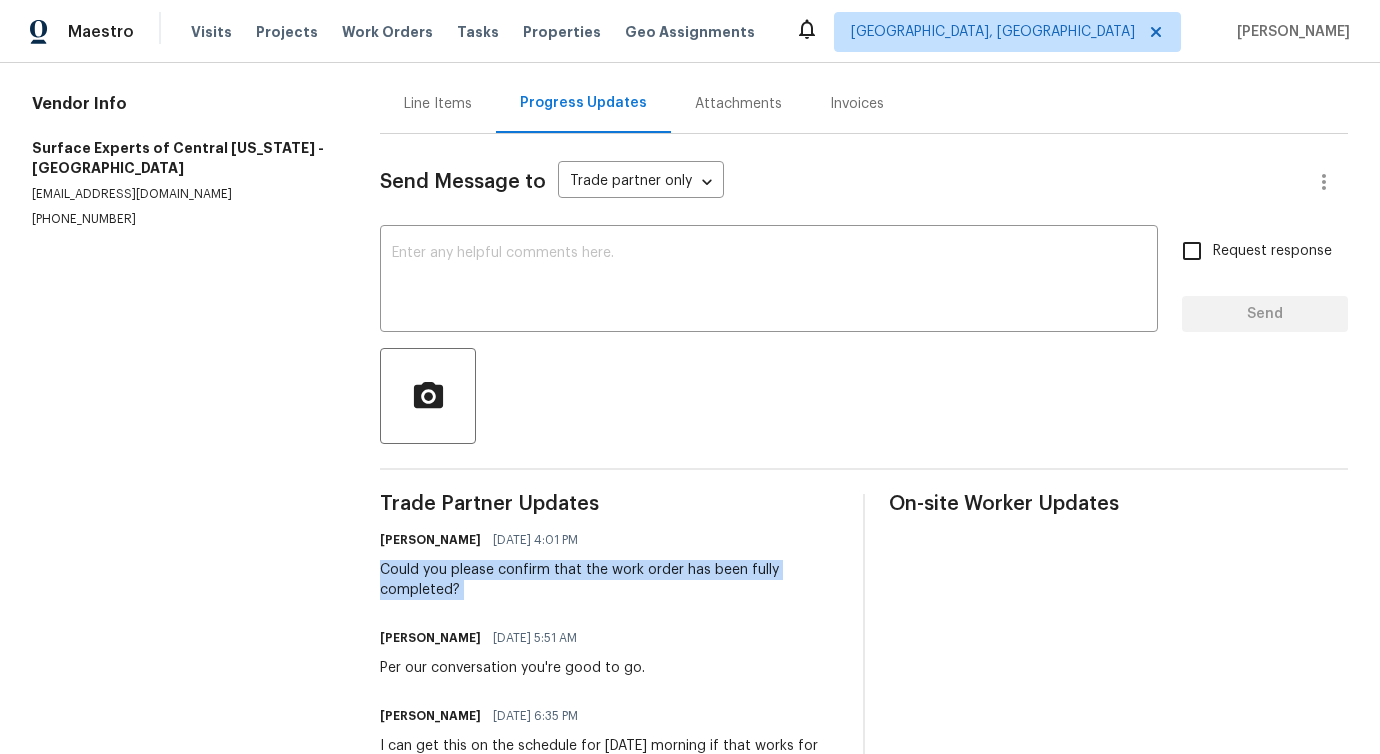 copy on "Could you please confirm that the work order has been fully completed?" 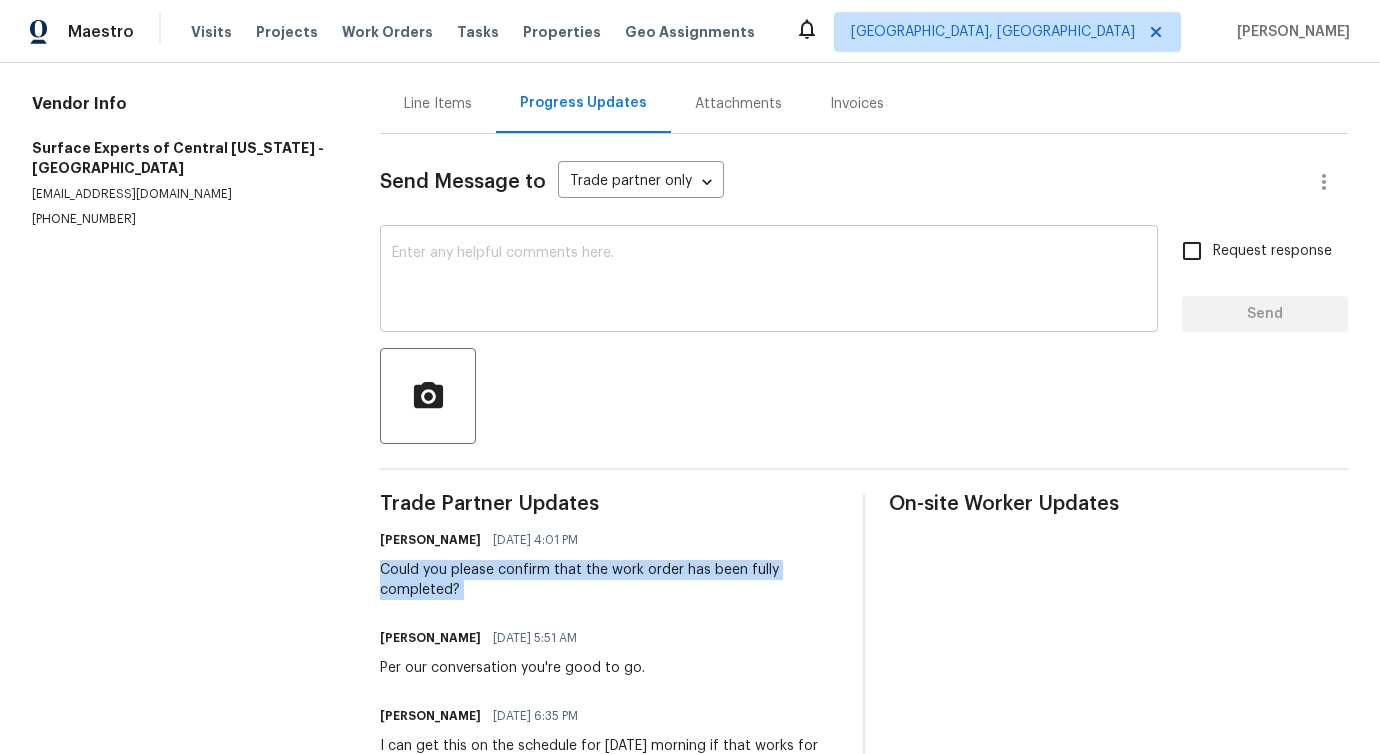 click at bounding box center (769, 281) 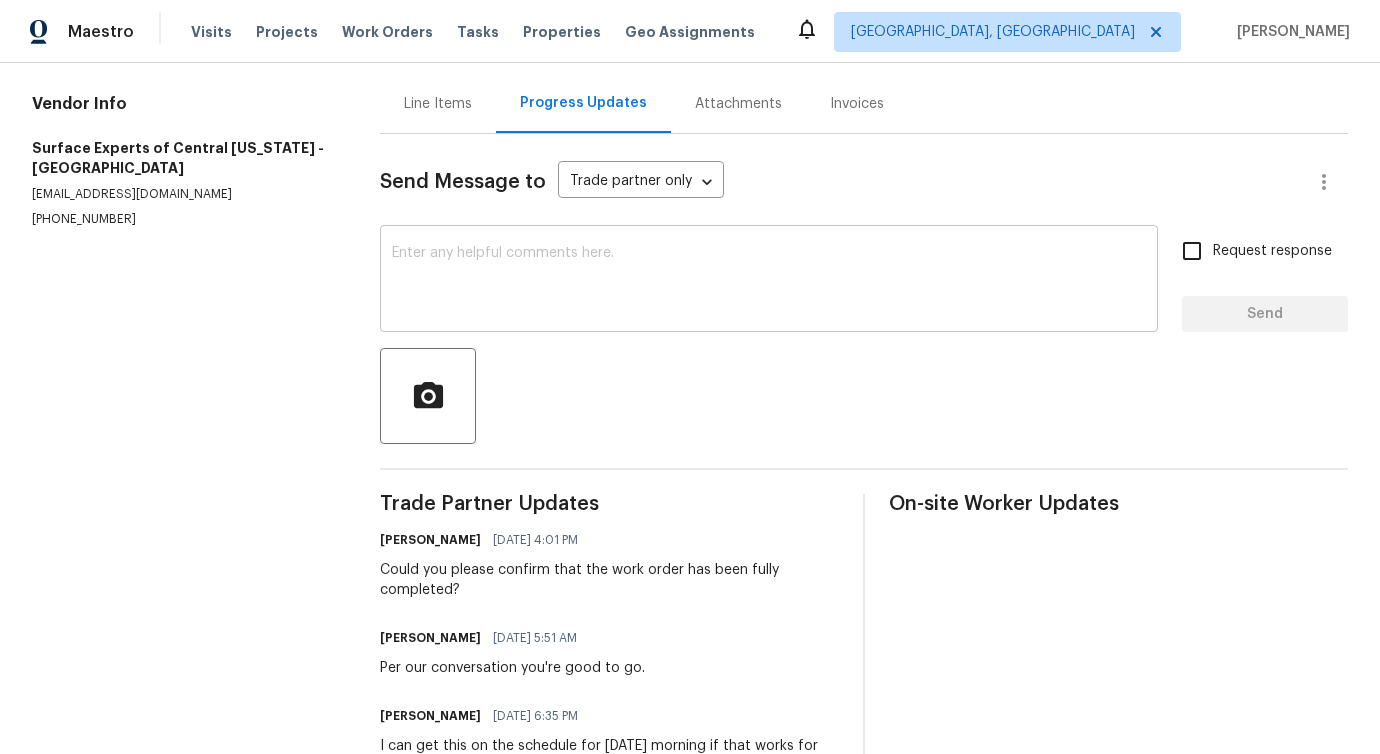paste on "Could you please confirm that the work order has been fully completed?" 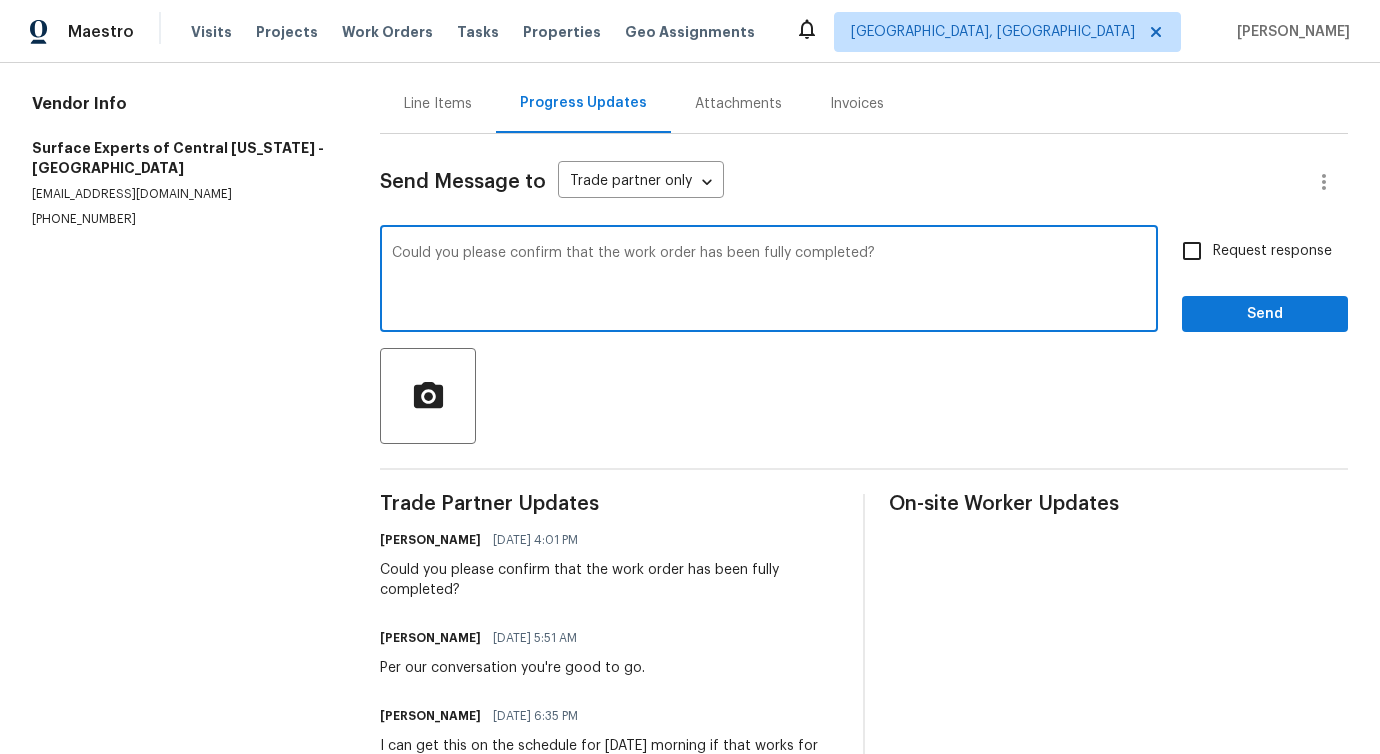 type on "Could you please confirm that the work order has been fully completed?" 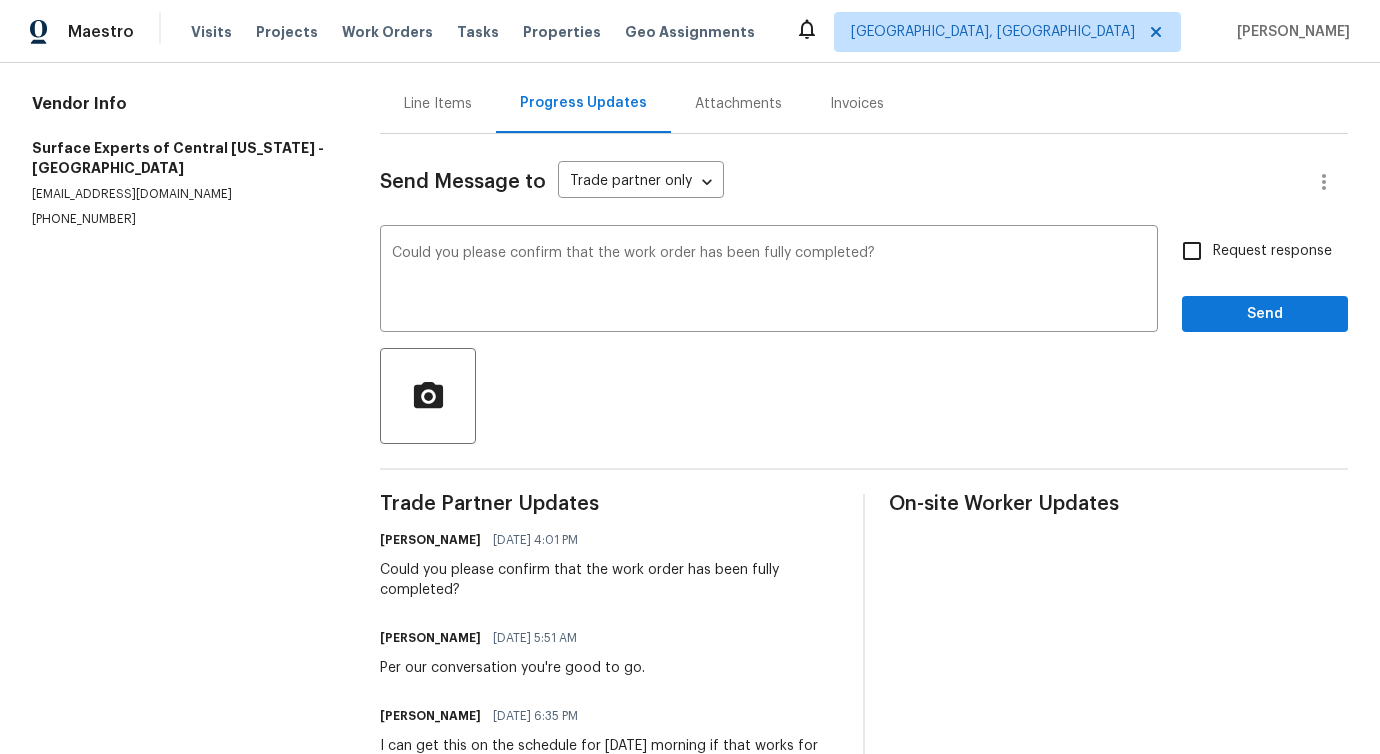 click on "Request response" at bounding box center (1272, 251) 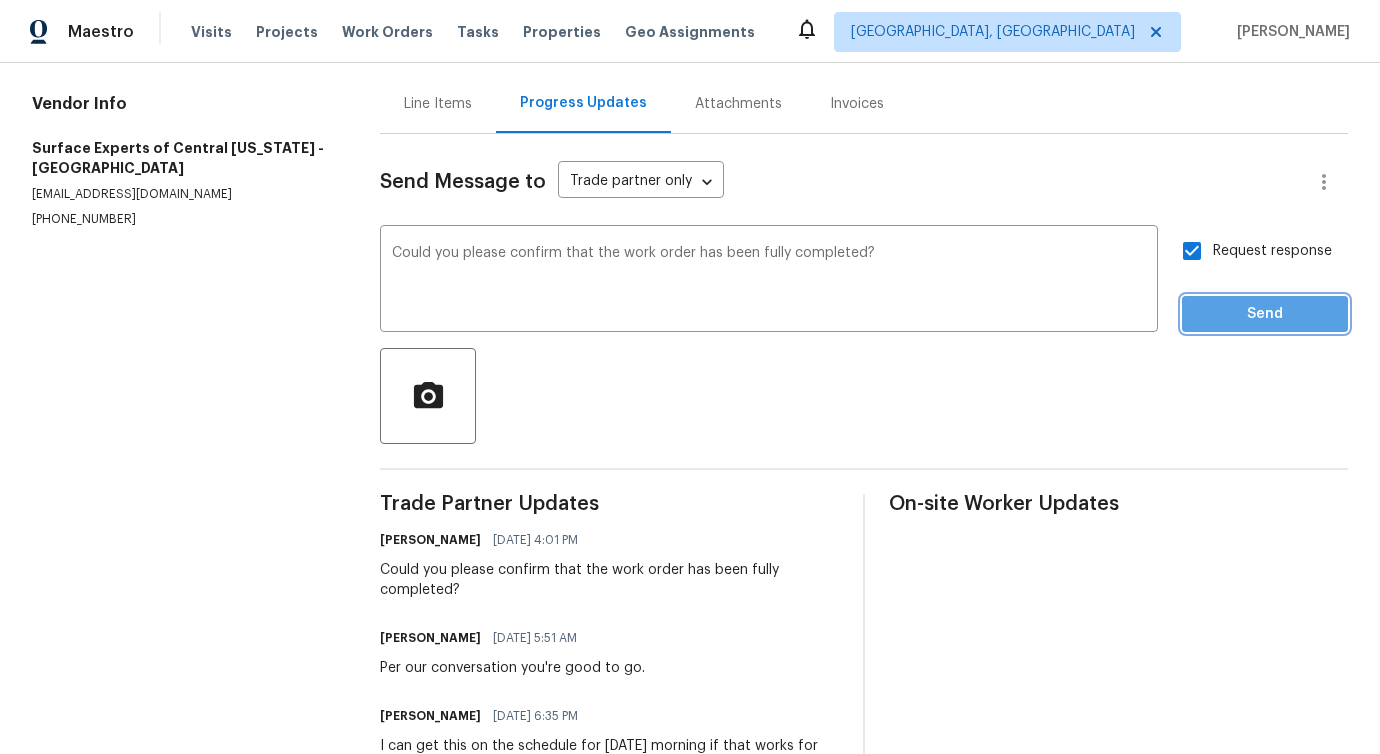click on "Send" at bounding box center (1265, 314) 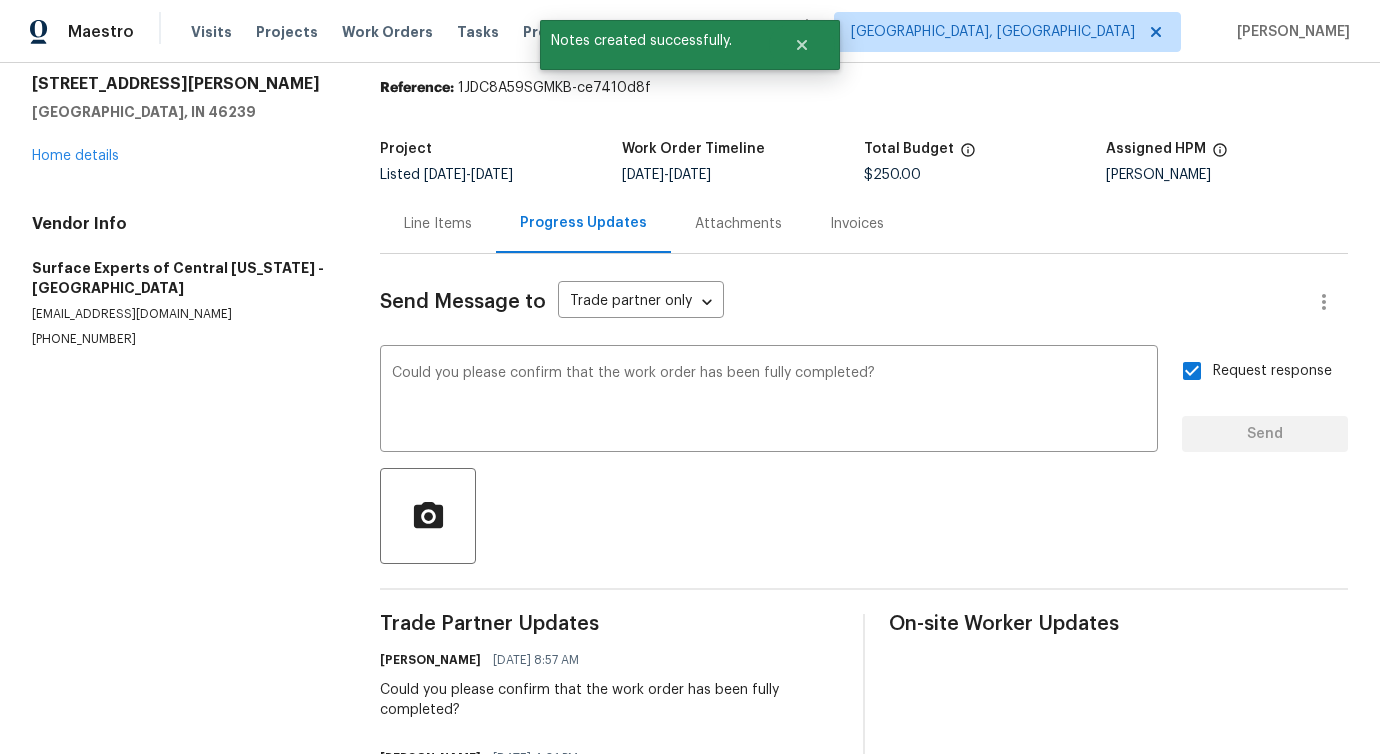 scroll, scrollTop: 0, scrollLeft: 0, axis: both 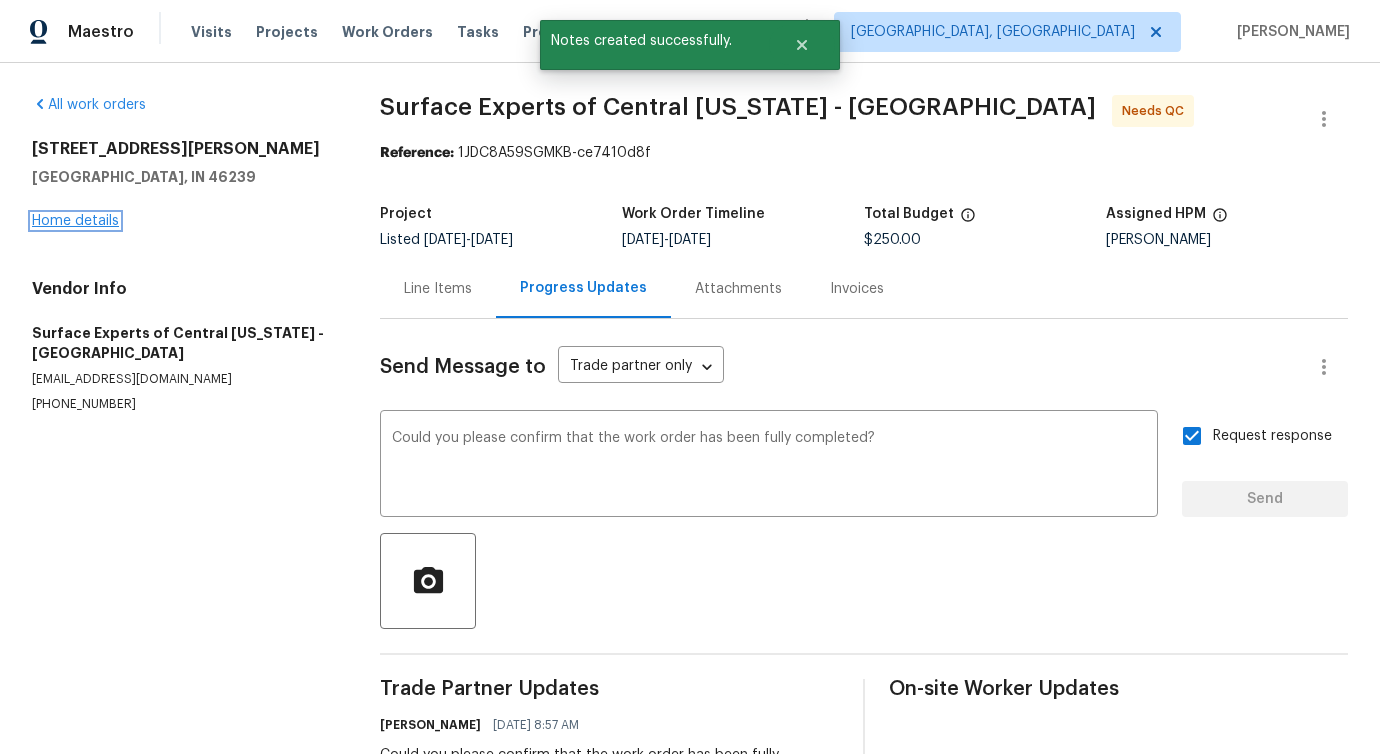 click on "Home details" at bounding box center (75, 221) 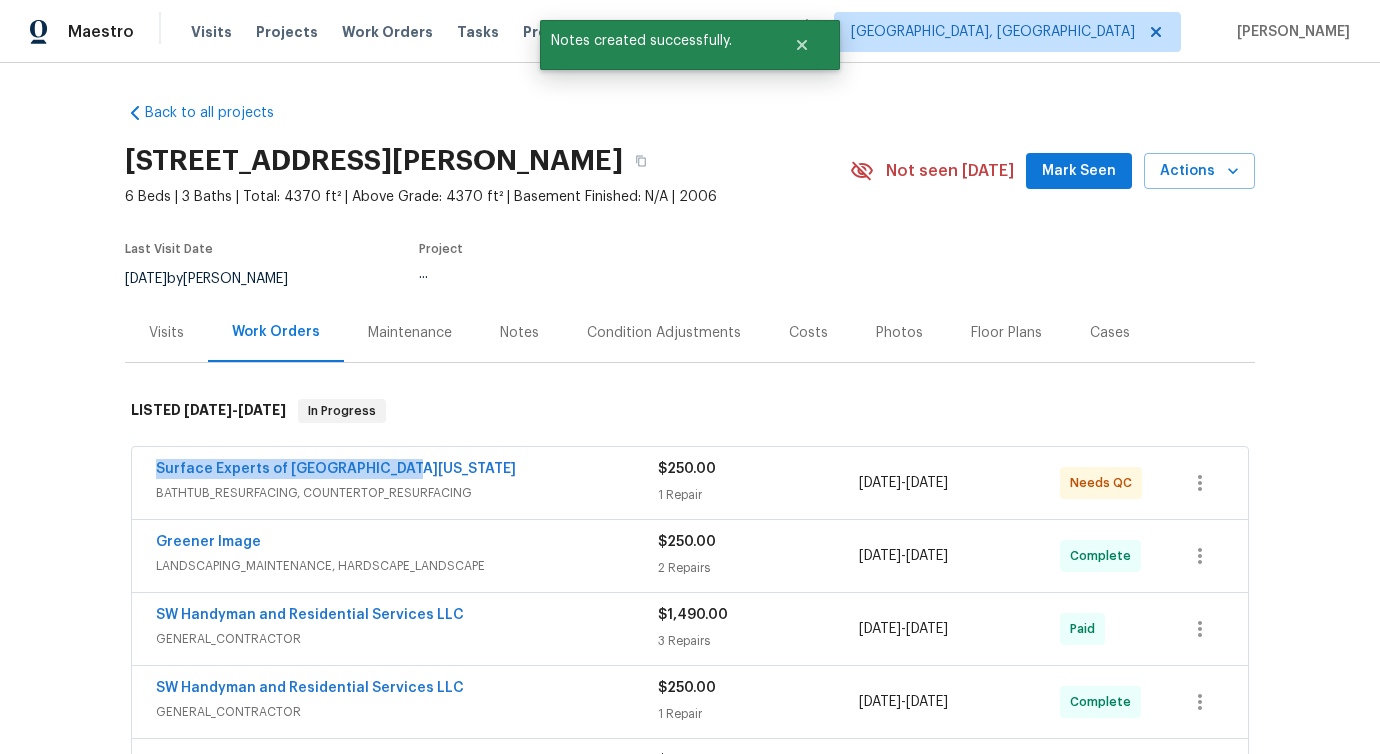 drag, startPoint x: 411, startPoint y: 459, endPoint x: 1, endPoint y: 452, distance: 410.05975 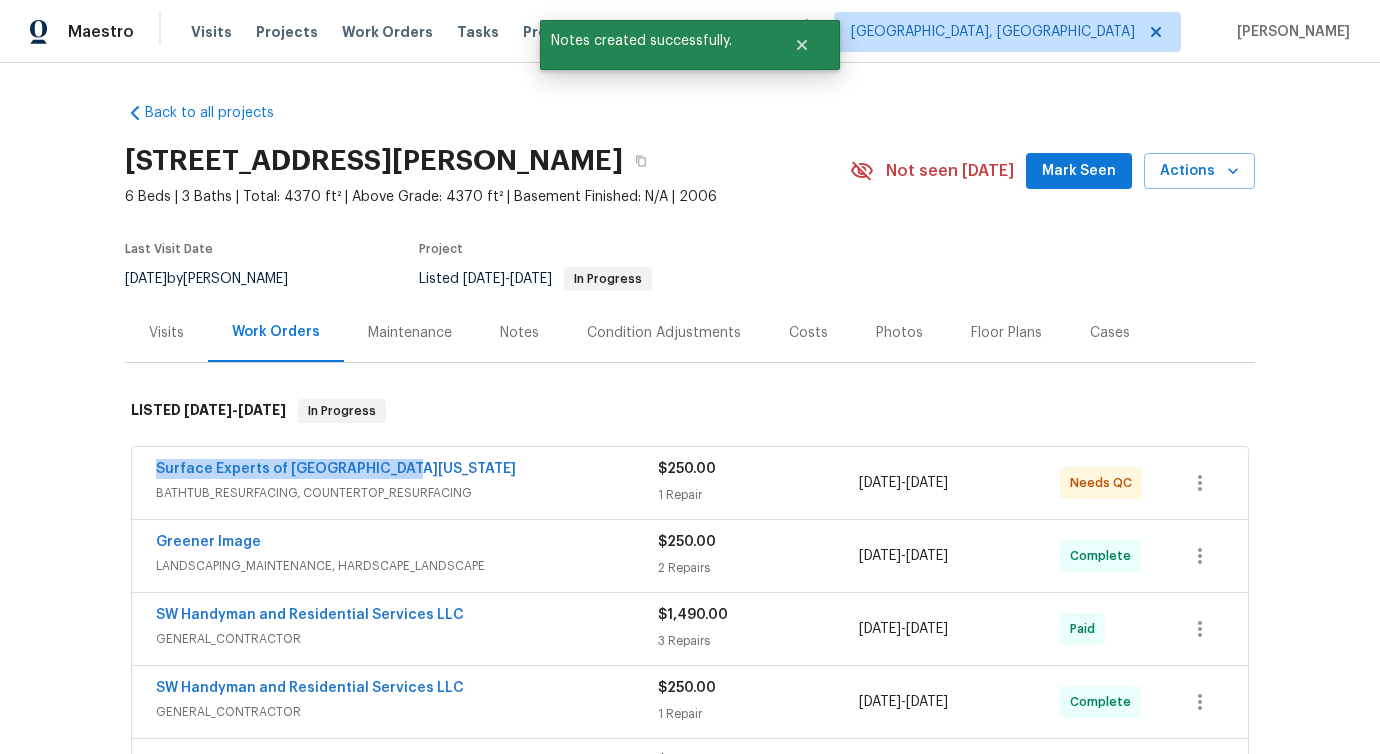 copy on "Surface Experts of Central Indiana" 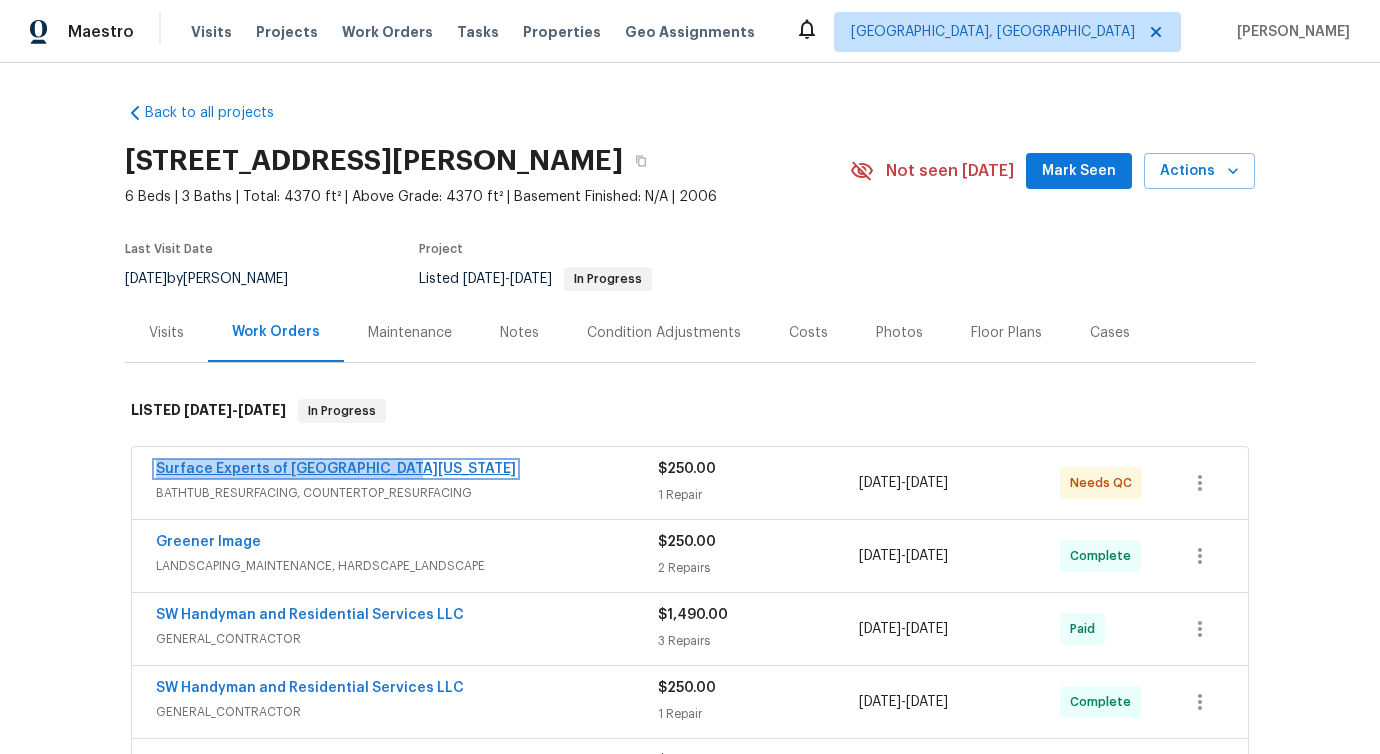 click on "Surface Experts of Central Indiana" at bounding box center [336, 469] 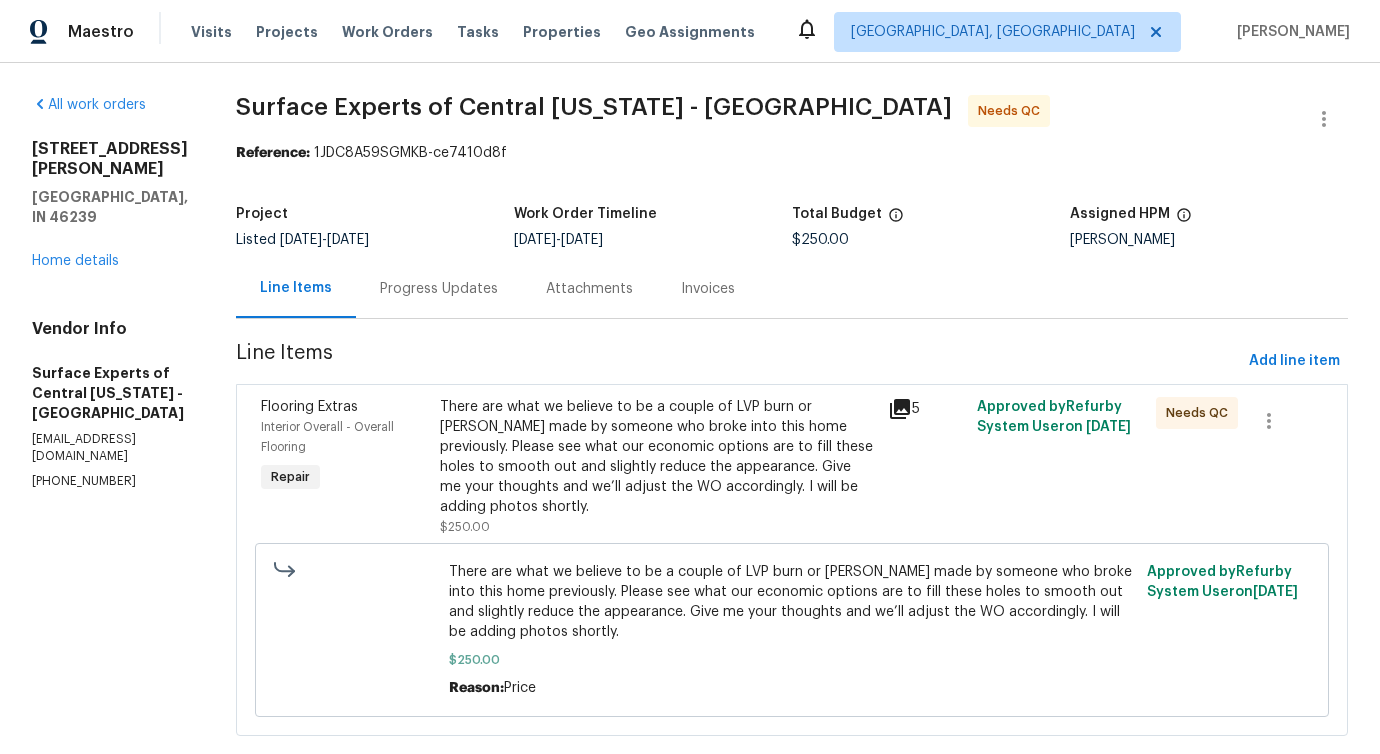 click on "Progress Updates" at bounding box center [439, 288] 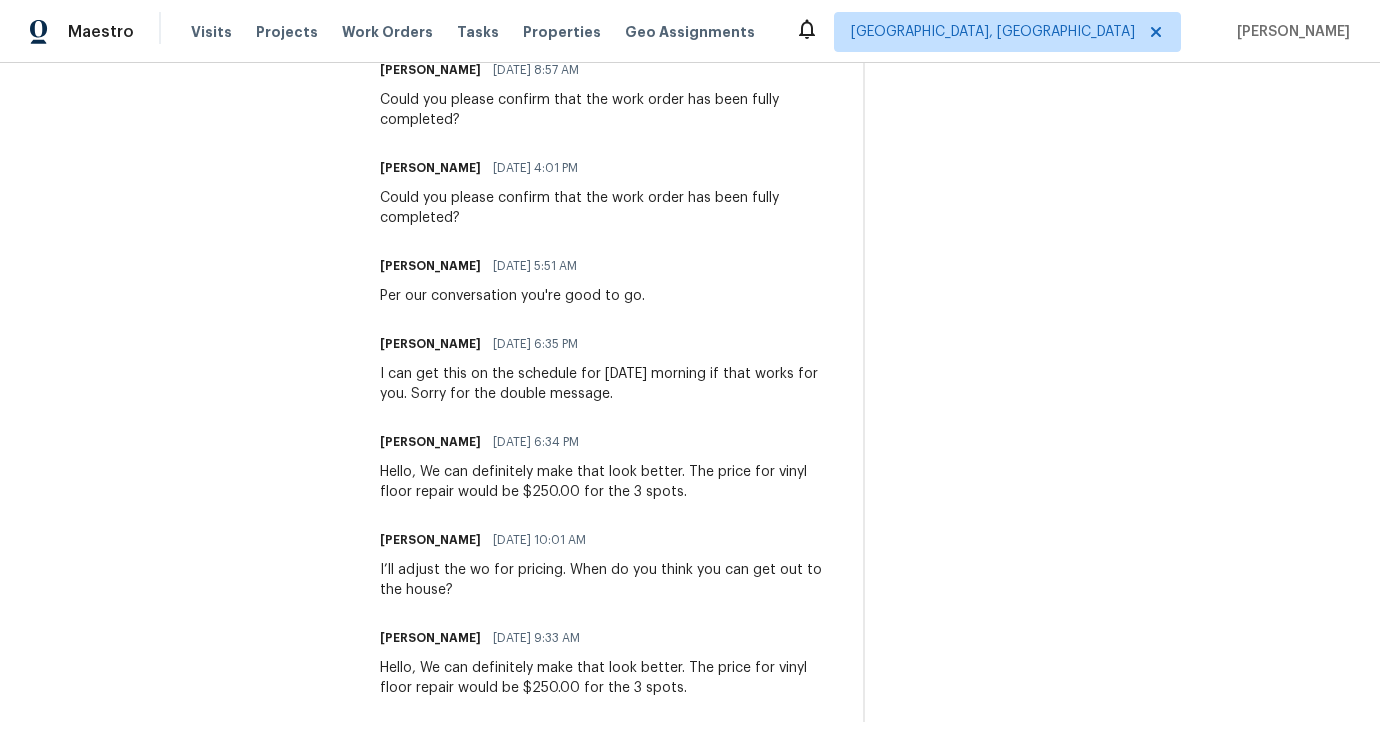 scroll, scrollTop: 0, scrollLeft: 0, axis: both 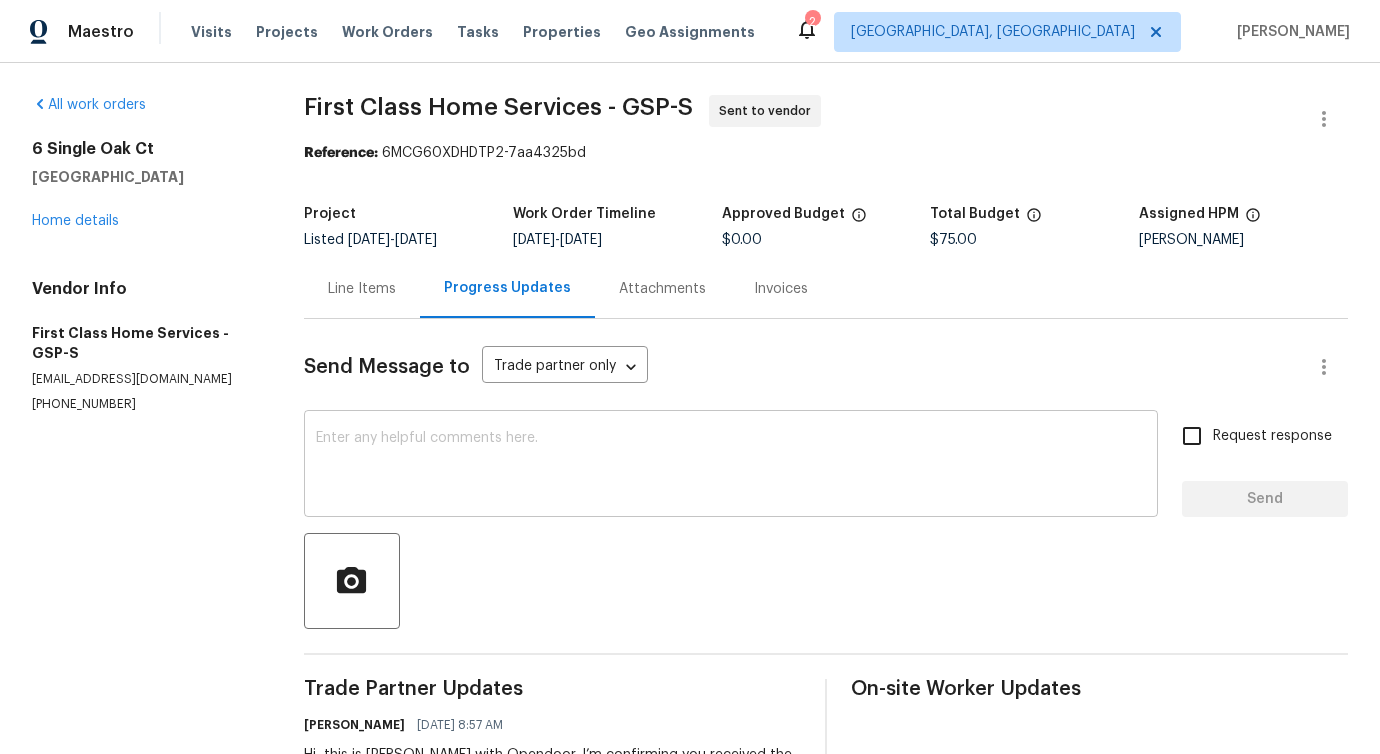 click at bounding box center [731, 466] 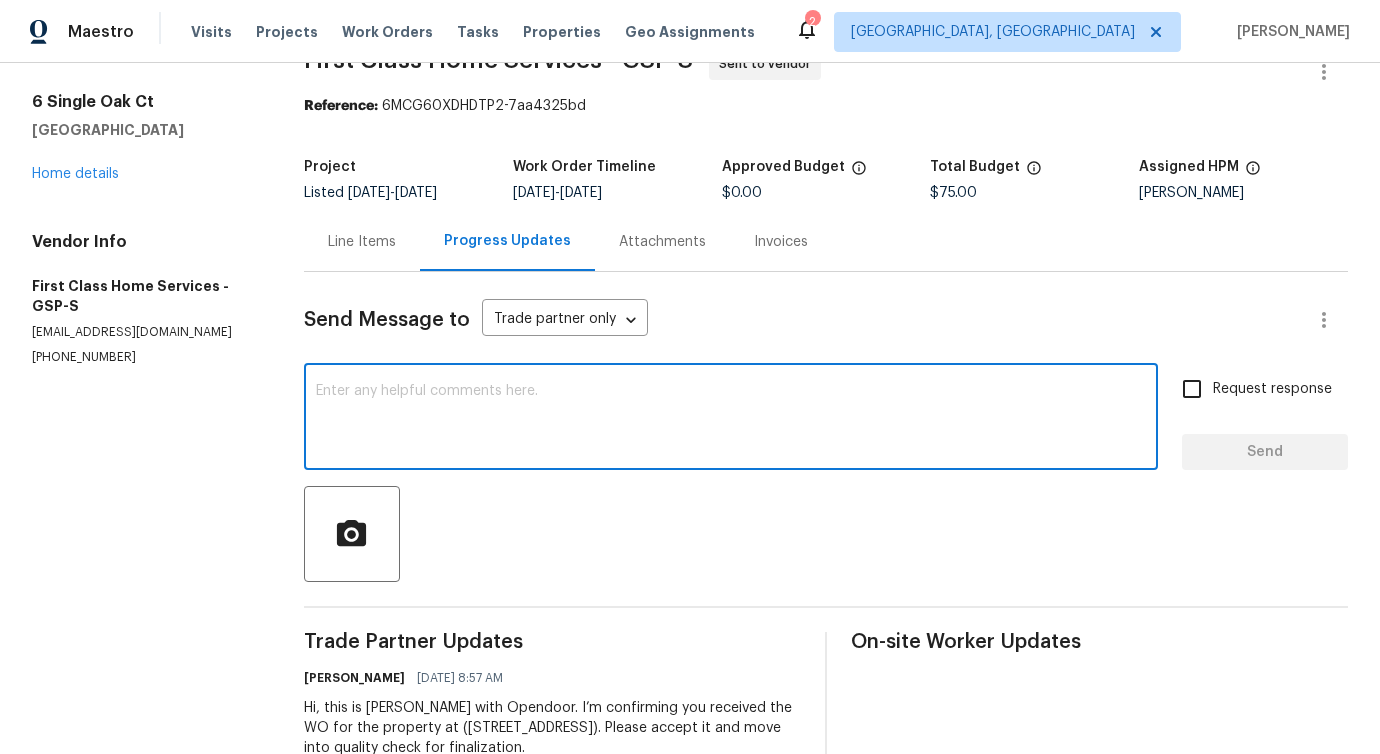 scroll, scrollTop: 0, scrollLeft: 0, axis: both 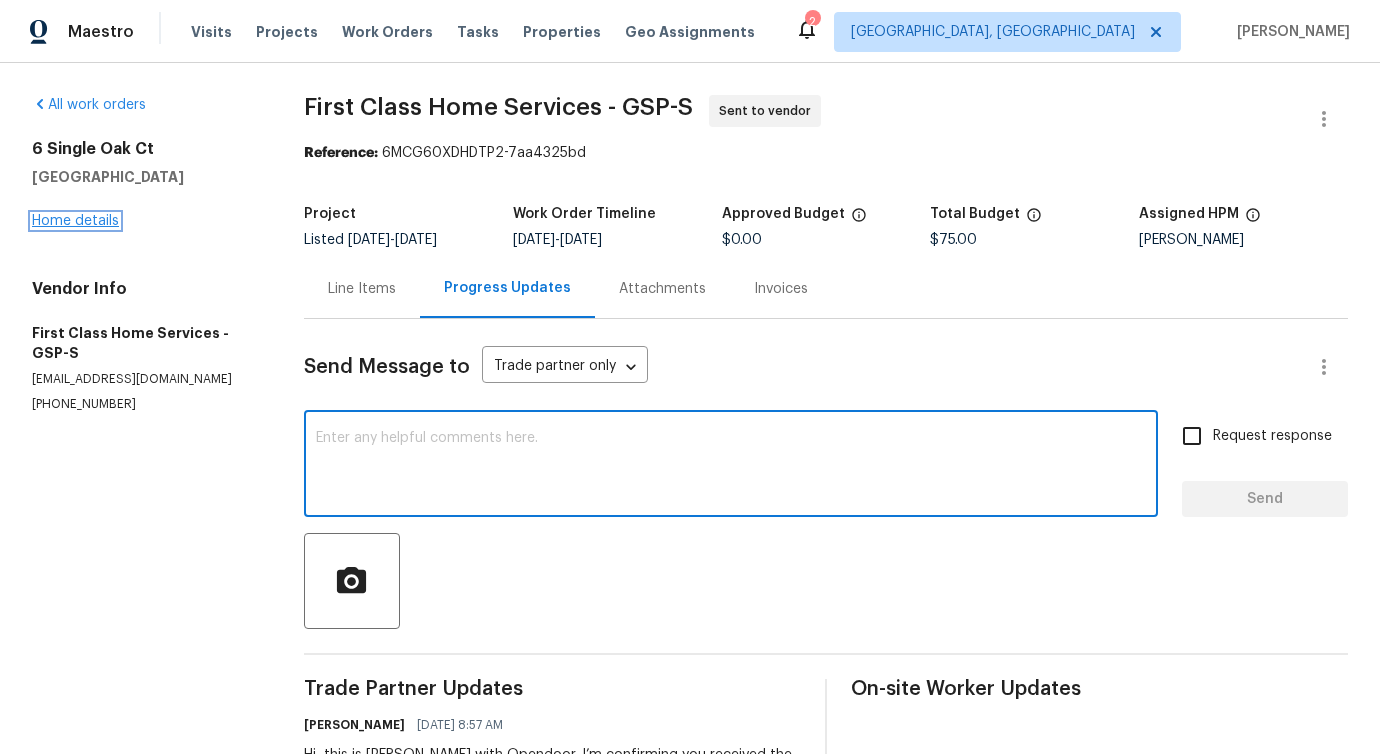 click on "Home details" at bounding box center (75, 221) 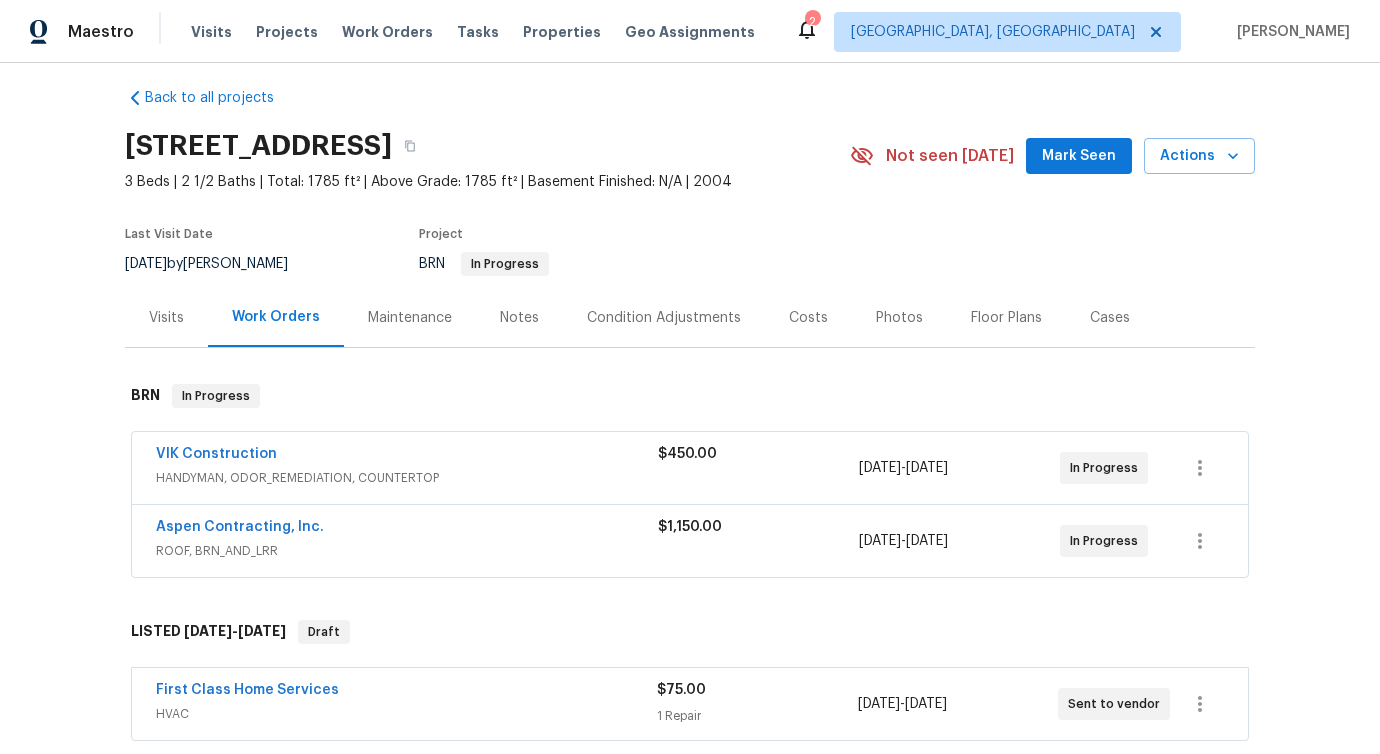 scroll, scrollTop: 438, scrollLeft: 0, axis: vertical 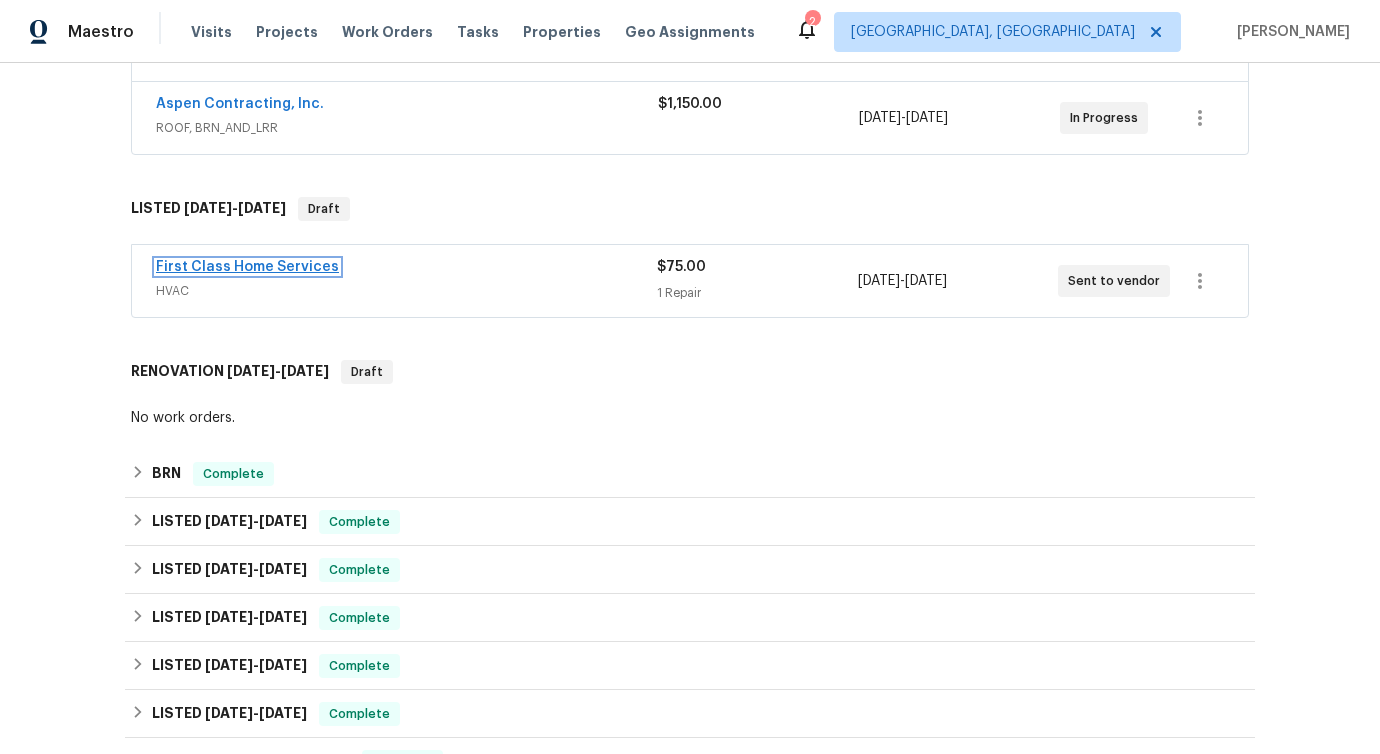 click on "First Class Home Services" at bounding box center [247, 267] 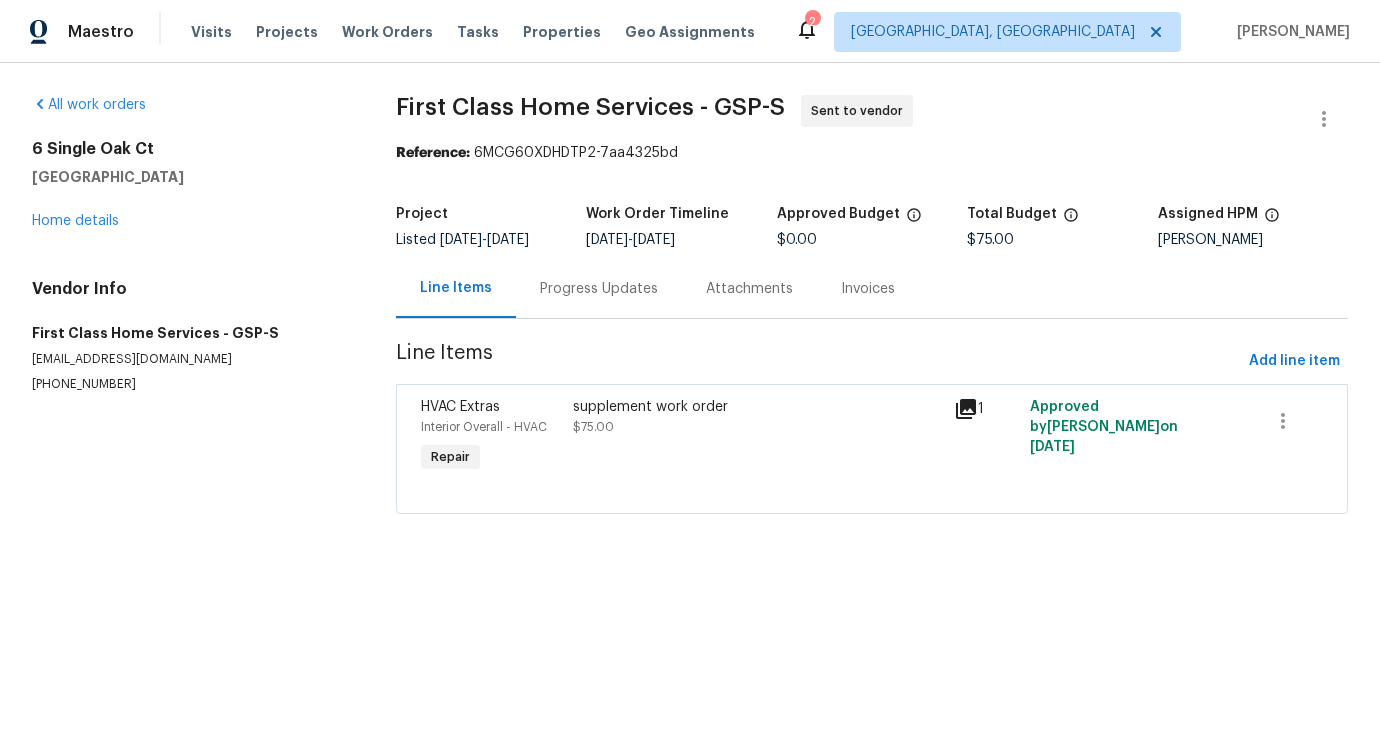 click on "Progress Updates" at bounding box center [599, 289] 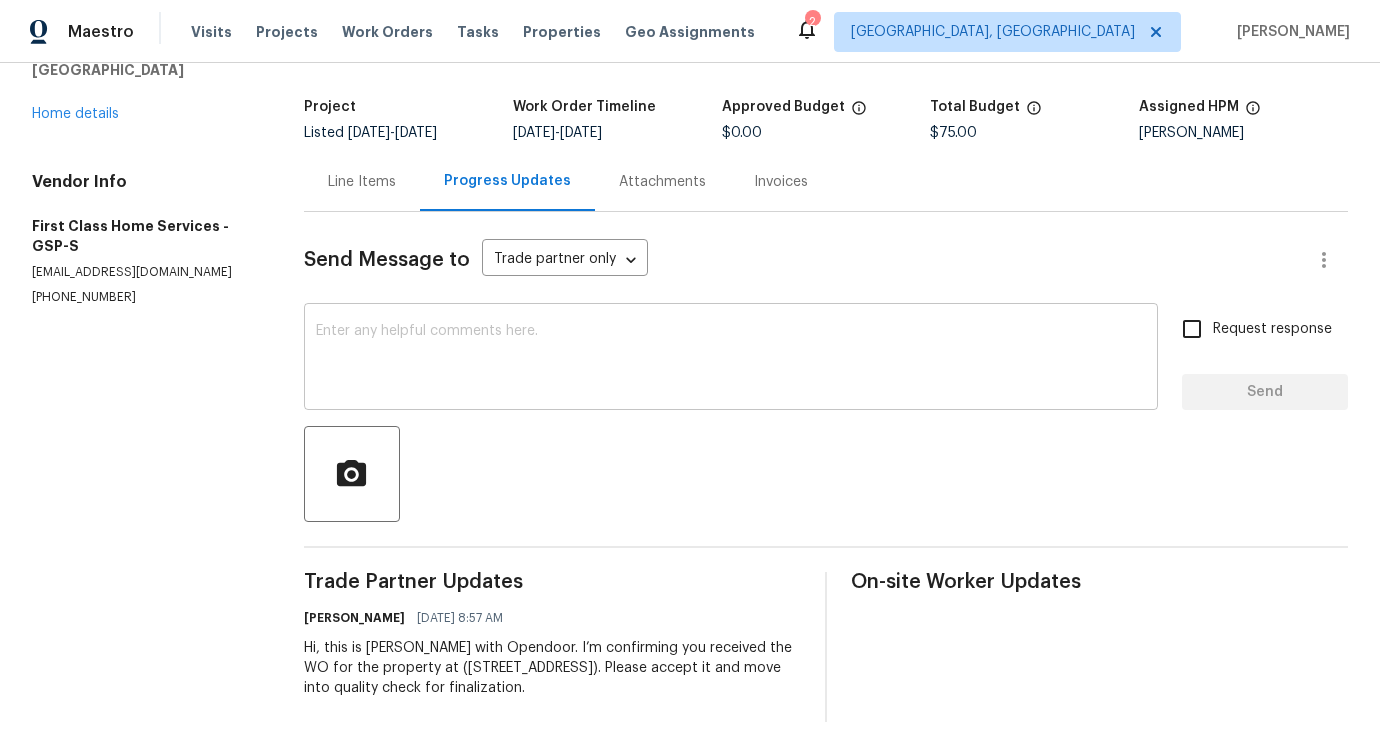 scroll, scrollTop: 0, scrollLeft: 0, axis: both 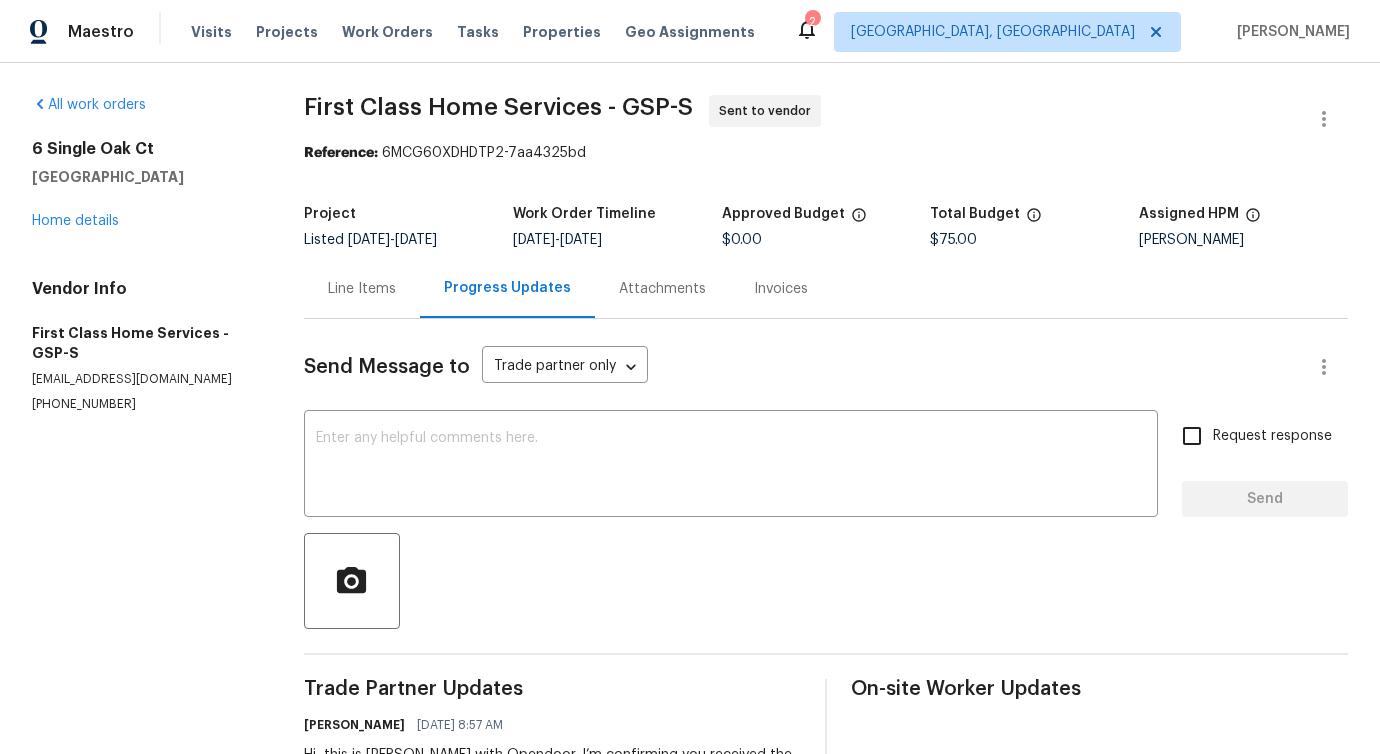 click on "Line Items" at bounding box center [362, 289] 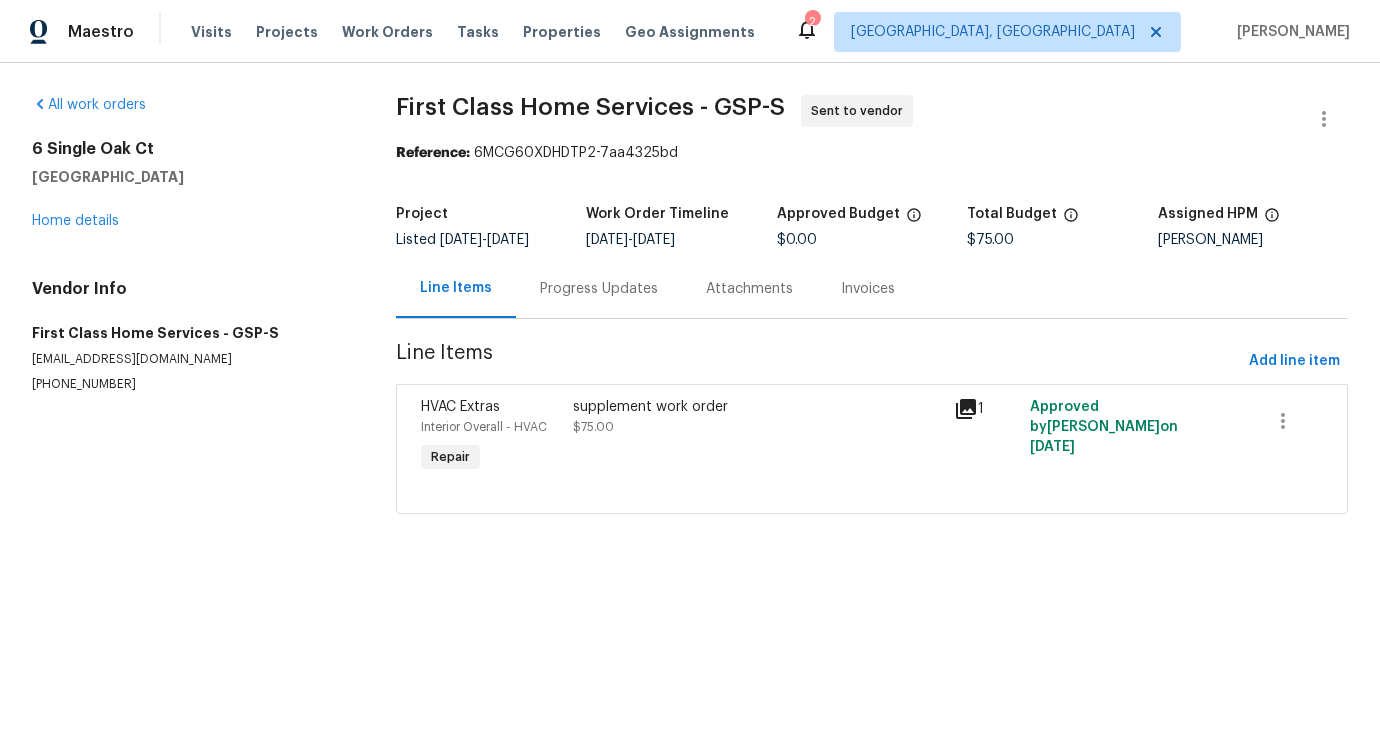 click on "Progress Updates" at bounding box center (599, 289) 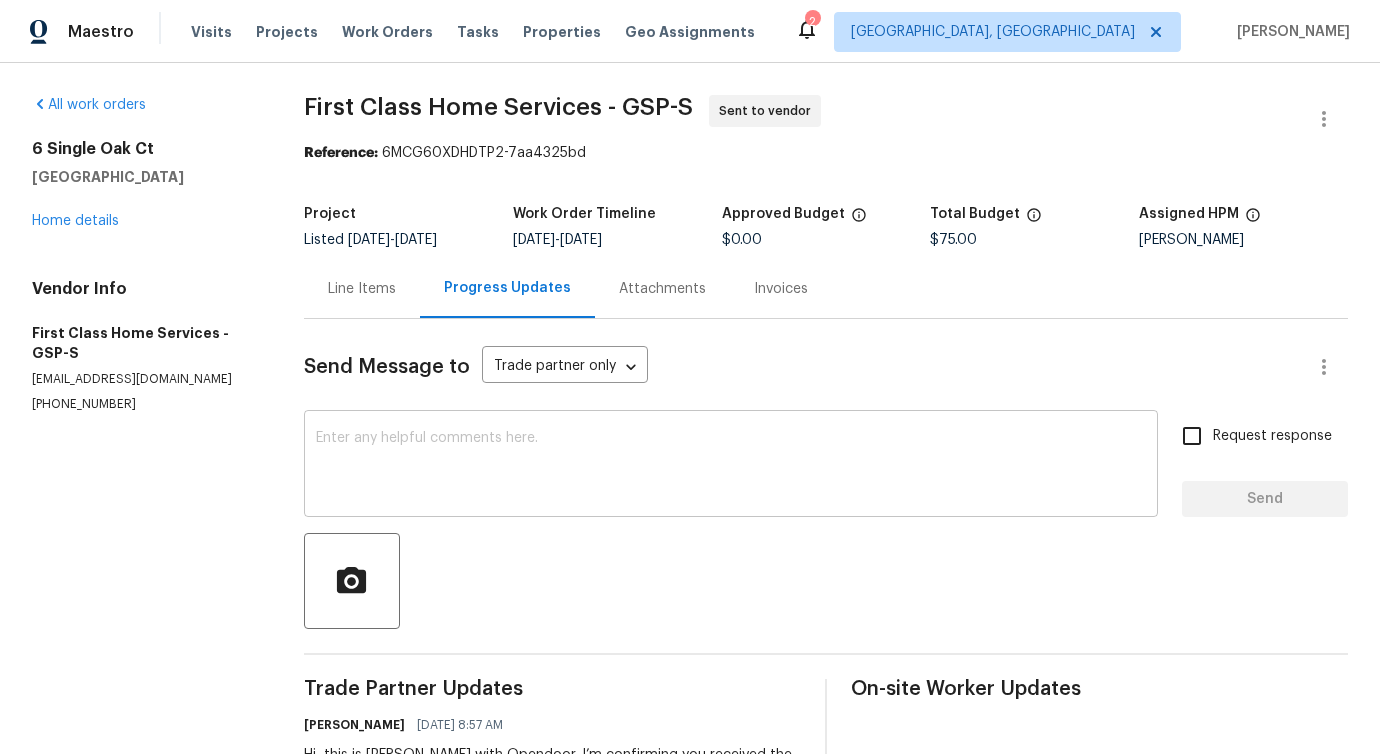 click at bounding box center [731, 466] 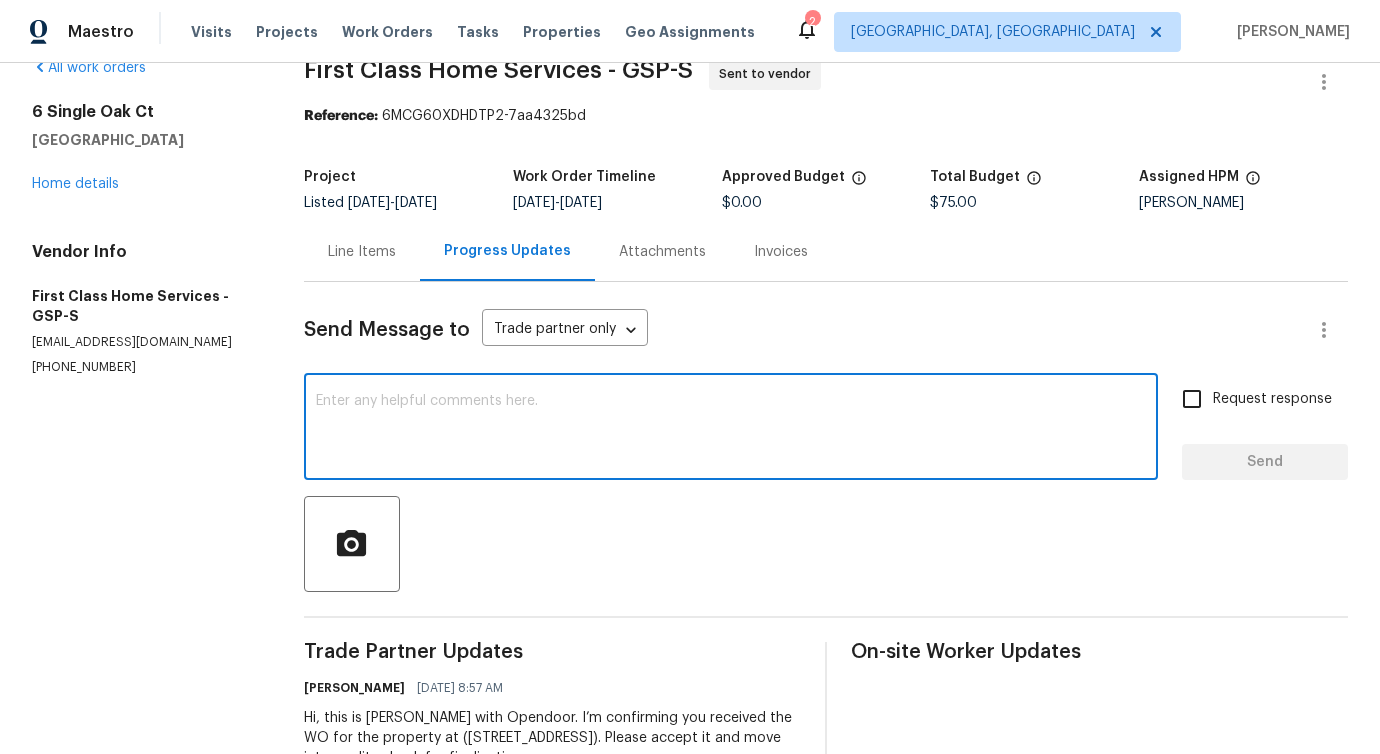 scroll, scrollTop: 122, scrollLeft: 0, axis: vertical 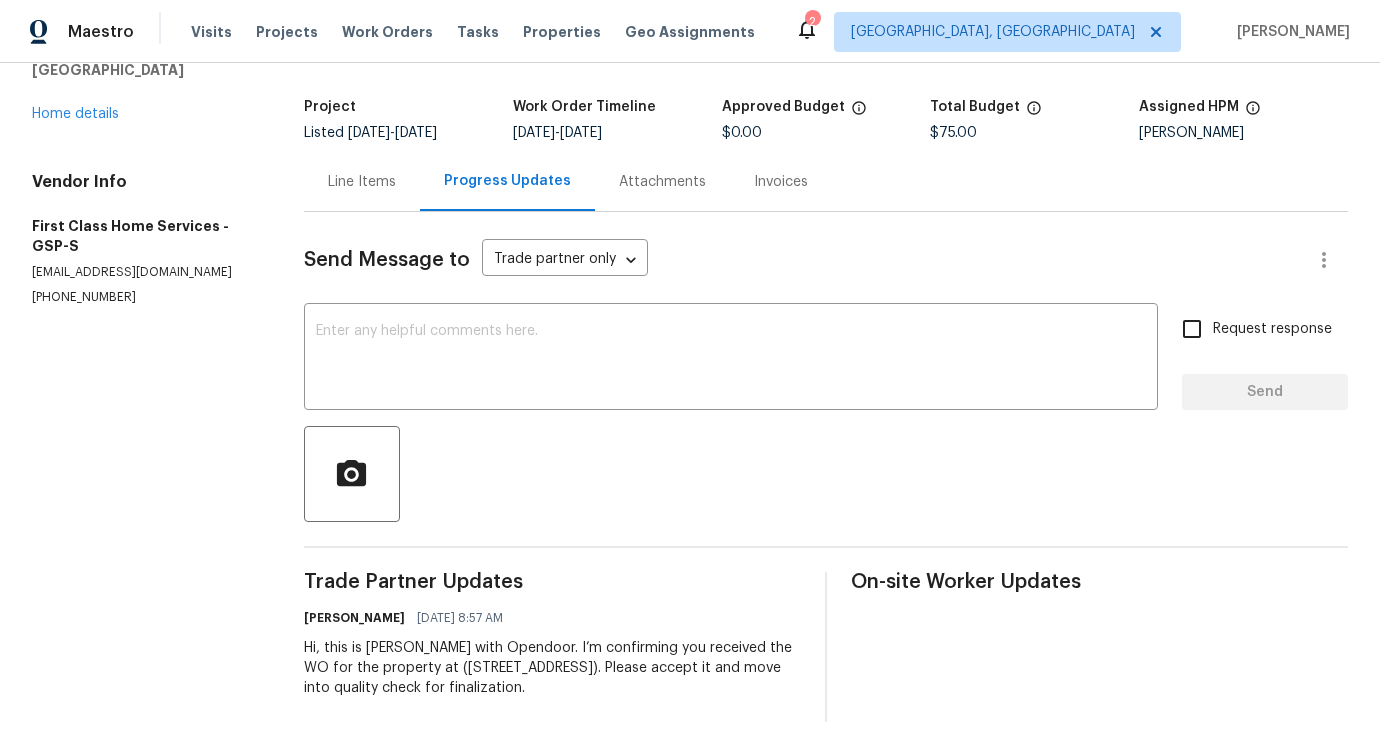 drag, startPoint x: 672, startPoint y: 652, endPoint x: 680, endPoint y: 670, distance: 19.697716 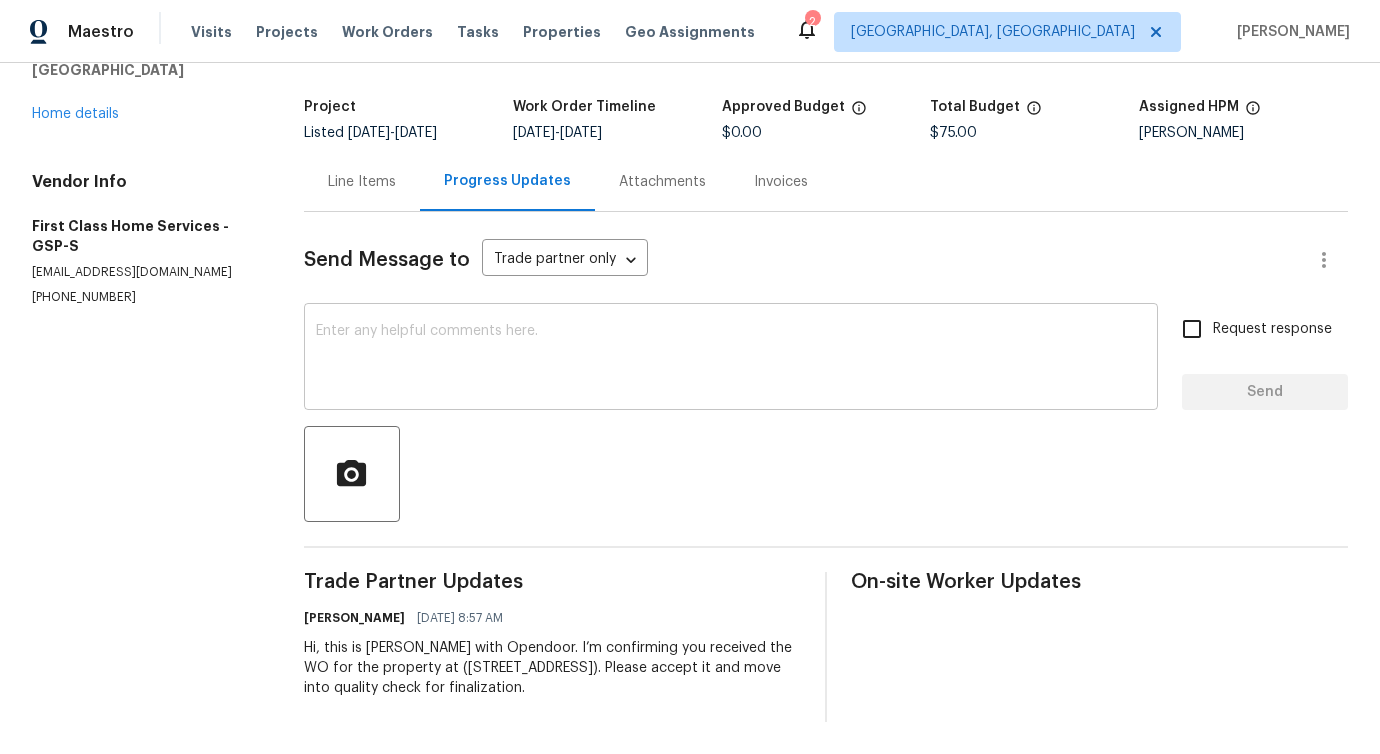click on "x ​" at bounding box center (731, 359) 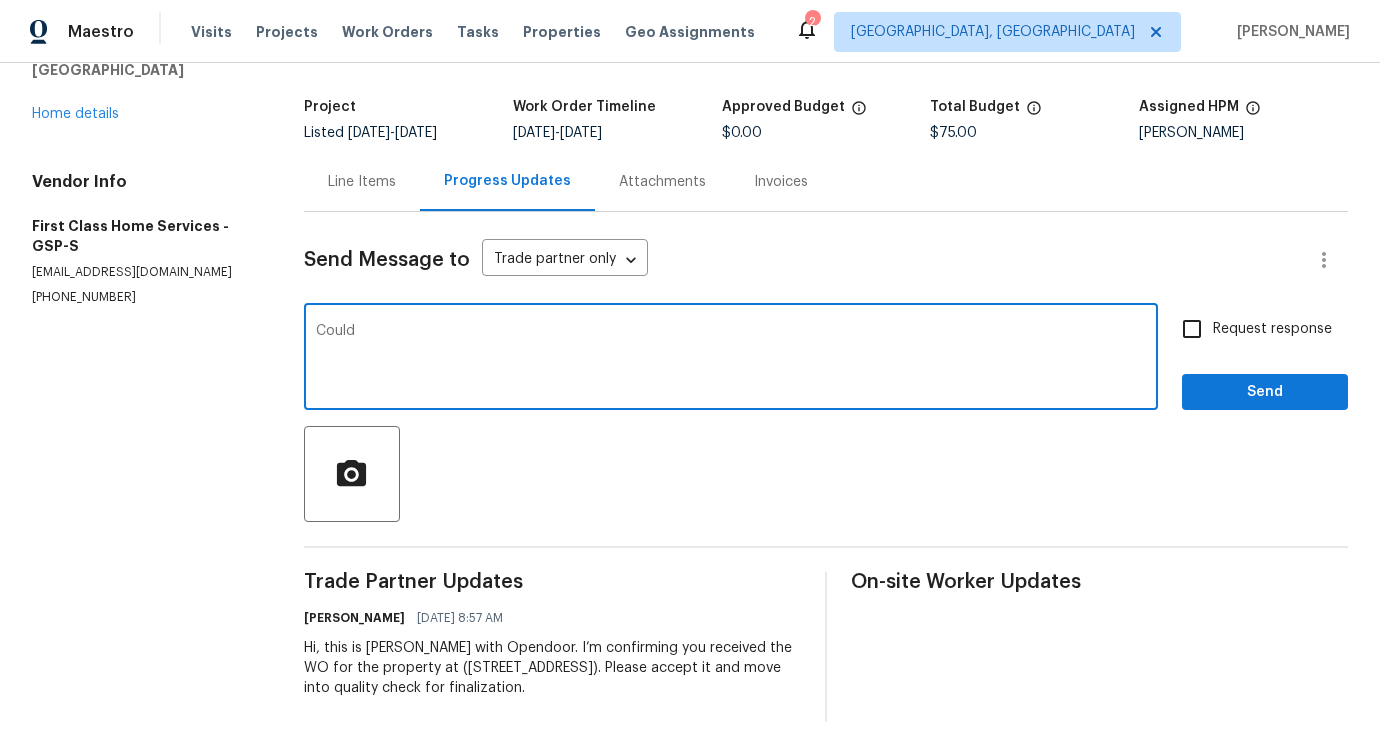 paste on "Please accept it and move into quality check for finalization." 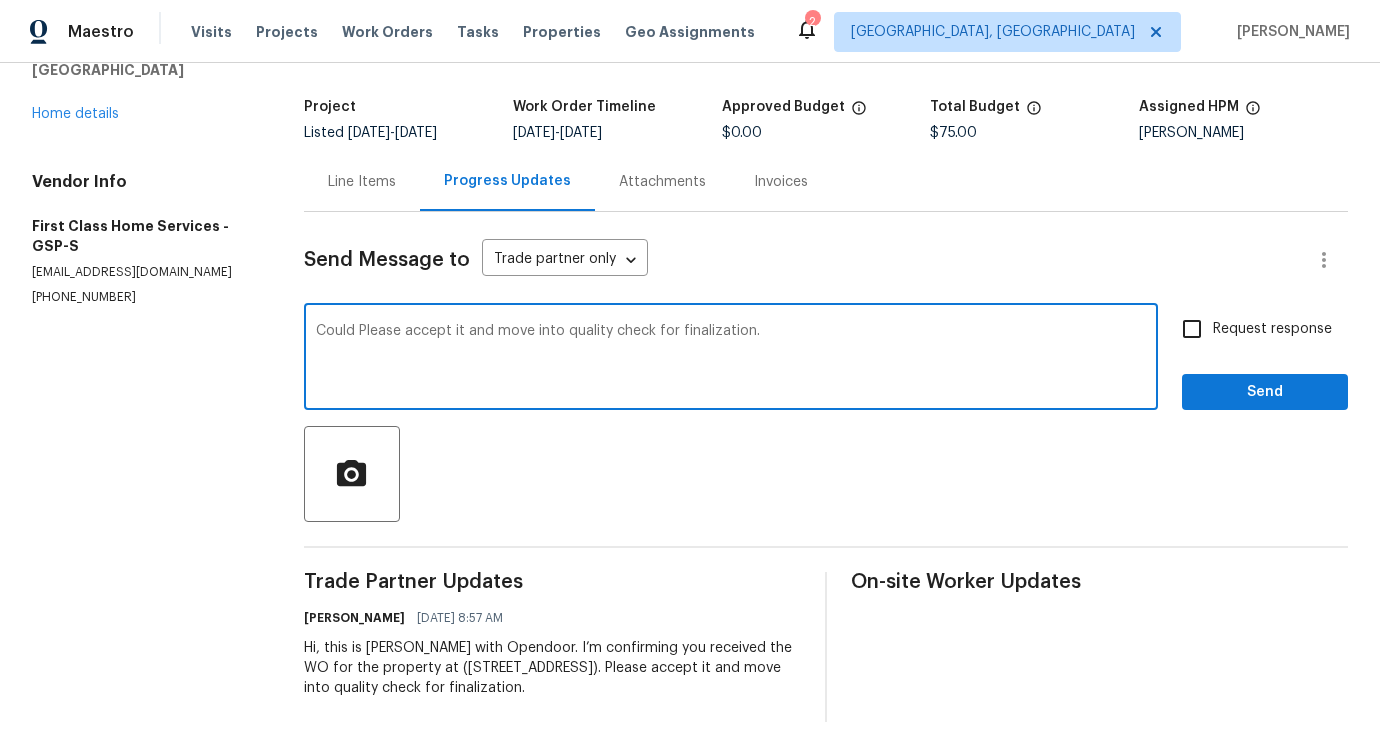 click on "Could Please accept it and move into quality check for finalization." at bounding box center (731, 359) 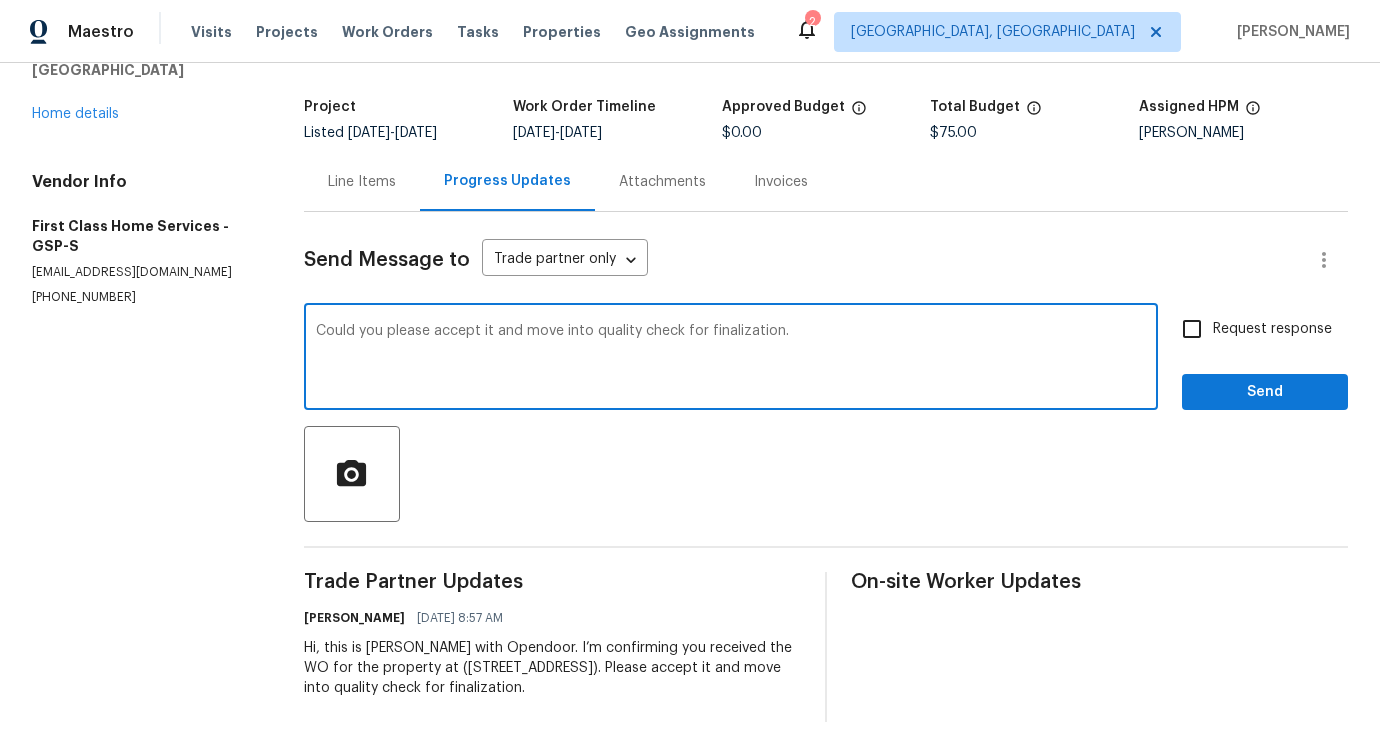 type on "Could you please accept it and move into quality check for finalization." 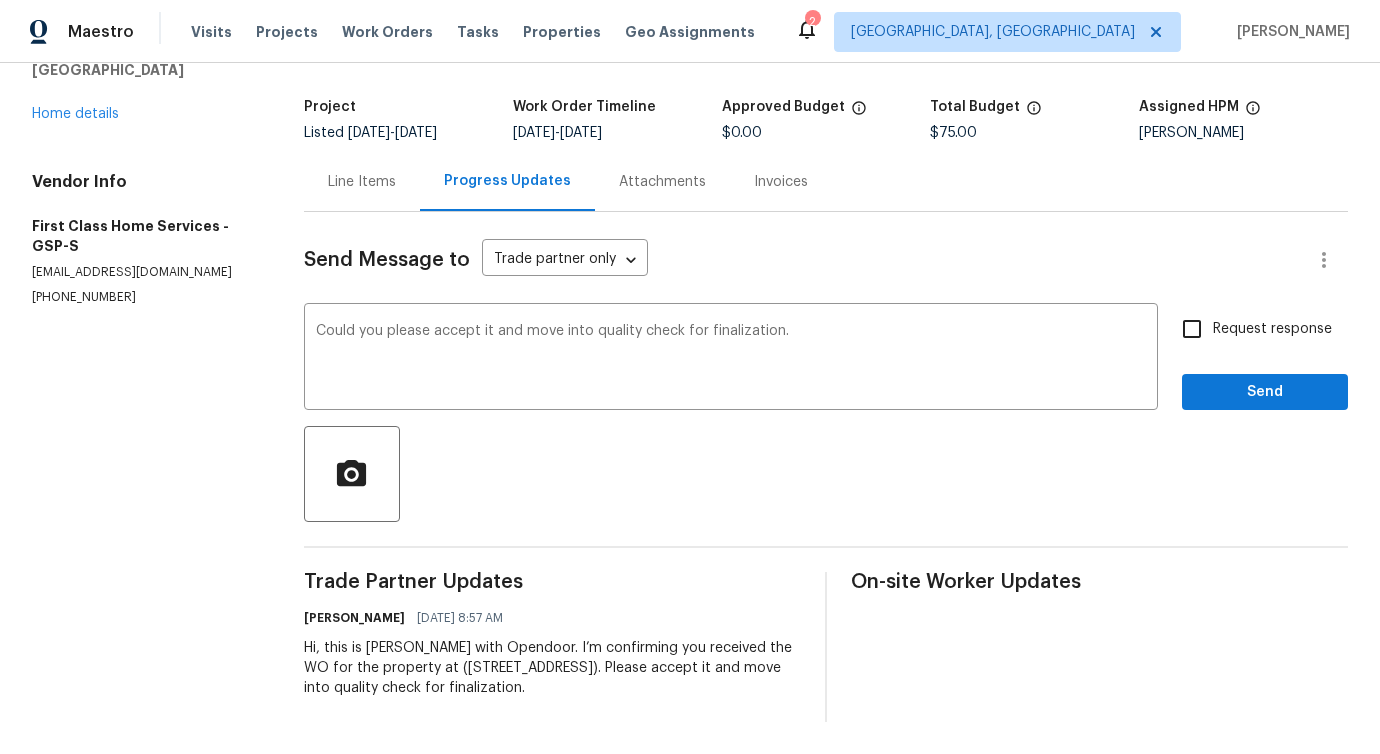 click on "Request response" at bounding box center (1272, 329) 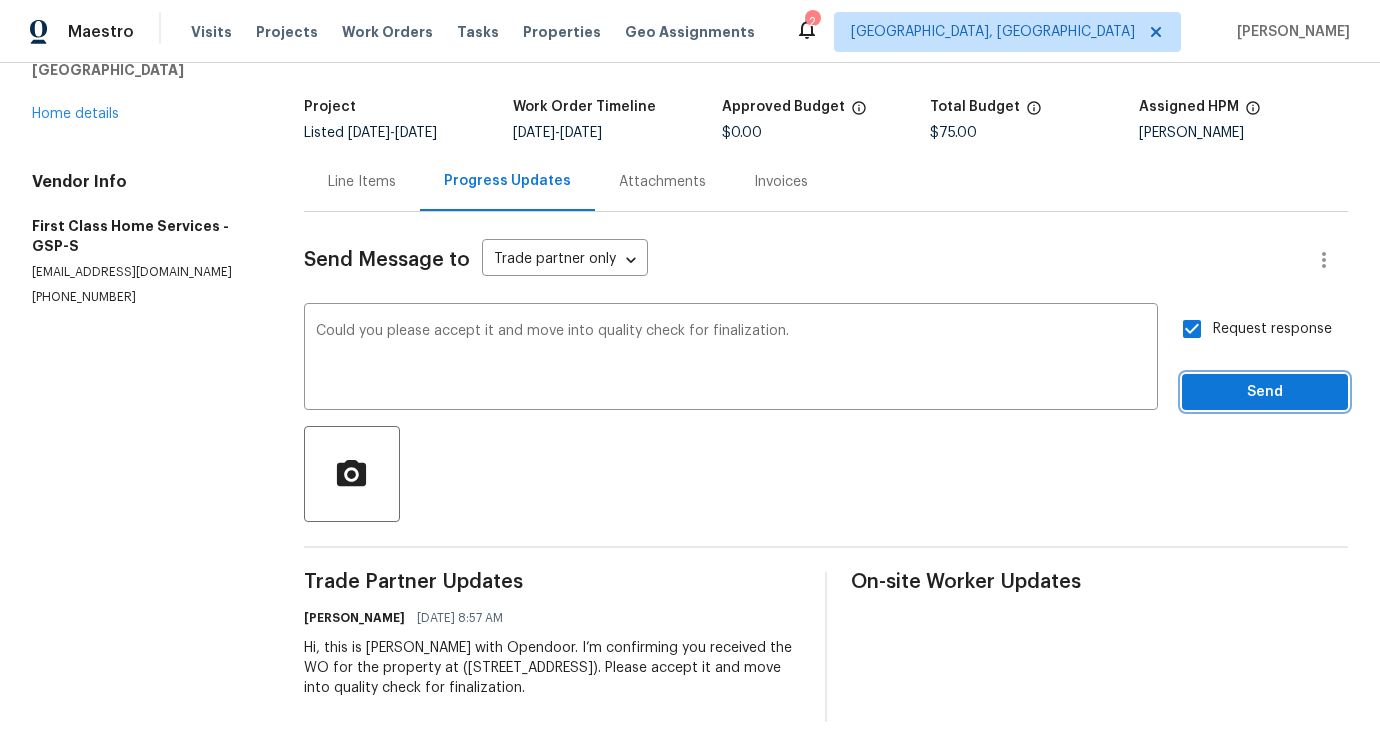 click on "Send" at bounding box center (1265, 392) 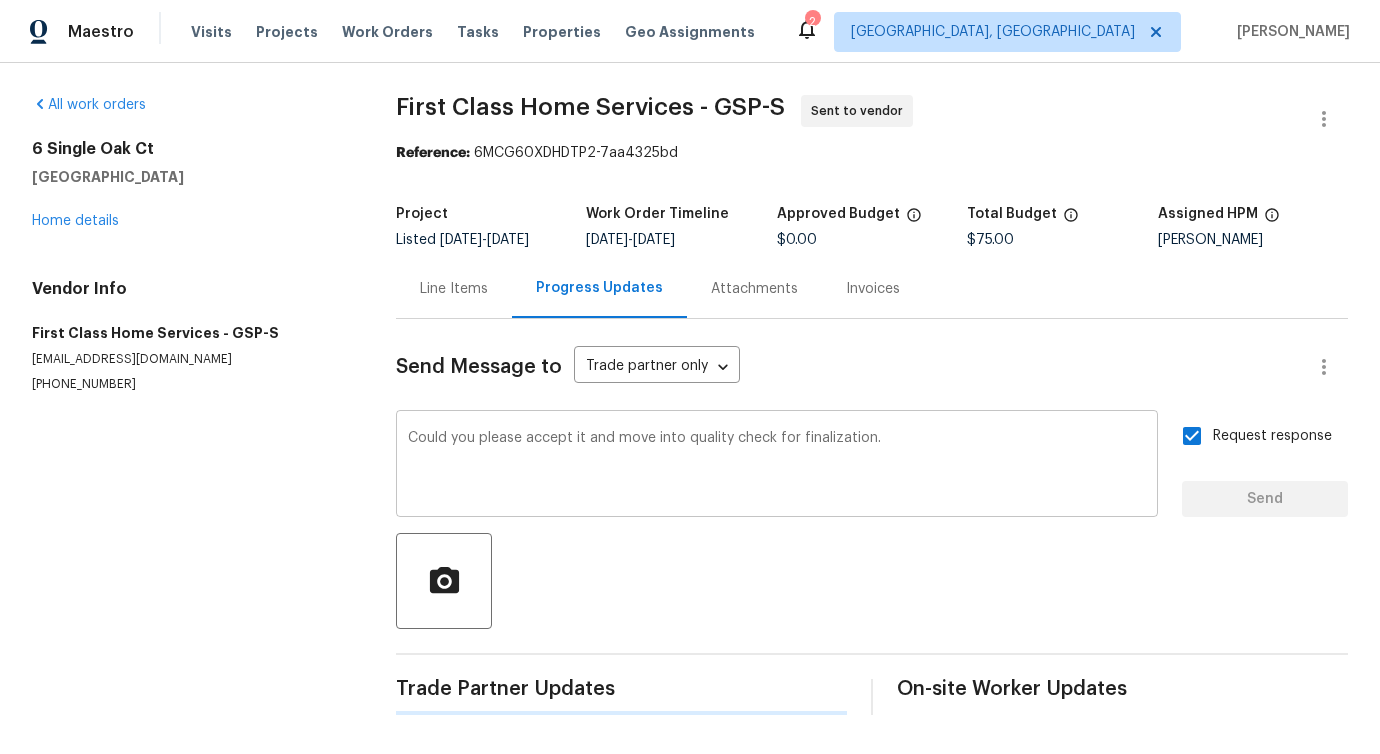 scroll, scrollTop: 8, scrollLeft: 0, axis: vertical 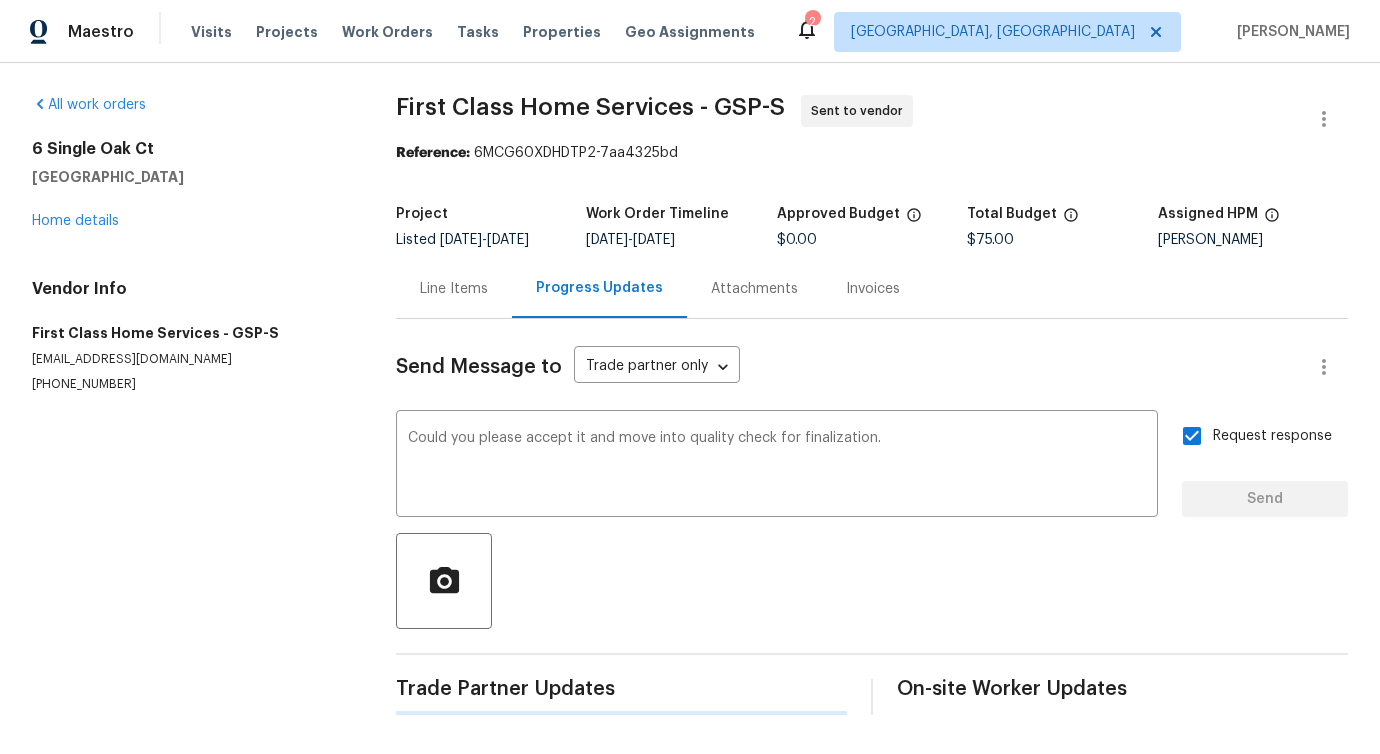 type 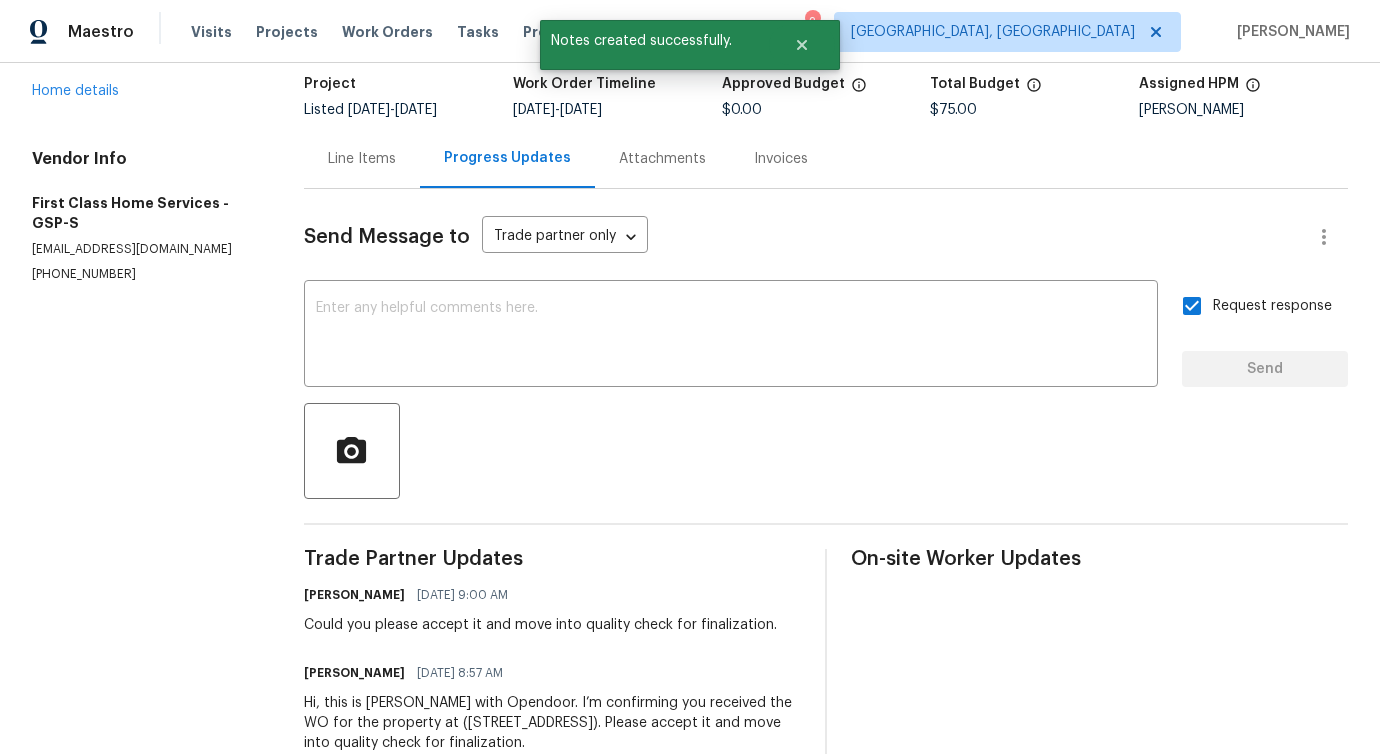scroll, scrollTop: 200, scrollLeft: 0, axis: vertical 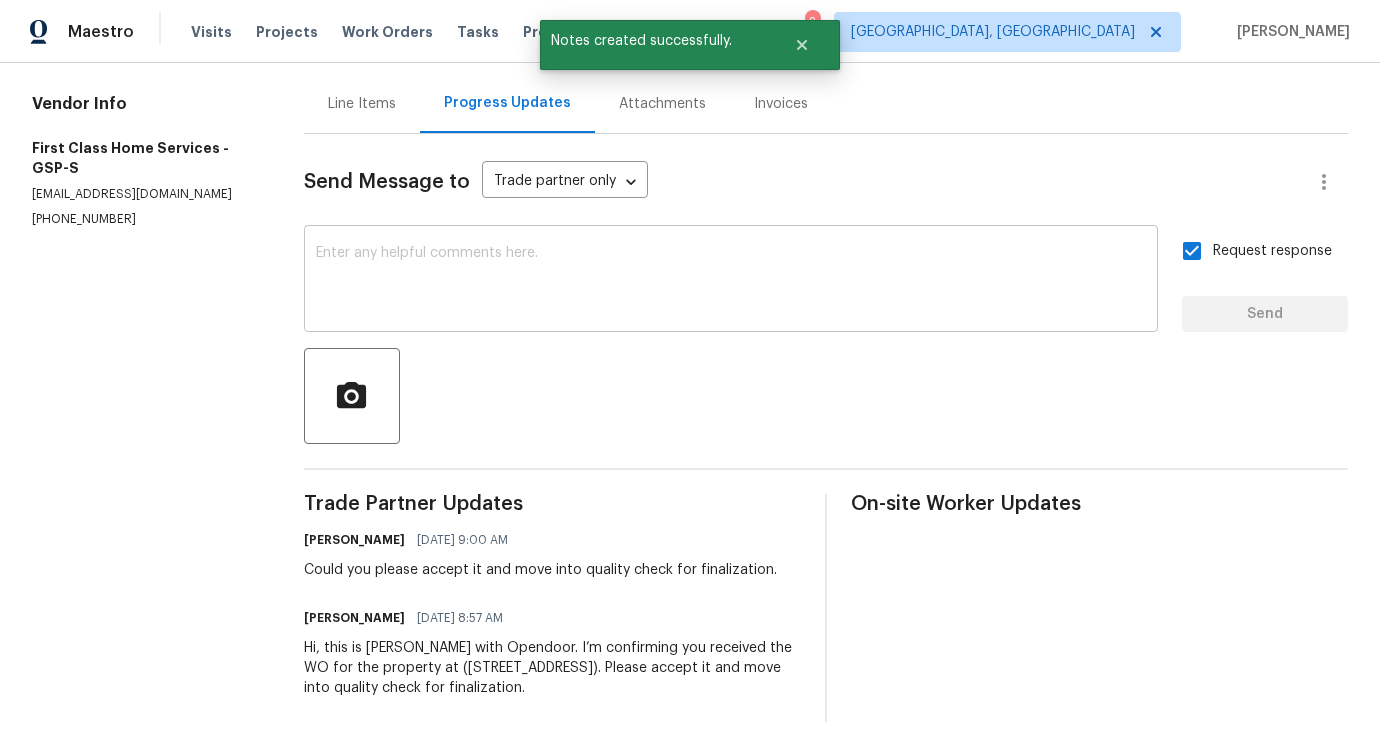 click at bounding box center [731, 281] 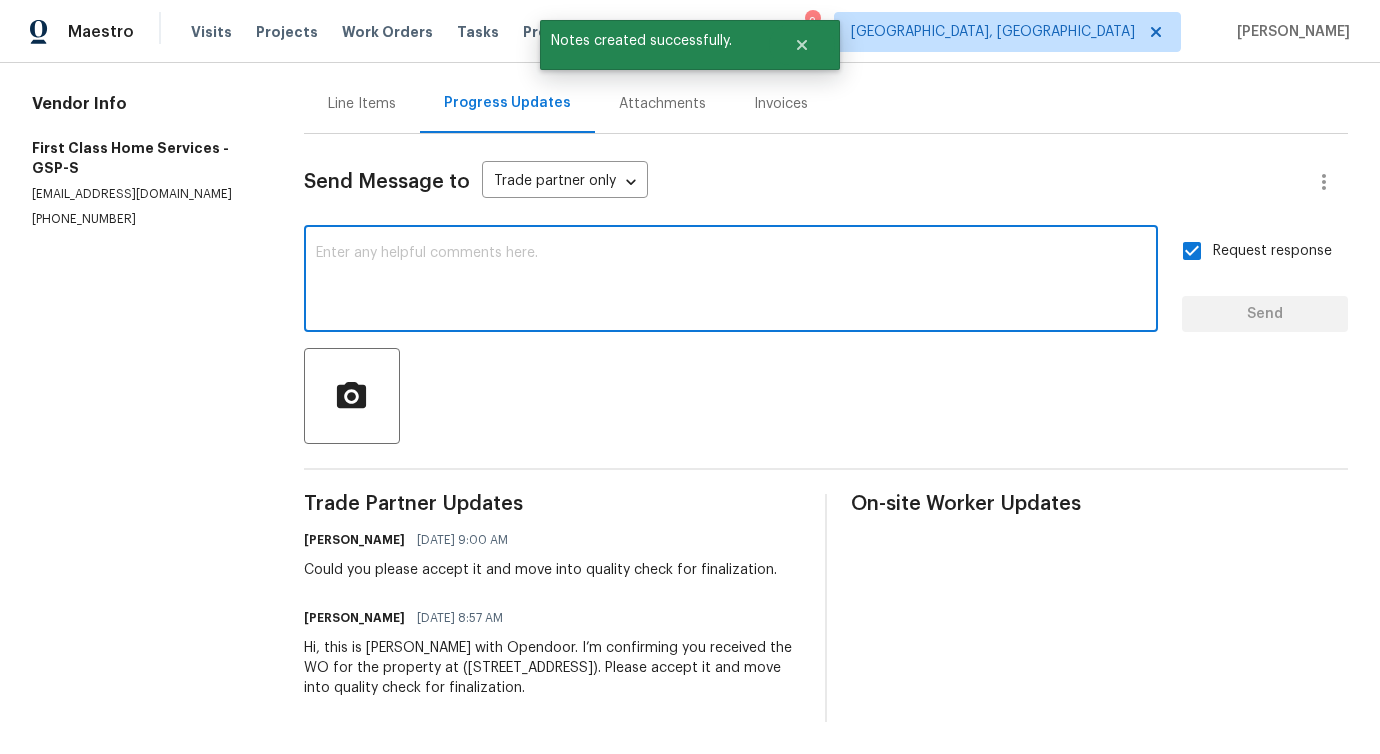 scroll, scrollTop: 200, scrollLeft: 0, axis: vertical 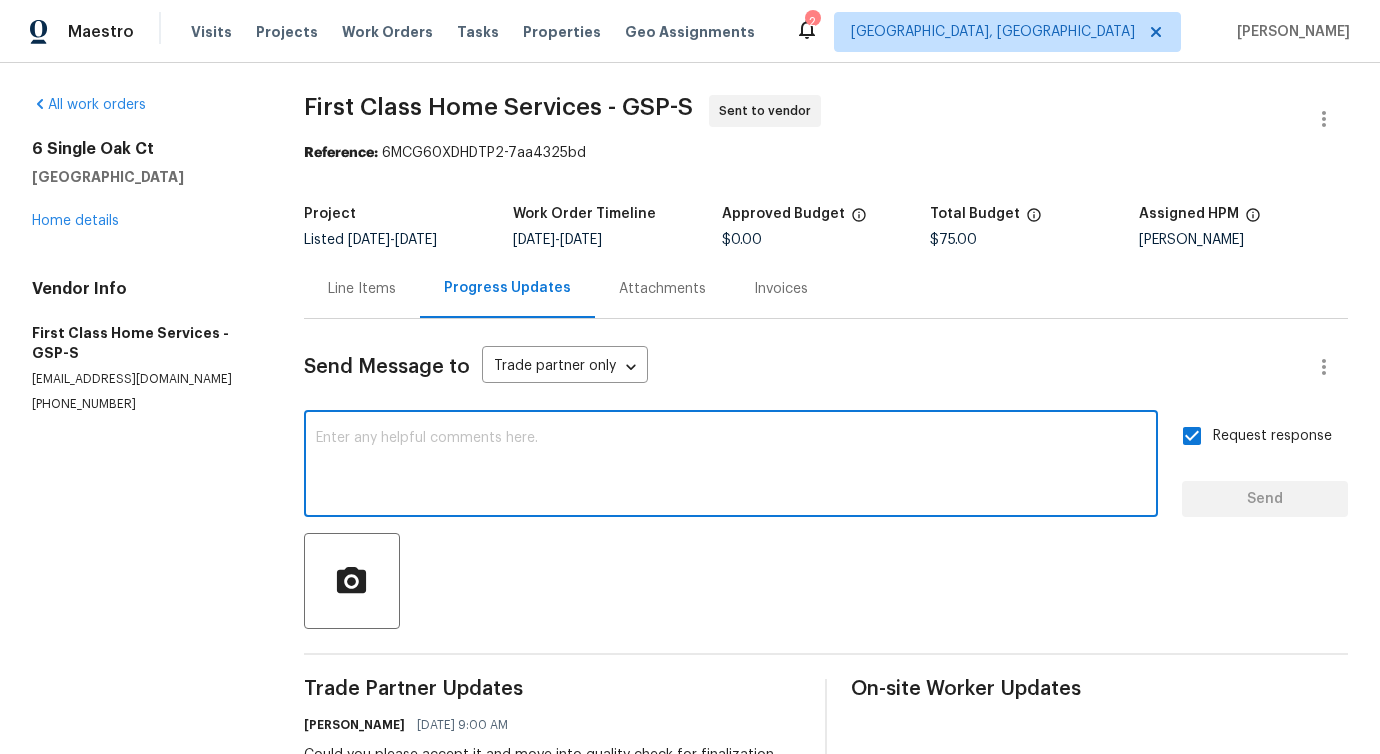 click at bounding box center (731, 466) 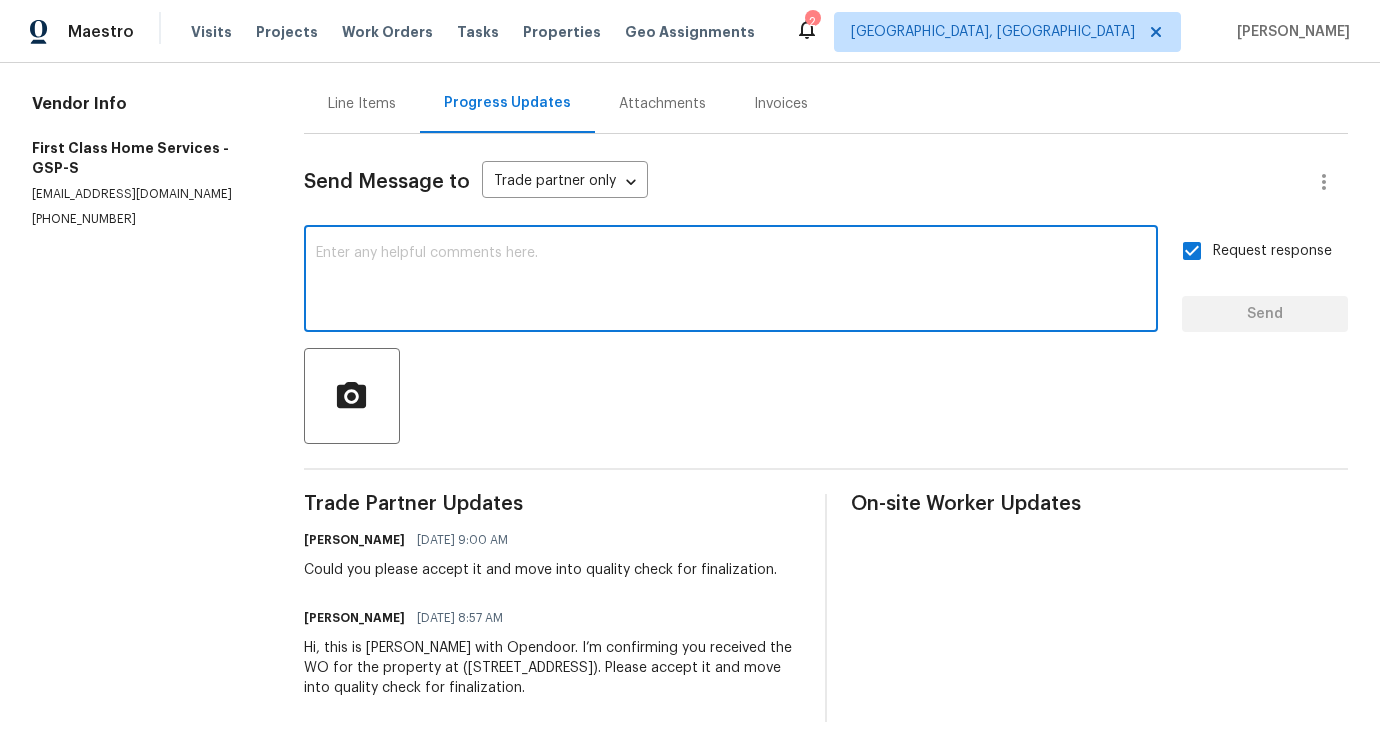 click at bounding box center (731, 281) 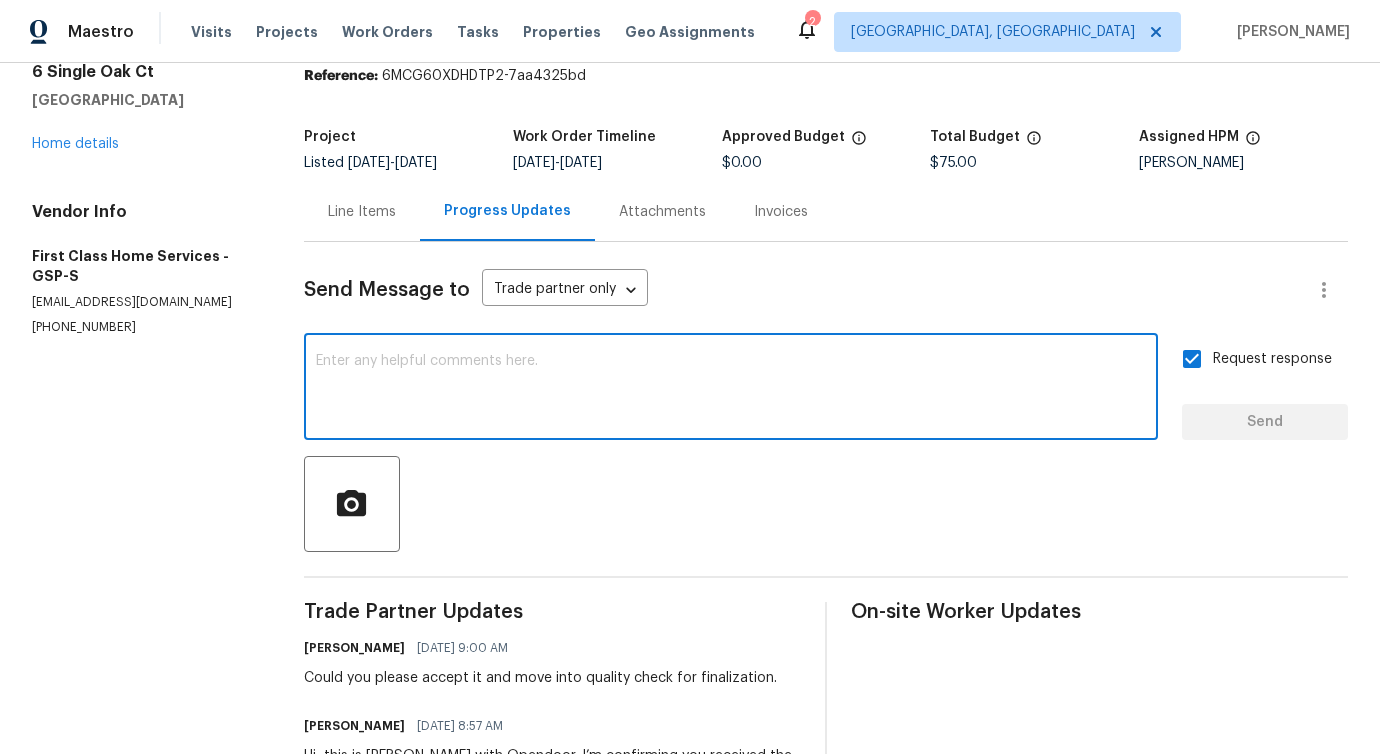 scroll, scrollTop: 0, scrollLeft: 0, axis: both 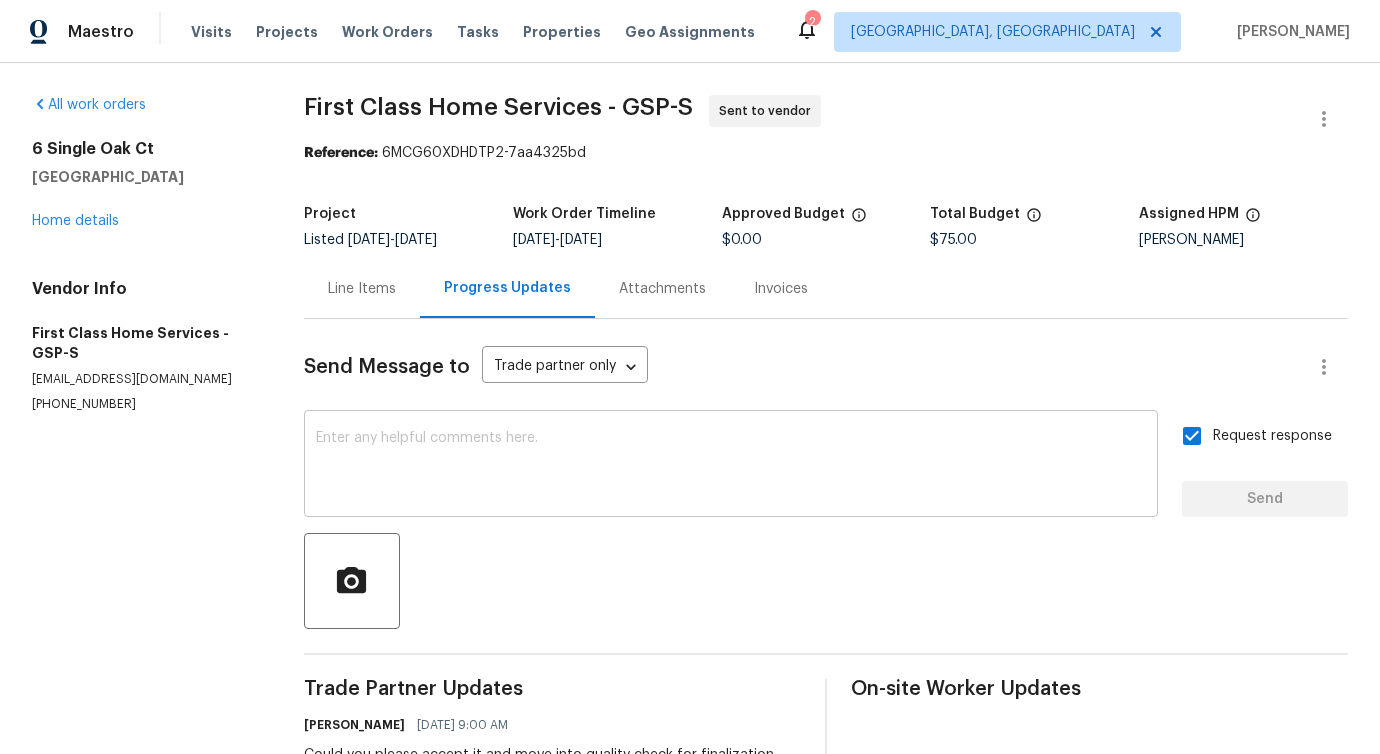 click on "x ​" at bounding box center [731, 466] 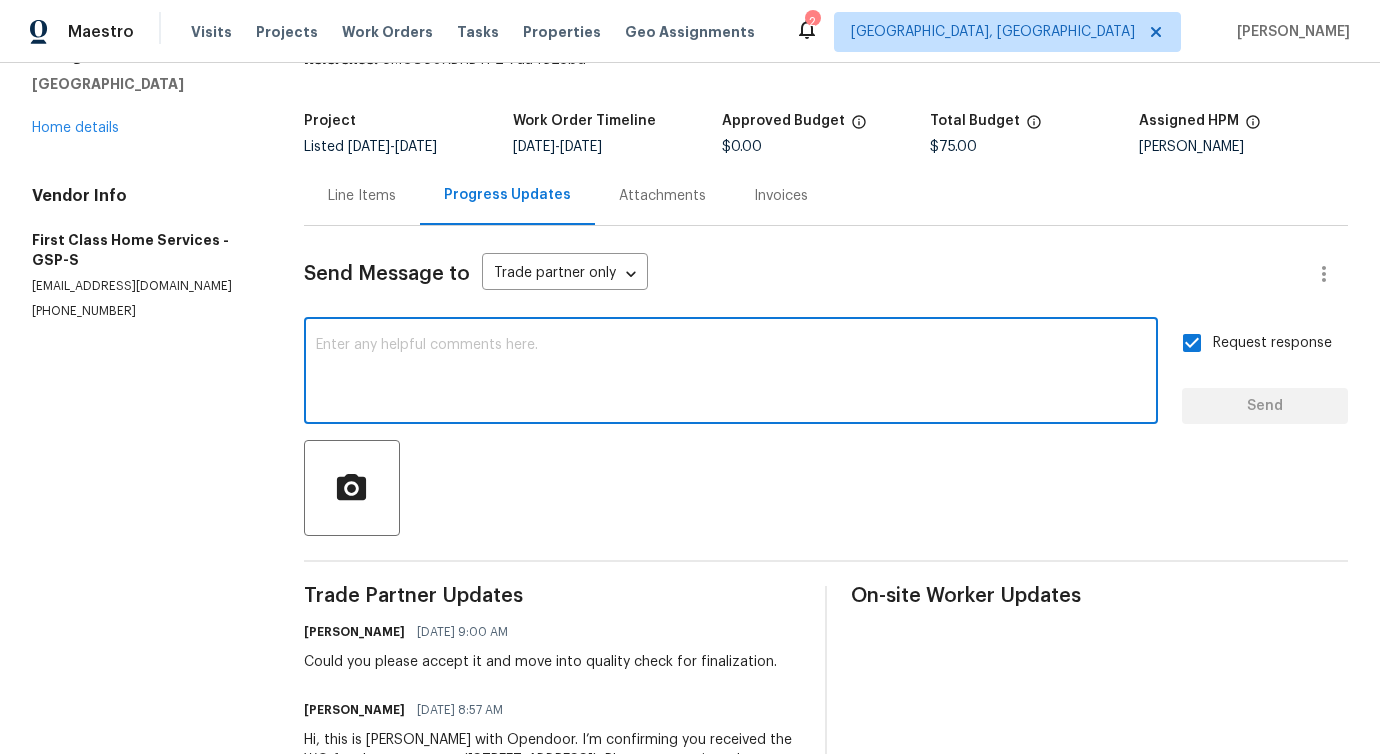 scroll, scrollTop: 200, scrollLeft: 0, axis: vertical 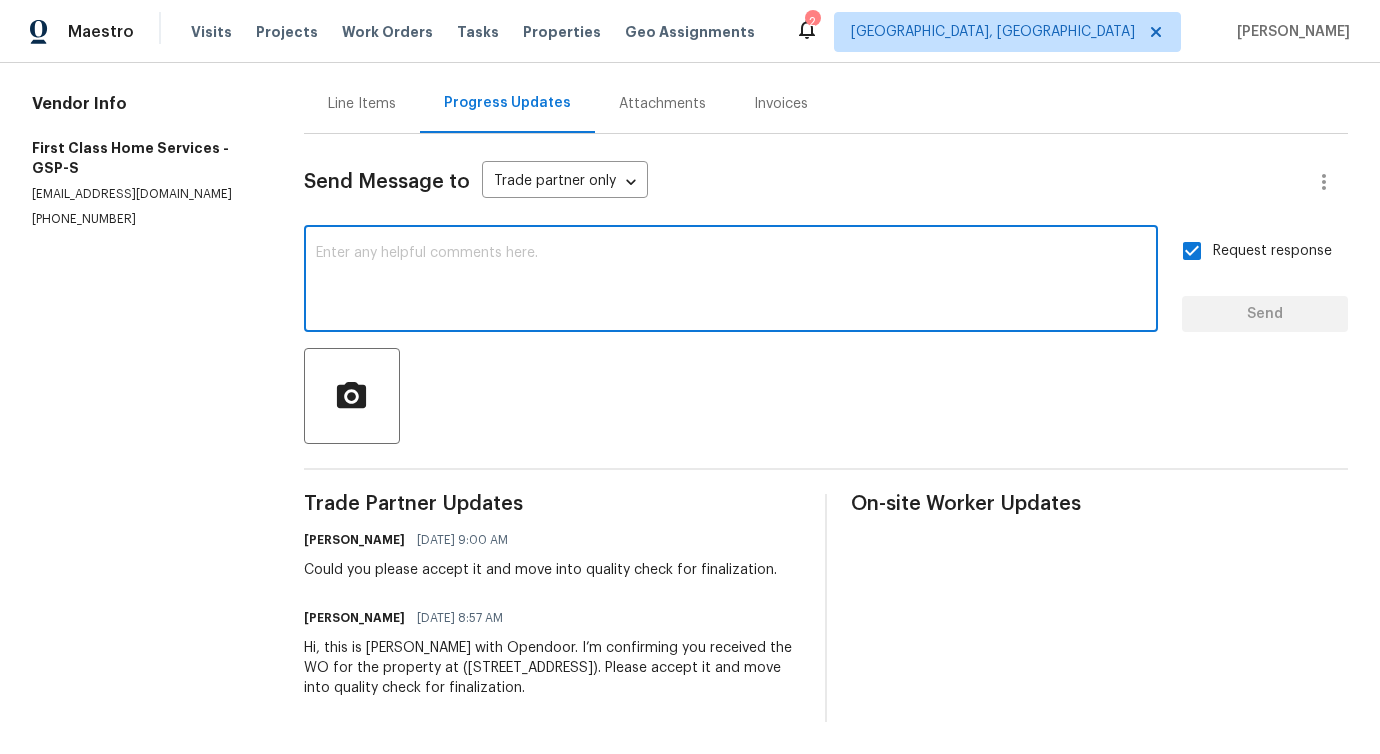click at bounding box center [731, 281] 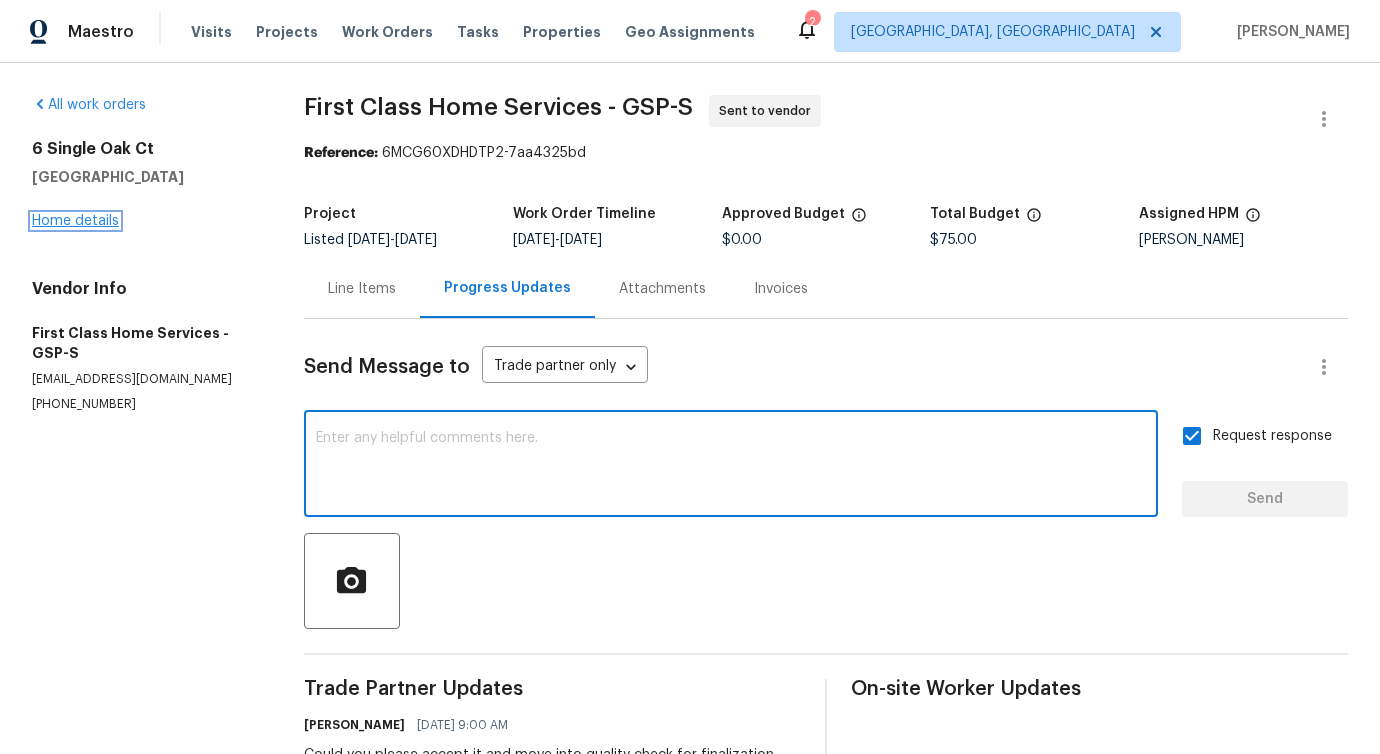 click on "Home details" at bounding box center [75, 221] 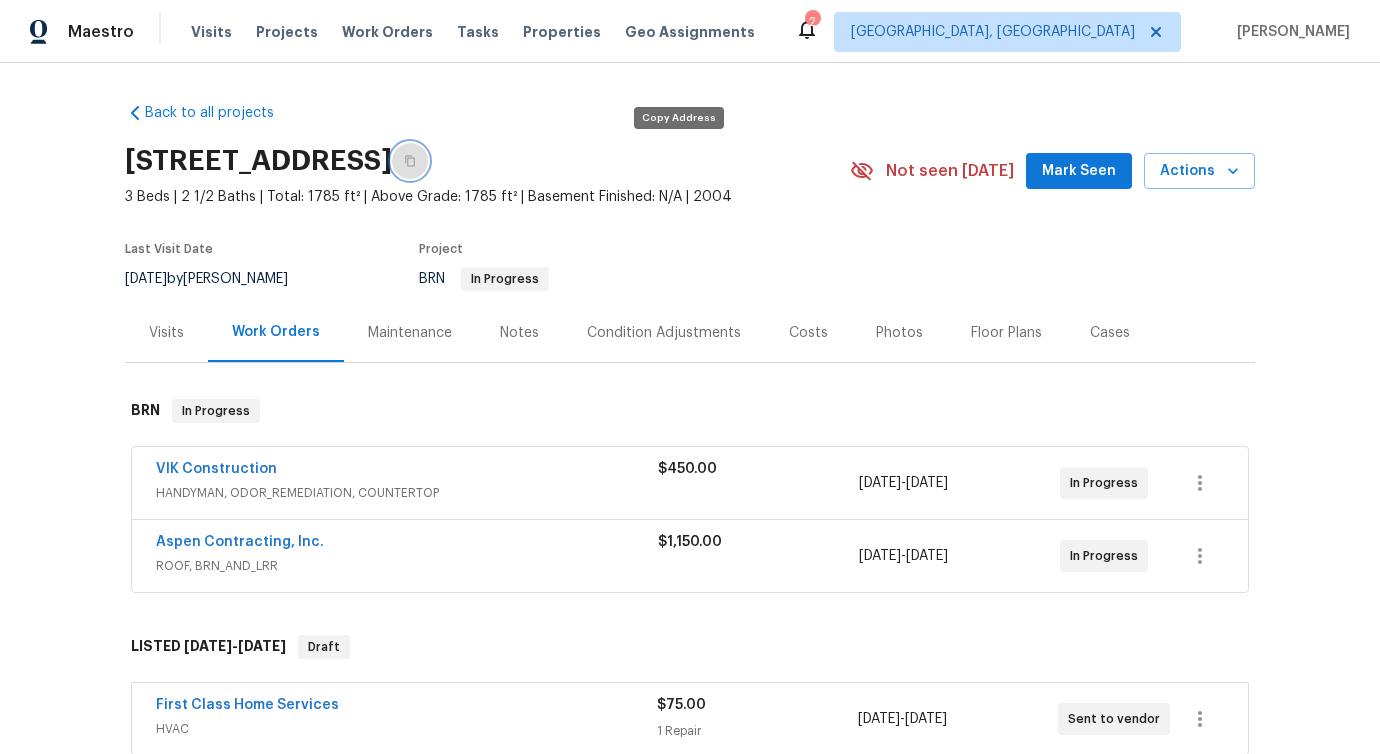 click 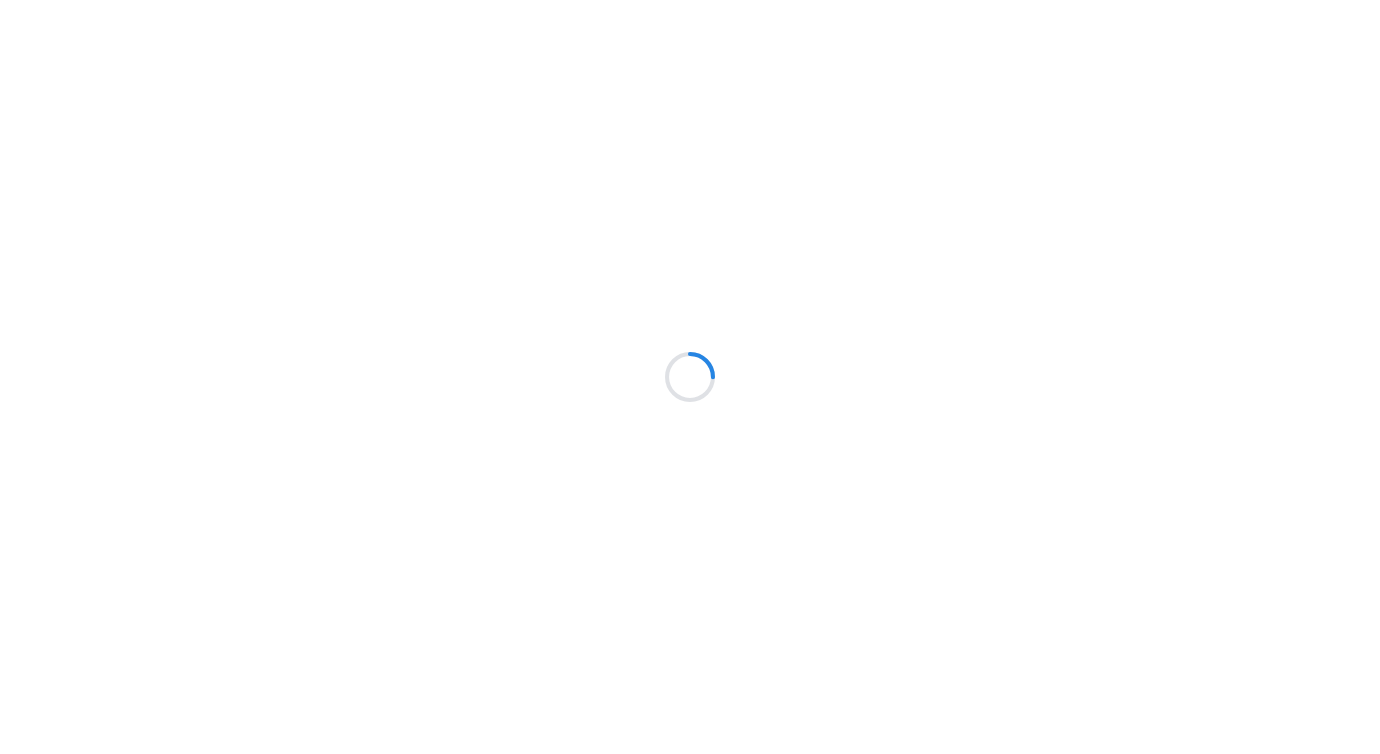 scroll, scrollTop: 0, scrollLeft: 0, axis: both 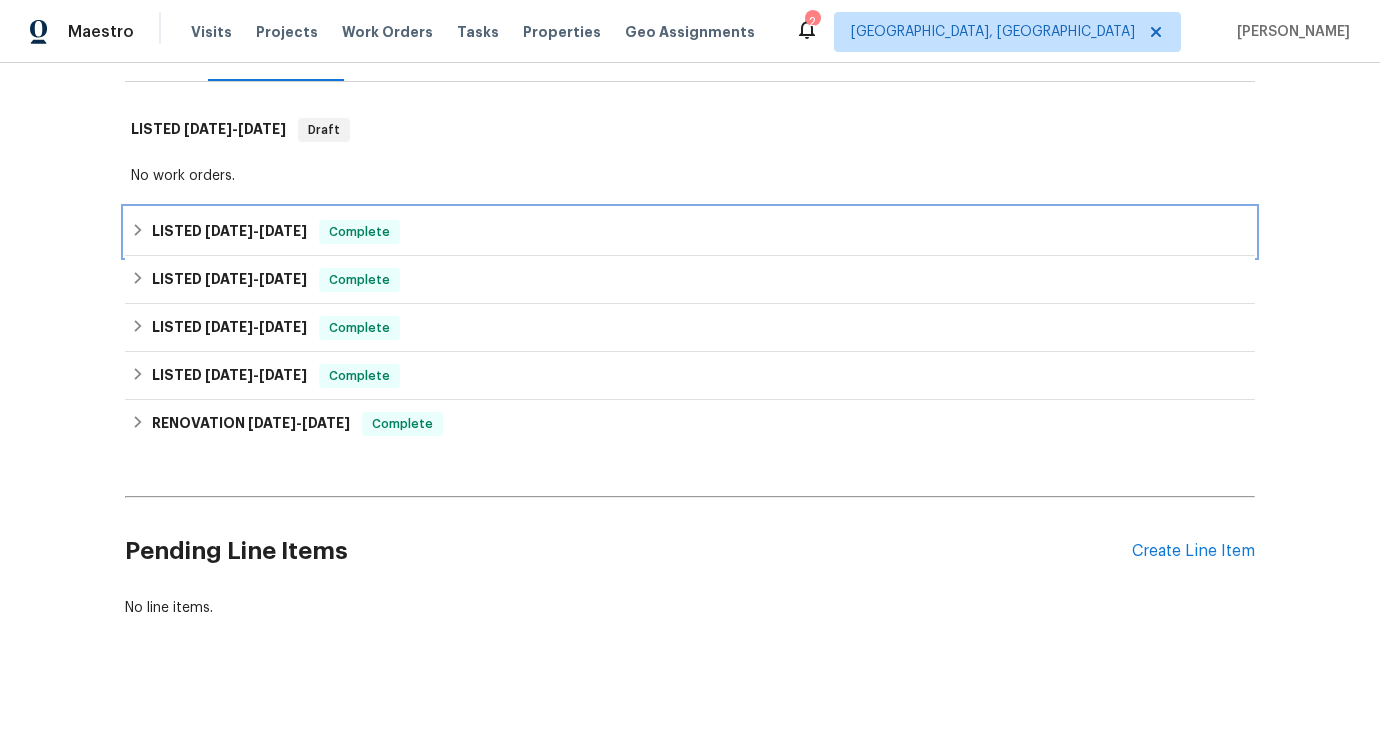click on "LISTED   7/3/25  -  7/7/25" at bounding box center (229, 232) 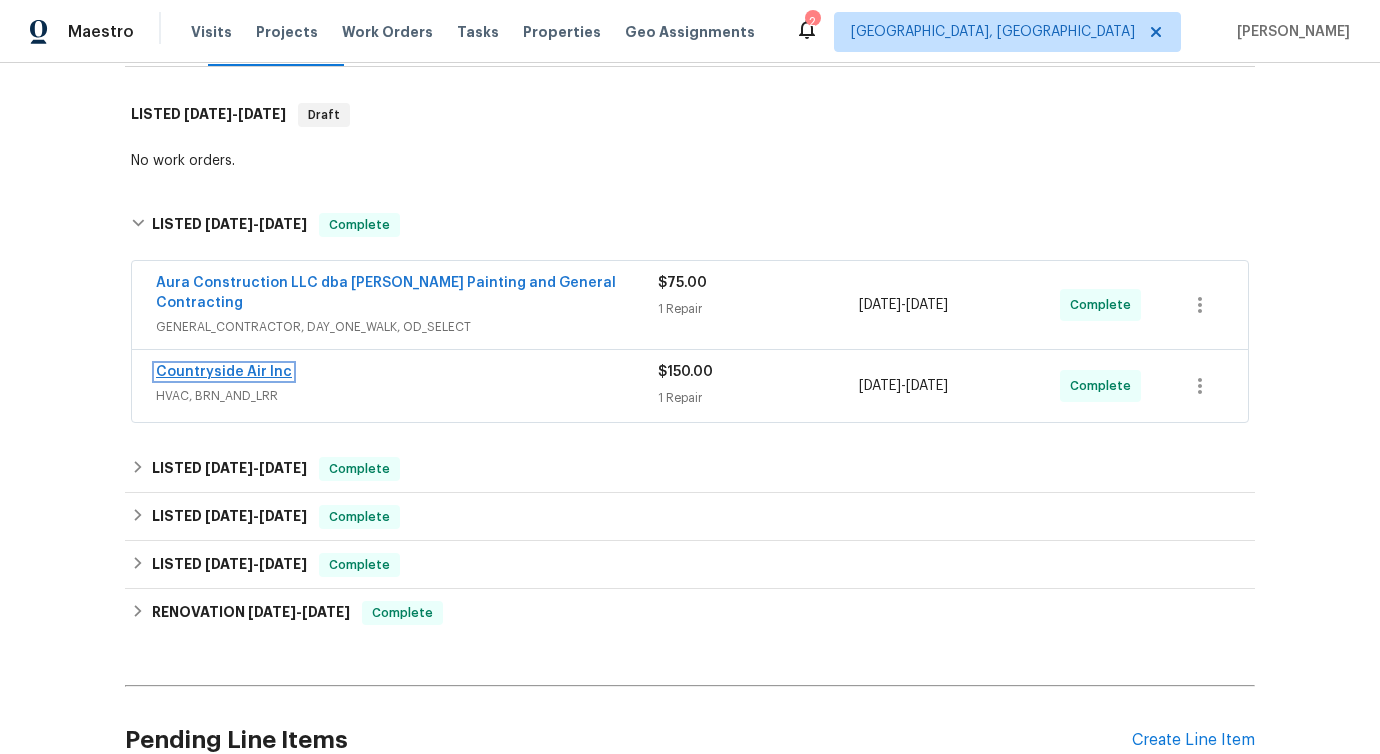 click on "Countryside Air Inc" at bounding box center [224, 372] 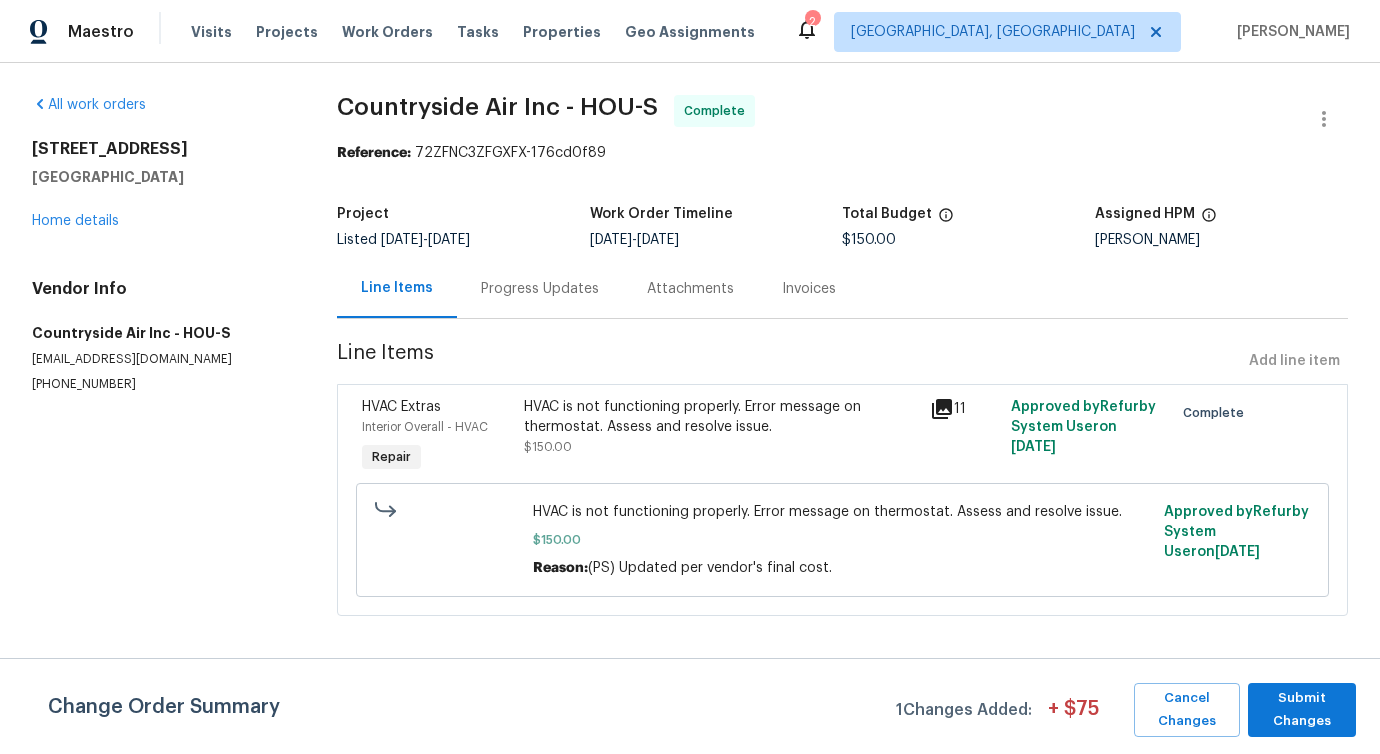 click on "Progress Updates" at bounding box center [540, 288] 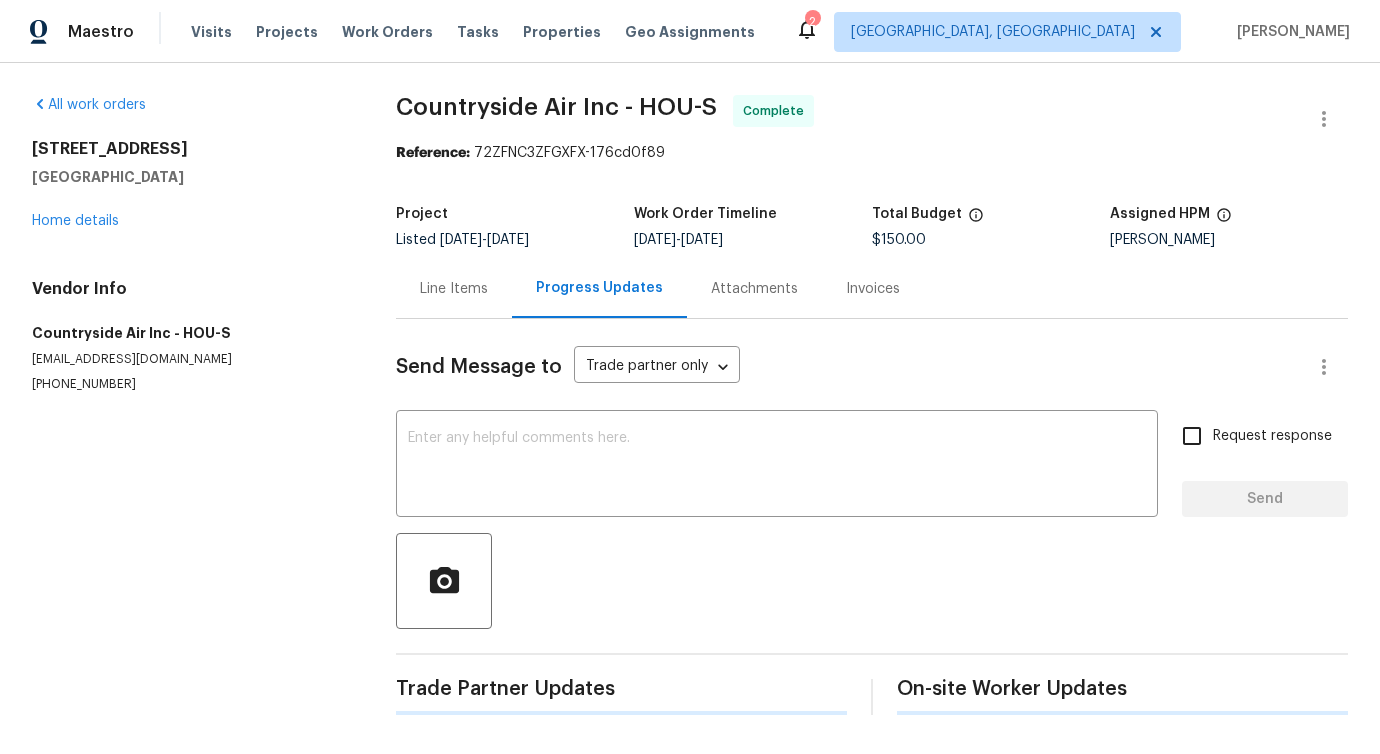 click on "Send Message to Trade partner only Trade partner only ​ x ​ Request response Send Trade Partner Updates On-site Worker Updates" at bounding box center (872, 517) 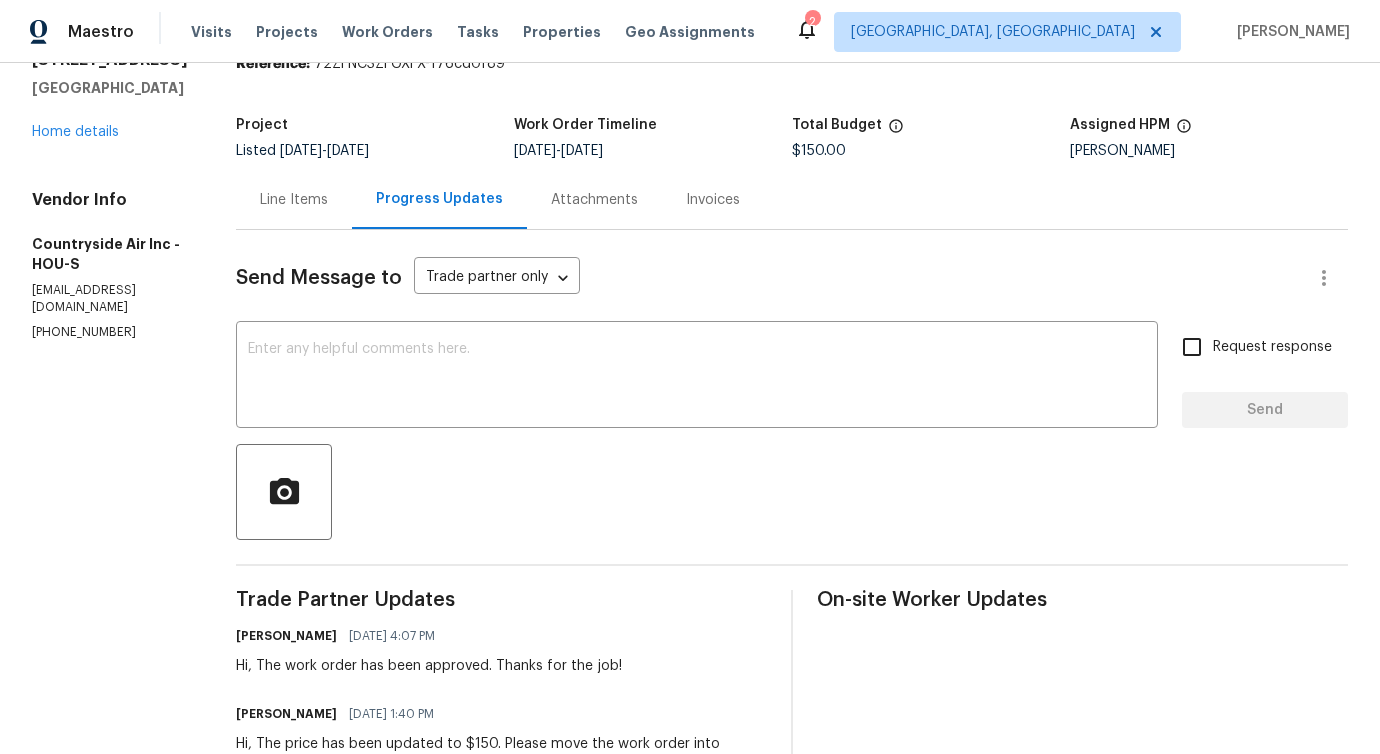 scroll, scrollTop: 0, scrollLeft: 0, axis: both 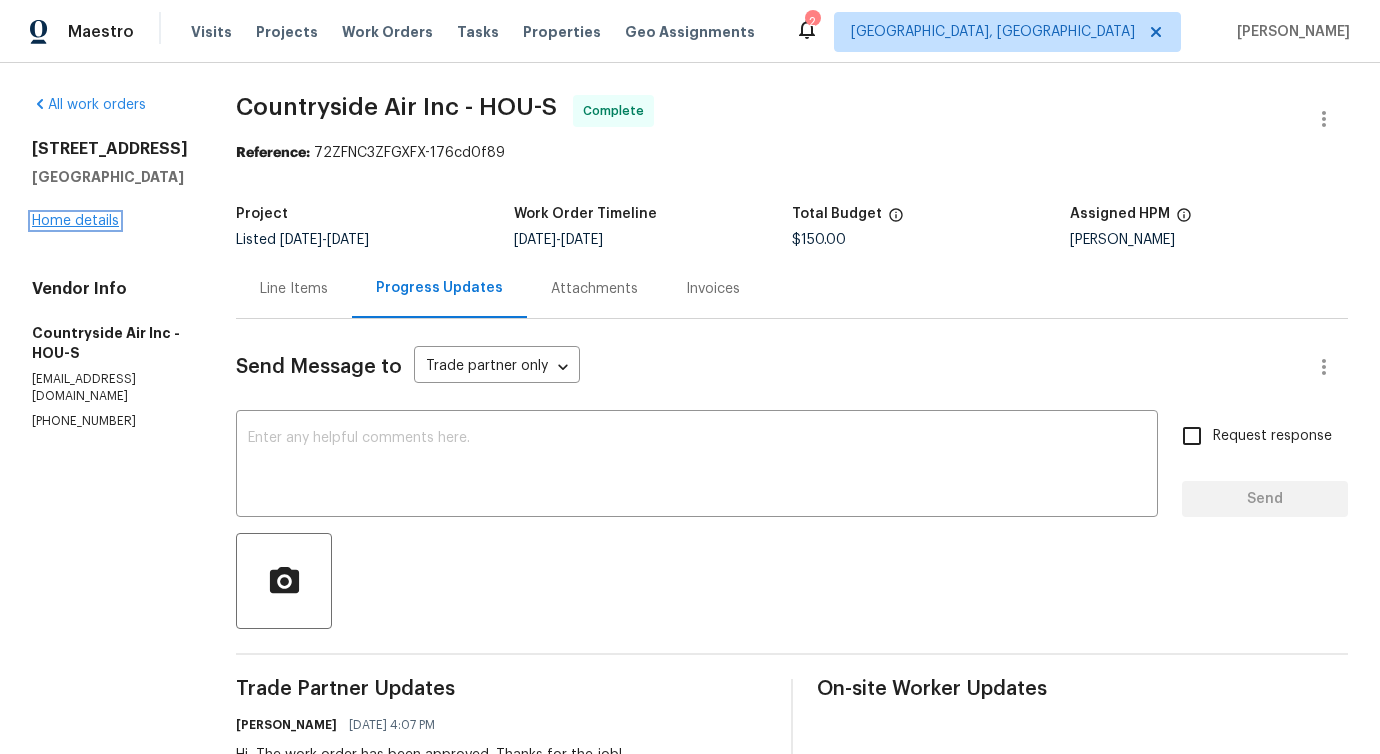 click on "Home details" at bounding box center (75, 221) 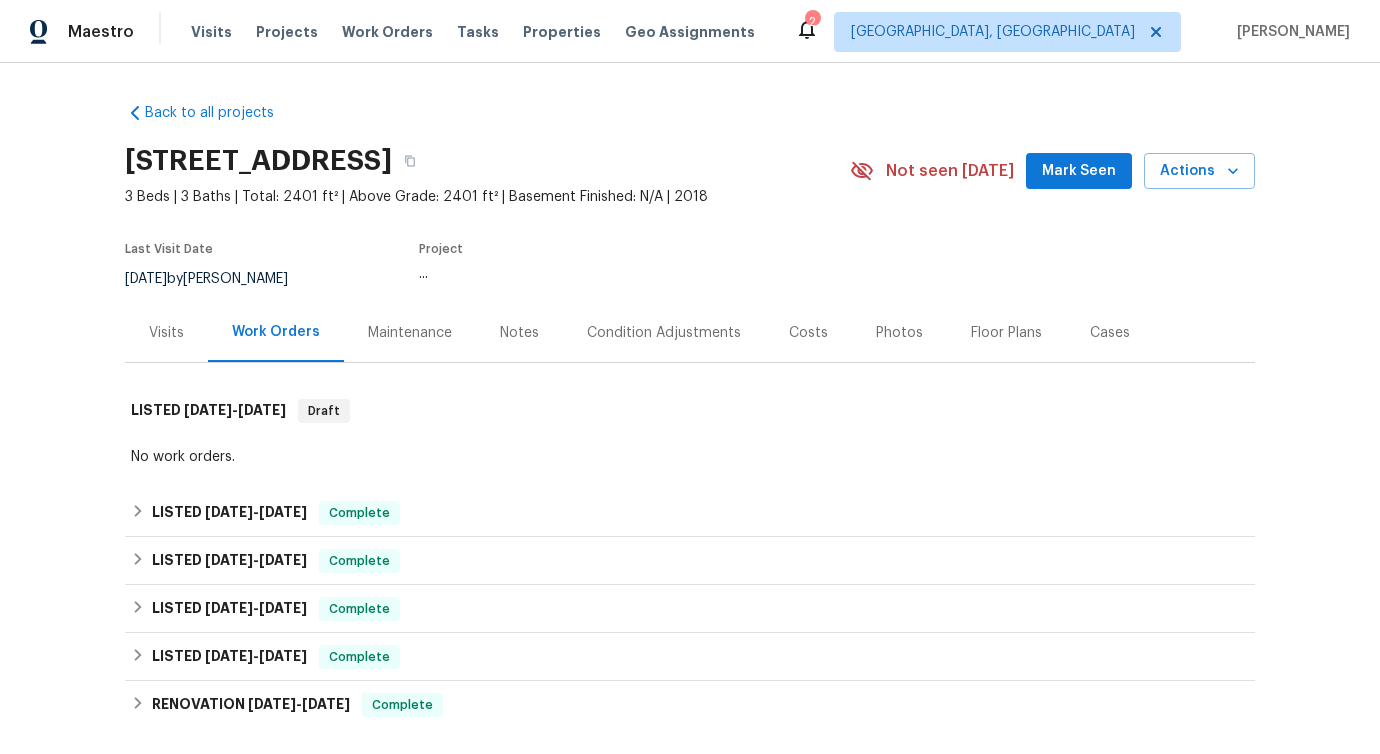 scroll, scrollTop: 296, scrollLeft: 0, axis: vertical 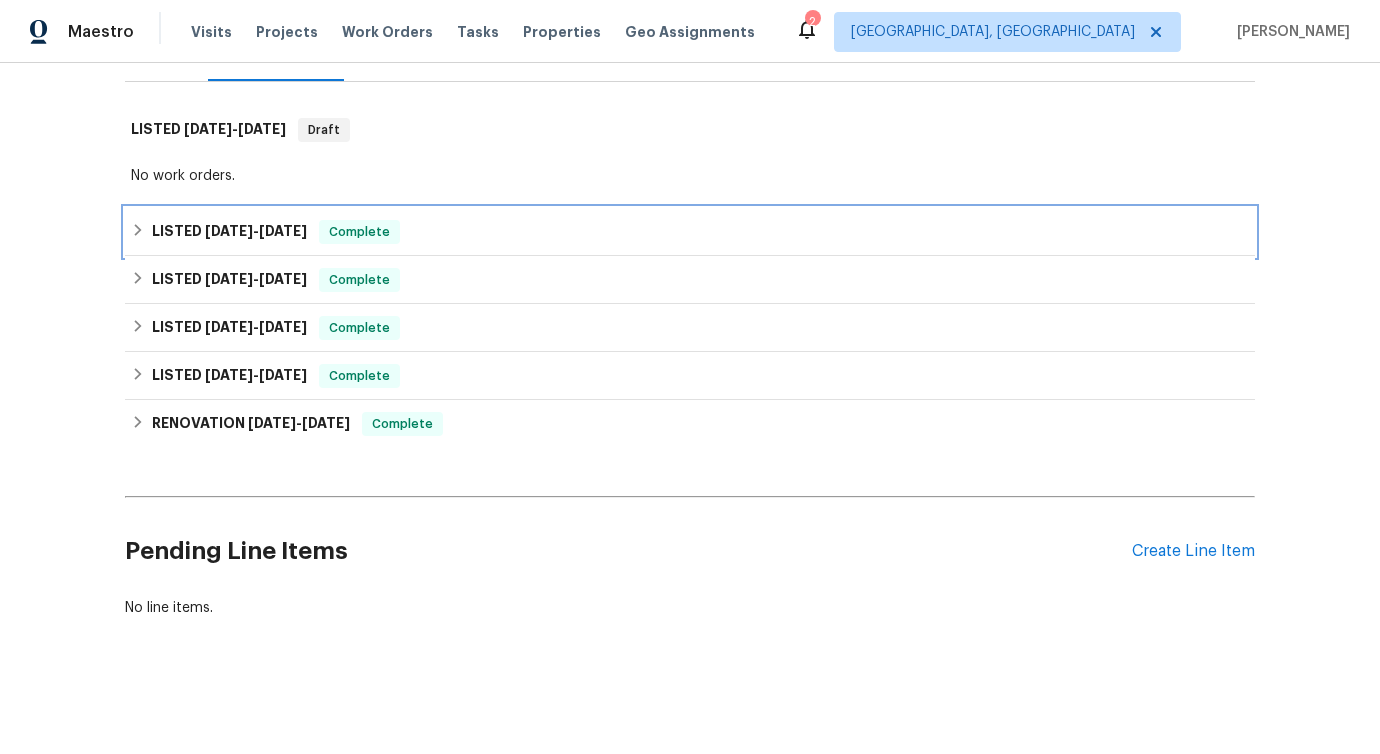 click on "7/3/25" at bounding box center (229, 231) 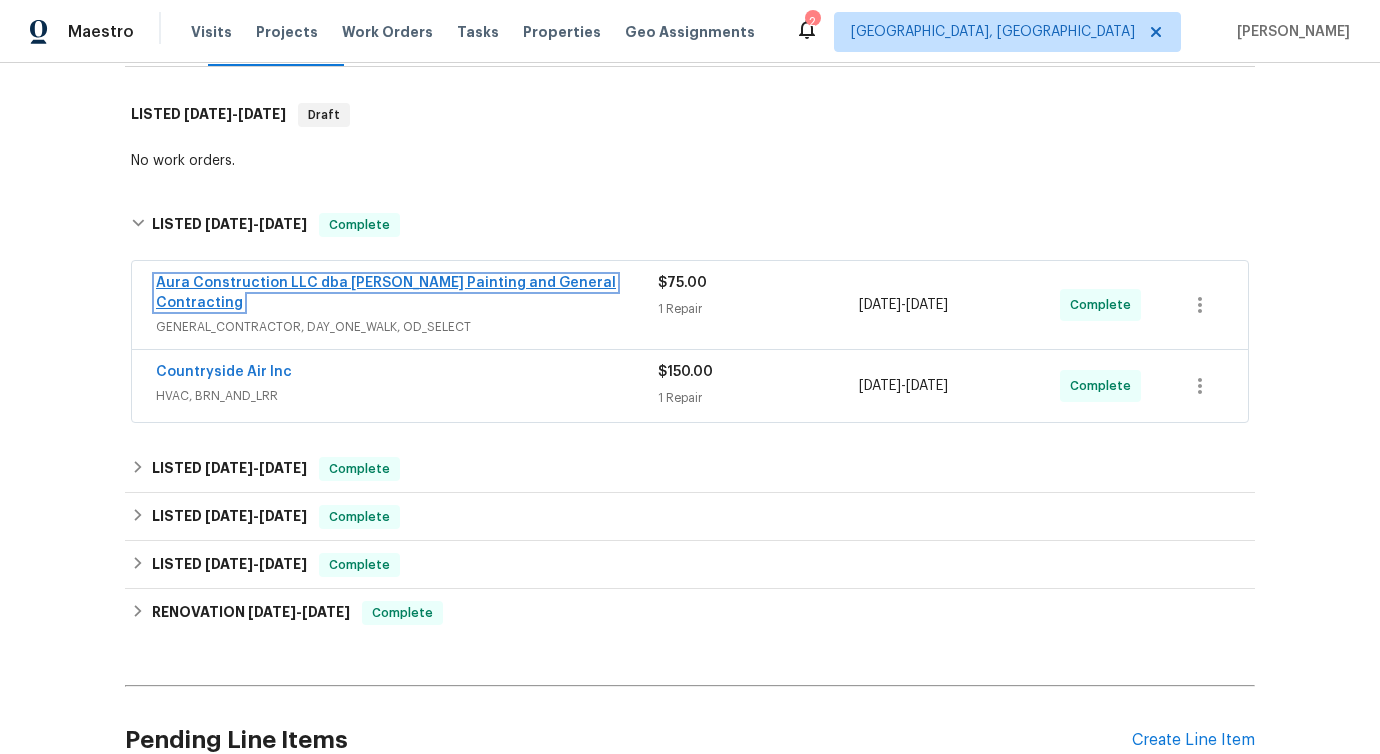 click on "Aura Construction LLC dba Logan's Painting and General Contracting" at bounding box center (386, 293) 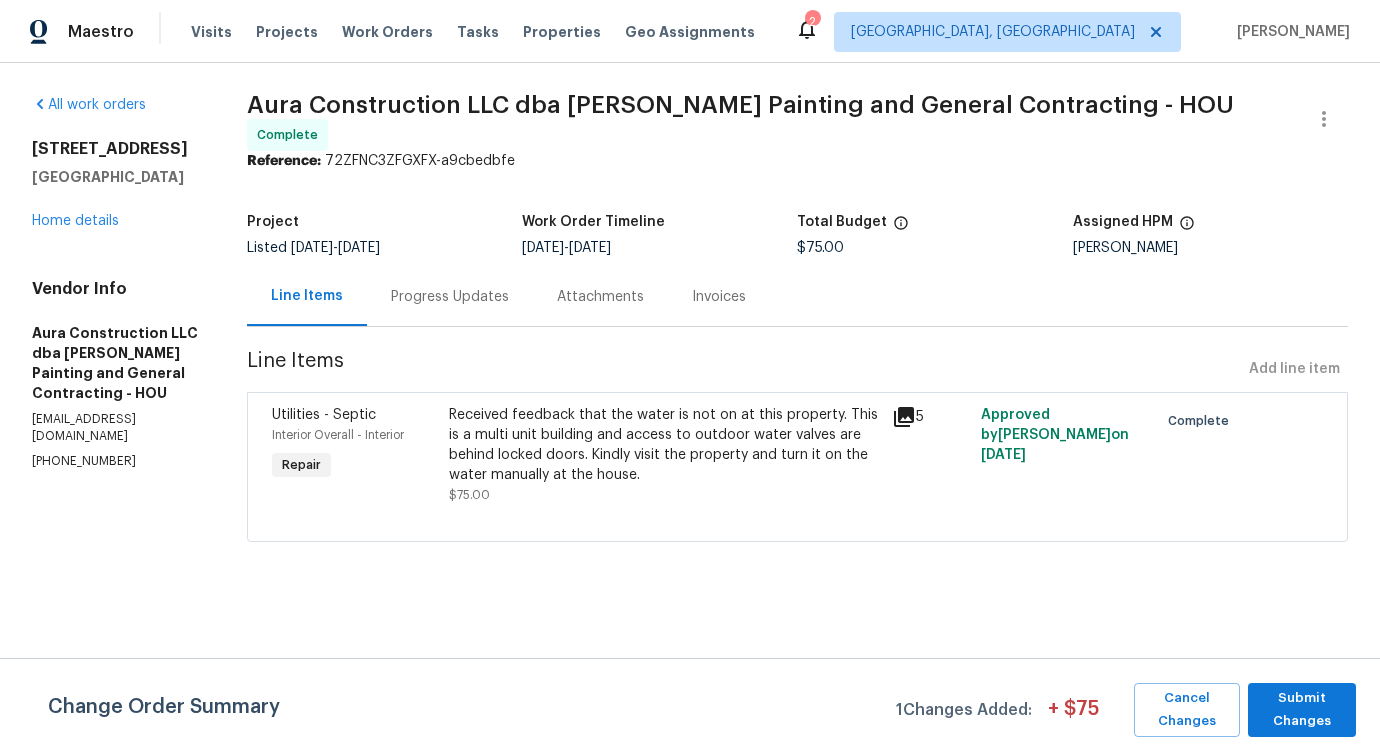 click on "Progress Updates" at bounding box center [450, 296] 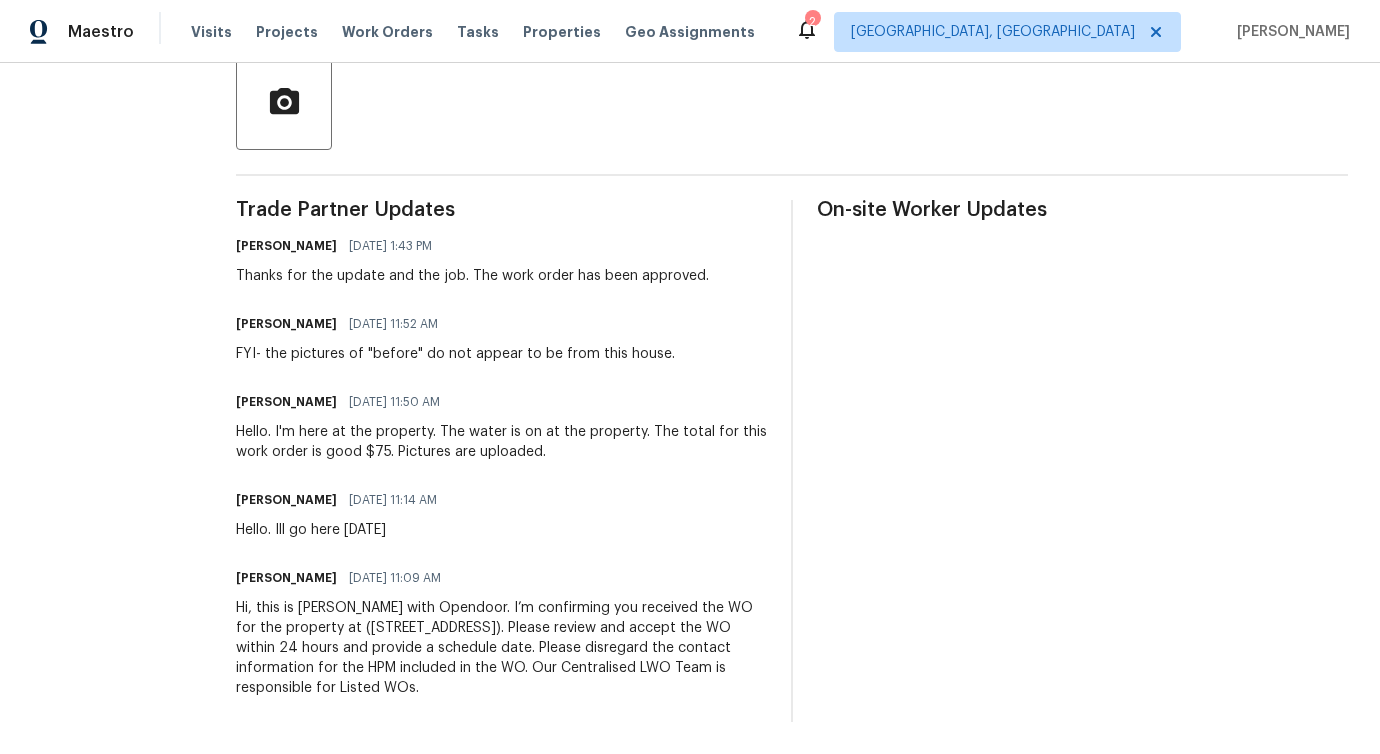 scroll, scrollTop: 0, scrollLeft: 0, axis: both 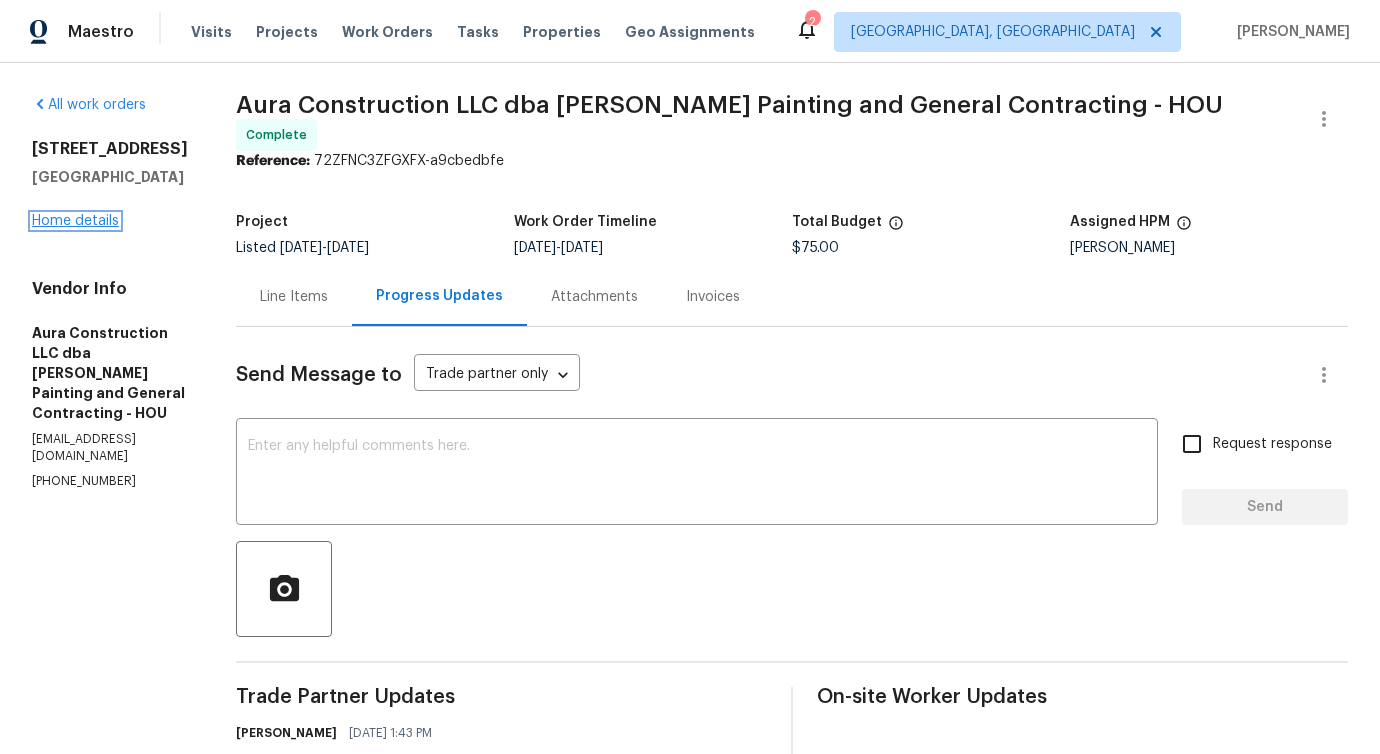 click on "Home details" at bounding box center [75, 221] 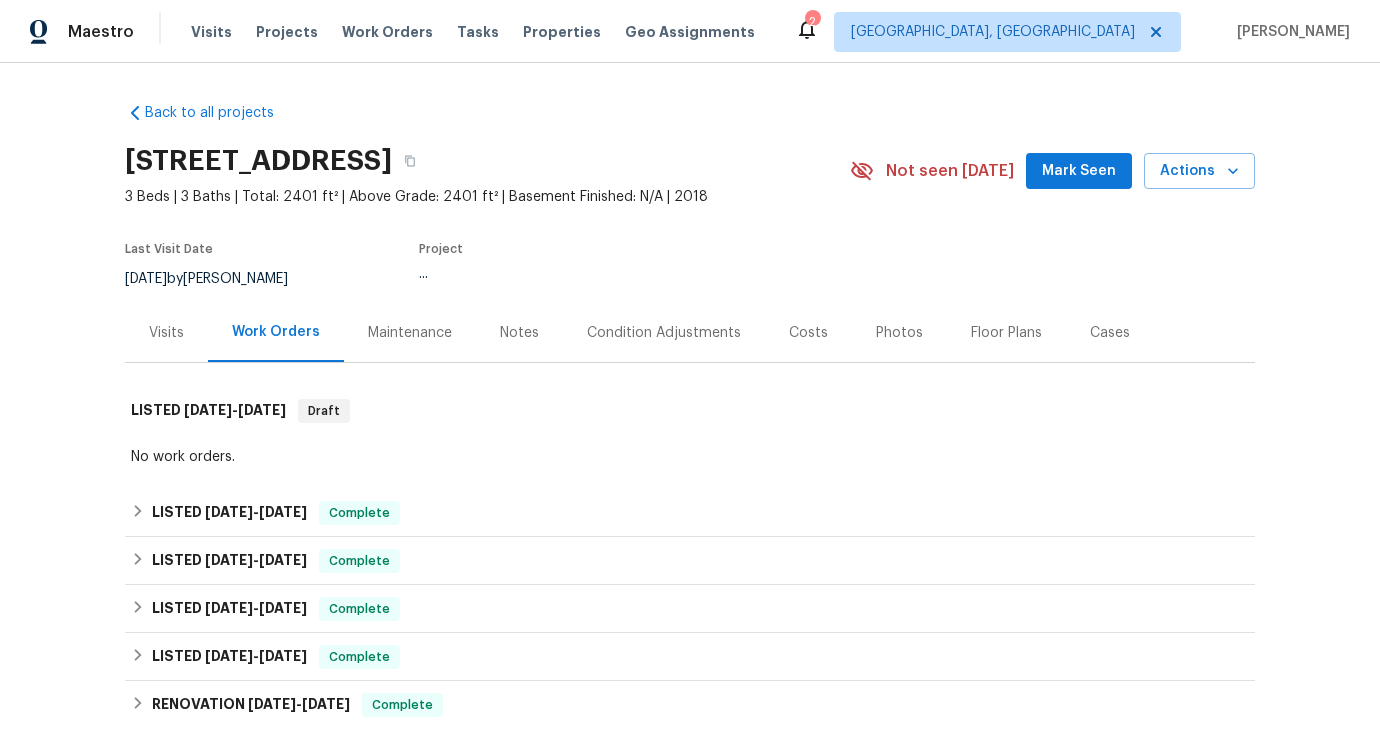 scroll, scrollTop: 296, scrollLeft: 0, axis: vertical 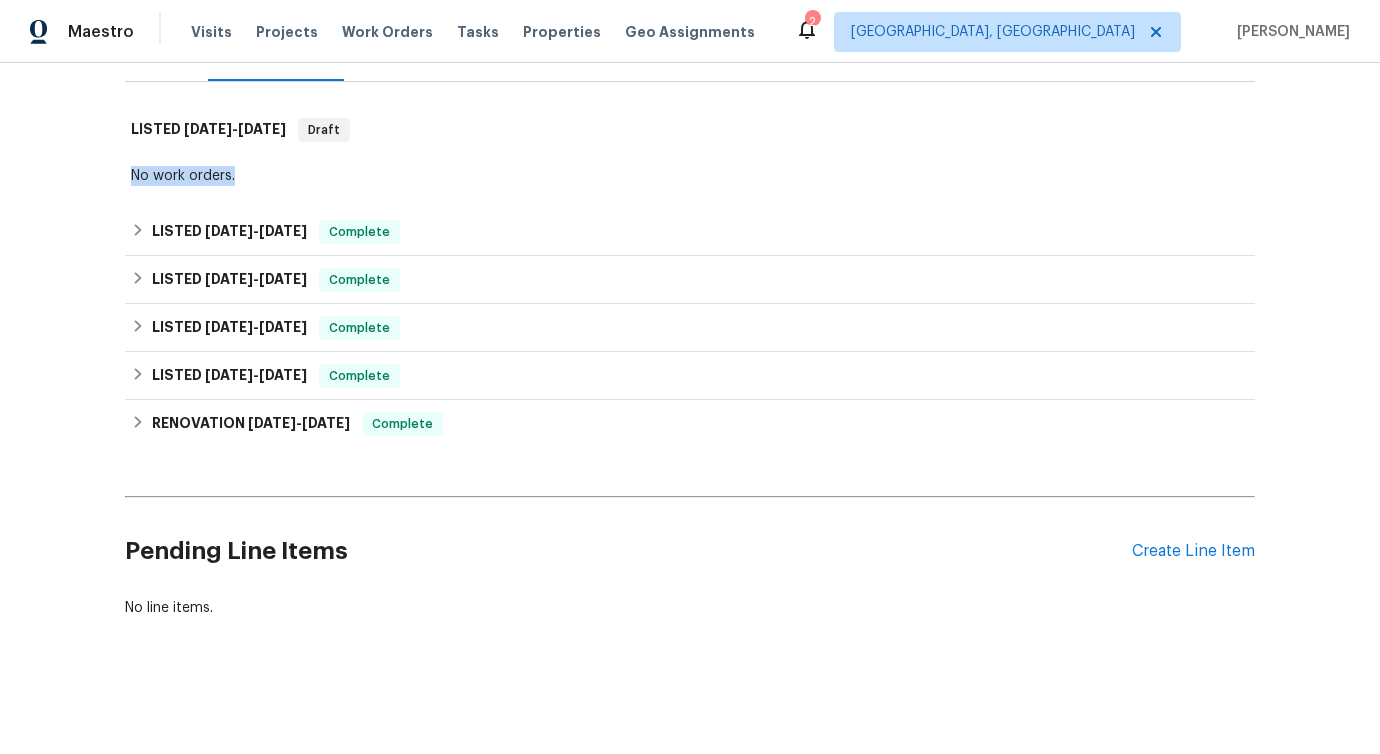 drag, startPoint x: 141, startPoint y: 147, endPoint x: 281, endPoint y: 168, distance: 141.56624 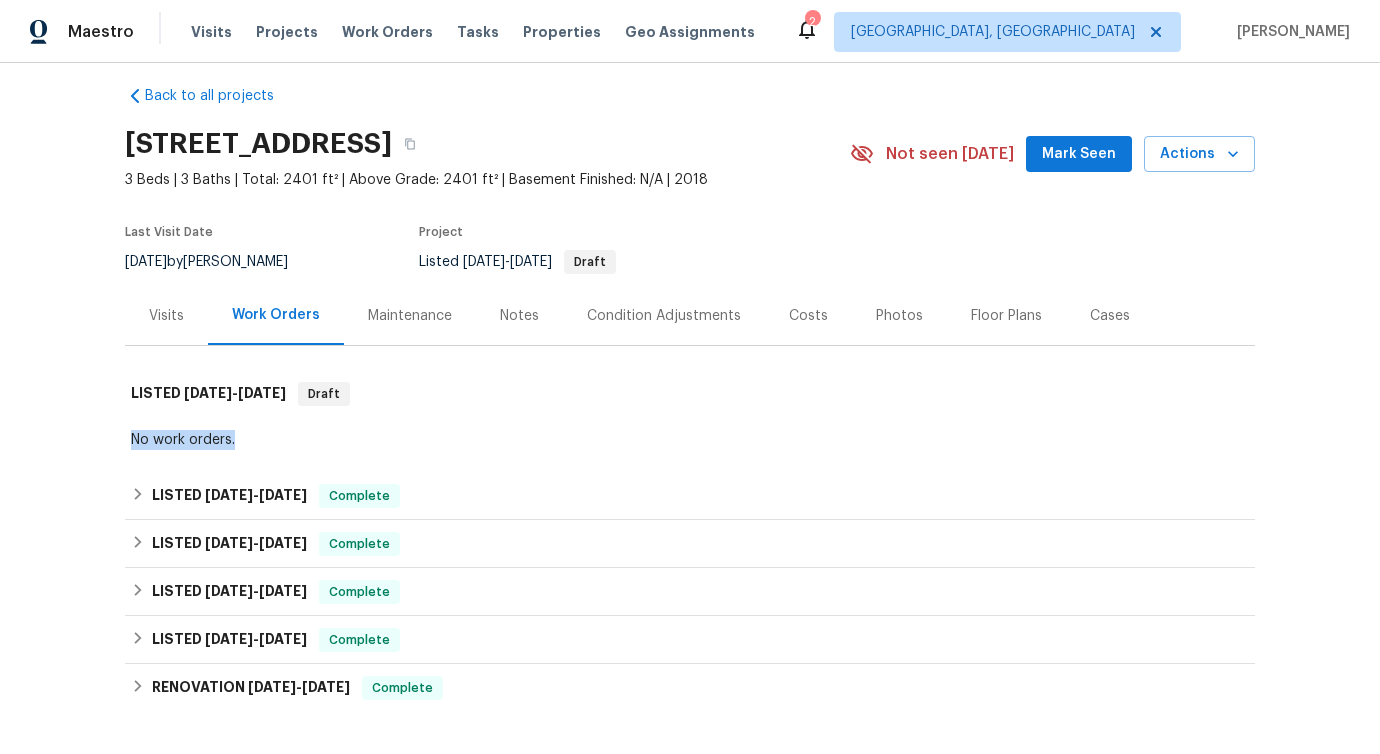 scroll, scrollTop: 0, scrollLeft: 0, axis: both 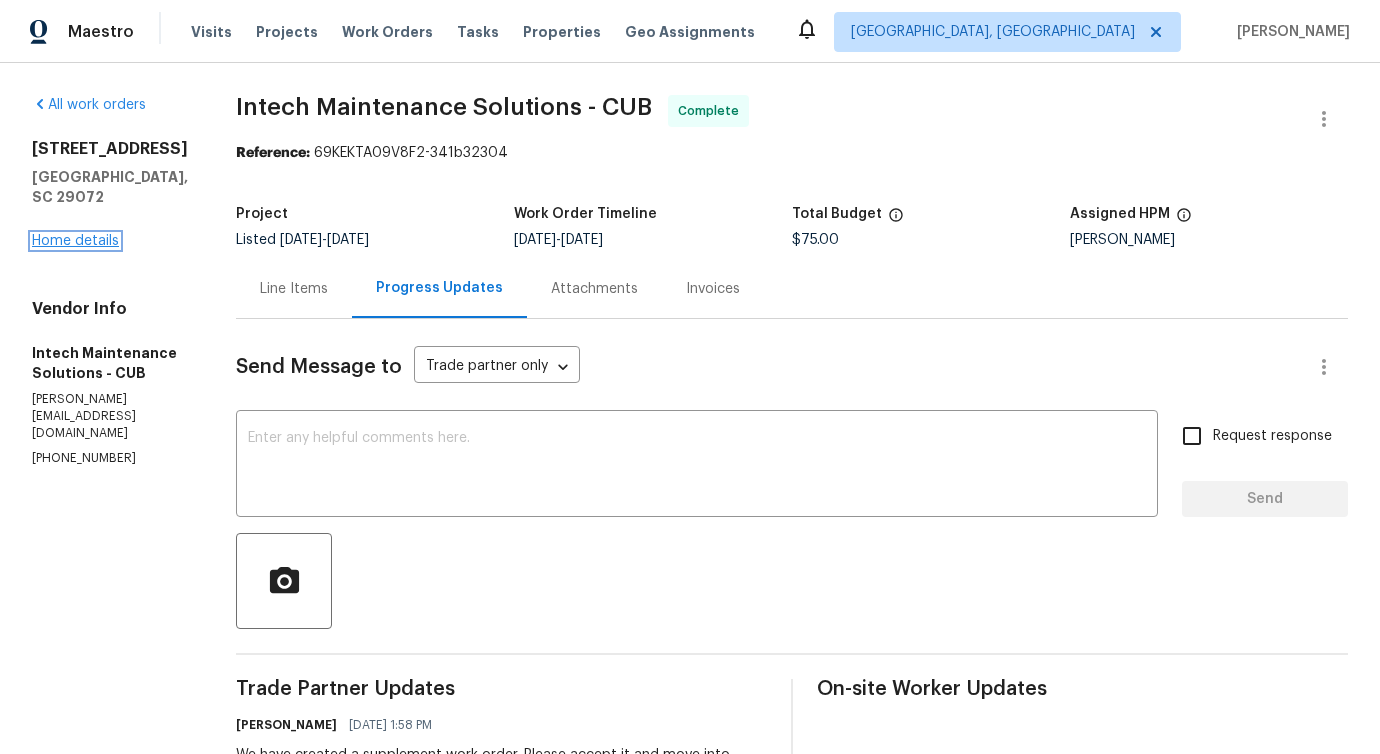 click on "Home details" at bounding box center (75, 241) 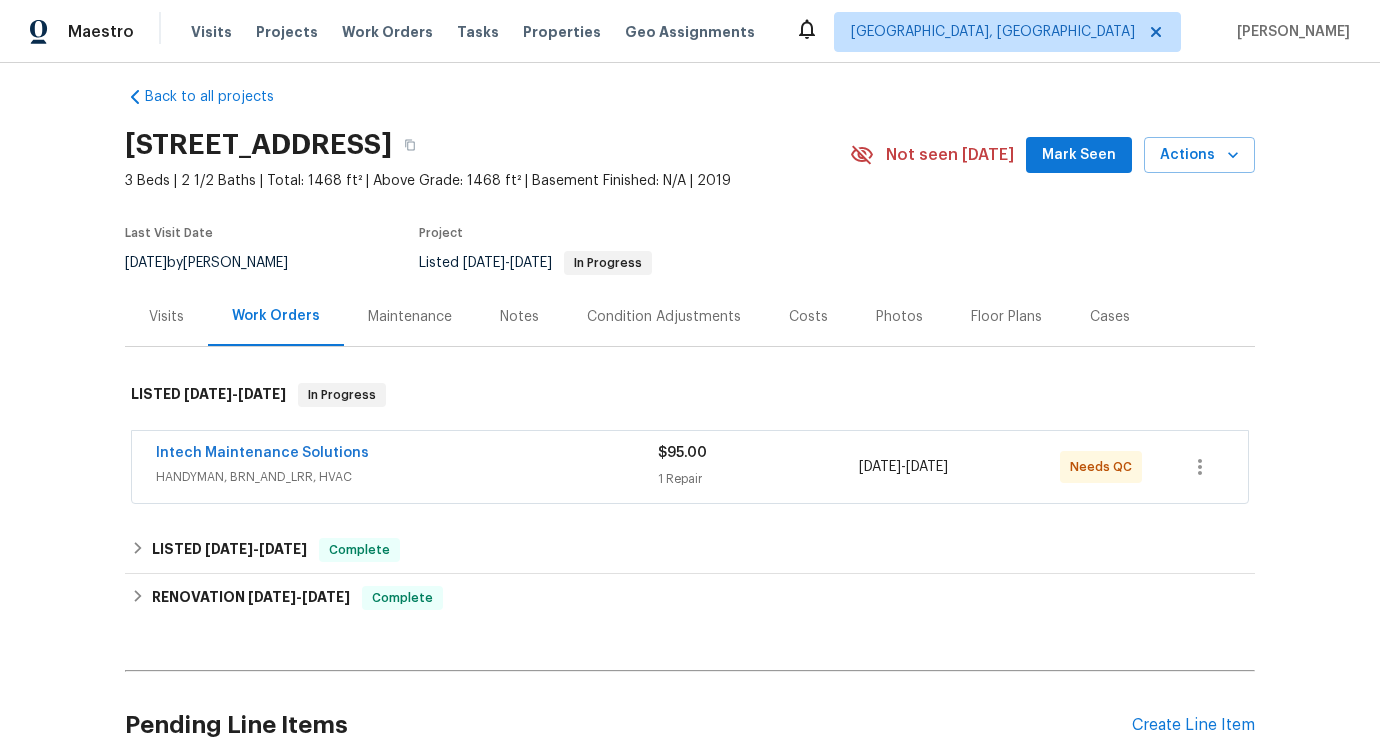 scroll, scrollTop: 32, scrollLeft: 0, axis: vertical 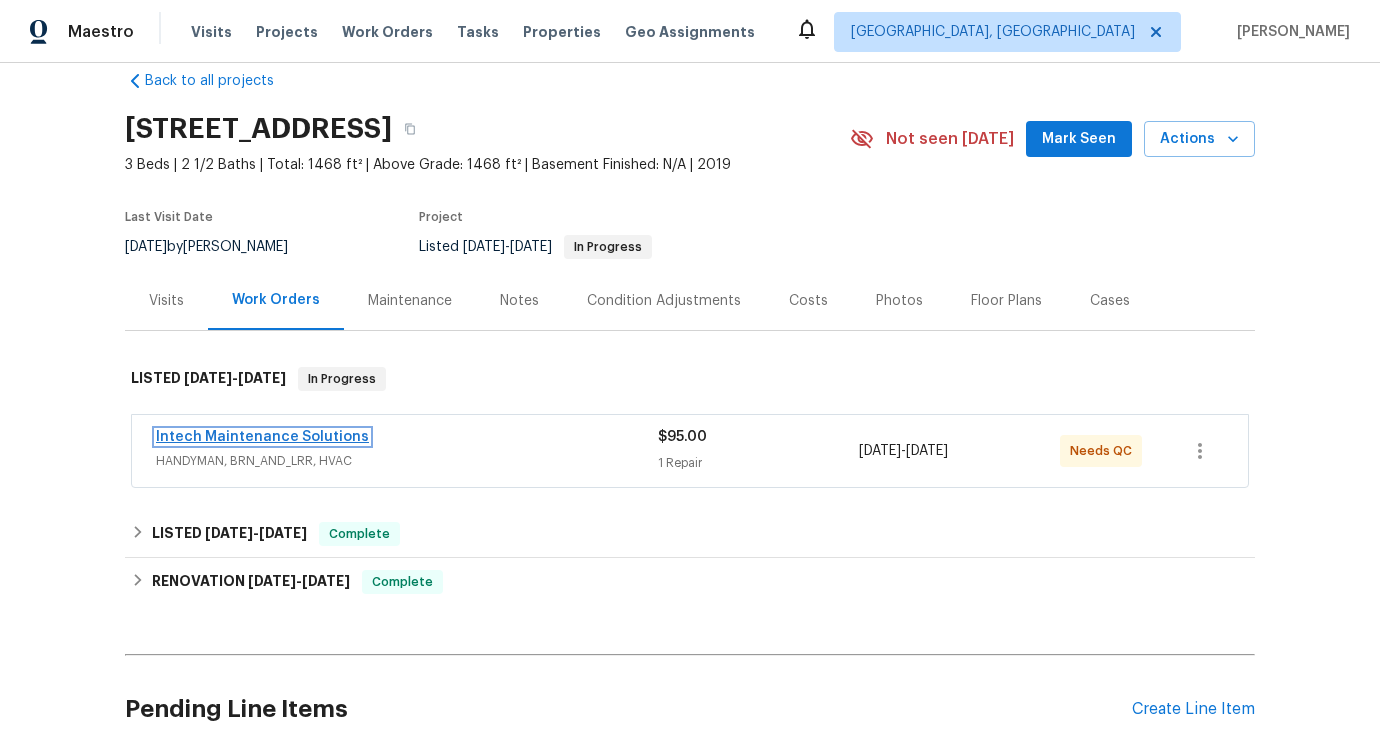 click on "Intech Maintenance Solutions" at bounding box center (262, 437) 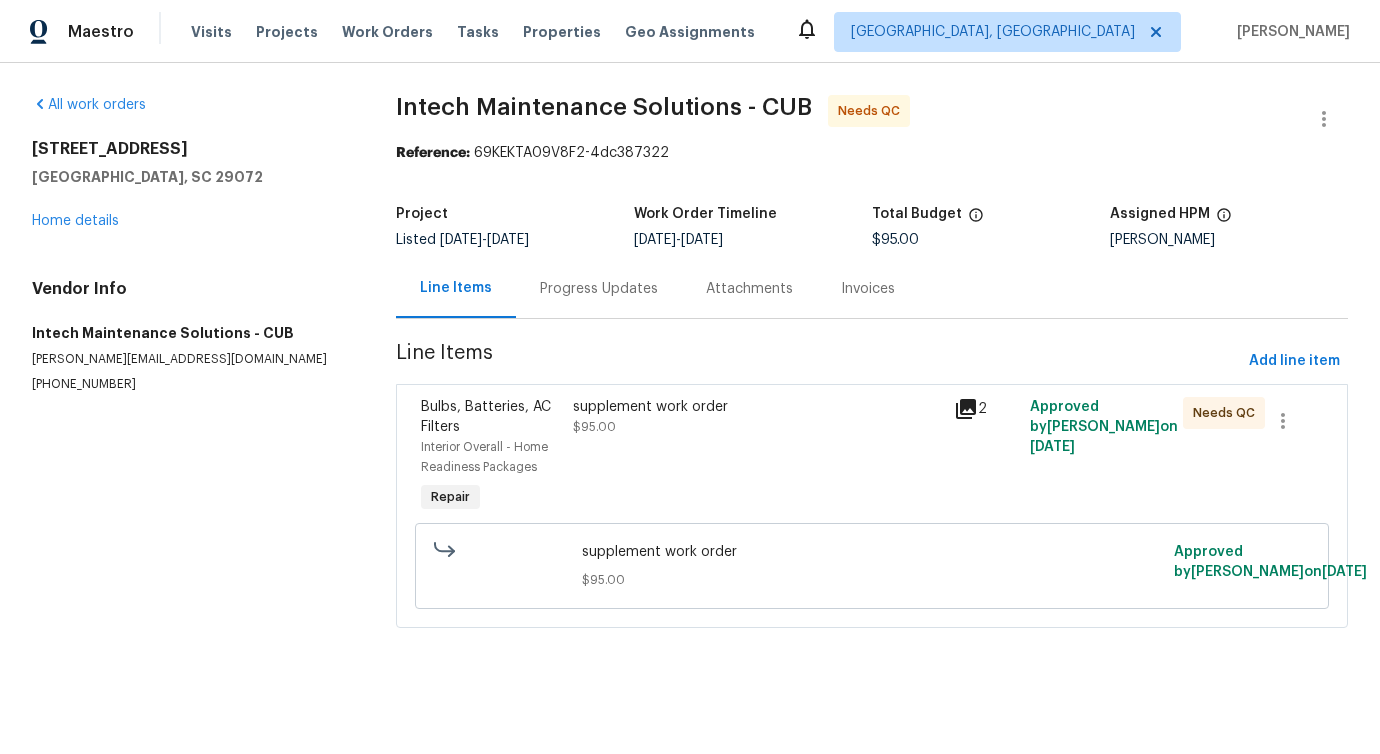 click on "Progress Updates" at bounding box center (599, 288) 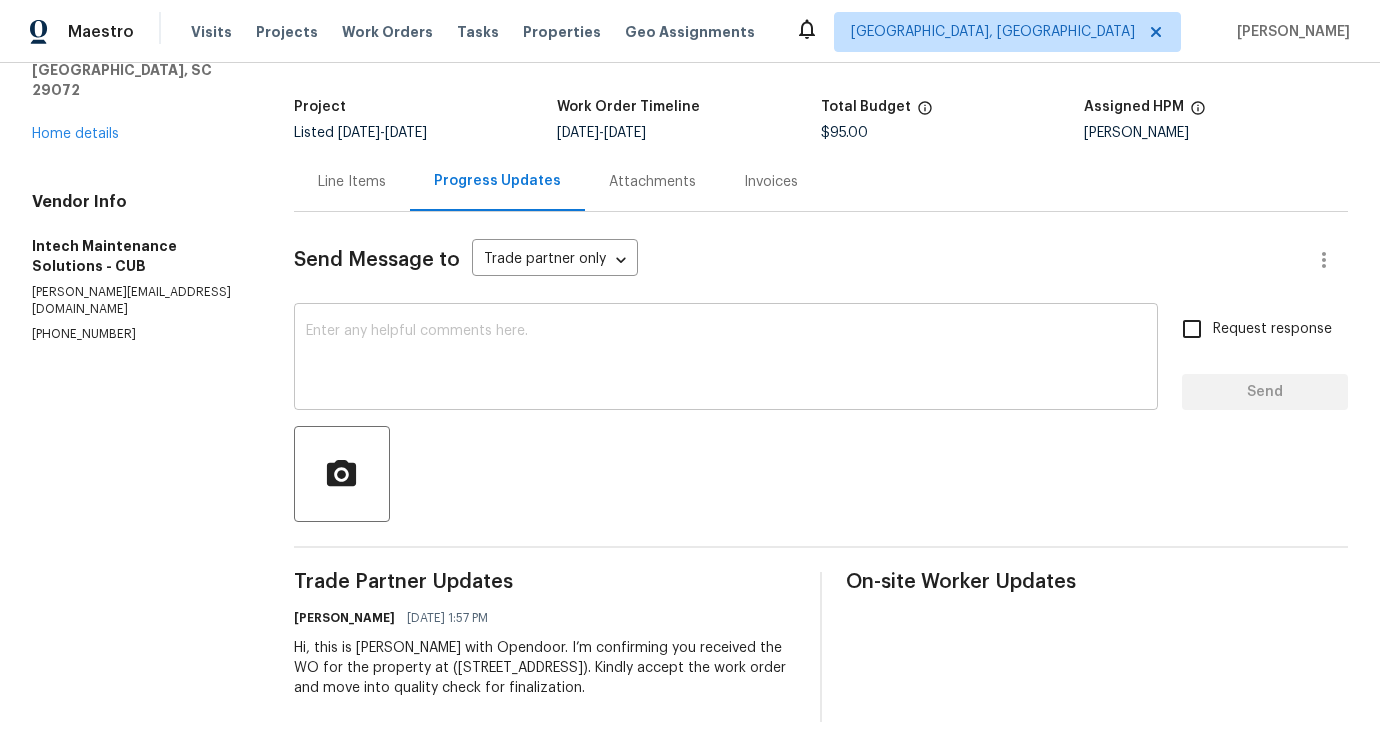 scroll, scrollTop: 0, scrollLeft: 0, axis: both 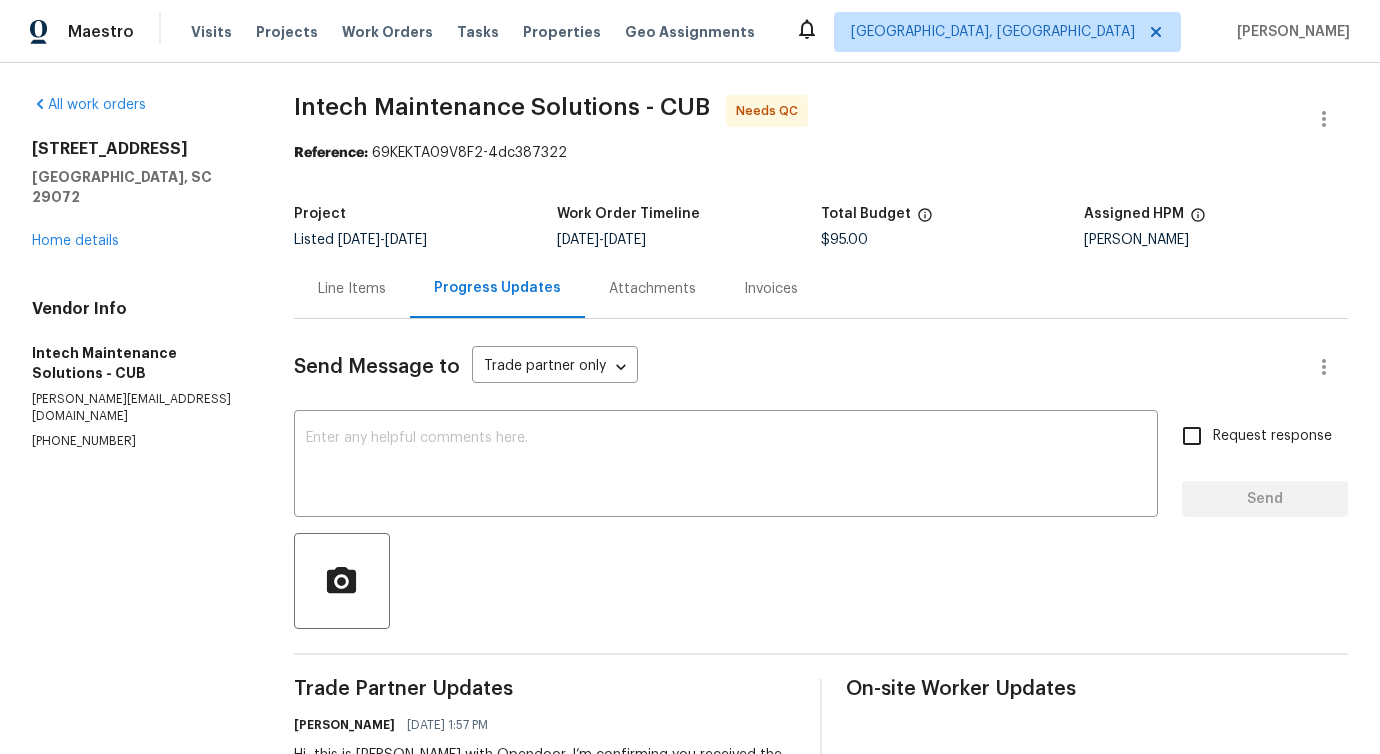 click on "Line Items" at bounding box center [352, 289] 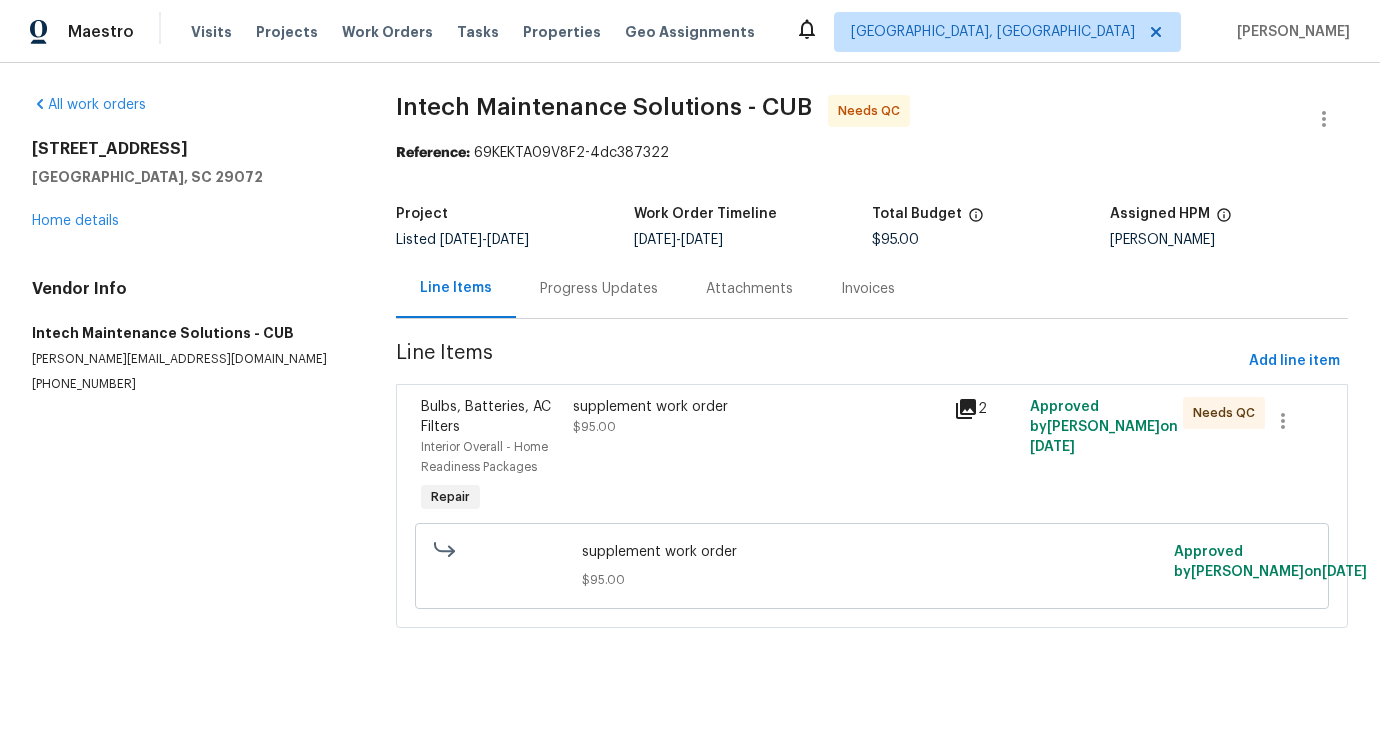 click on "supplement work order $95.00" at bounding box center (757, 457) 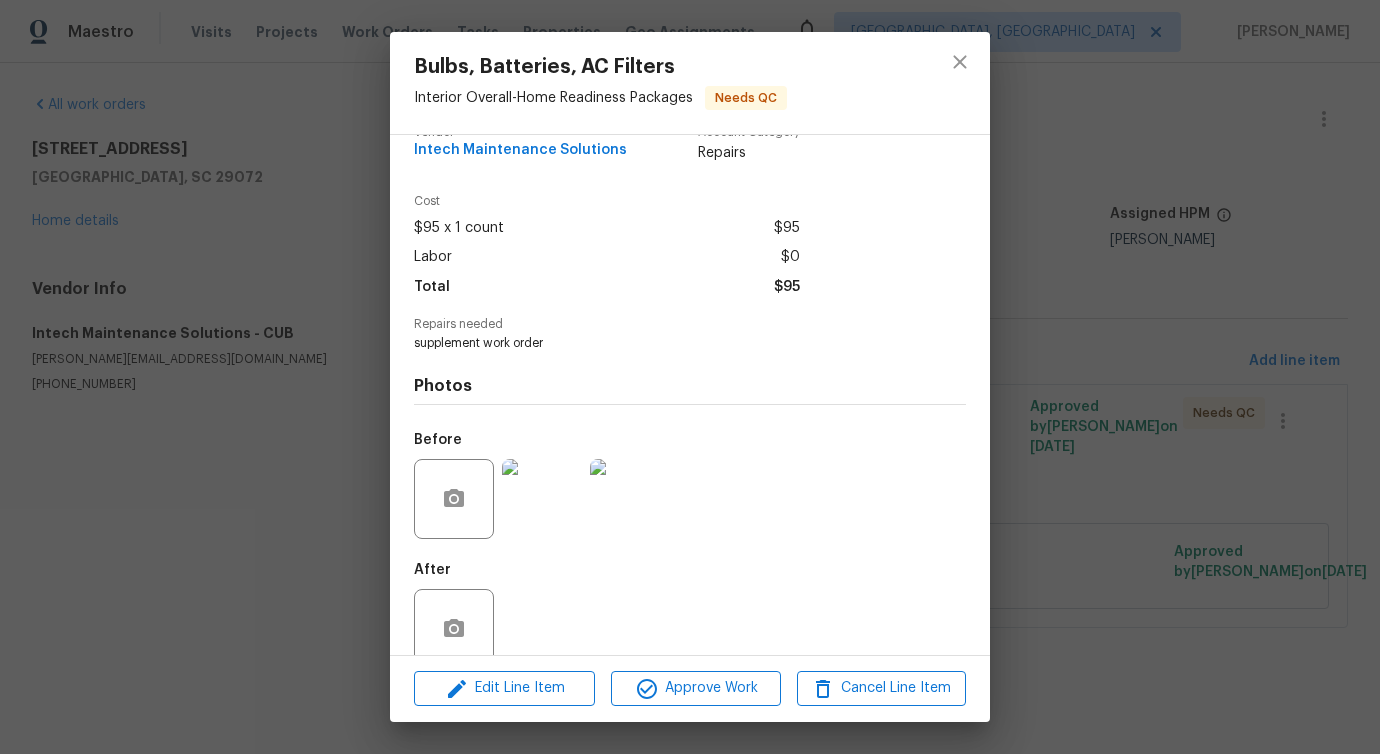 scroll, scrollTop: 67, scrollLeft: 0, axis: vertical 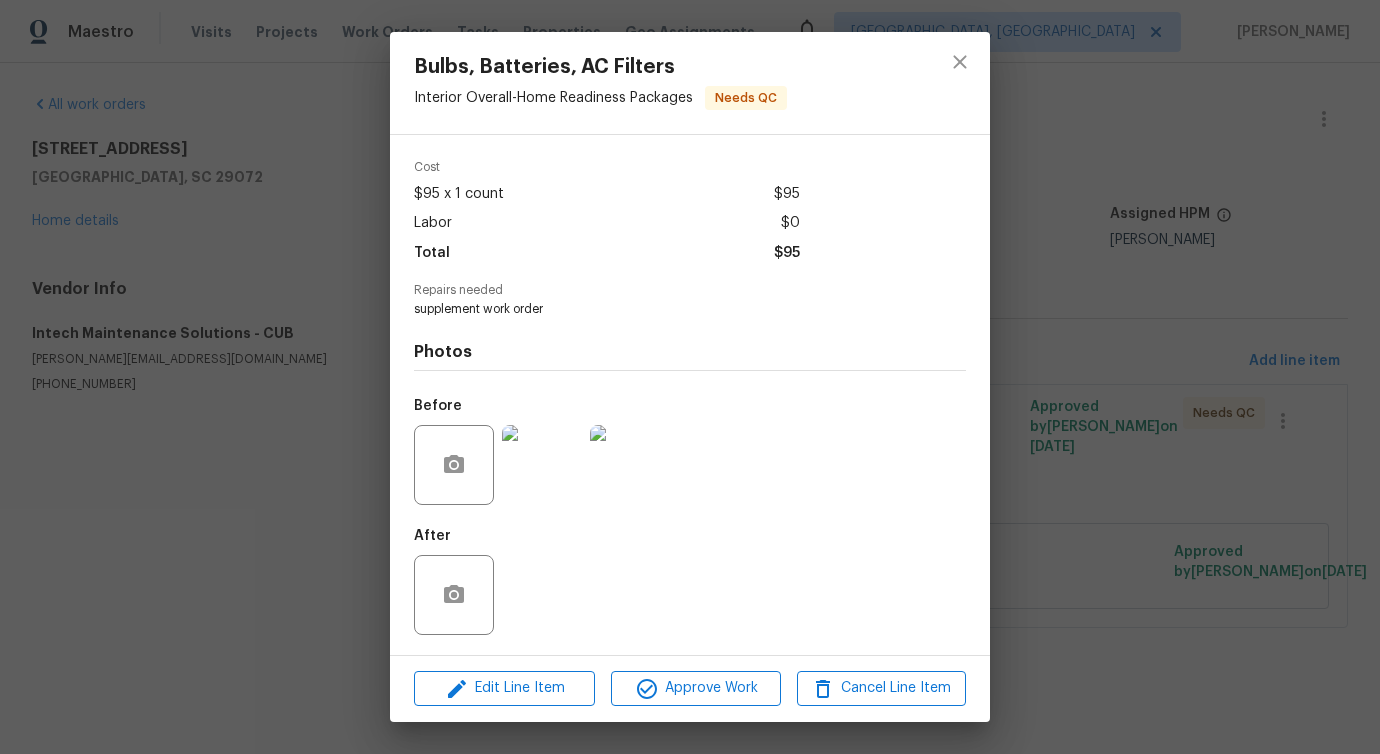 click at bounding box center (542, 465) 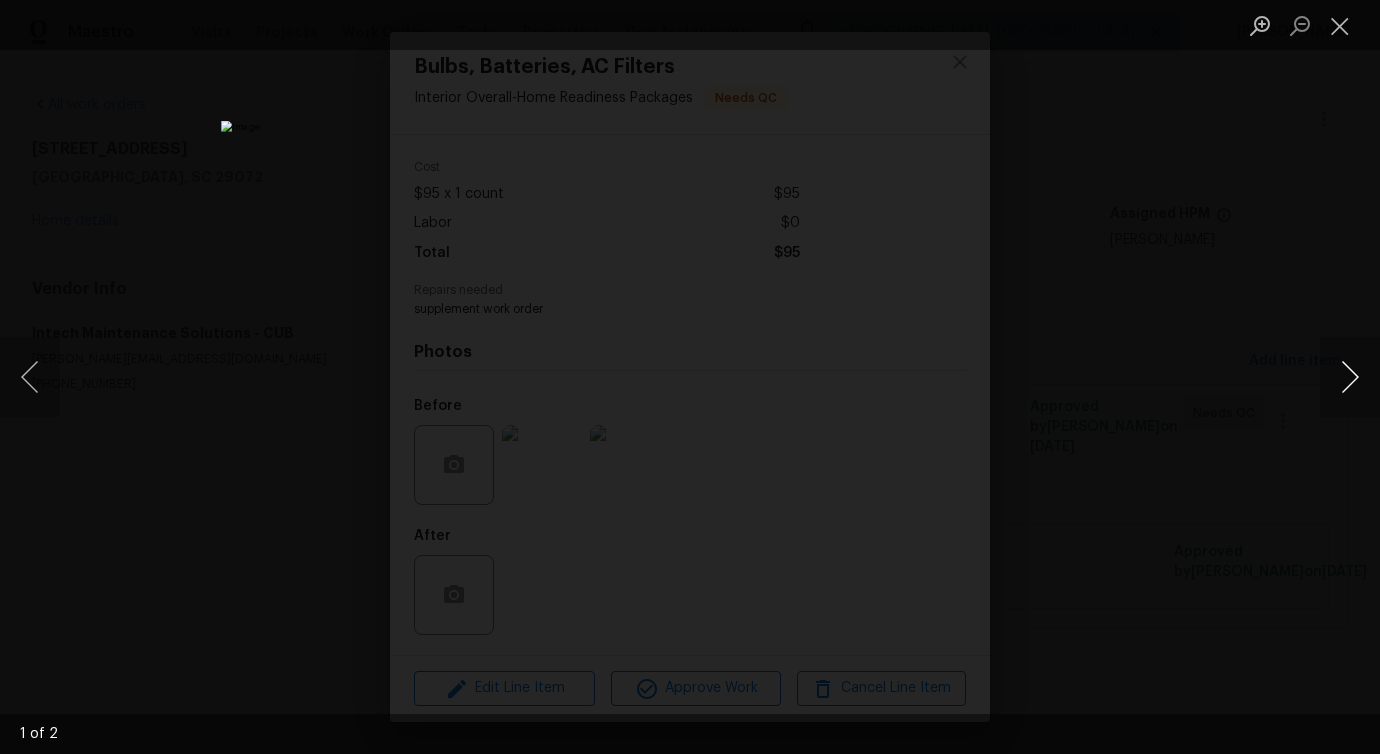 click at bounding box center [1350, 377] 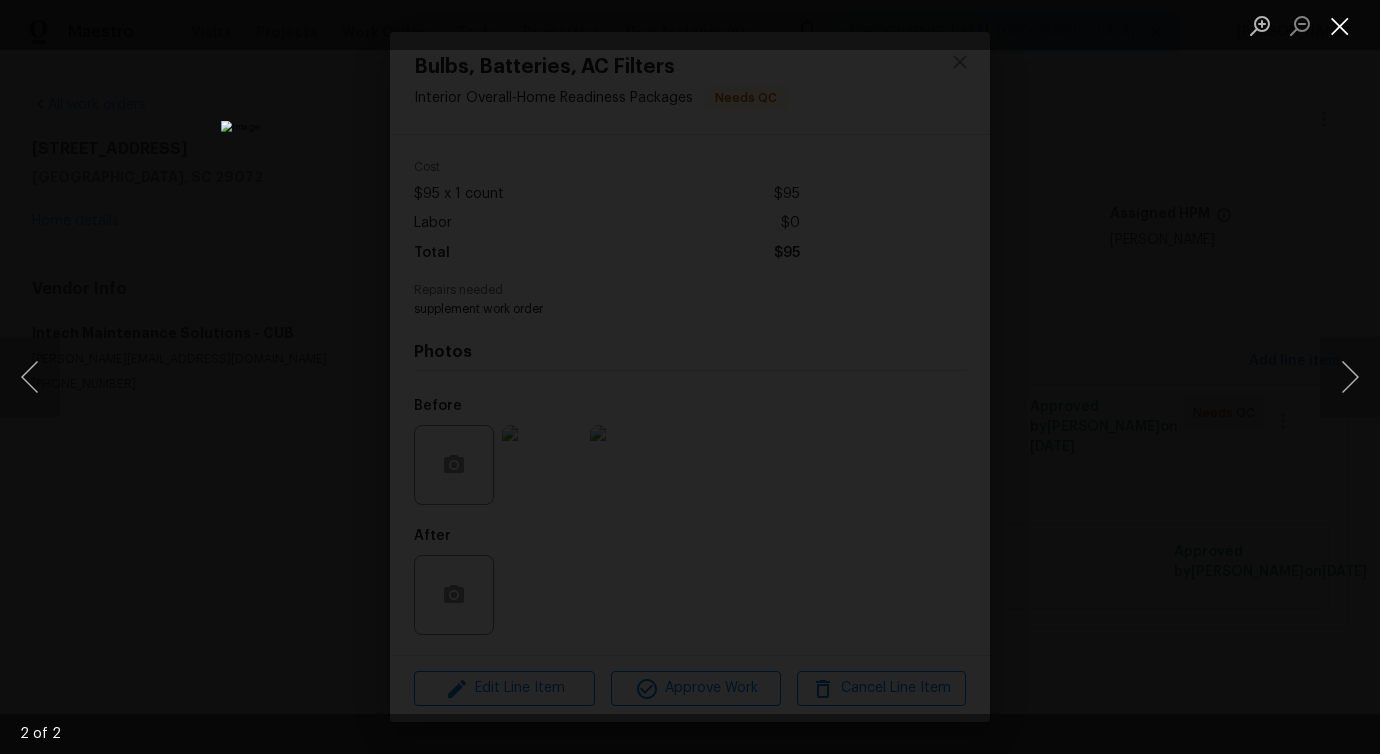 click at bounding box center [1340, 25] 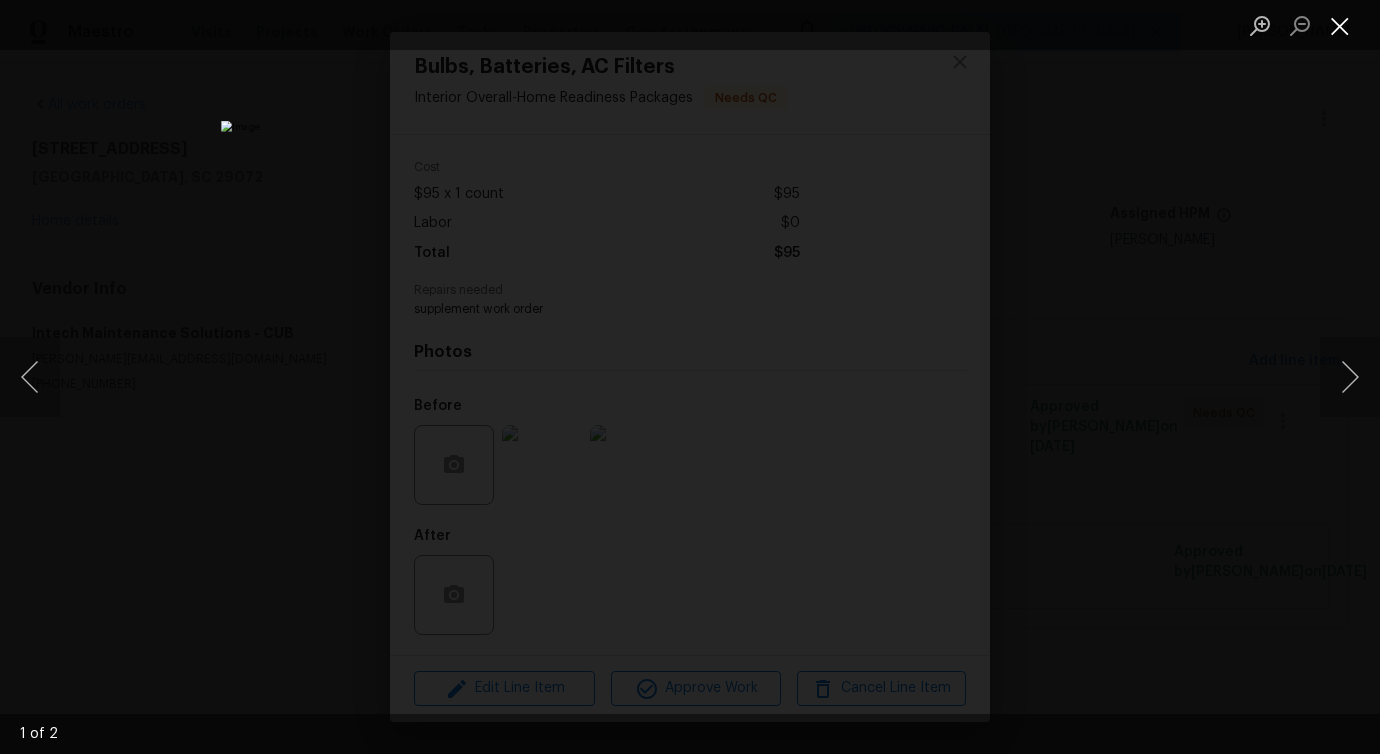 click at bounding box center (1340, 25) 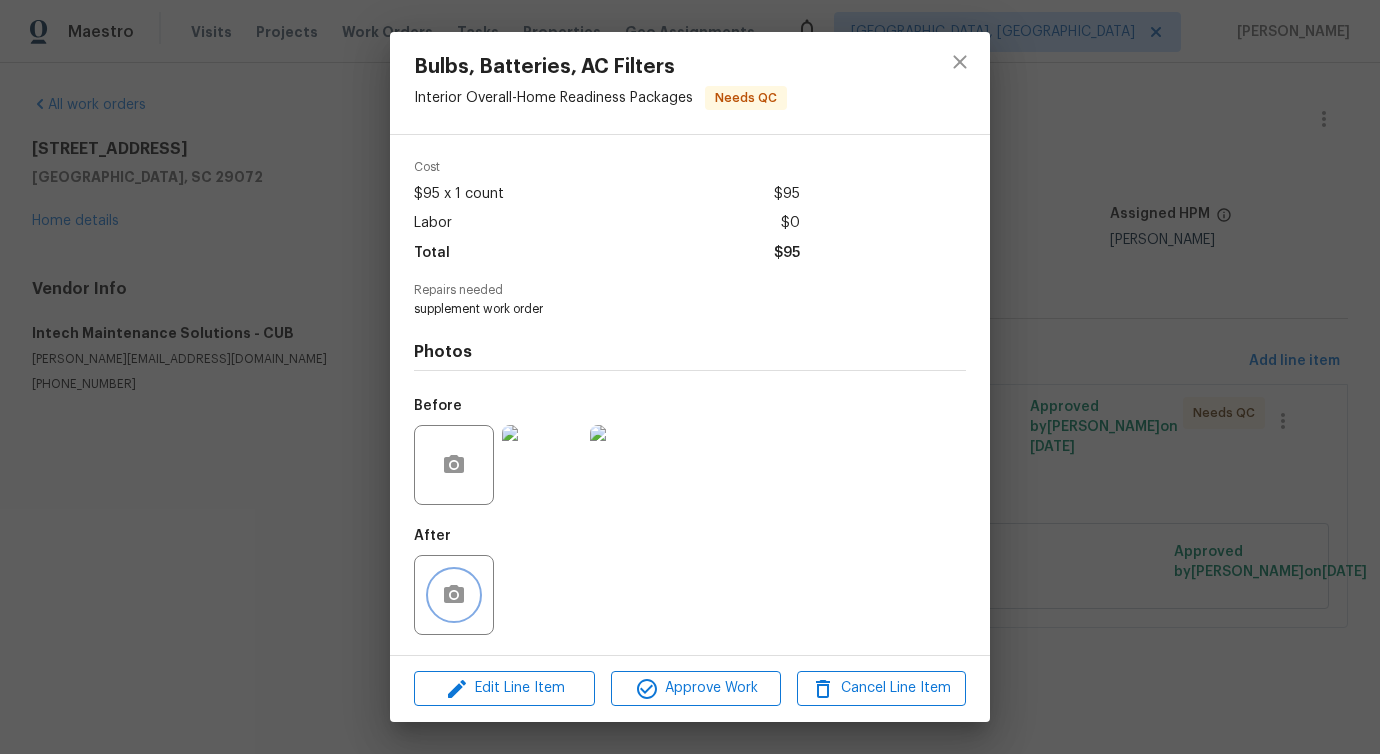 click 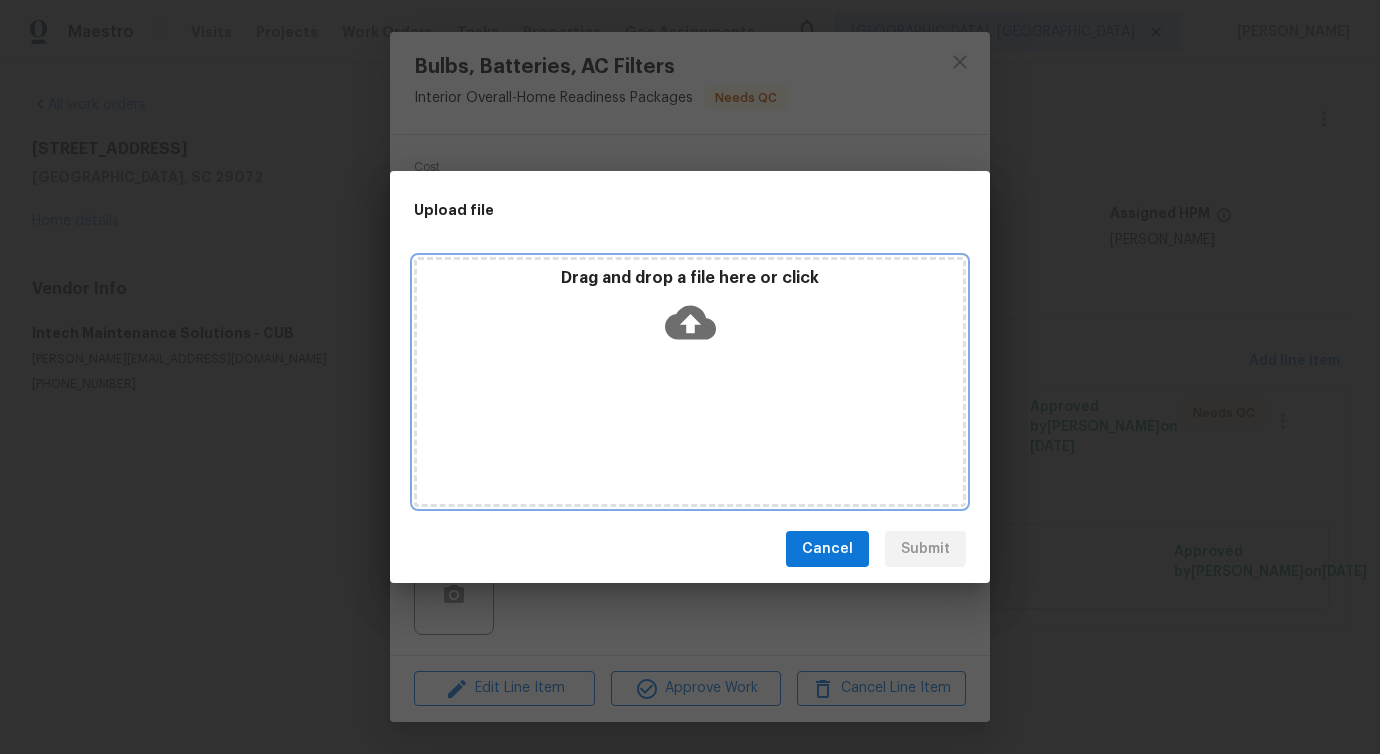 click 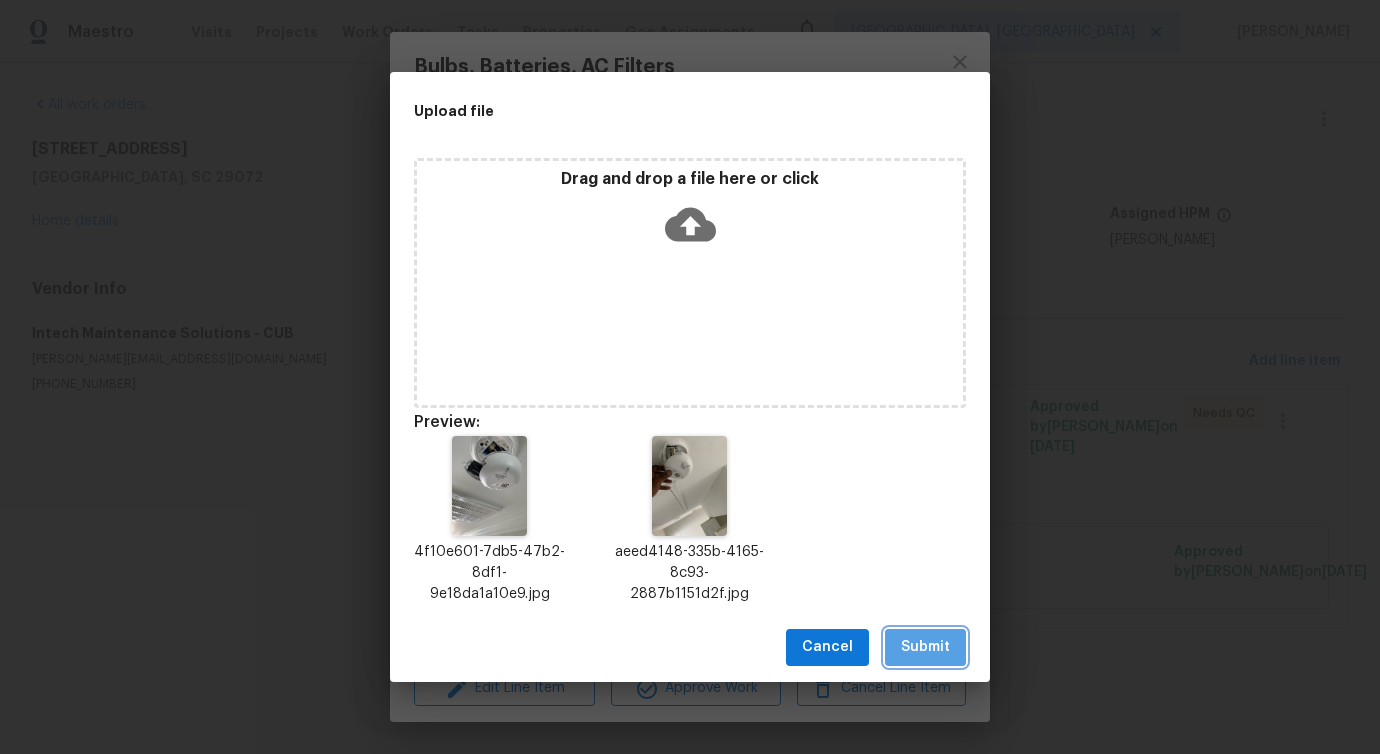 click on "Submit" at bounding box center (925, 647) 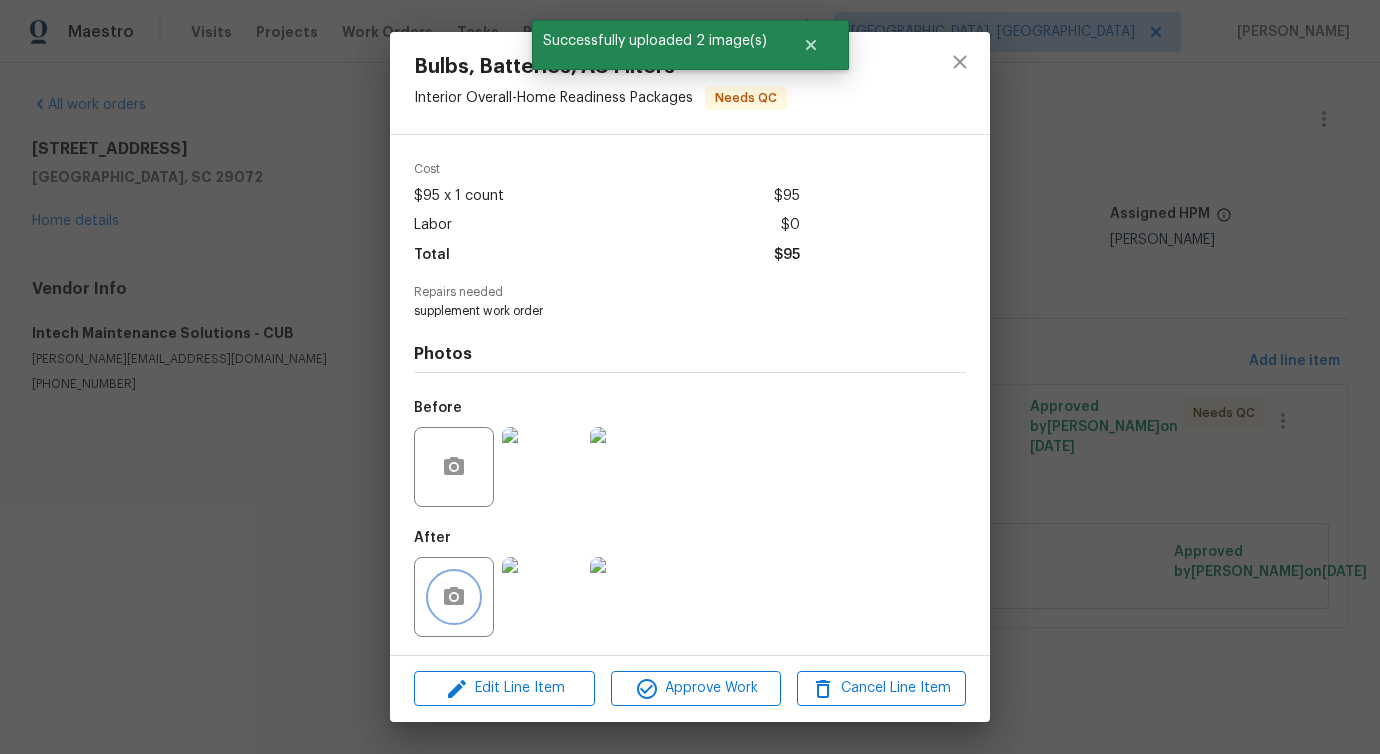 scroll, scrollTop: 67, scrollLeft: 0, axis: vertical 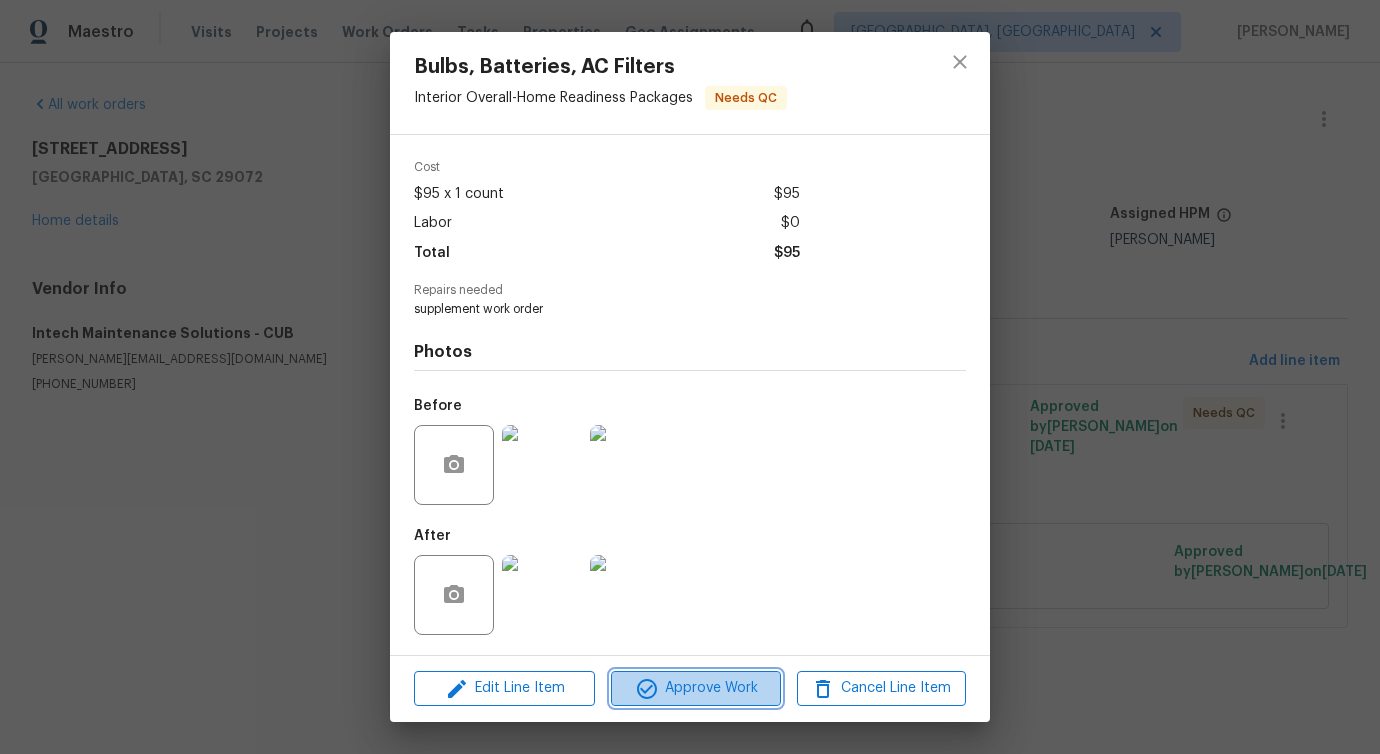 click on "Approve Work" at bounding box center [695, 688] 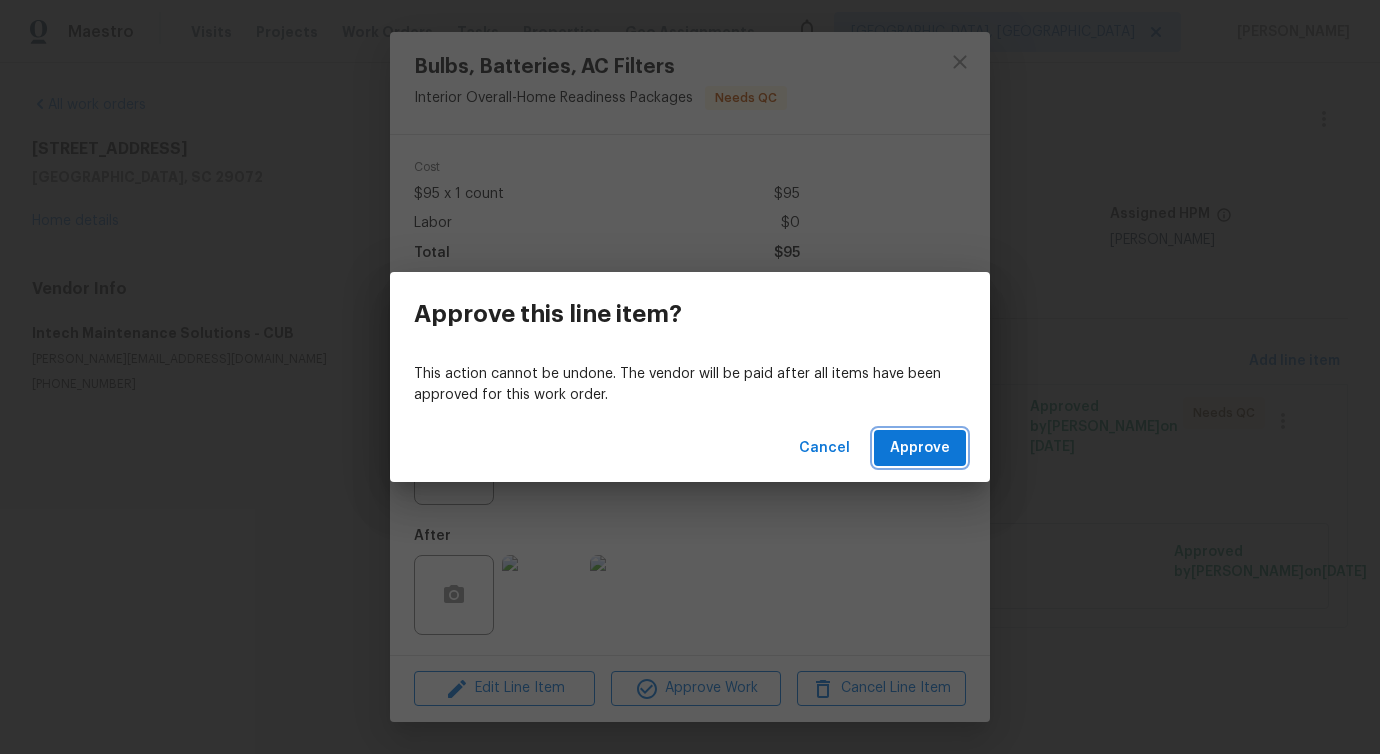 click on "Approve" at bounding box center [920, 448] 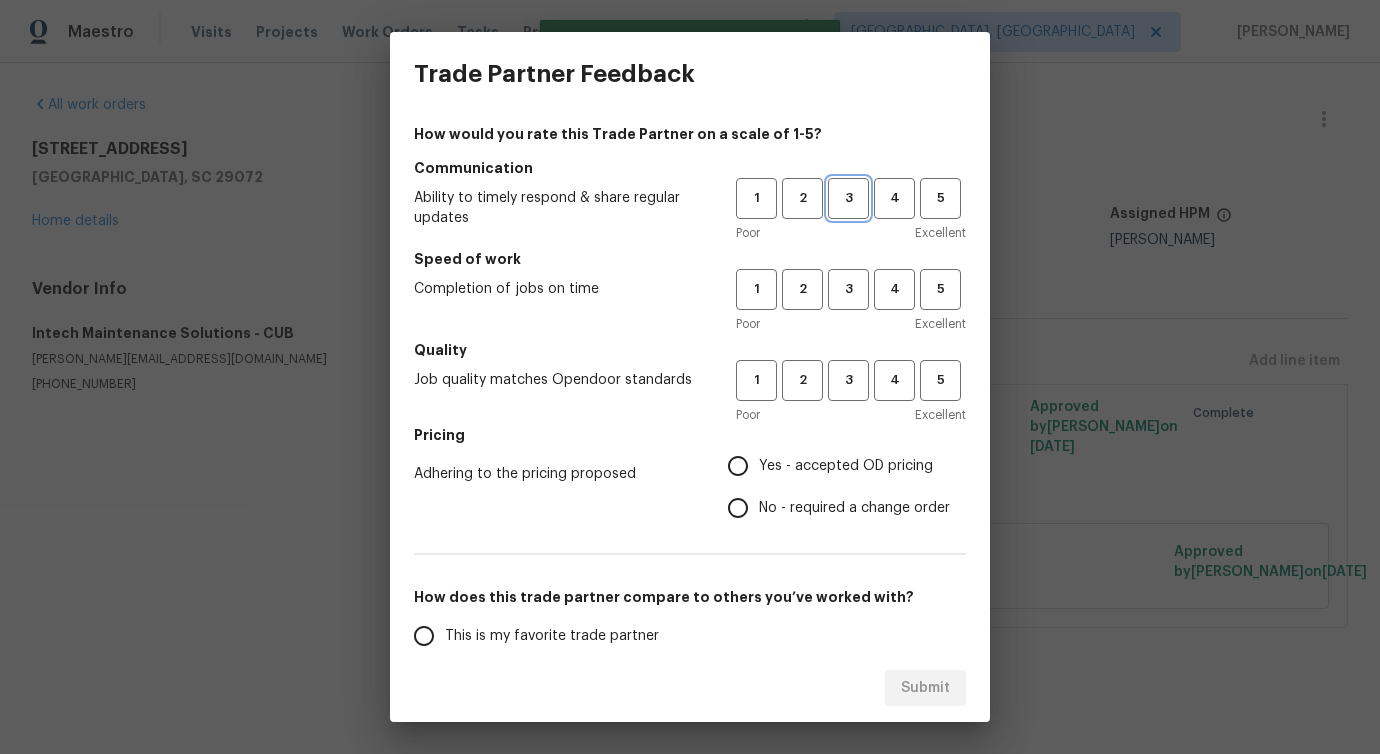 click on "3" at bounding box center (848, 198) 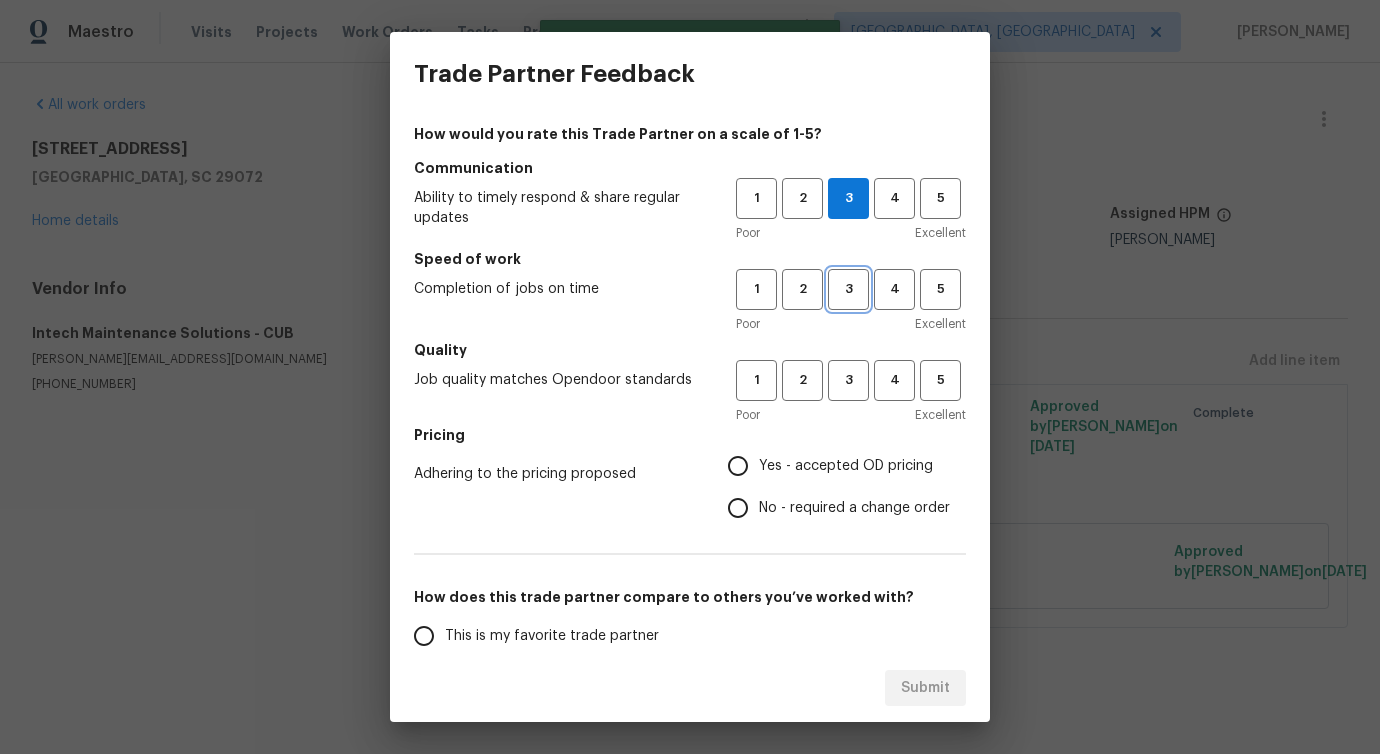 click on "3" at bounding box center (848, 289) 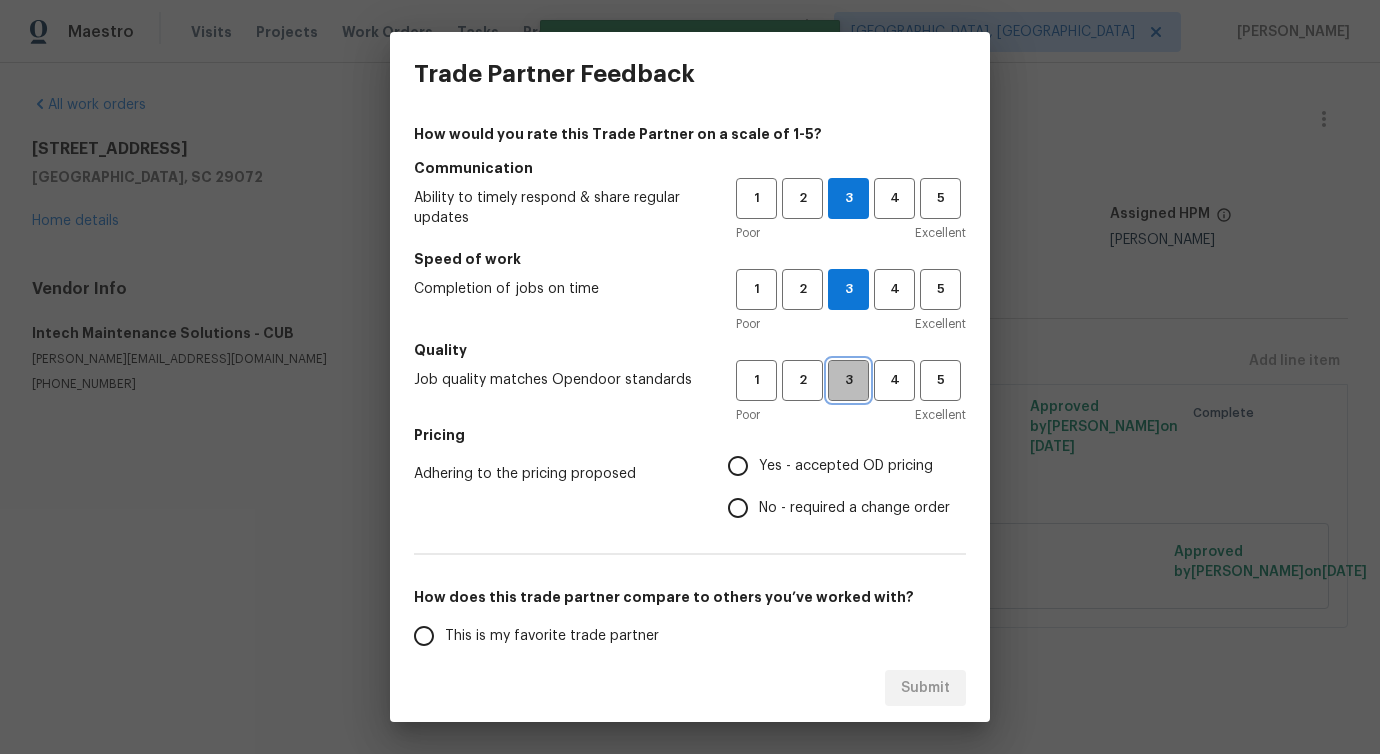 click on "3" at bounding box center (848, 380) 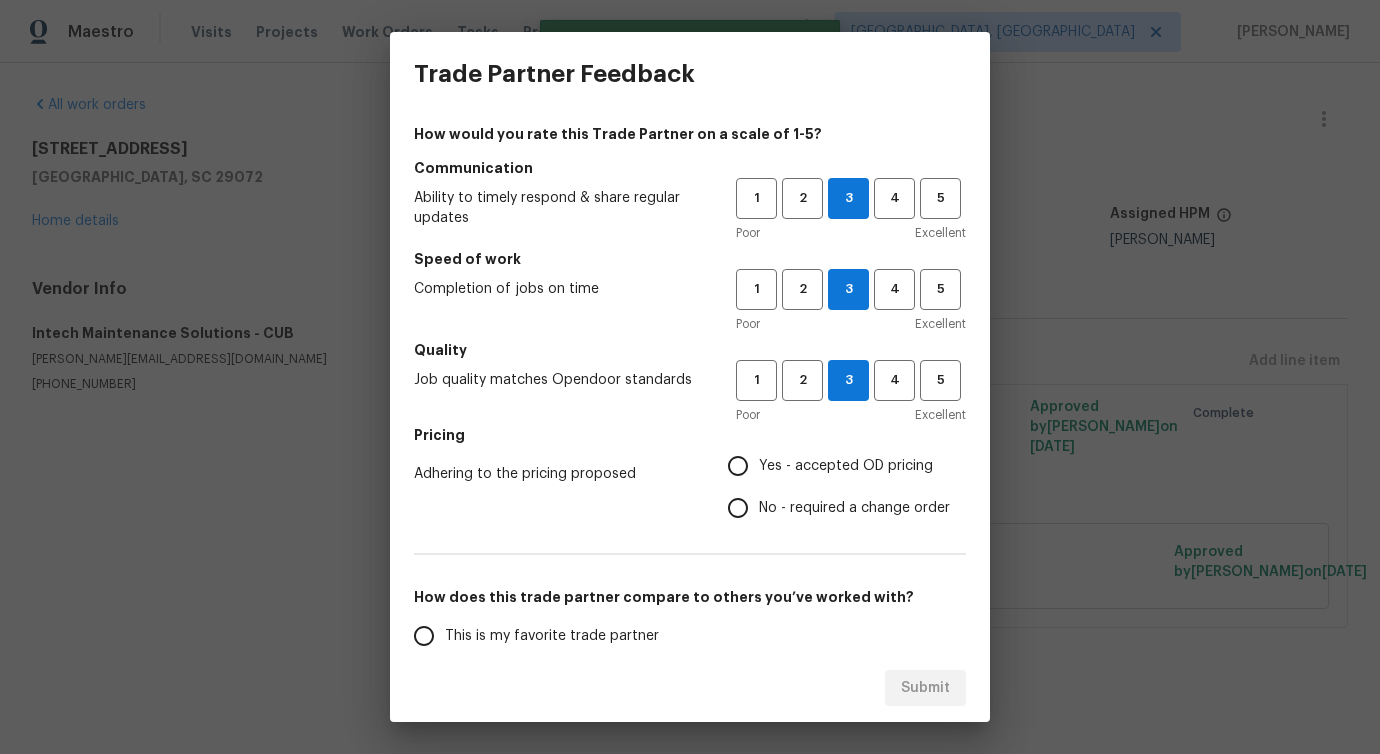 click on "No - required a change order" at bounding box center [854, 508] 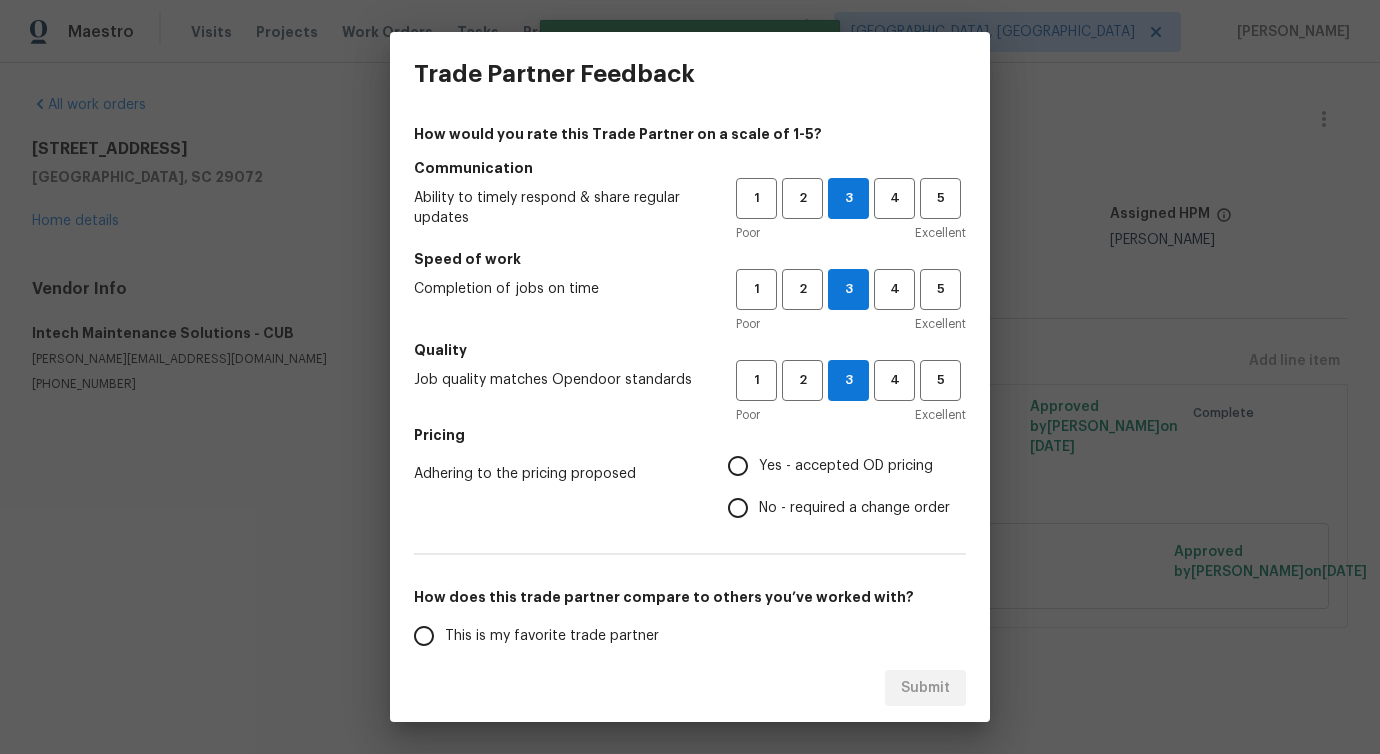 click on "No - required a change order" at bounding box center (738, 508) 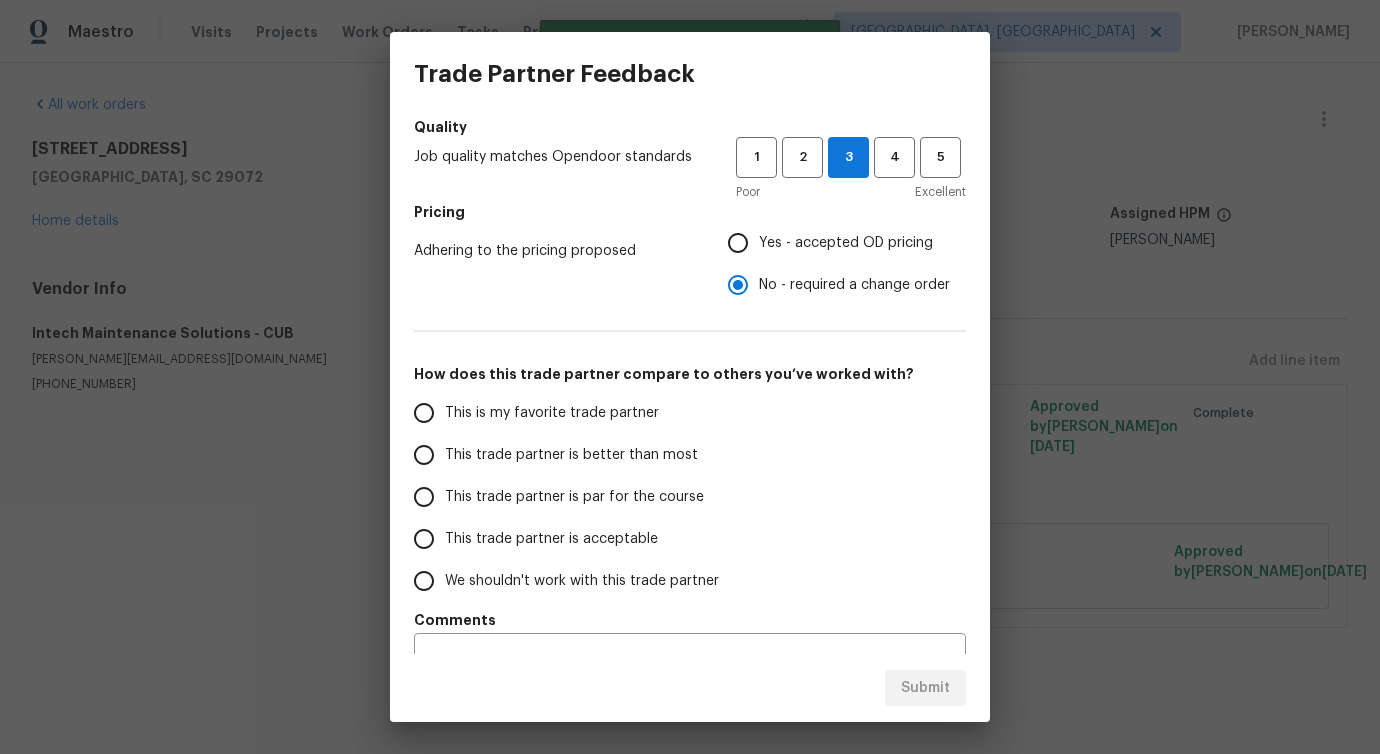 scroll, scrollTop: 261, scrollLeft: 0, axis: vertical 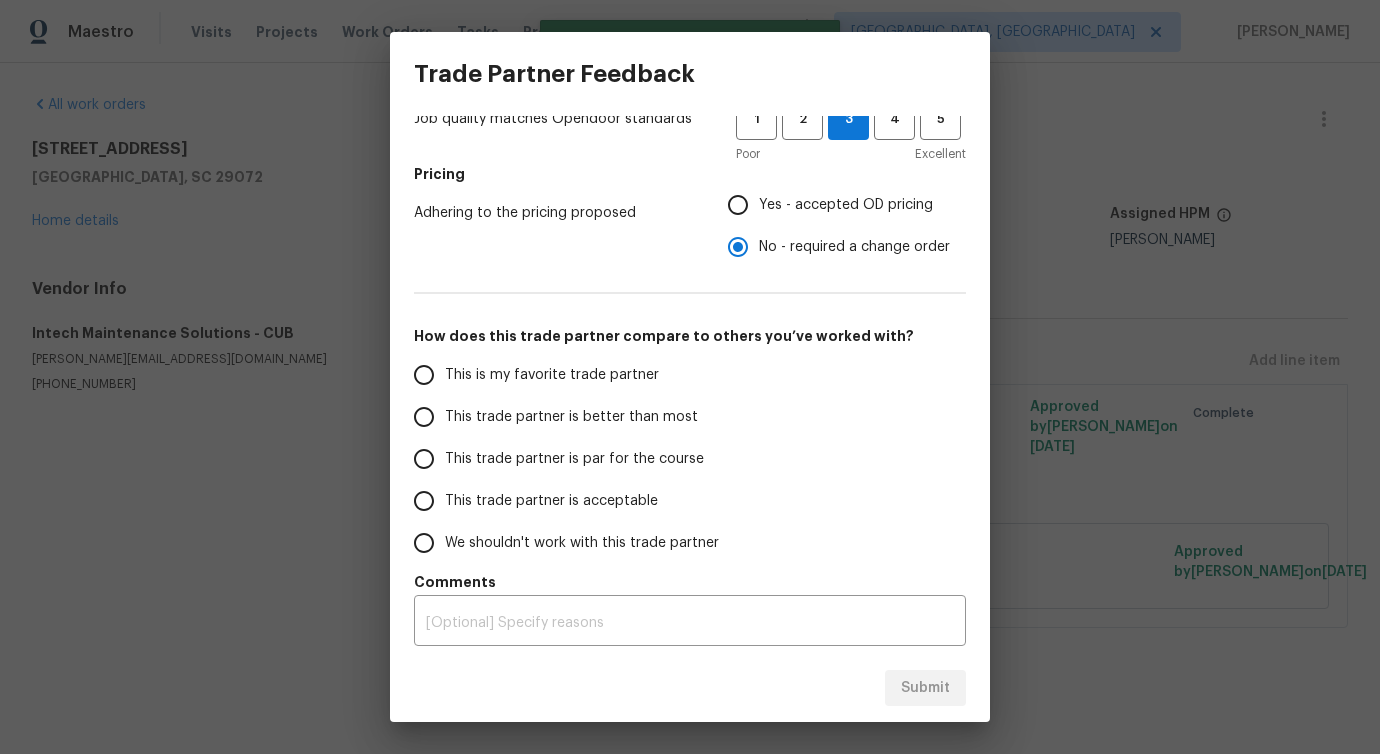 click on "This trade partner is better than most" at bounding box center [571, 417] 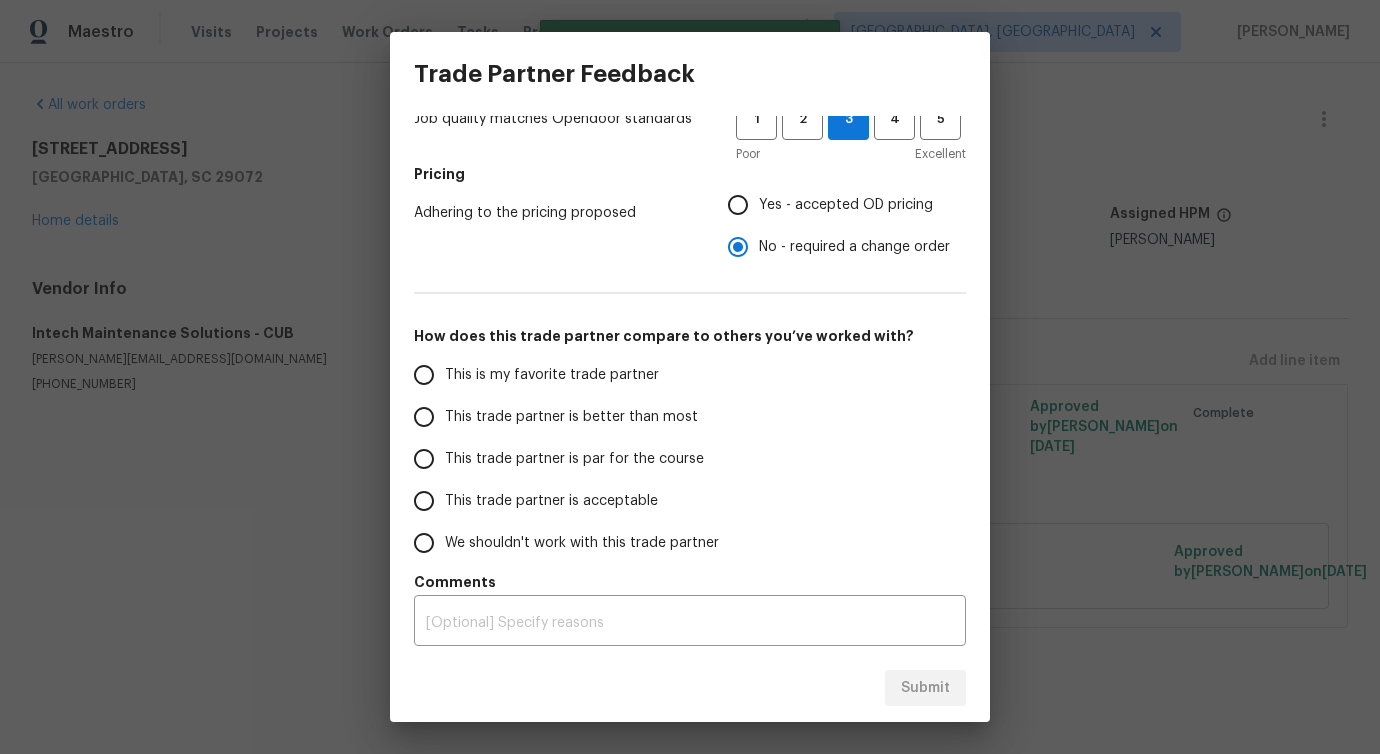 click on "This trade partner is better than most" at bounding box center (424, 417) 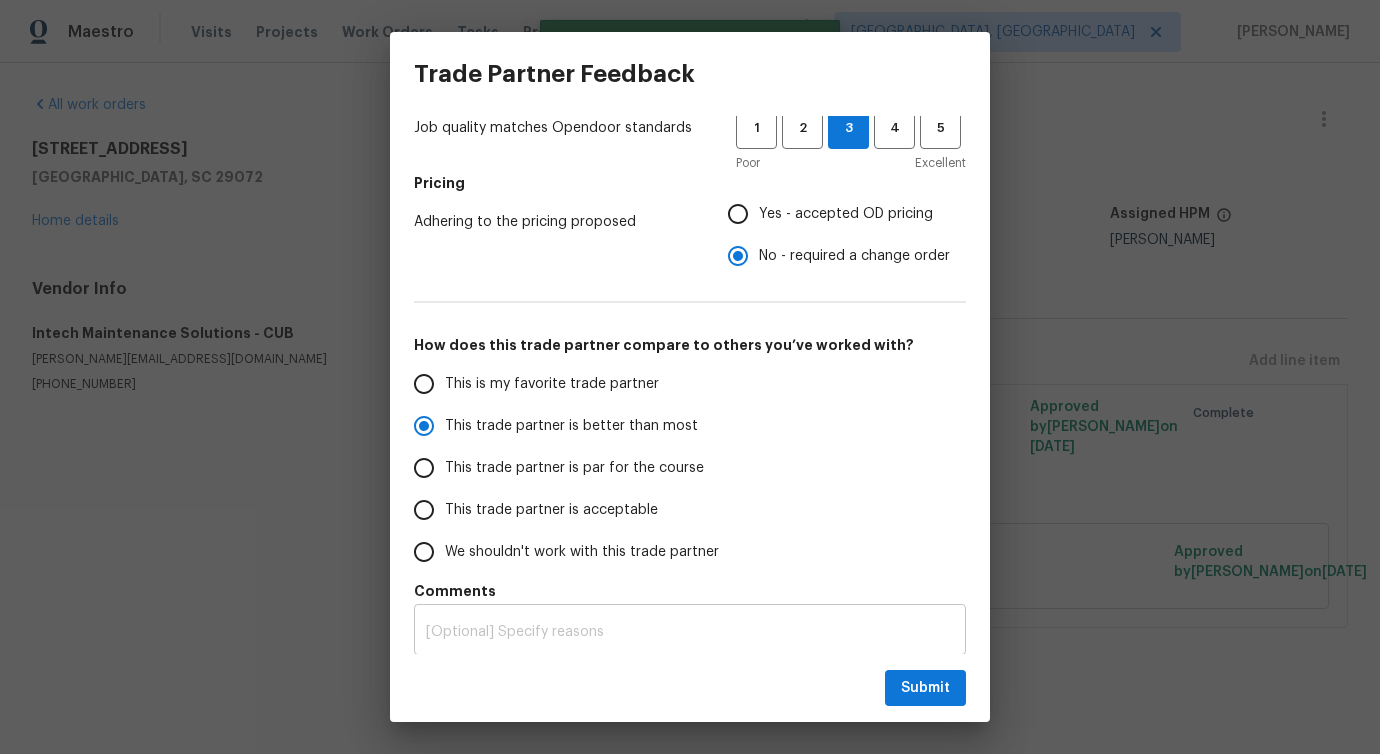 scroll, scrollTop: 261, scrollLeft: 0, axis: vertical 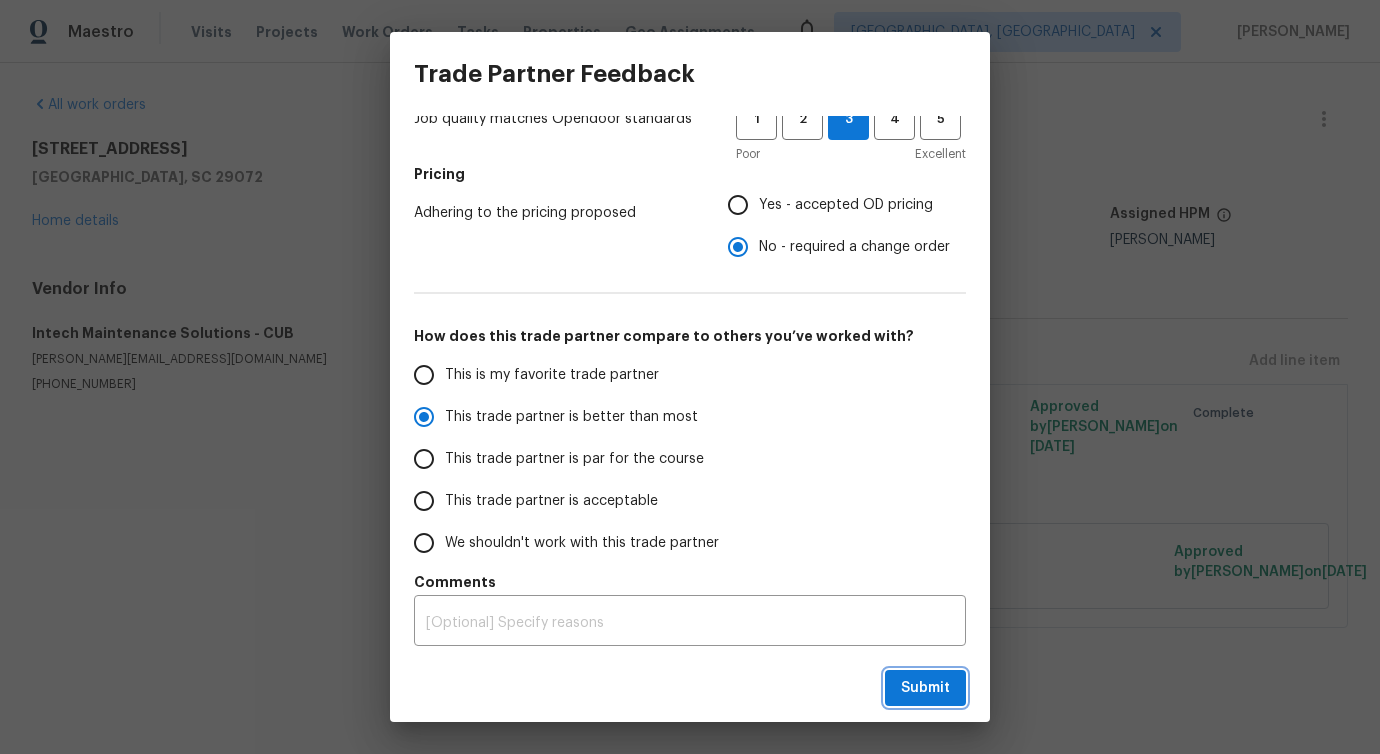 click on "Submit" at bounding box center (925, 688) 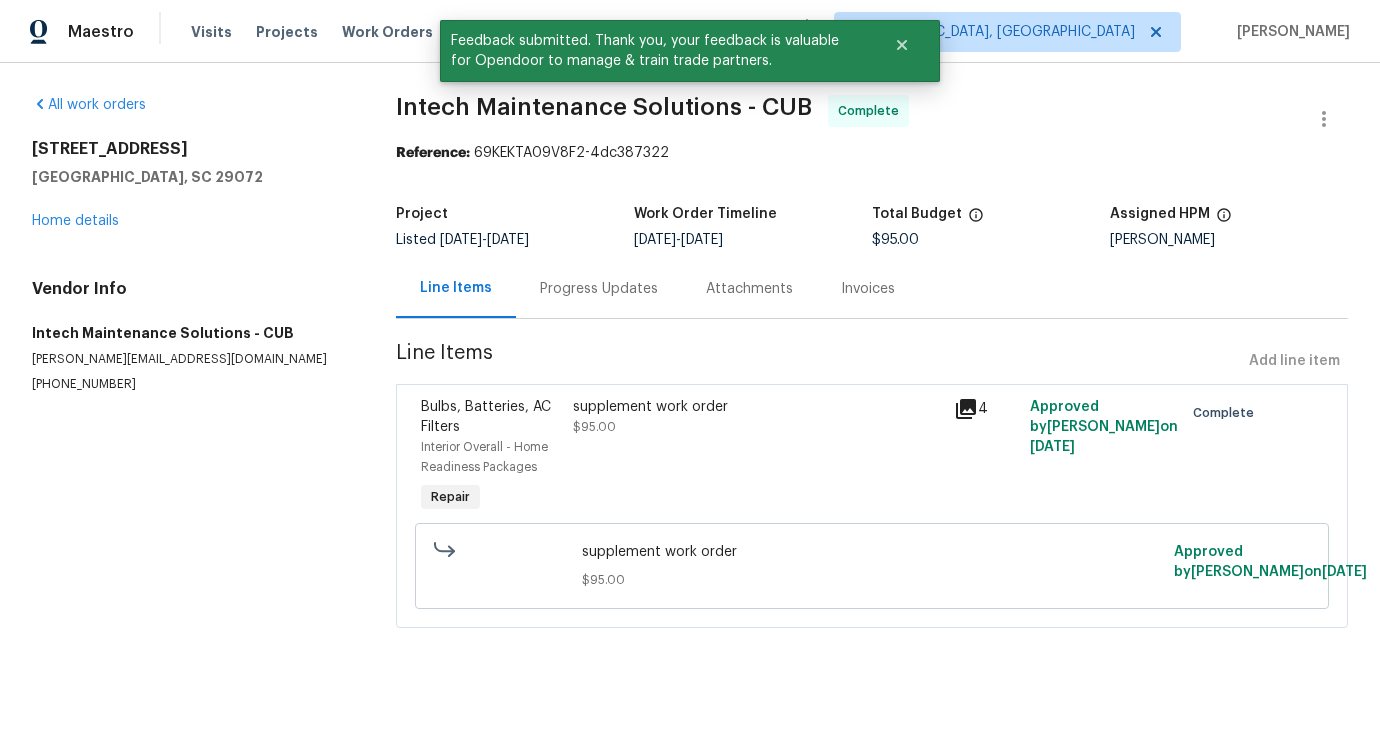 click on "Intech Maintenance Solutions - CUB Complete Reference:   69KEKTA09V8F2-4dc387322 Project Listed   7/14/2025  -  7/15/2025 Work Order Timeline 7/14/2025  -  7/15/2025 Total Budget $95.00 Assigned HPM Kati Dunn Line Items Progress Updates Attachments Invoices Line Items Add line item Bulbs, Batteries, AC Filters Interior Overall - Home Readiness Packages Repair supplement work order $95.00   4 Approved by  Pavithra Sekar  on   7/14/2025 Complete supplement work order $95.00 Approved by  Pavithra Sekar  on  7/14/2025" at bounding box center (872, 373) 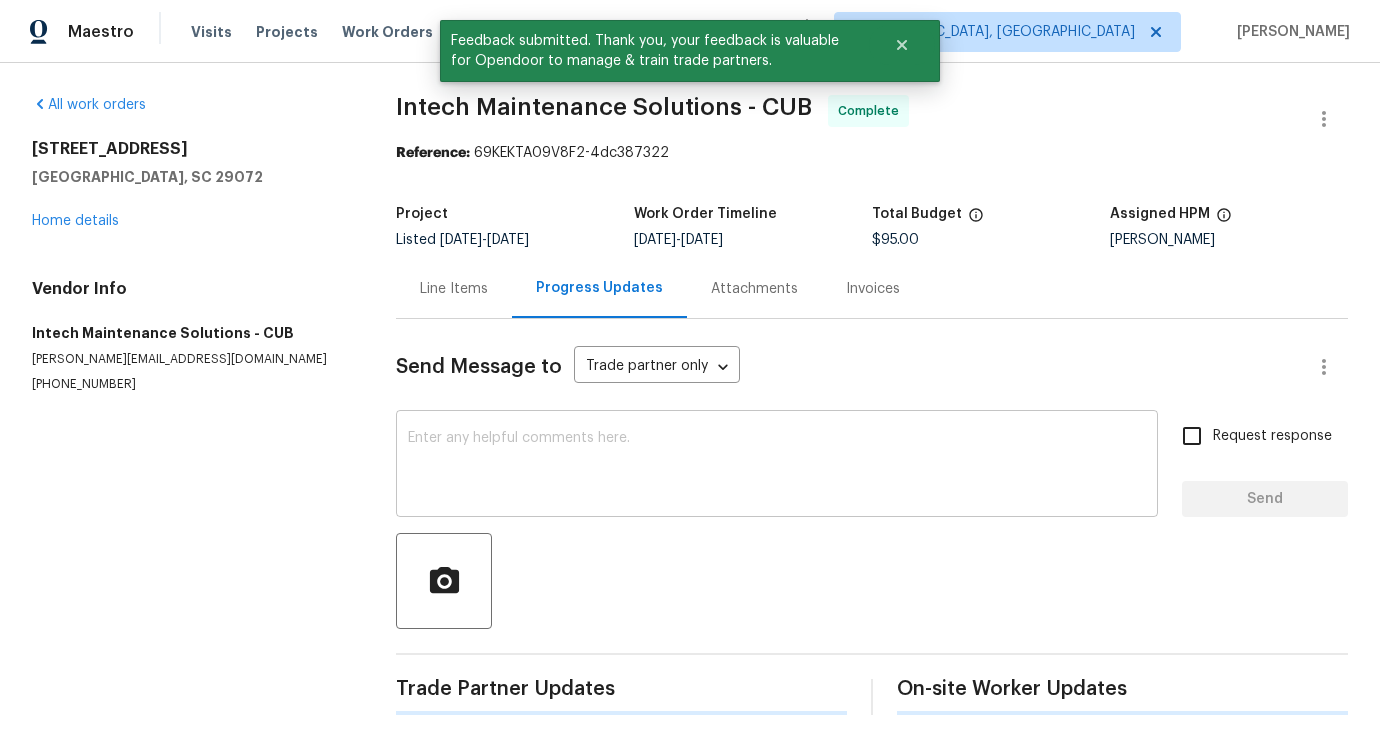 click at bounding box center (777, 466) 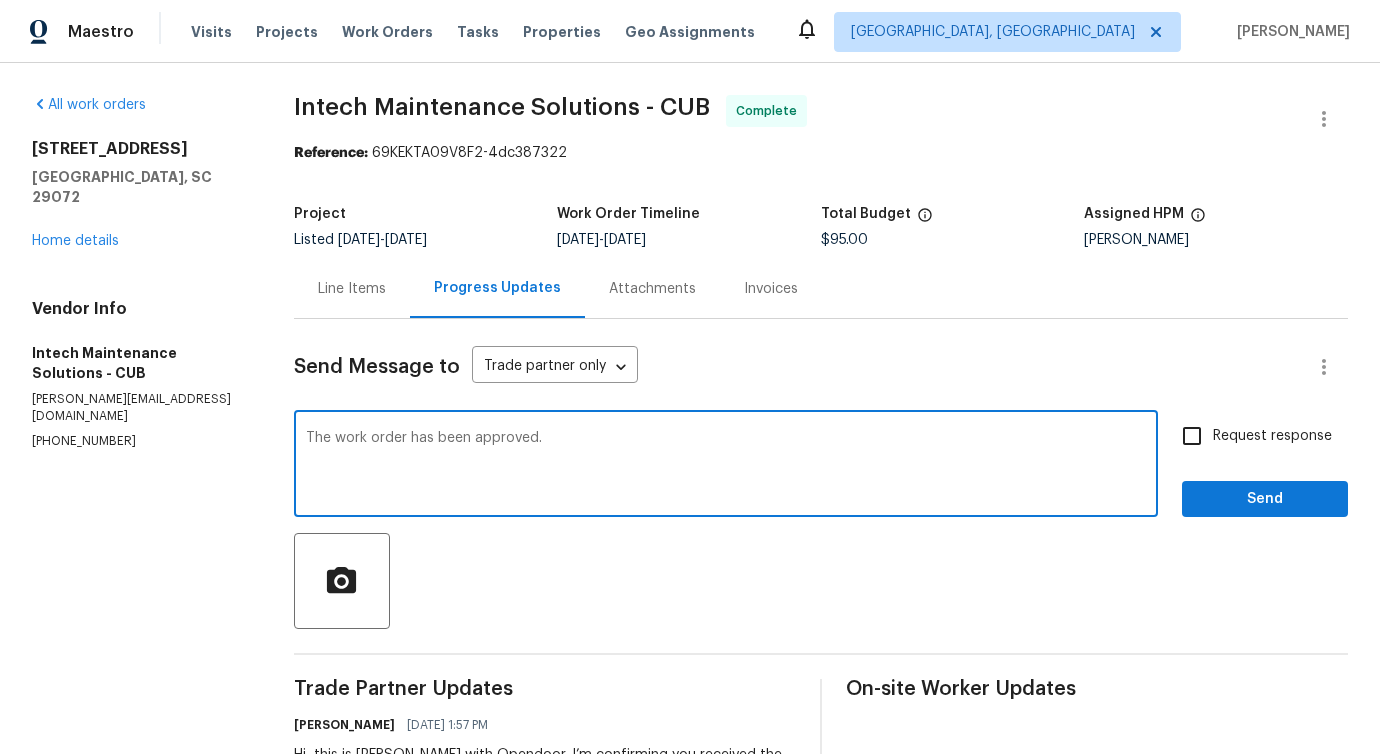 type on "The work order has been approved." 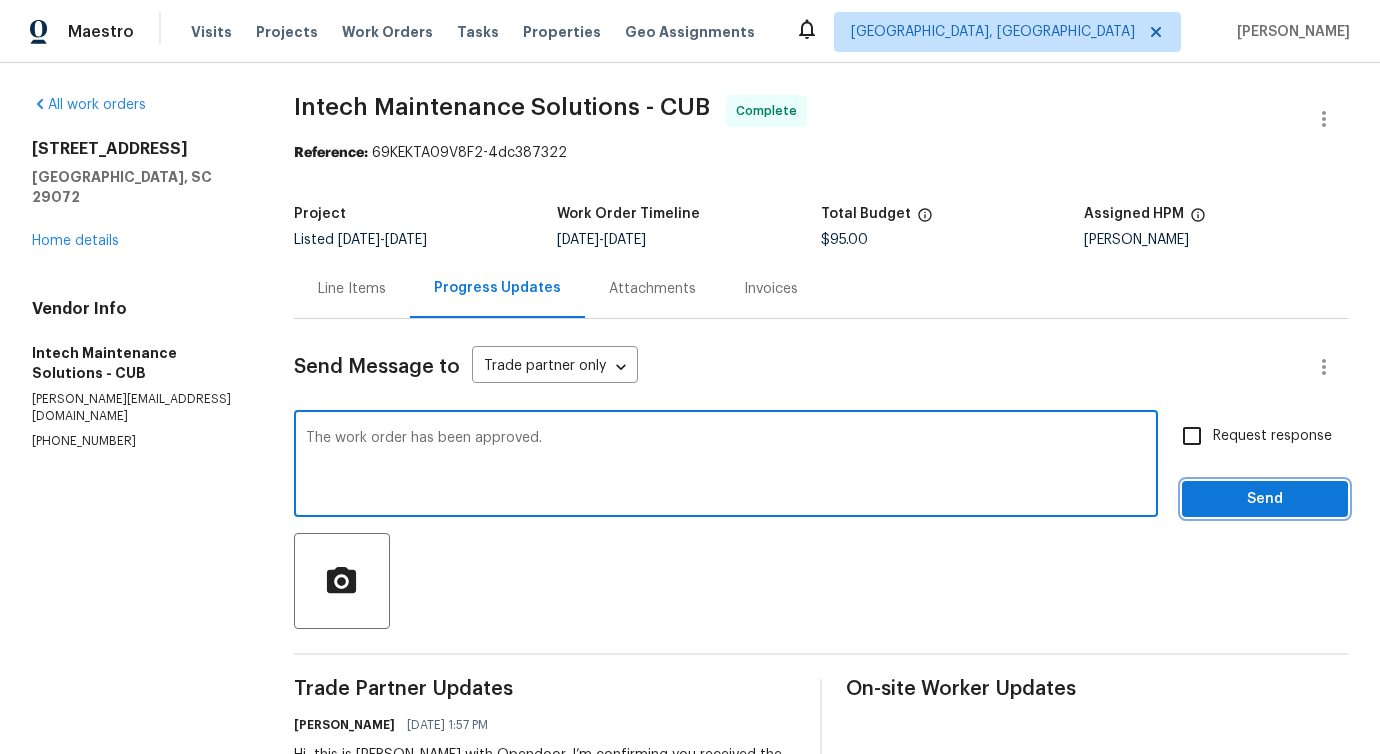 click on "Send" at bounding box center [1265, 499] 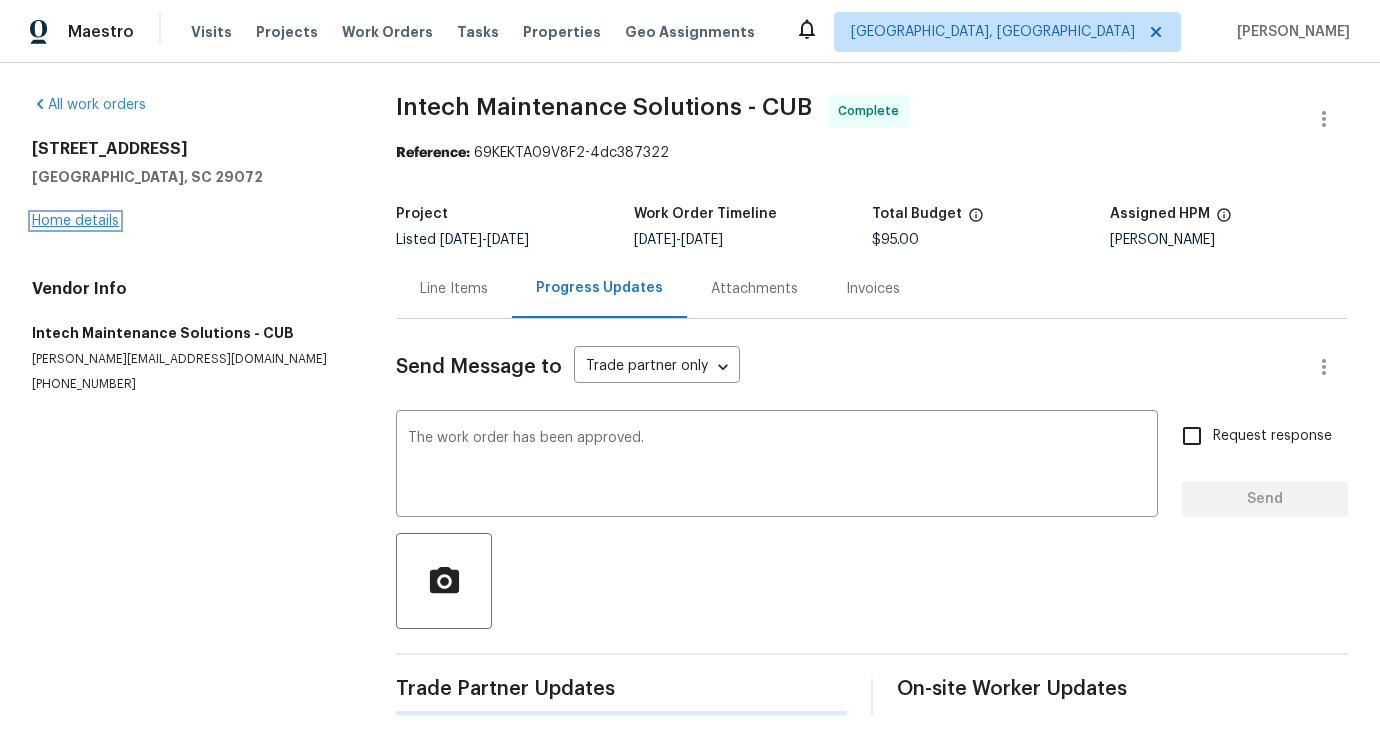 click on "Home details" at bounding box center (75, 221) 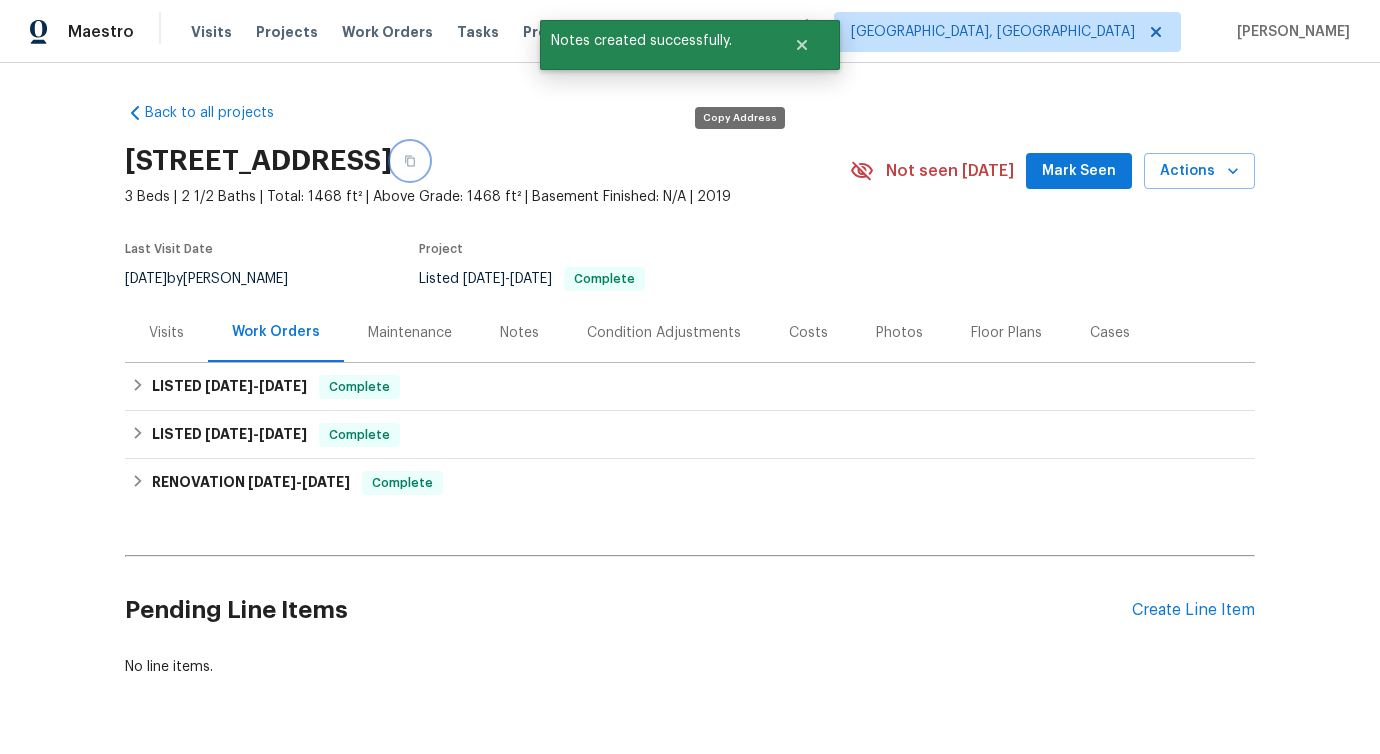 click at bounding box center [410, 161] 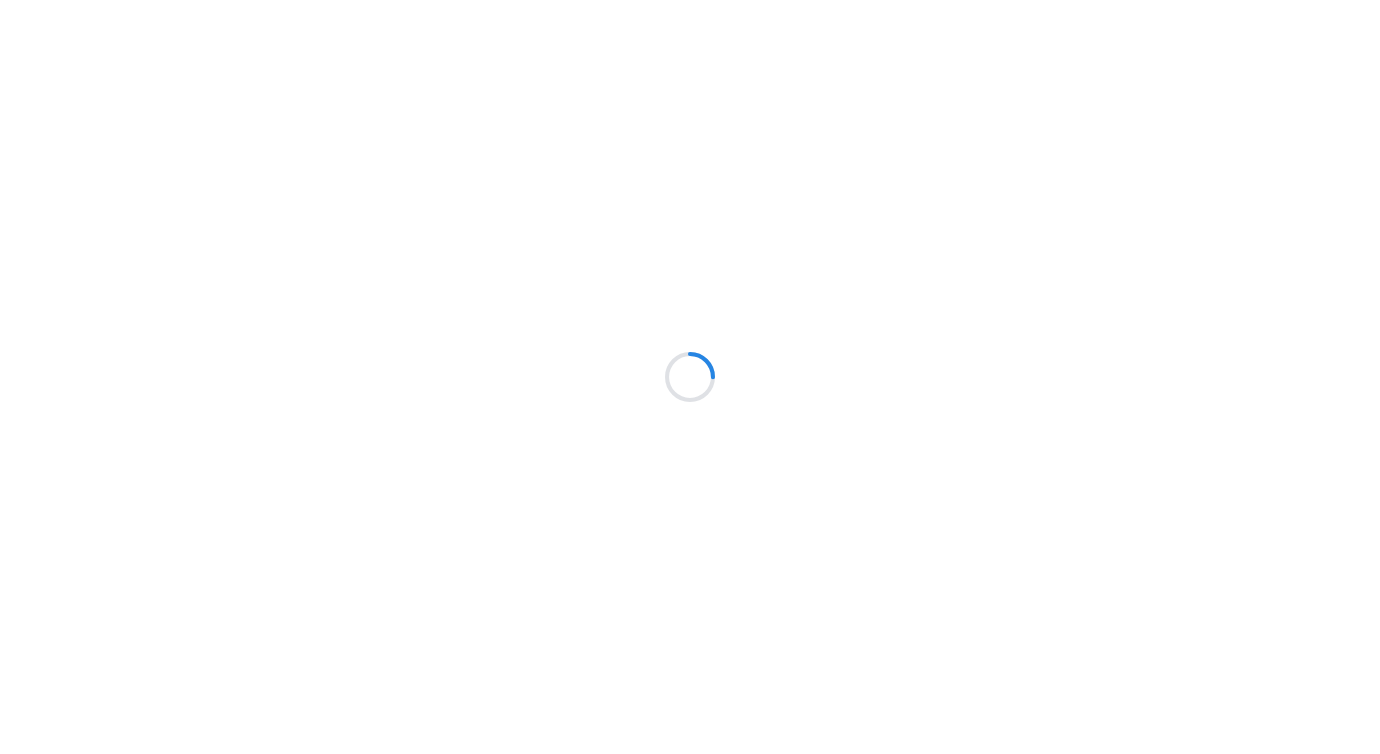 scroll, scrollTop: 0, scrollLeft: 0, axis: both 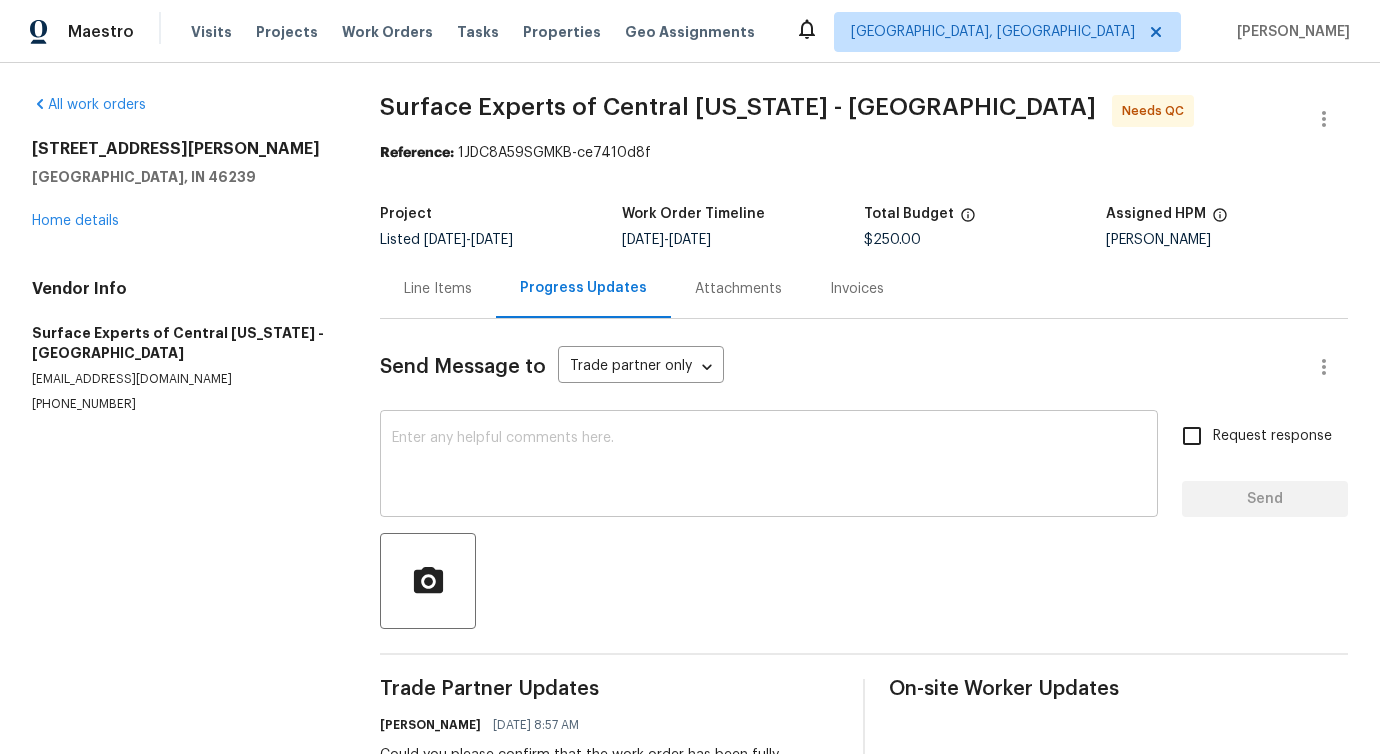 click at bounding box center [769, 466] 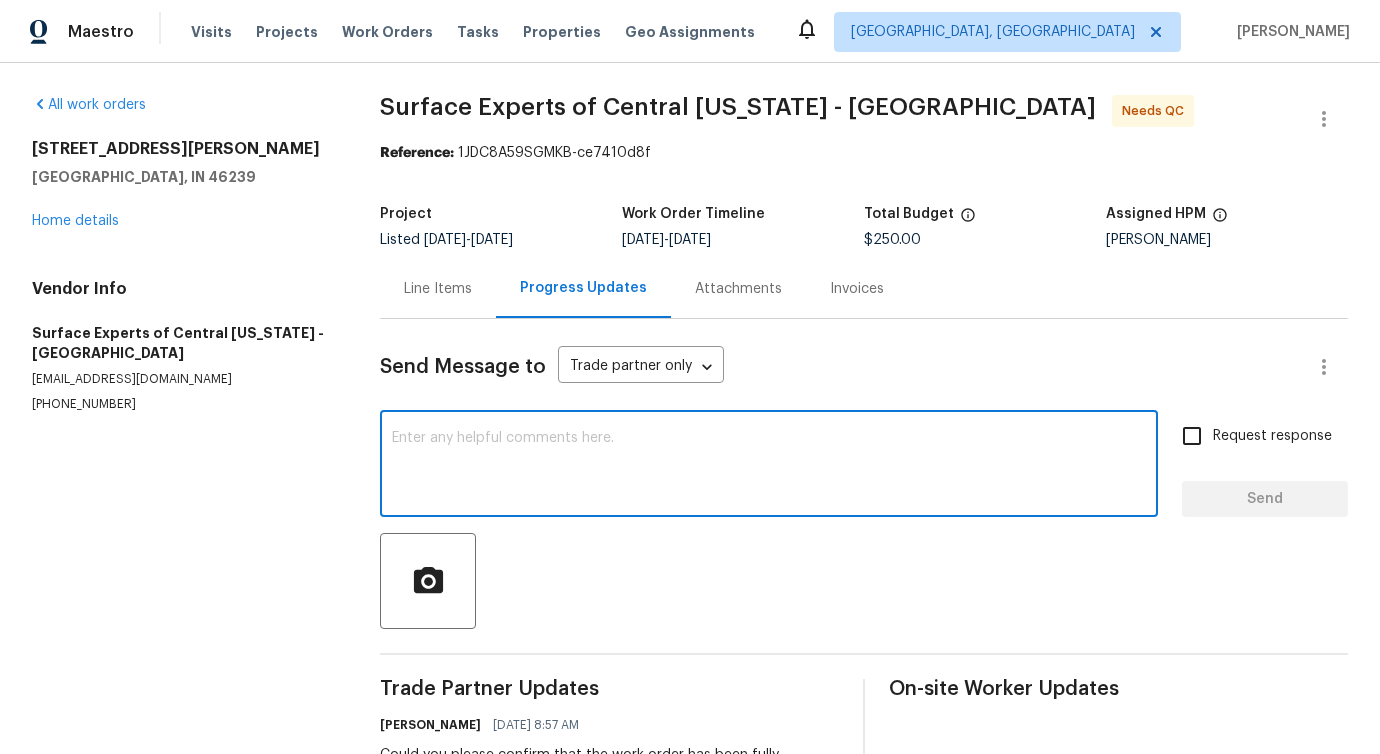 click at bounding box center [769, 466] 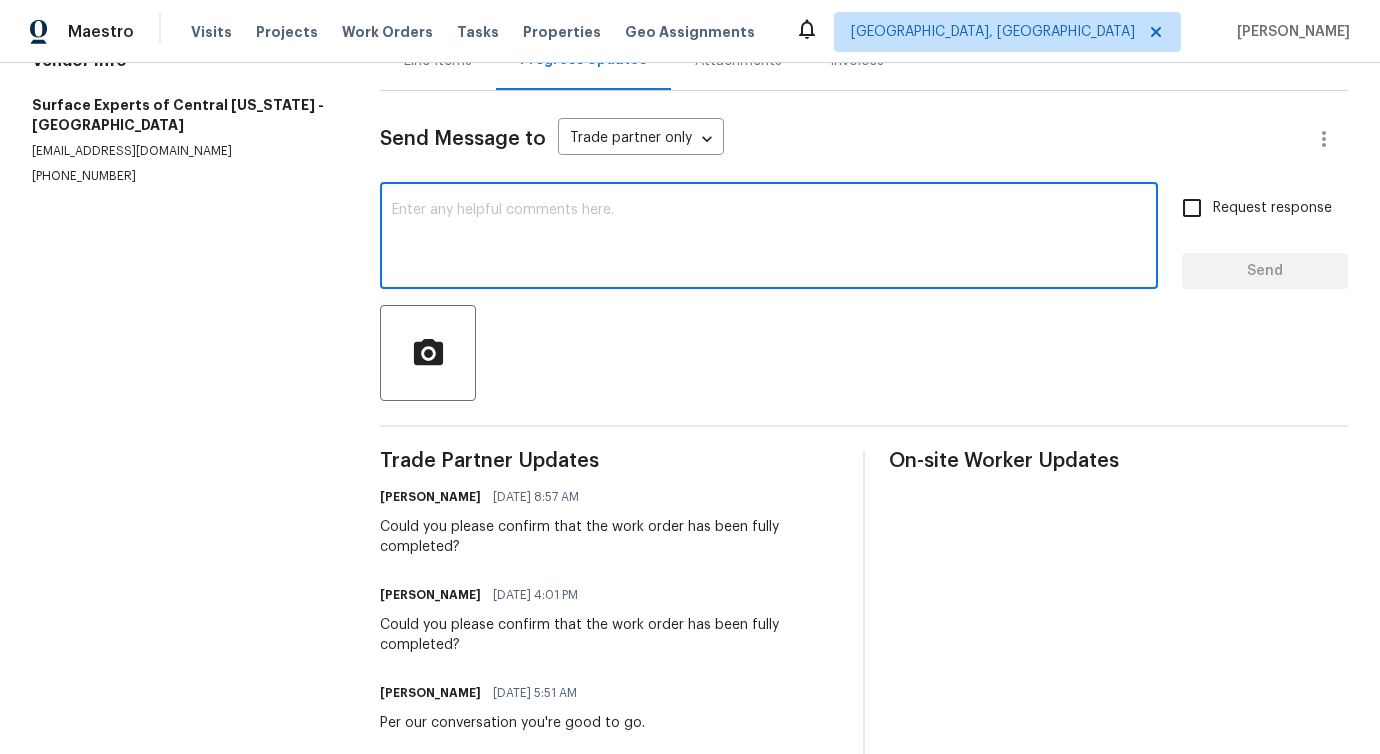 scroll, scrollTop: 392, scrollLeft: 0, axis: vertical 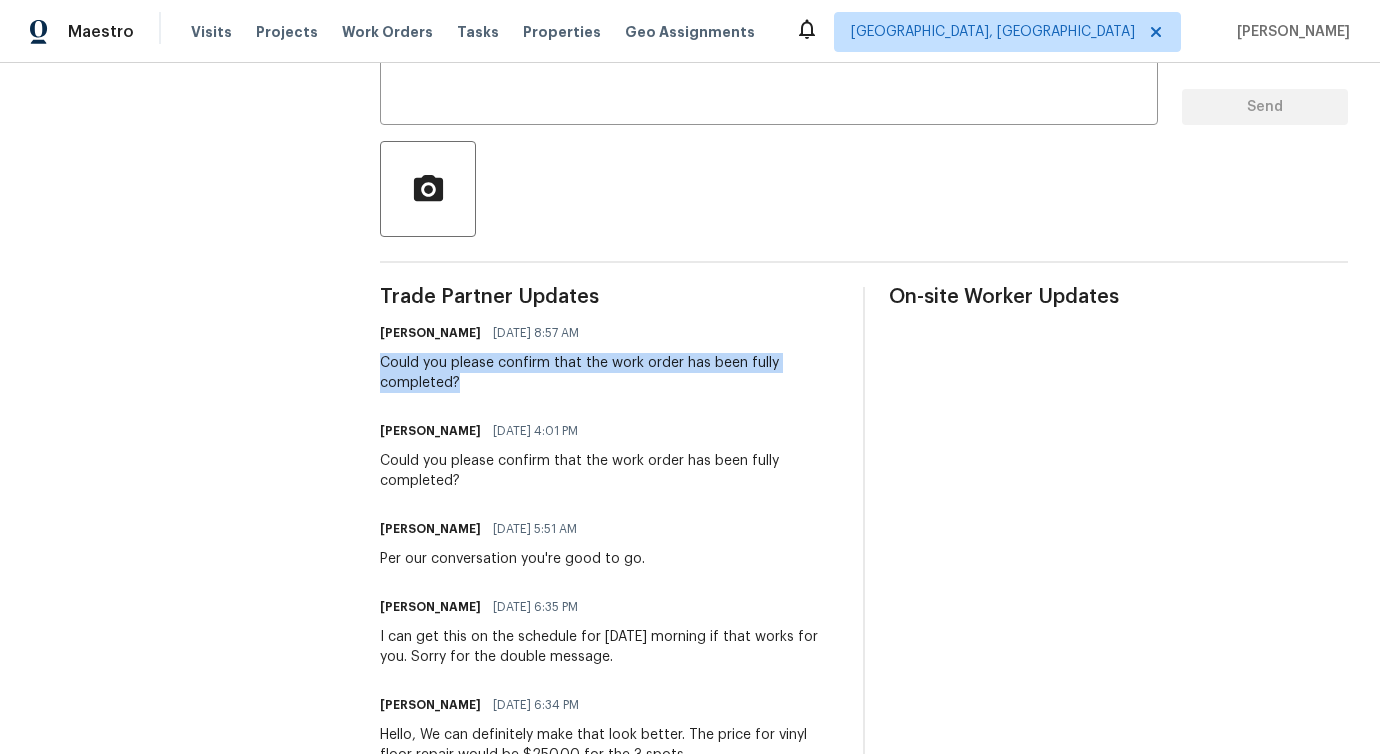drag, startPoint x: 388, startPoint y: 359, endPoint x: 531, endPoint y: 400, distance: 148.76155 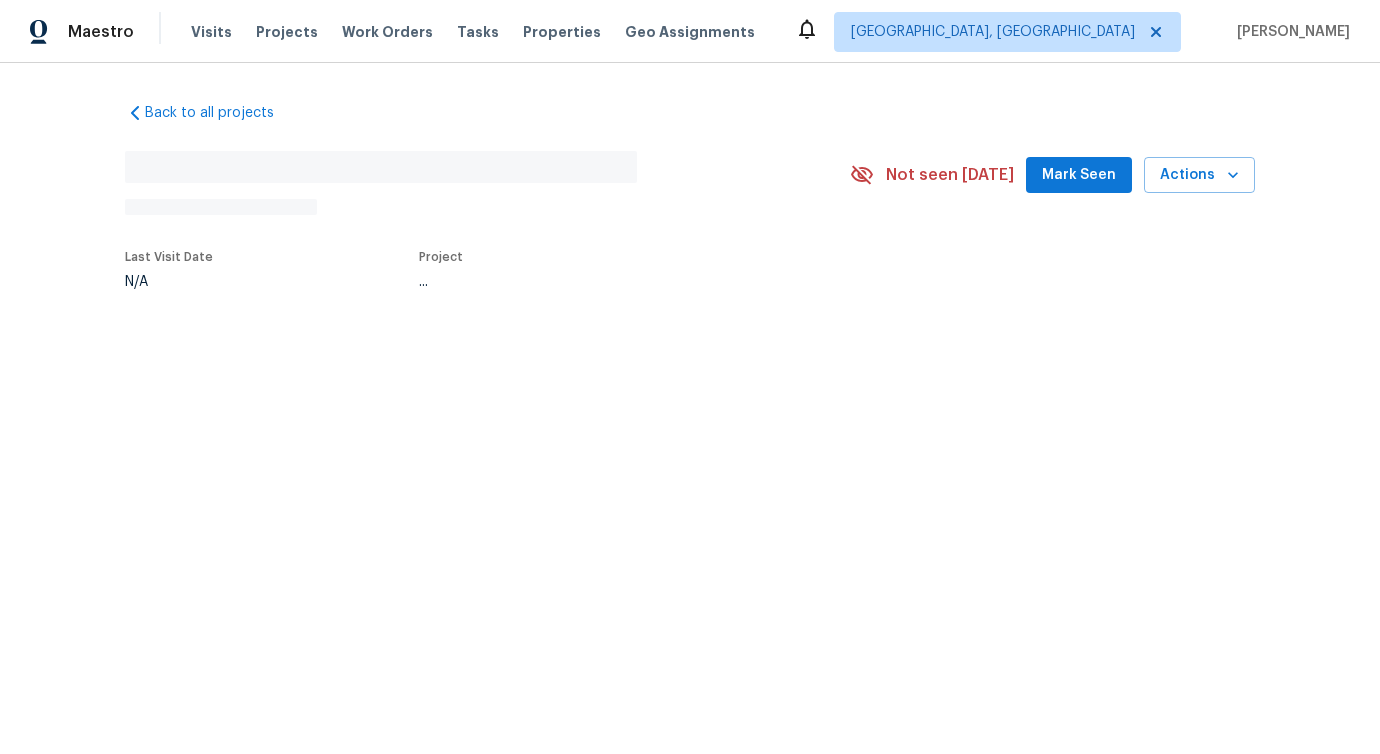scroll, scrollTop: 0, scrollLeft: 0, axis: both 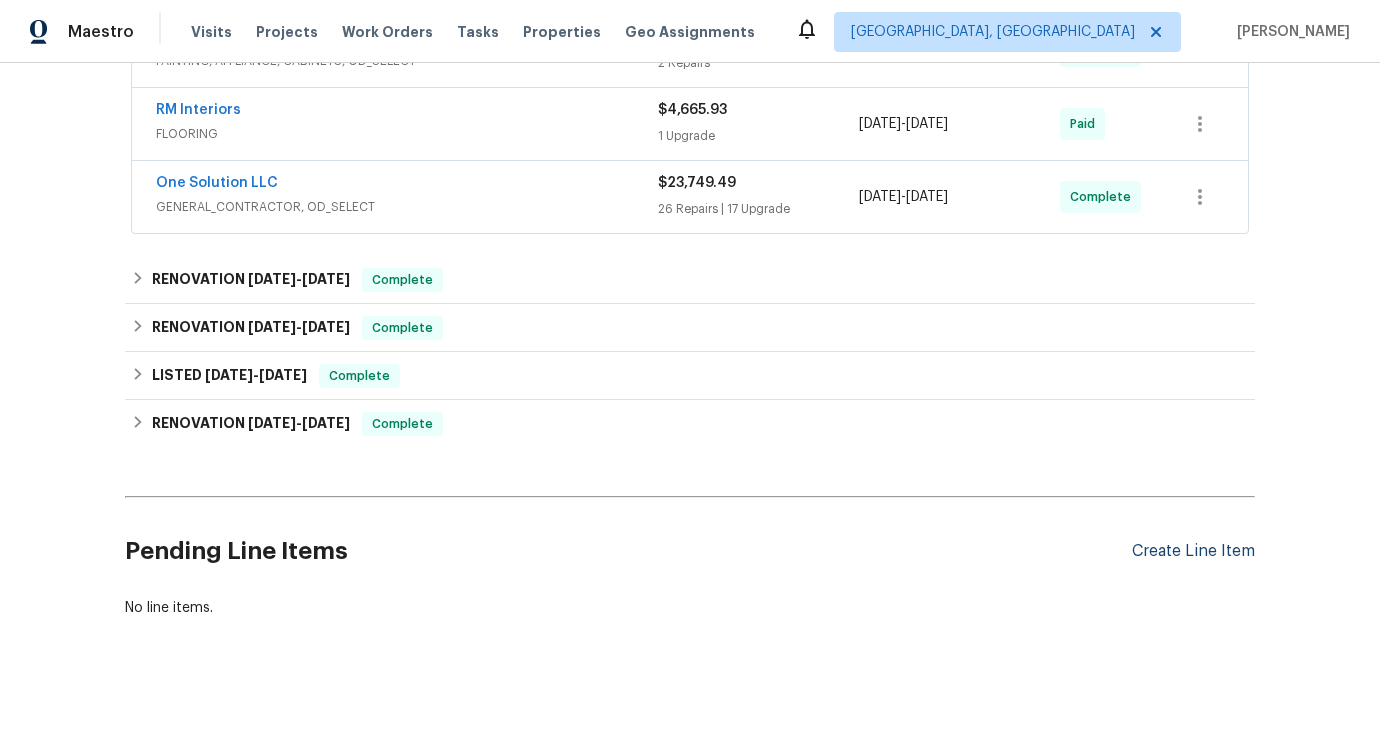 click on "Create Line Item" at bounding box center (1193, 551) 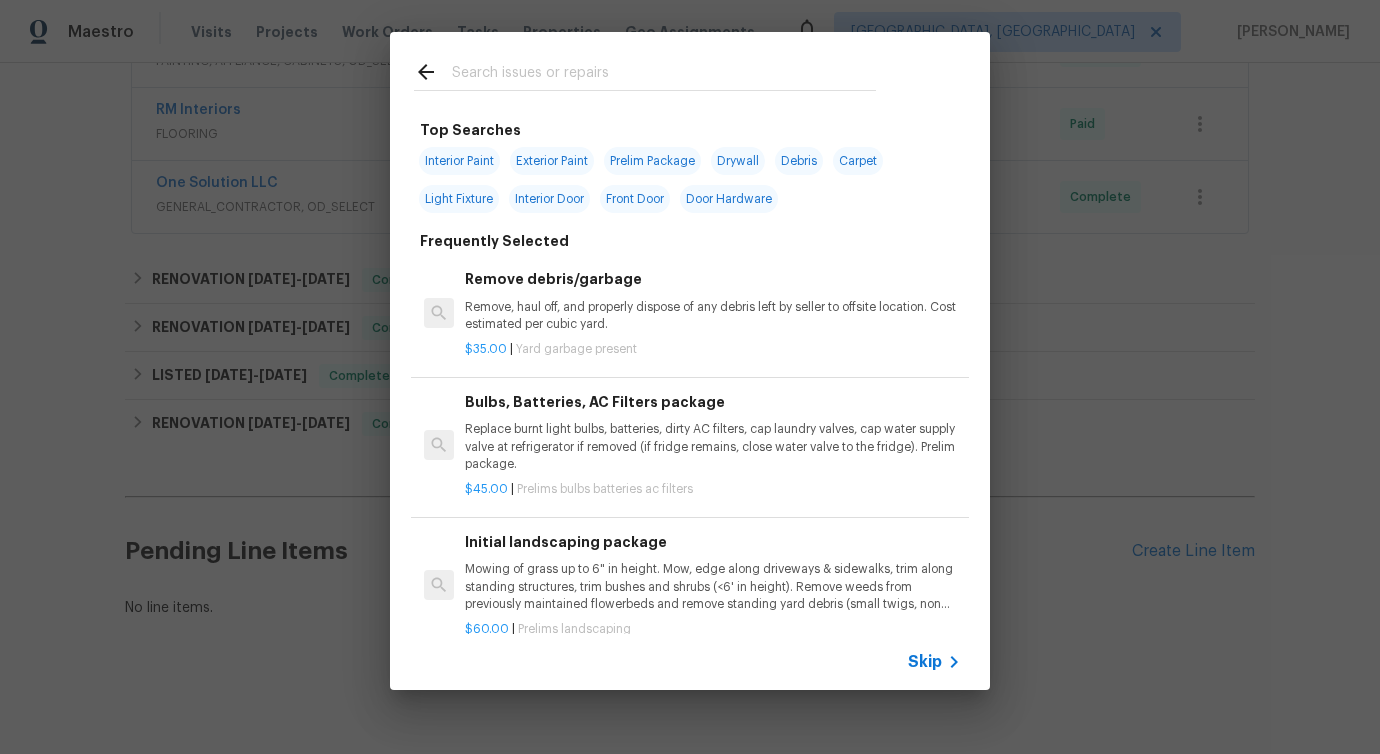 click on "Maestro Visits Projects Work Orders Tasks Properties Geo Assignments Albuquerque, NM Pavithra Sekar Back to all projects 1207 Brashear Ln, Cedar Park, TX 78613 3 Beds | 2 Baths | Total: 1379 ft² | Above Grade: 1379 ft² | Basement Finished: N/A | 1997 Seen today Actions Last Visit Date 6/30/2025  by  Sheila Cooksey   Project Renovation   6/10/2025  -  6/24/2025 Complete Visits Work Orders Maintenance Notes Condition Adjustments Costs Photos Floor Plans Cases RENOVATION   6/10/25  -  6/24/25 Complete Prescription Pest PESTS, BRN_AND_LRR $350.00 1 Repair 6/20/2025  -  6/24/2025 In Progress Arelis Housekeeping Services GENERAL_CONTRACTOR $1,830.00 7 Repairs 6/20/2025  -  6/23/2025 Complete Centralized Purchasing PAINTING, APPLIANCE, CABINETS, OD_SELECT $3,083.14 2 Repairs 6/10/2025  -  6/10/2025 Complete RM Interiors FLOORING $4,665.93 1 Upgrade 6/10/2025  -  6/20/2025 Paid One Solution LLC GENERAL_CONTRACTOR, OD_SELECT $23,749.49 26 Repairs | 17 Upgrade 6/10/2025  -  6/19/2025 Complete RENOVATION   7/9/25  -" at bounding box center [690, 377] 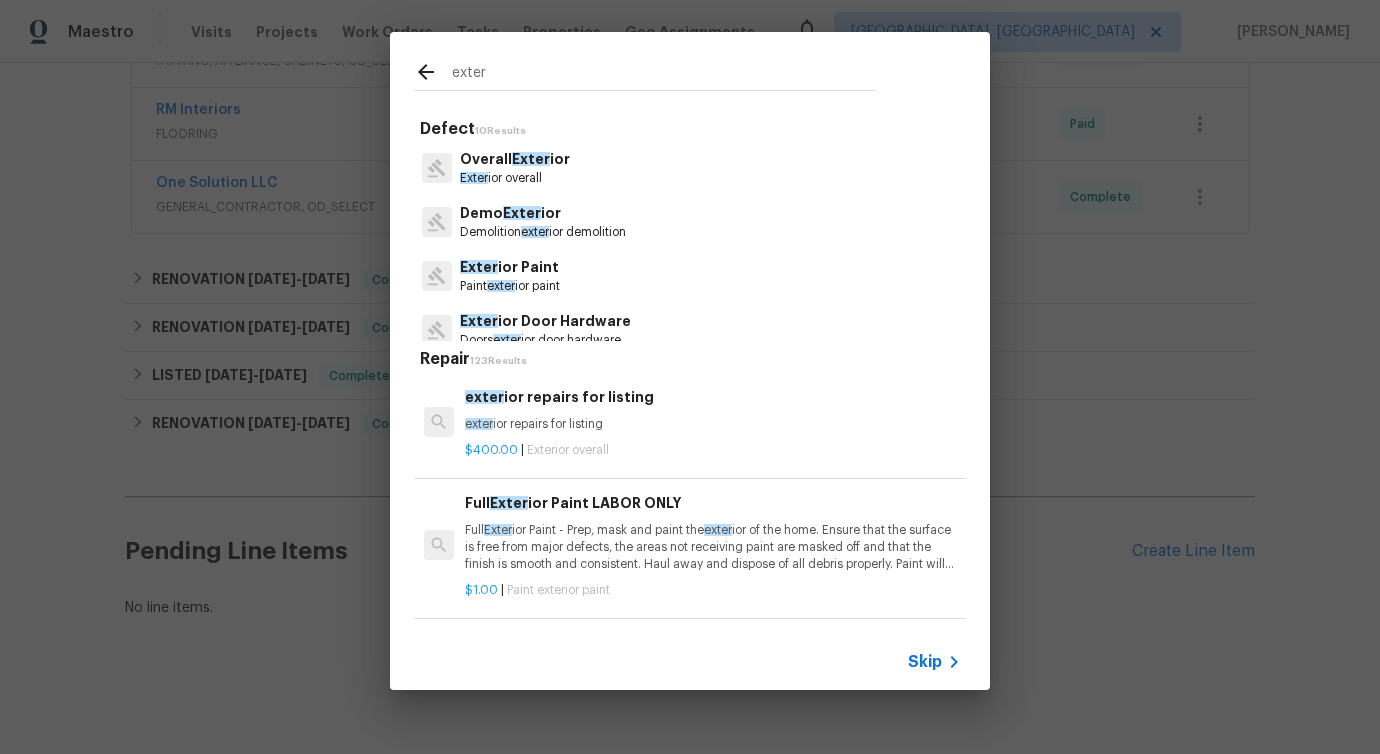 type on "exter" 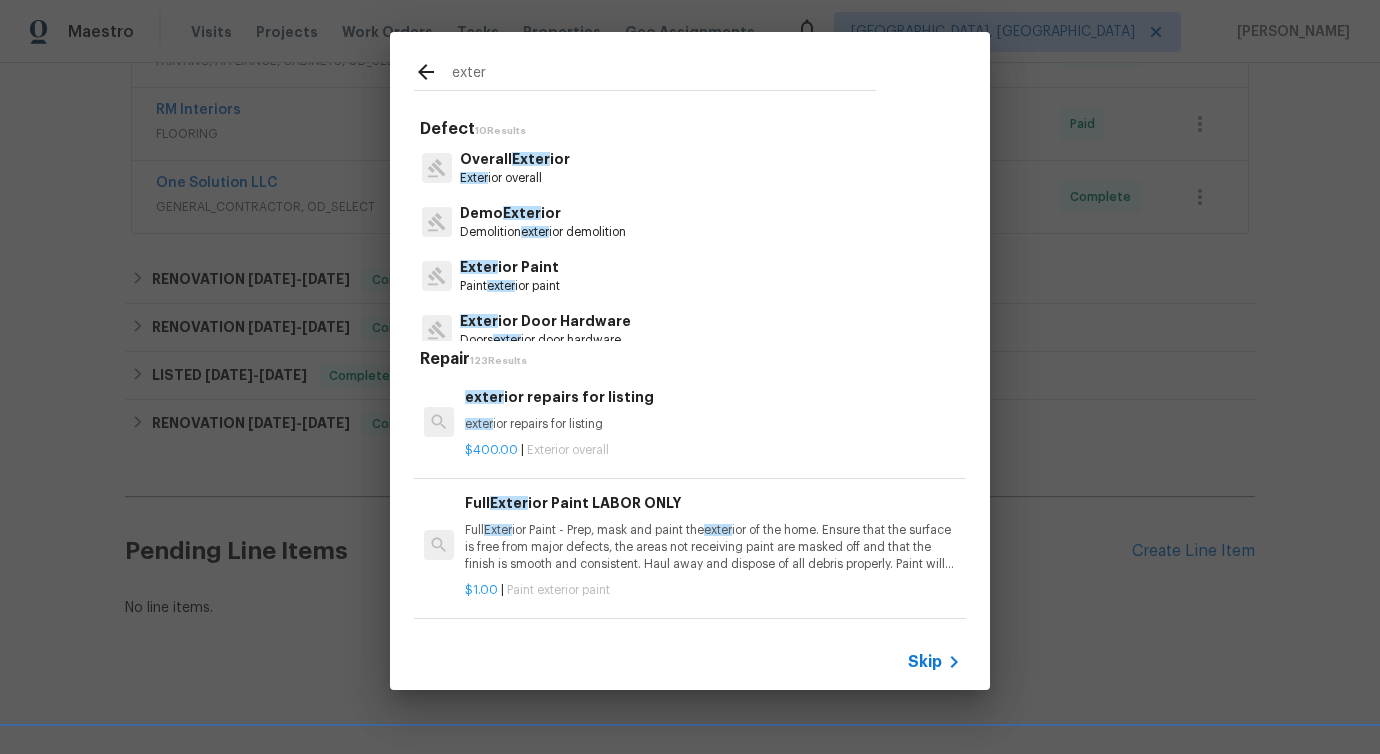 click on "Exter ior overall" at bounding box center [515, 178] 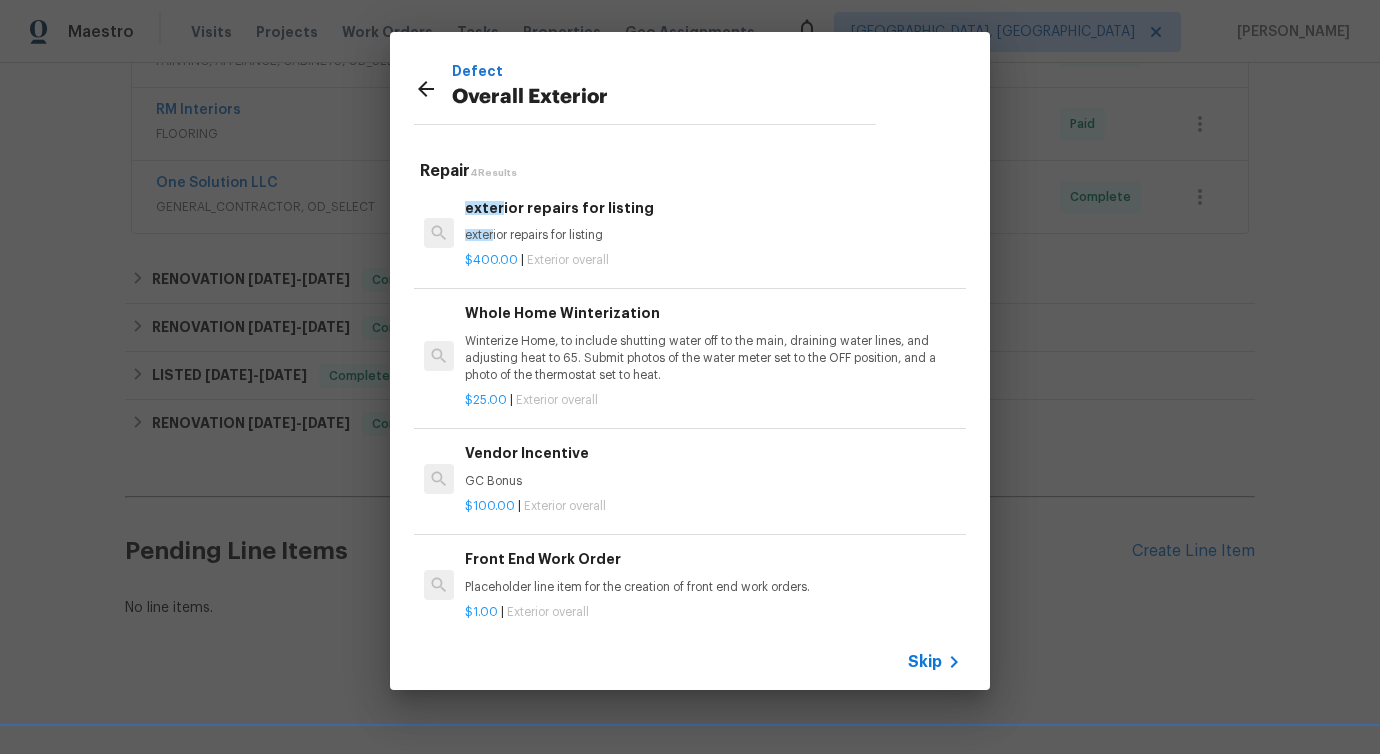 scroll, scrollTop: 3, scrollLeft: 0, axis: vertical 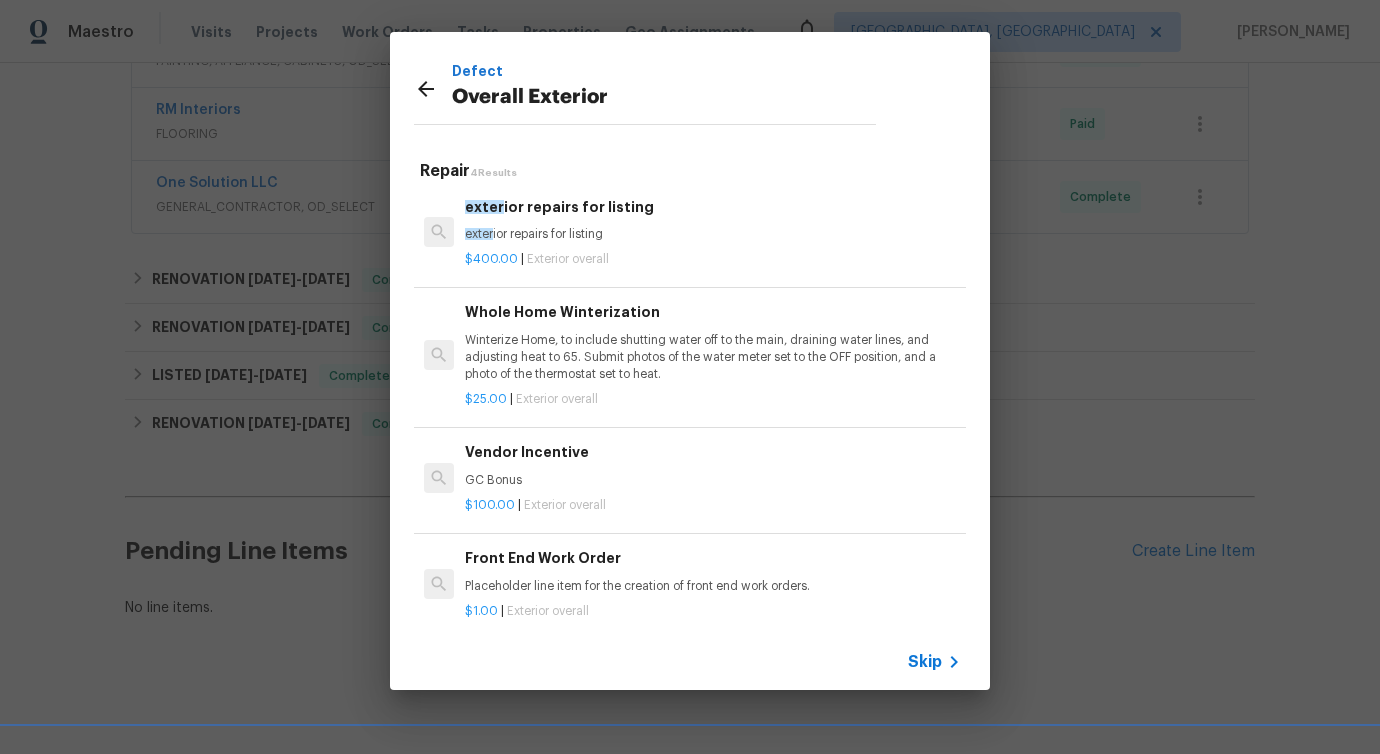 click at bounding box center (433, 92) 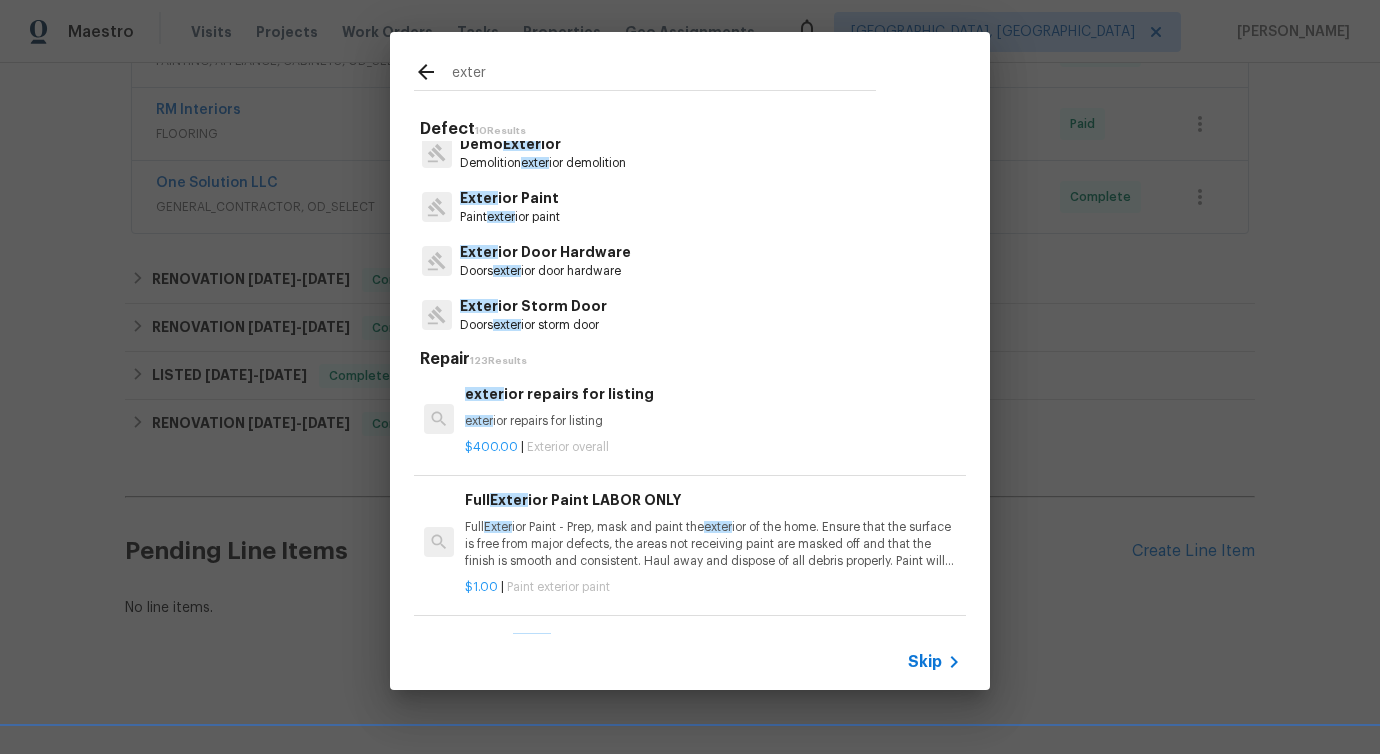 scroll, scrollTop: 69, scrollLeft: 0, axis: vertical 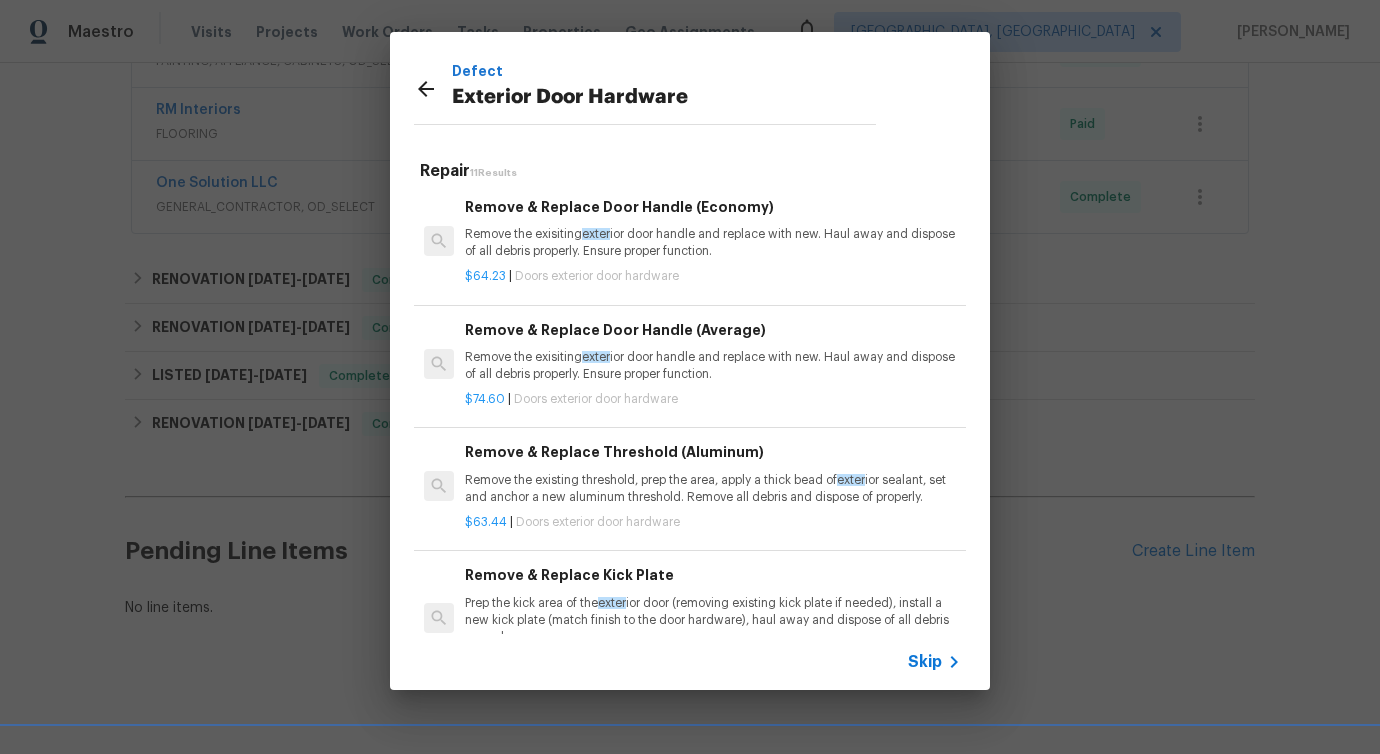 click on "Remove the exisiting  exter ior door handle and replace with new. Haul away and dispose of all debris properly. Ensure proper function." at bounding box center [713, 243] 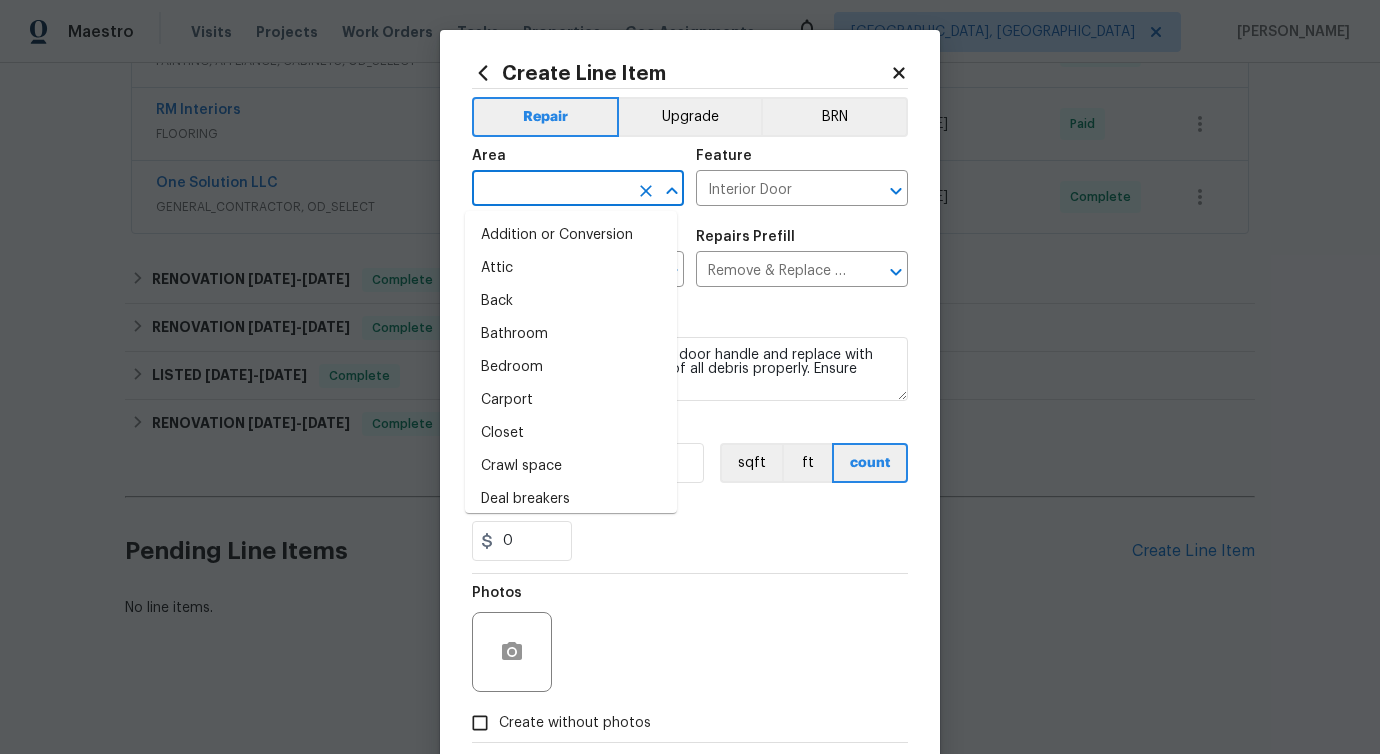 click at bounding box center (550, 190) 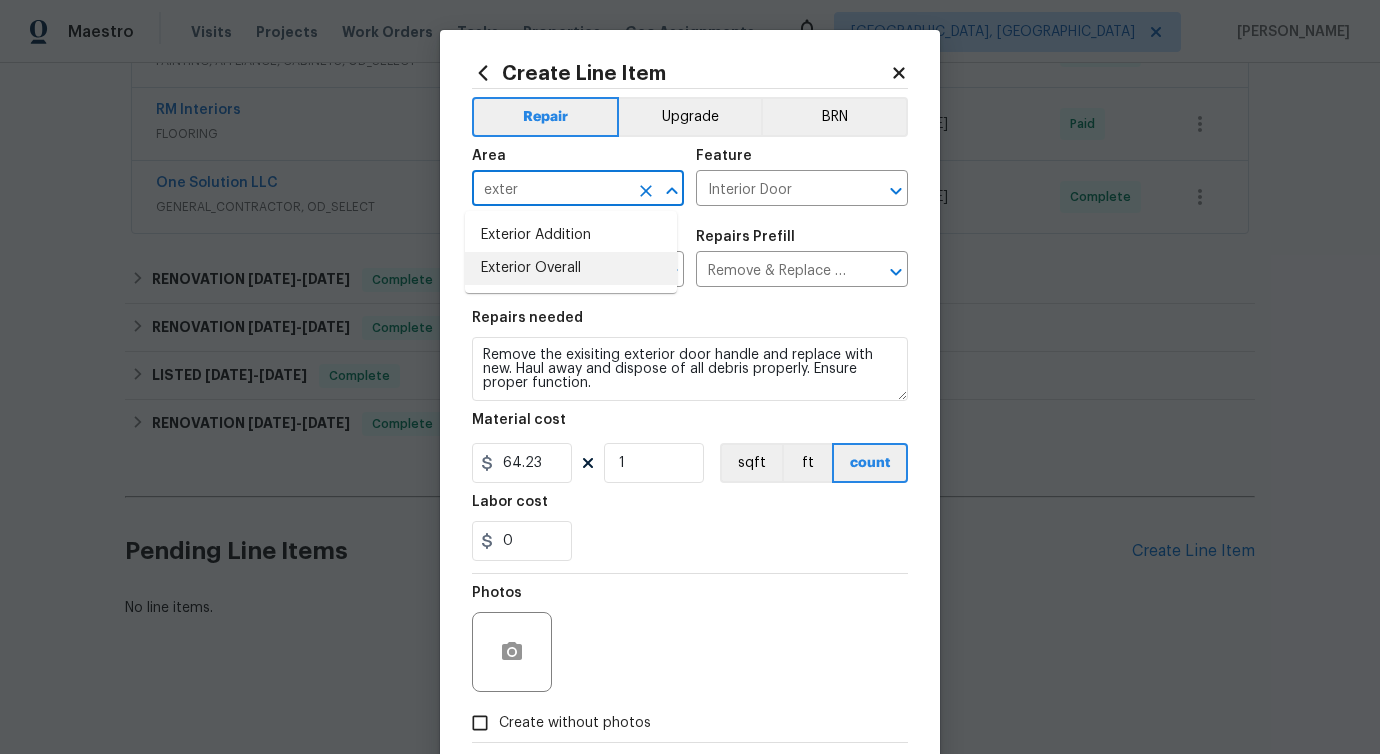 click on "Exterior Overall" at bounding box center (571, 268) 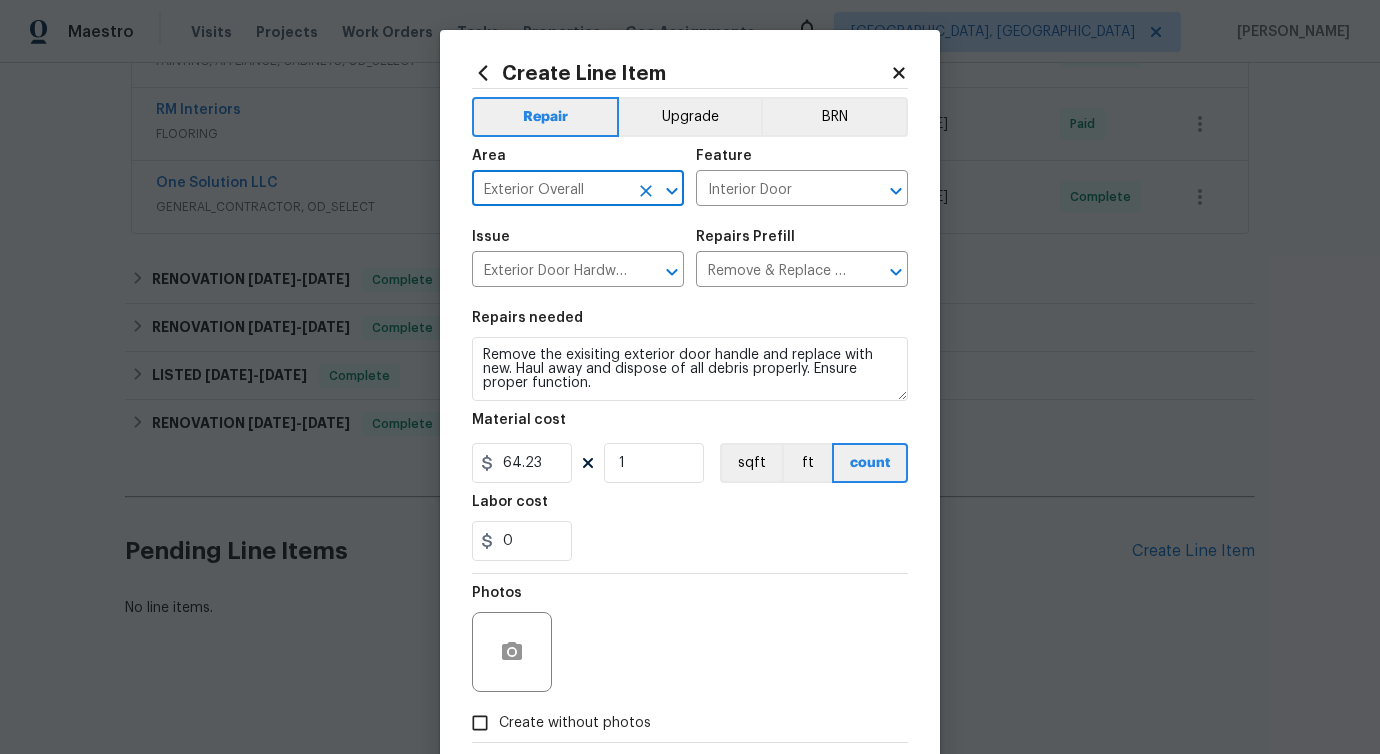 type on "Exterior Overall" 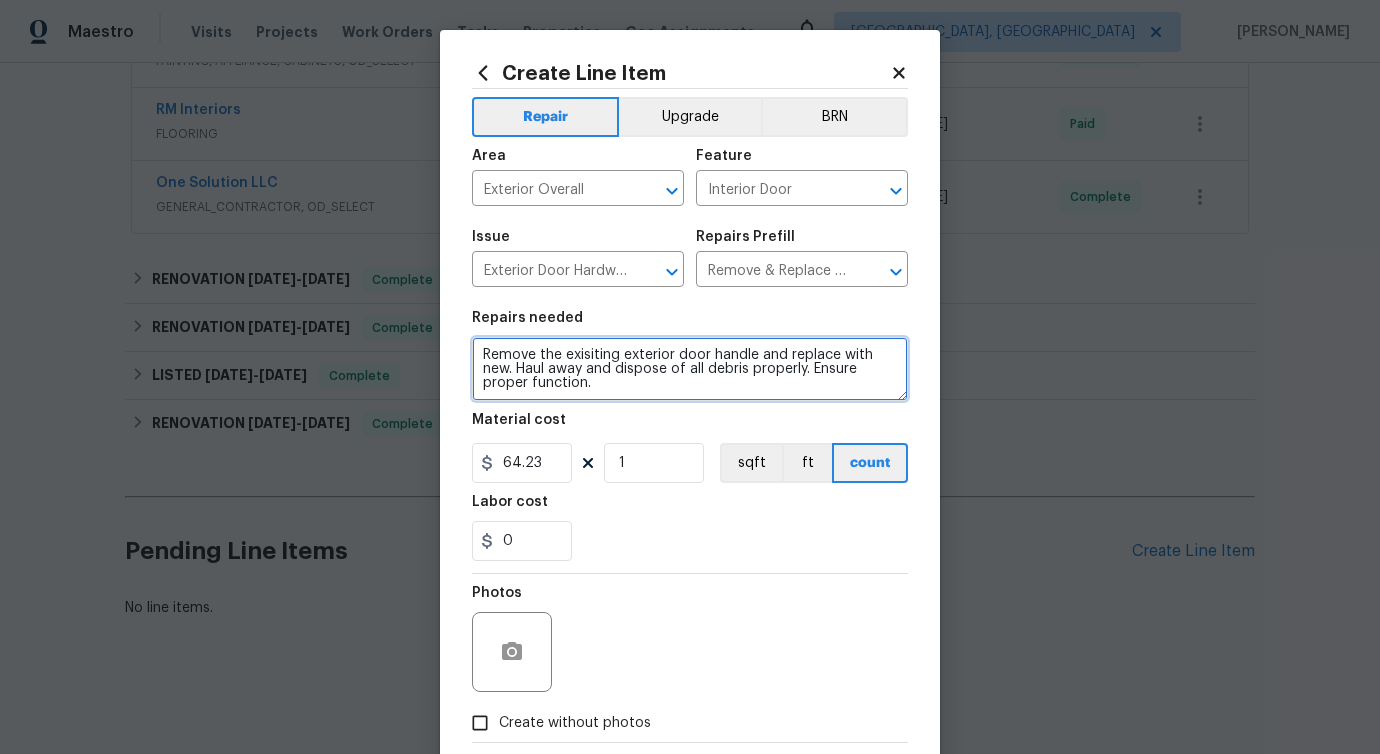 click on "Remove the exisiting exterior door handle and replace with new. Haul away and dispose of all debris properly. Ensure proper function." at bounding box center (690, 369) 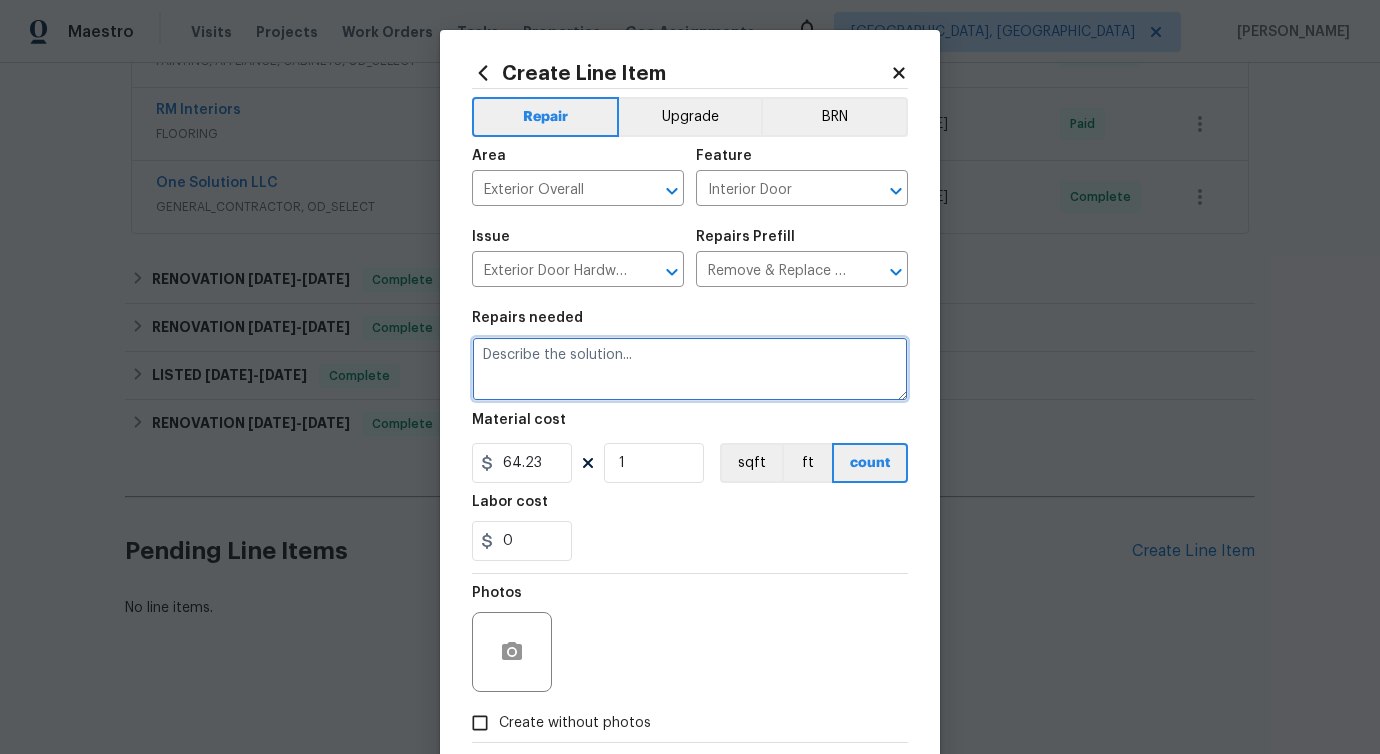 paste on "Reglaze front dining room window." 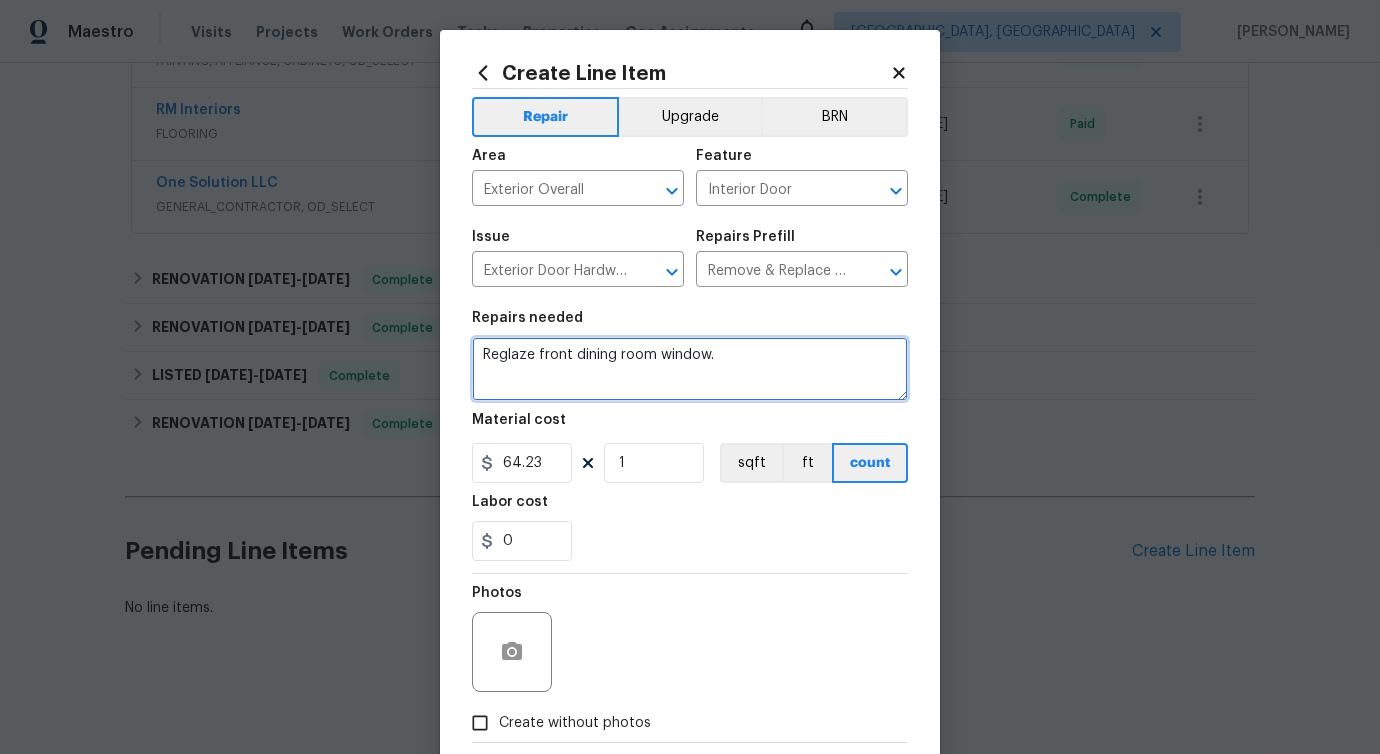type on "Reglaze front dining room window." 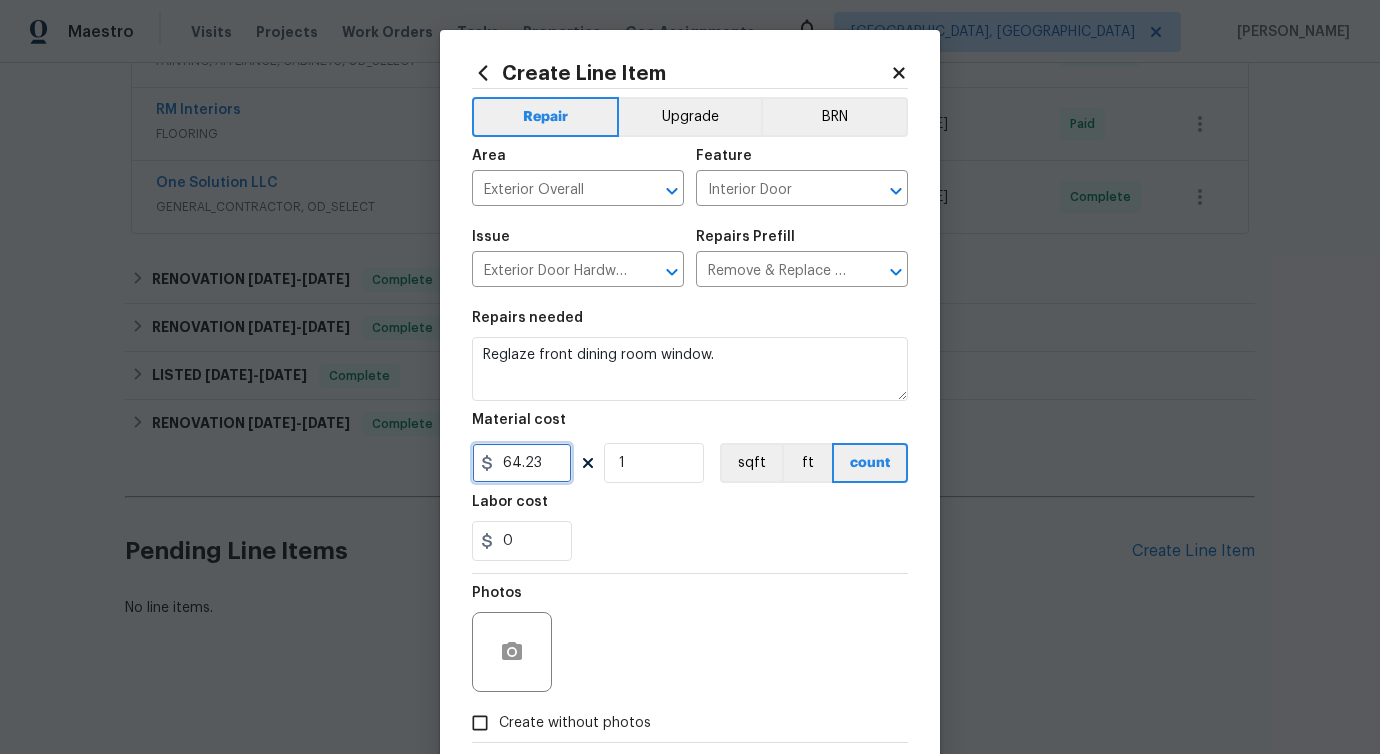 click on "64.23" at bounding box center (522, 463) 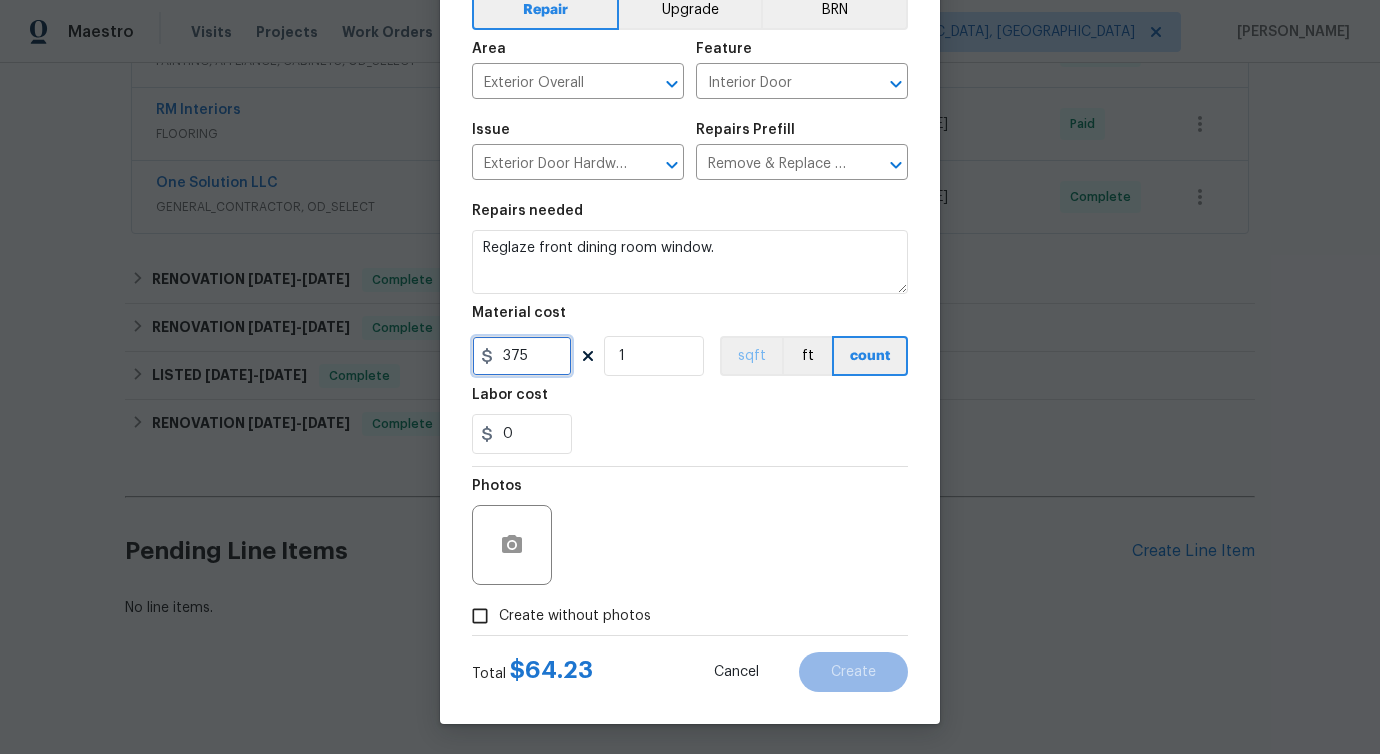 scroll, scrollTop: 0, scrollLeft: 0, axis: both 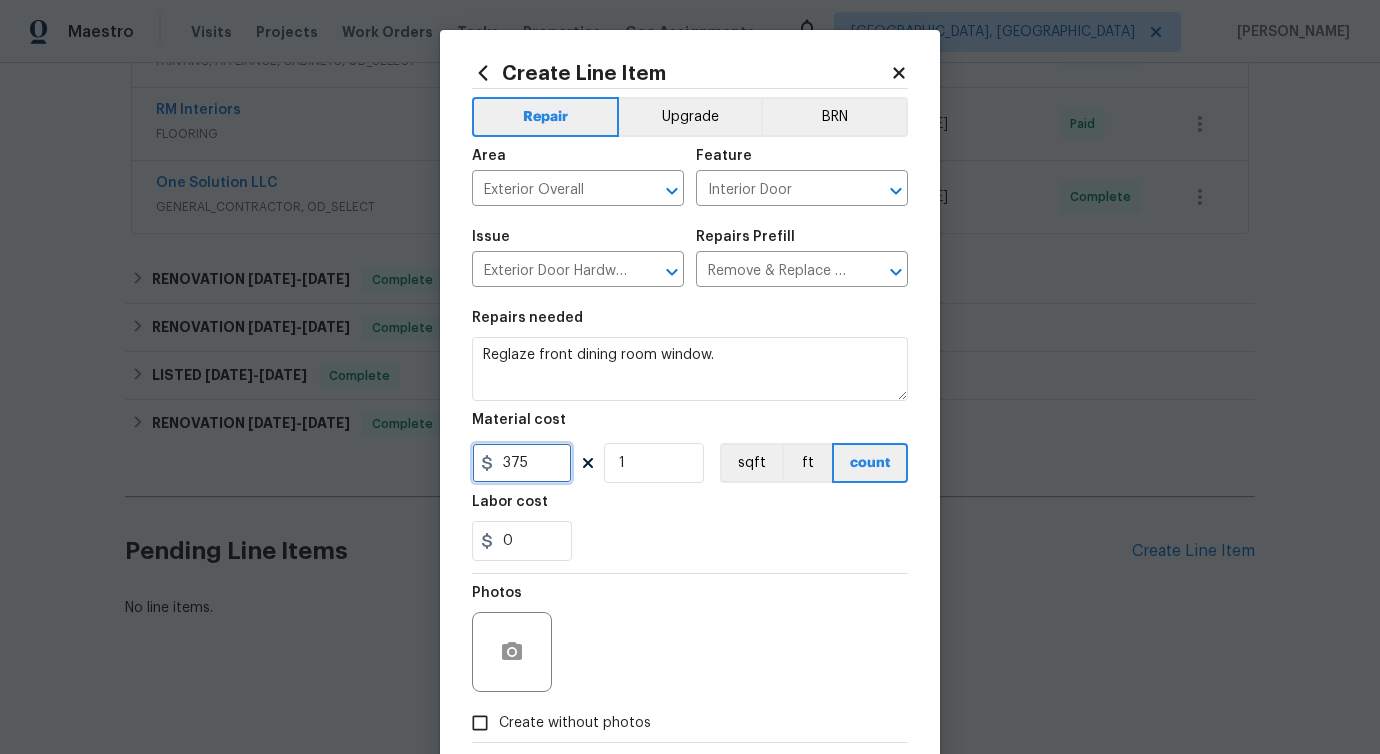 type on "375" 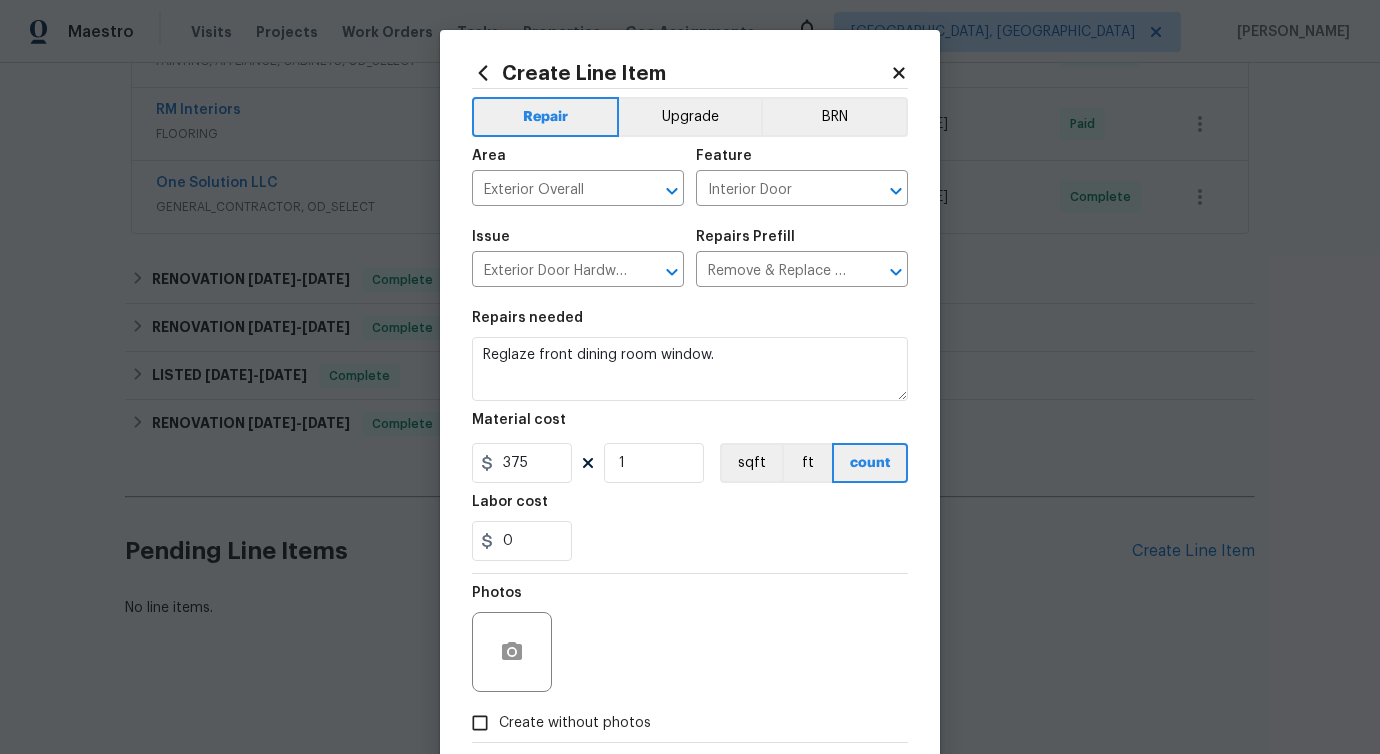 click on "Photos" at bounding box center [690, 639] 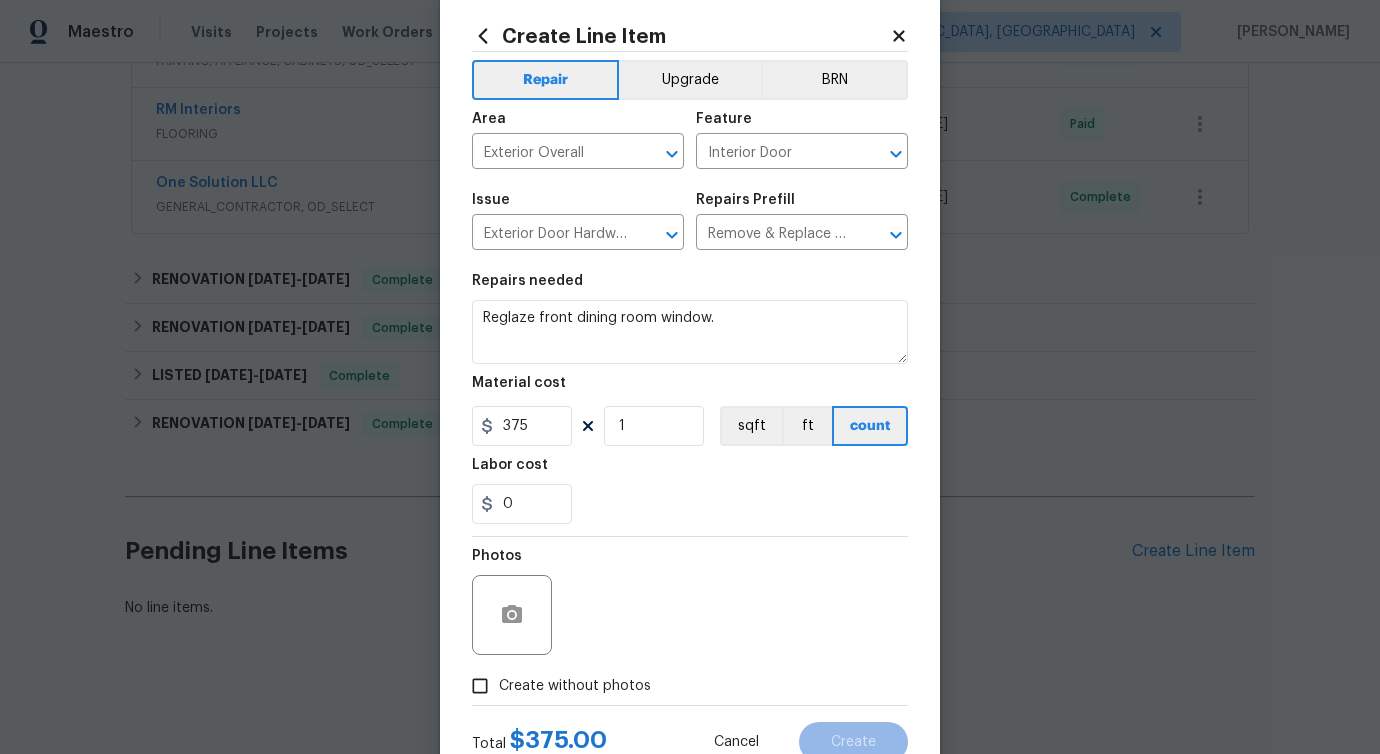 scroll, scrollTop: 108, scrollLeft: 0, axis: vertical 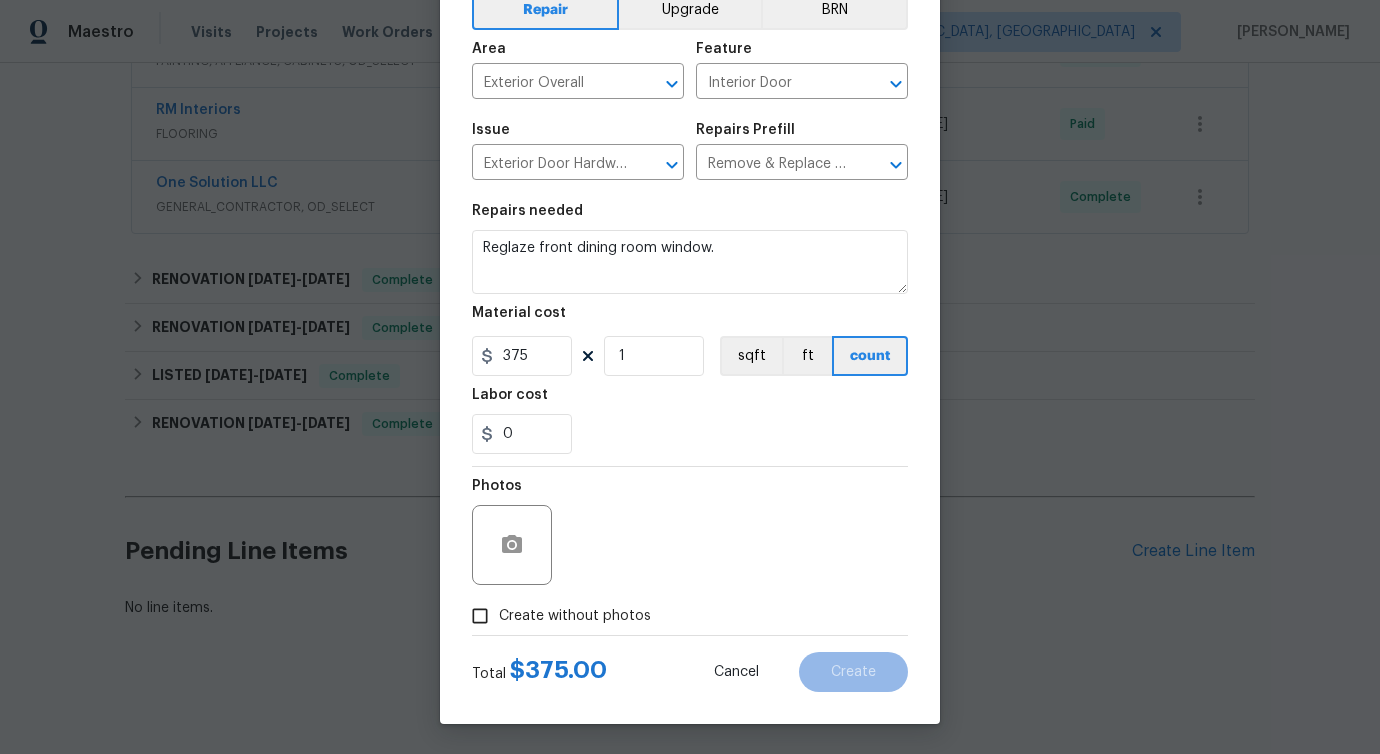 click on "Create without photos" at bounding box center (575, 616) 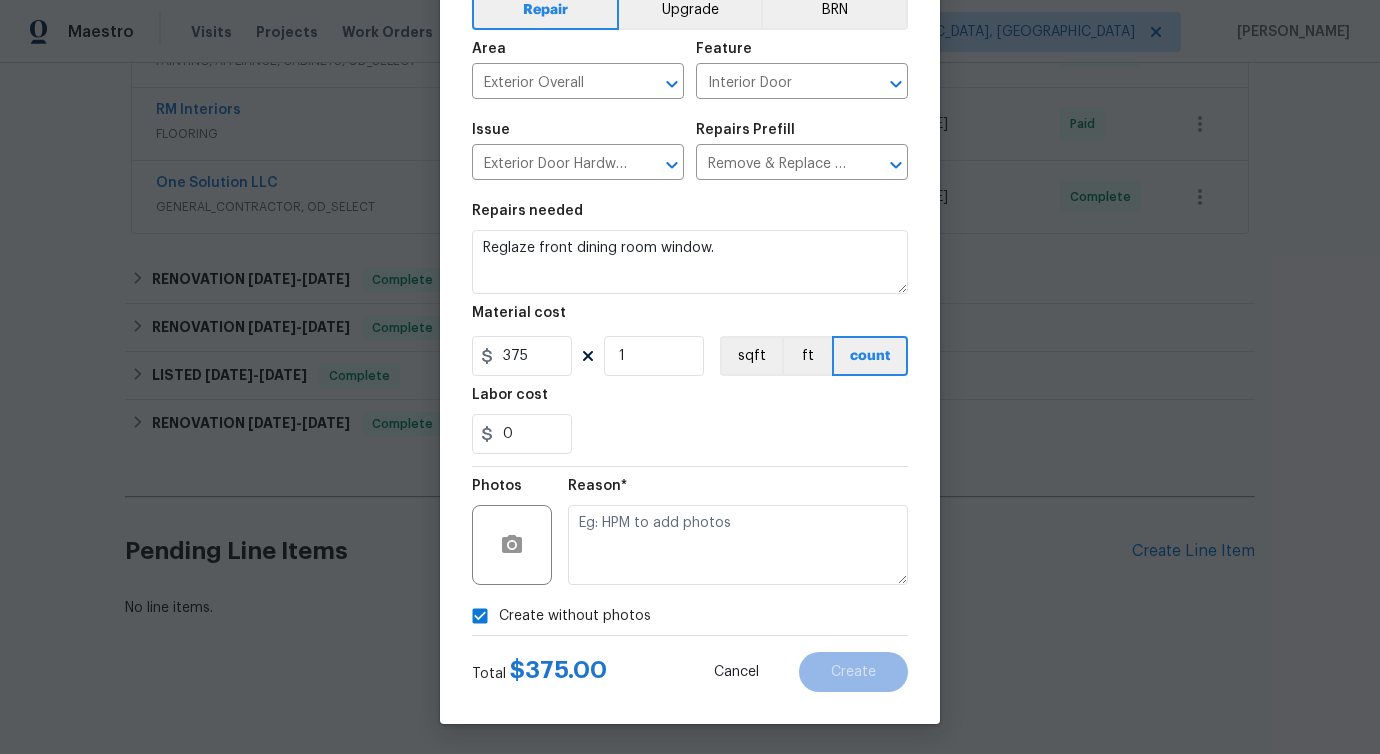 click at bounding box center [738, 545] 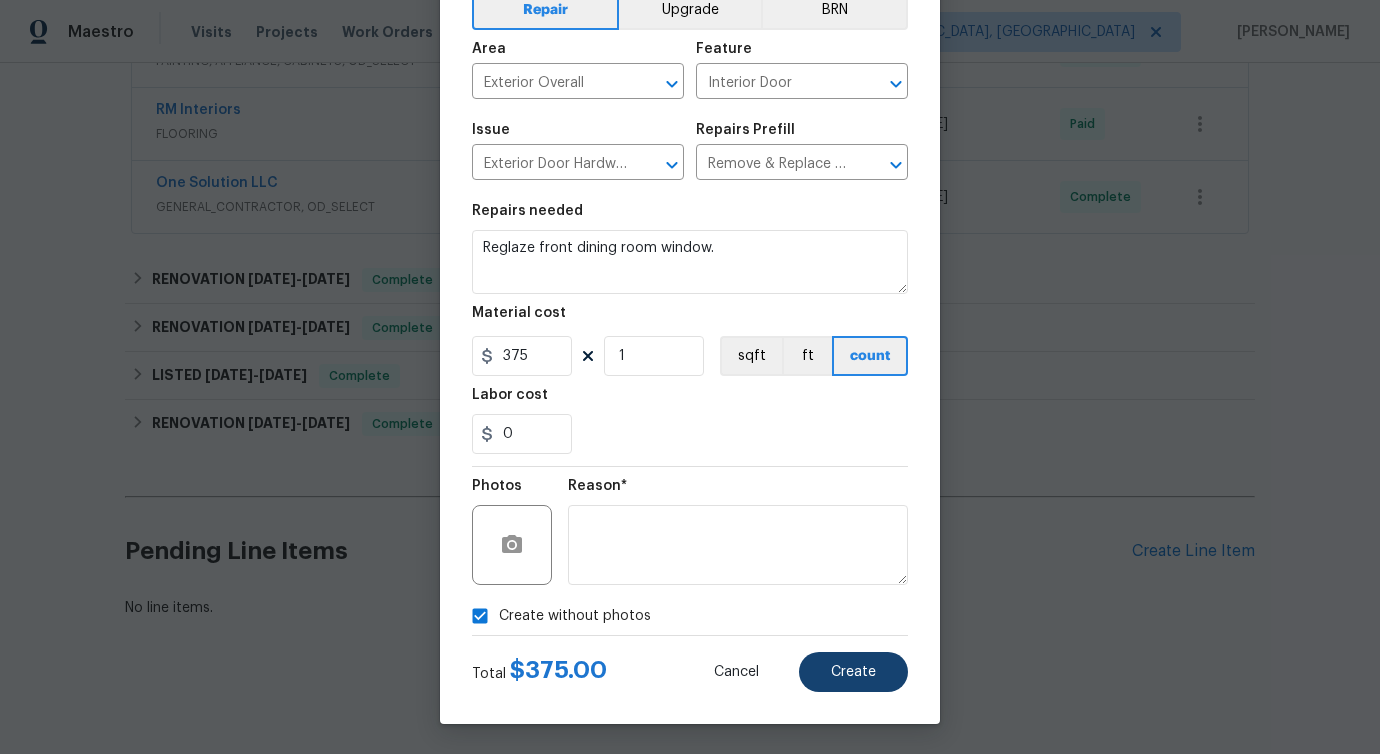 type 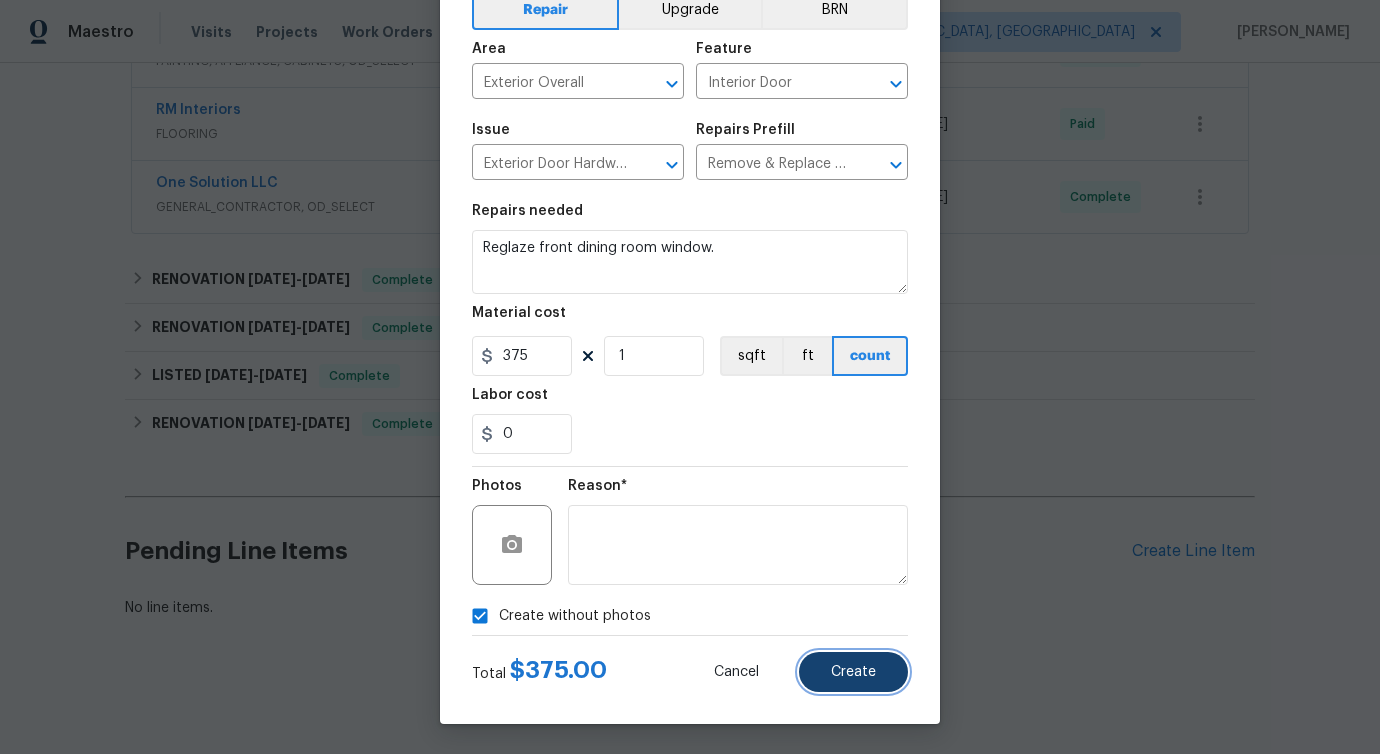 click on "Create" at bounding box center [853, 672] 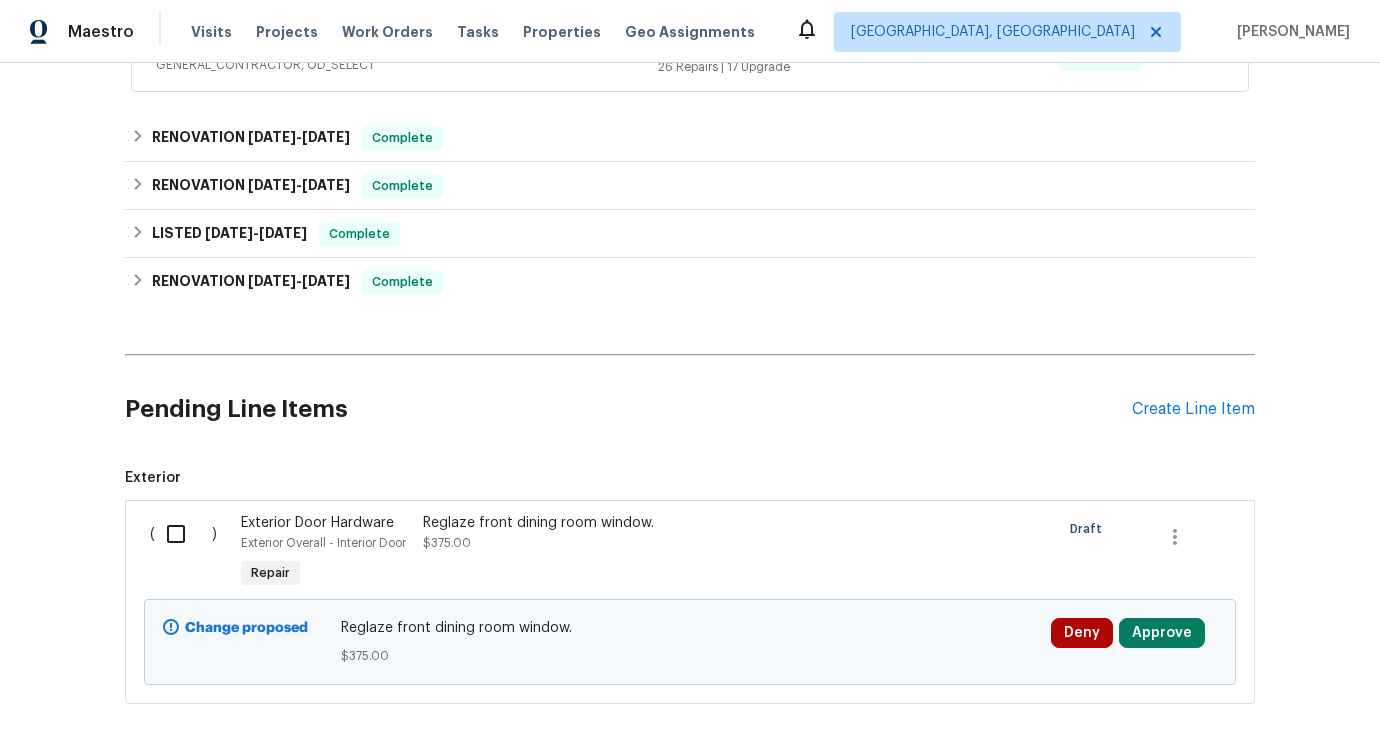 scroll, scrollTop: 821, scrollLeft: 0, axis: vertical 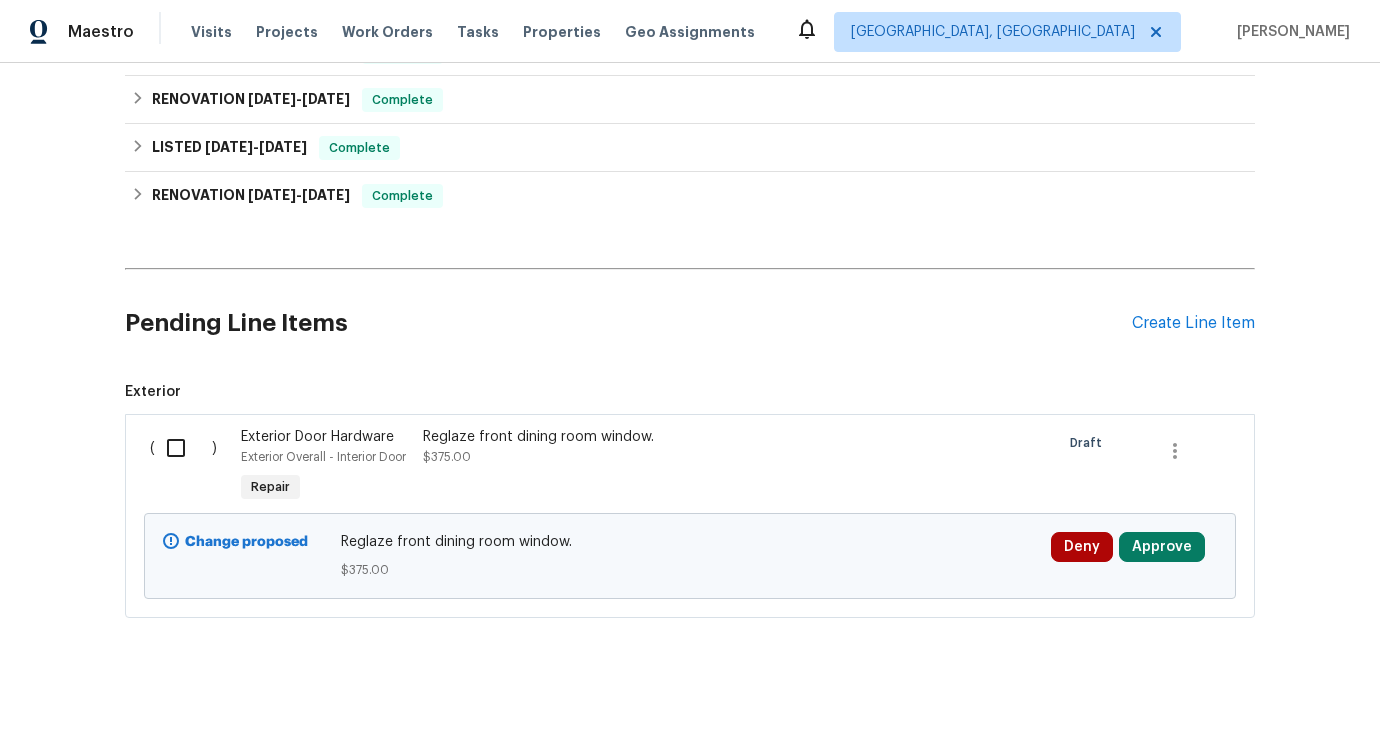 click on "Pending Line Items" at bounding box center (628, 323) 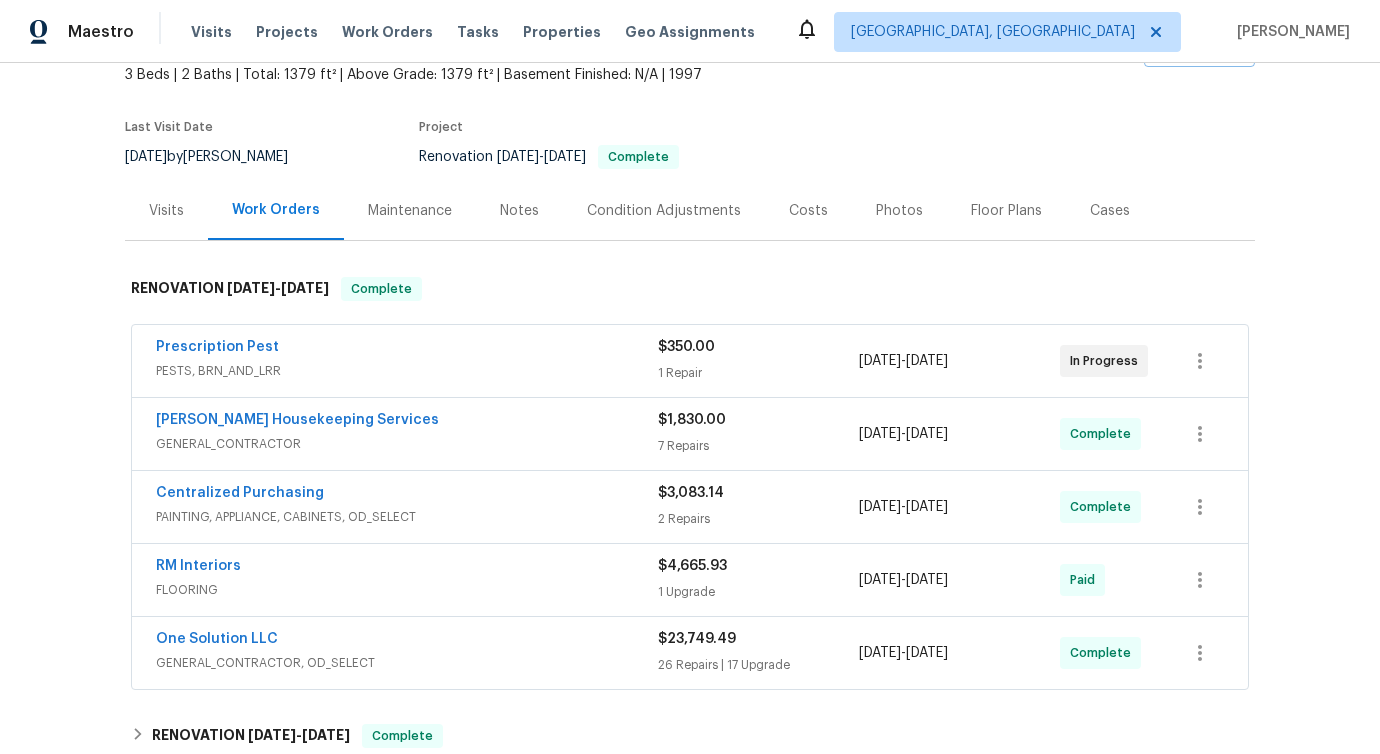 scroll, scrollTop: 821, scrollLeft: 0, axis: vertical 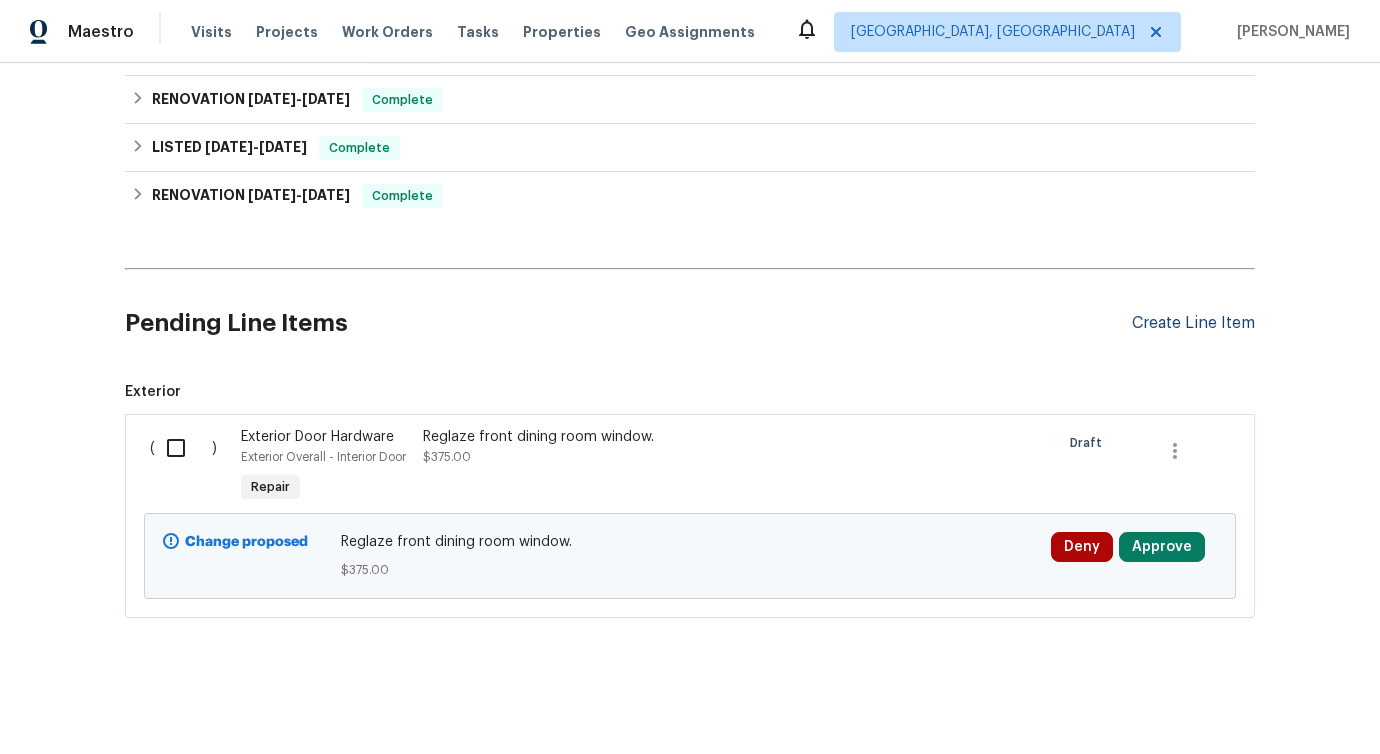 click on "Create Line Item" at bounding box center (1193, 323) 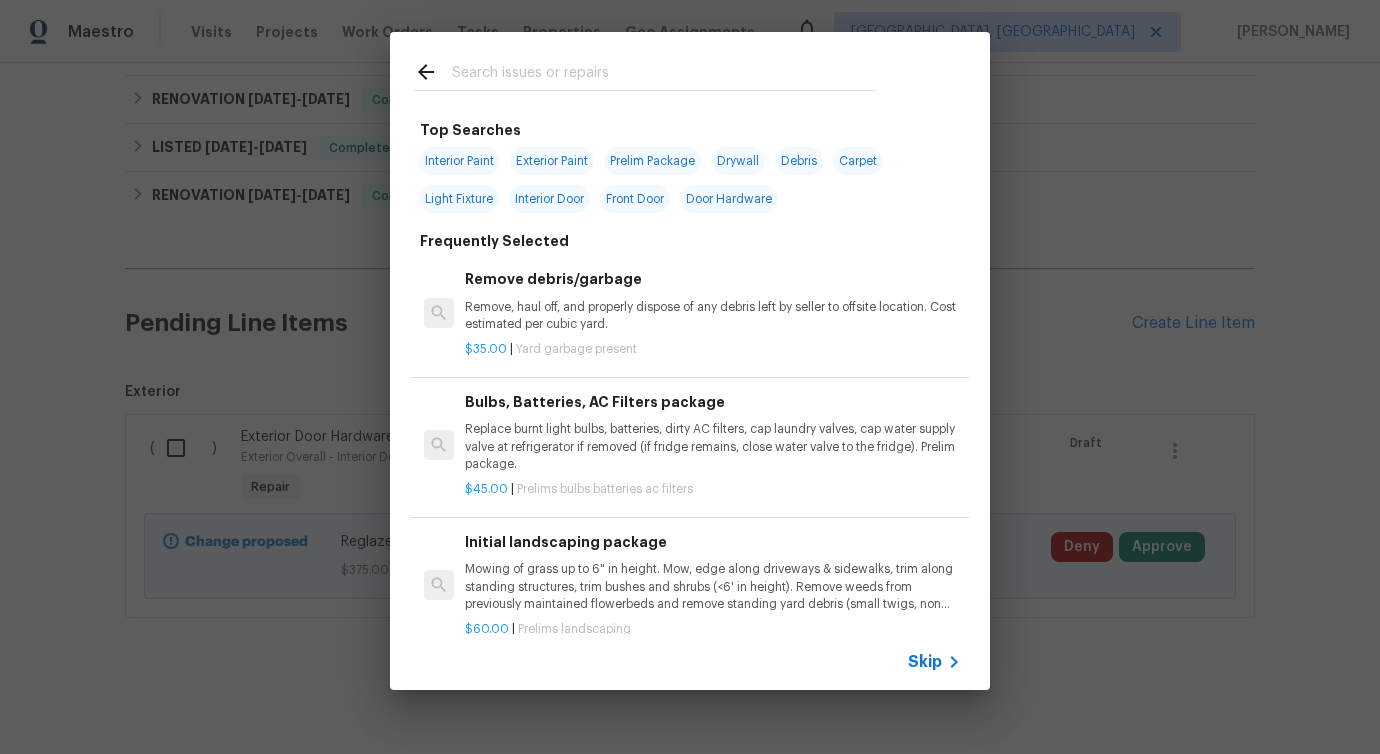 click at bounding box center [664, 75] 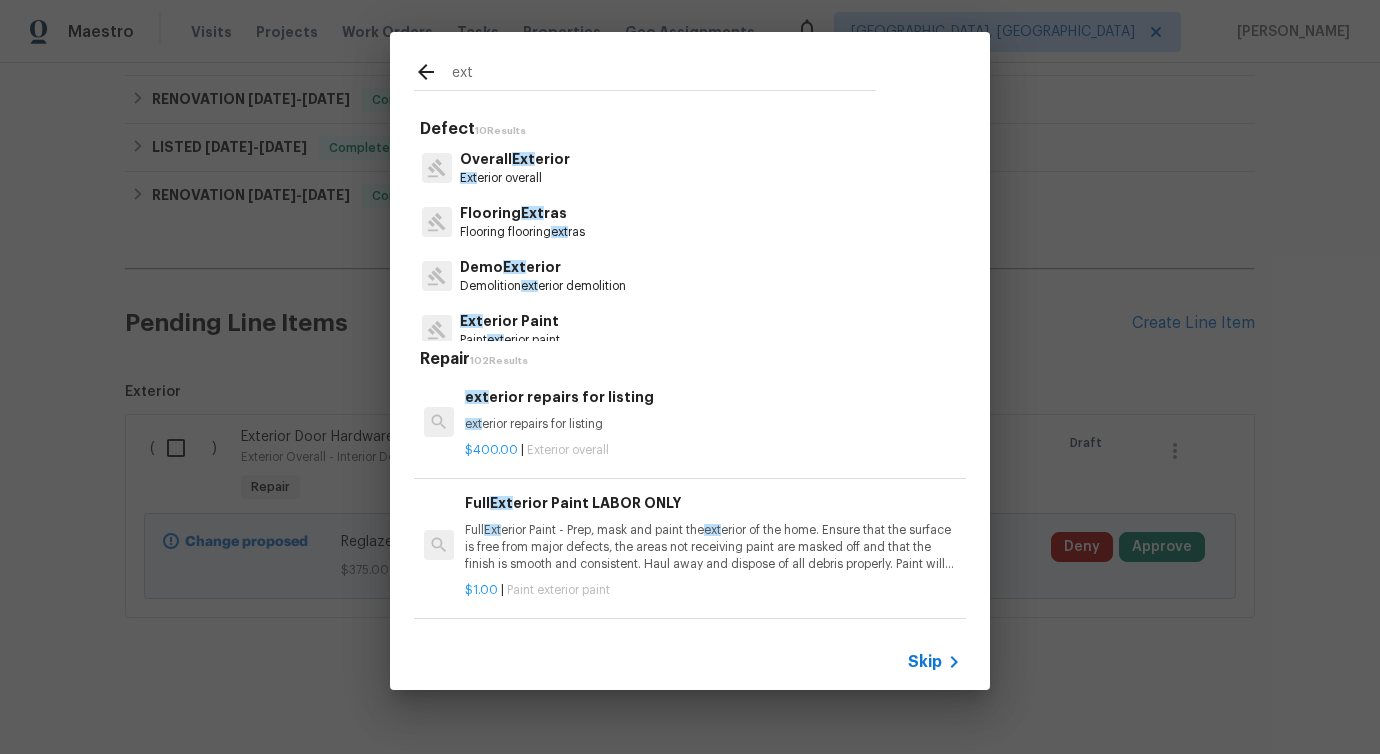 scroll, scrollTop: 155, scrollLeft: 0, axis: vertical 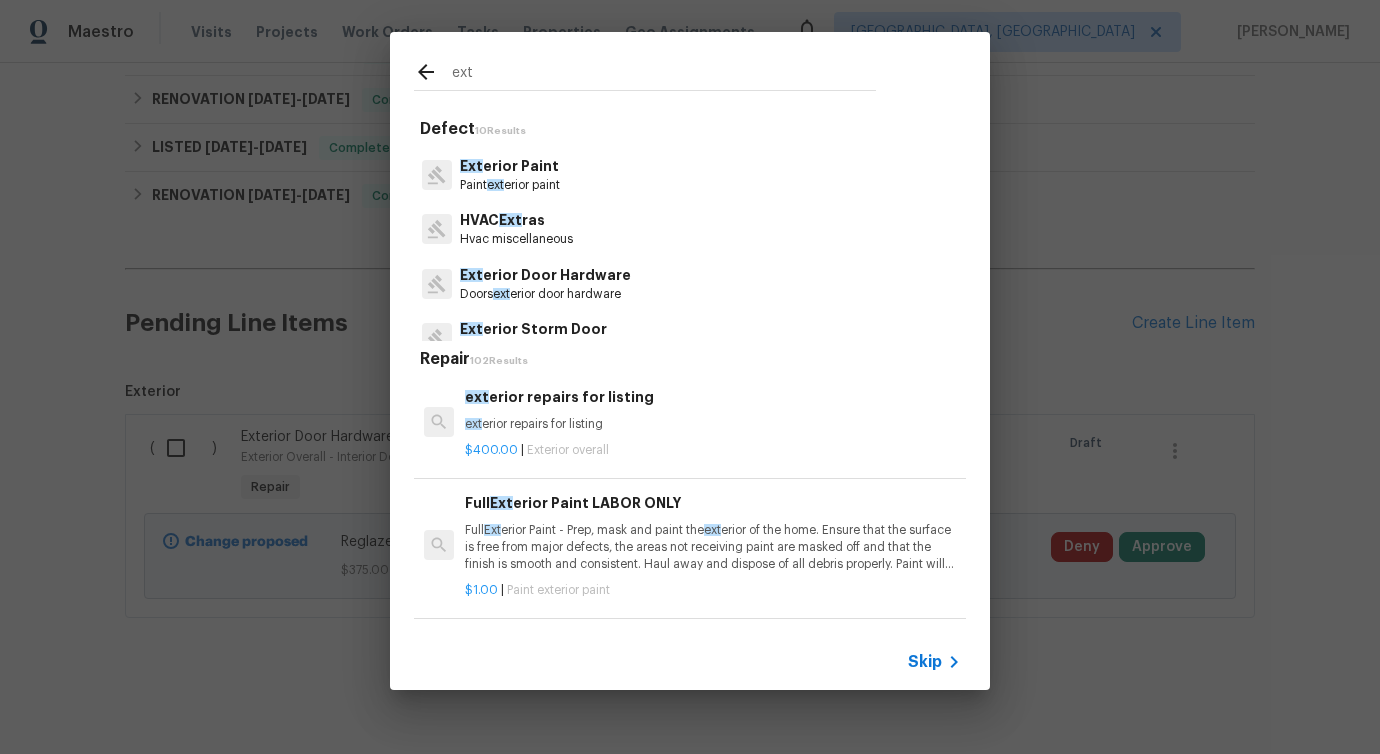 type on "ext" 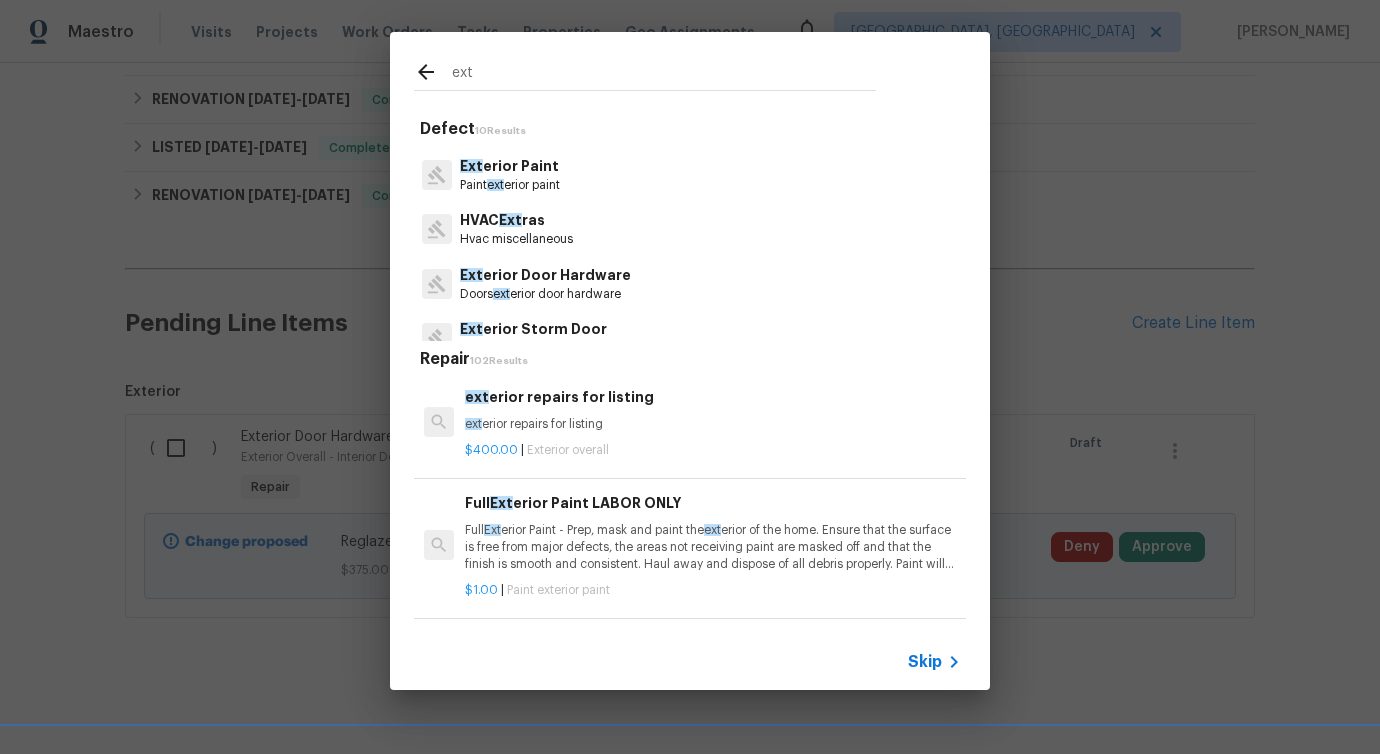 click on "Doors  ext erior door hardware" at bounding box center [545, 294] 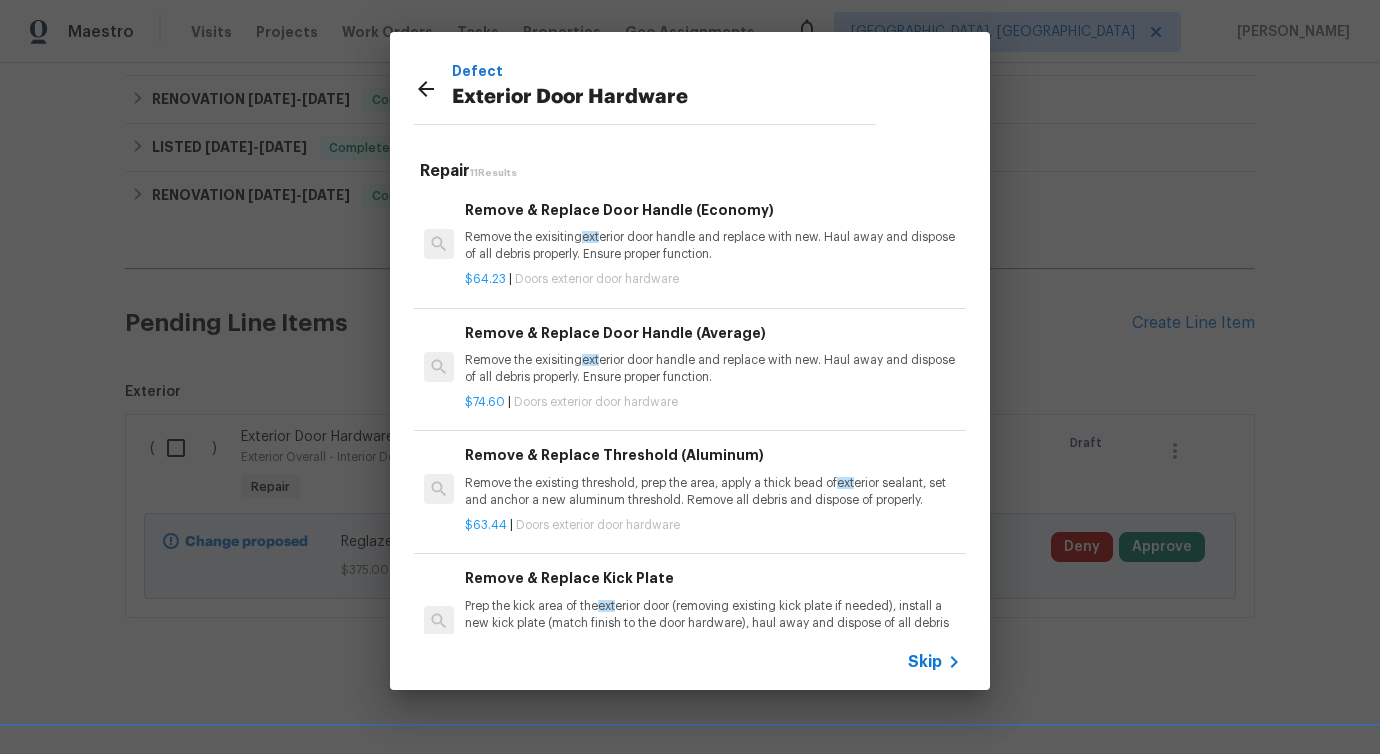 click on "Remove the exisiting  ext erior door handle and replace with new. Haul away and dispose of all debris properly. Ensure proper function." at bounding box center (713, 246) 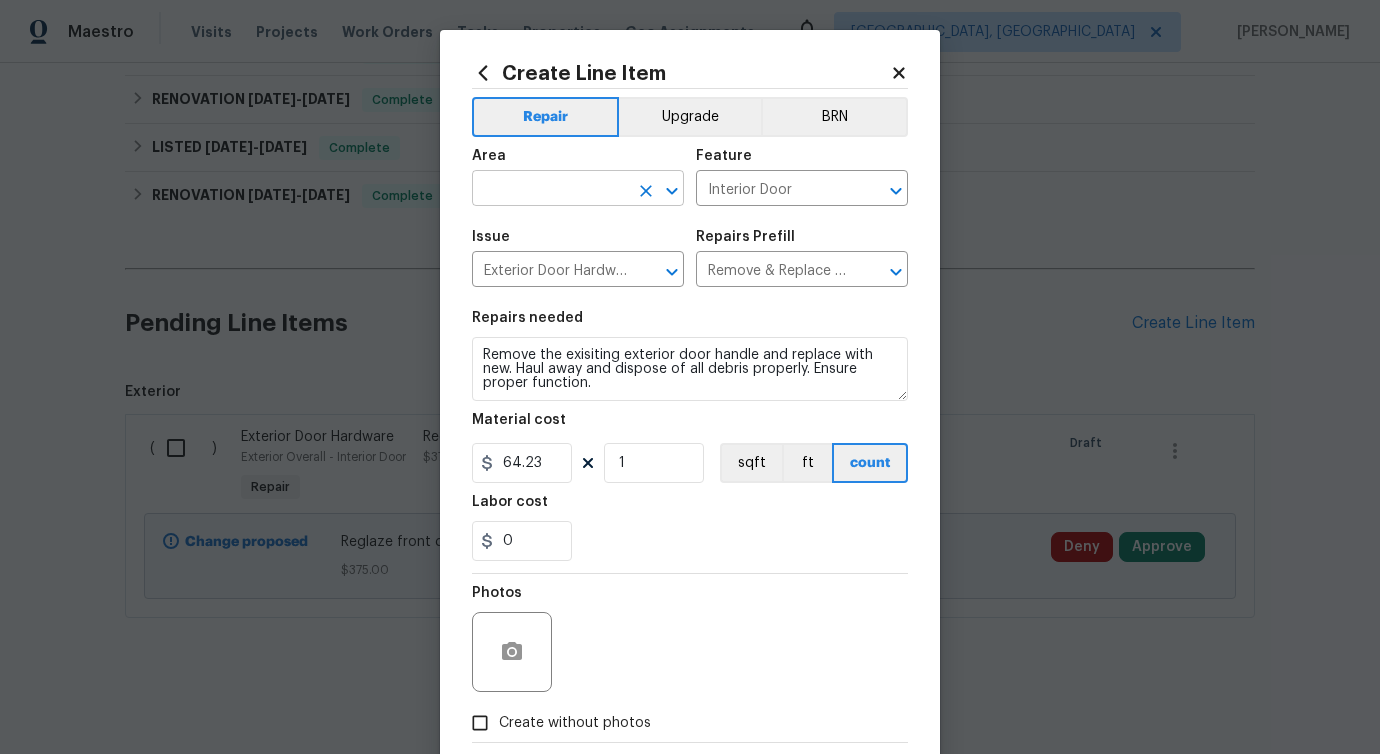 click at bounding box center (550, 190) 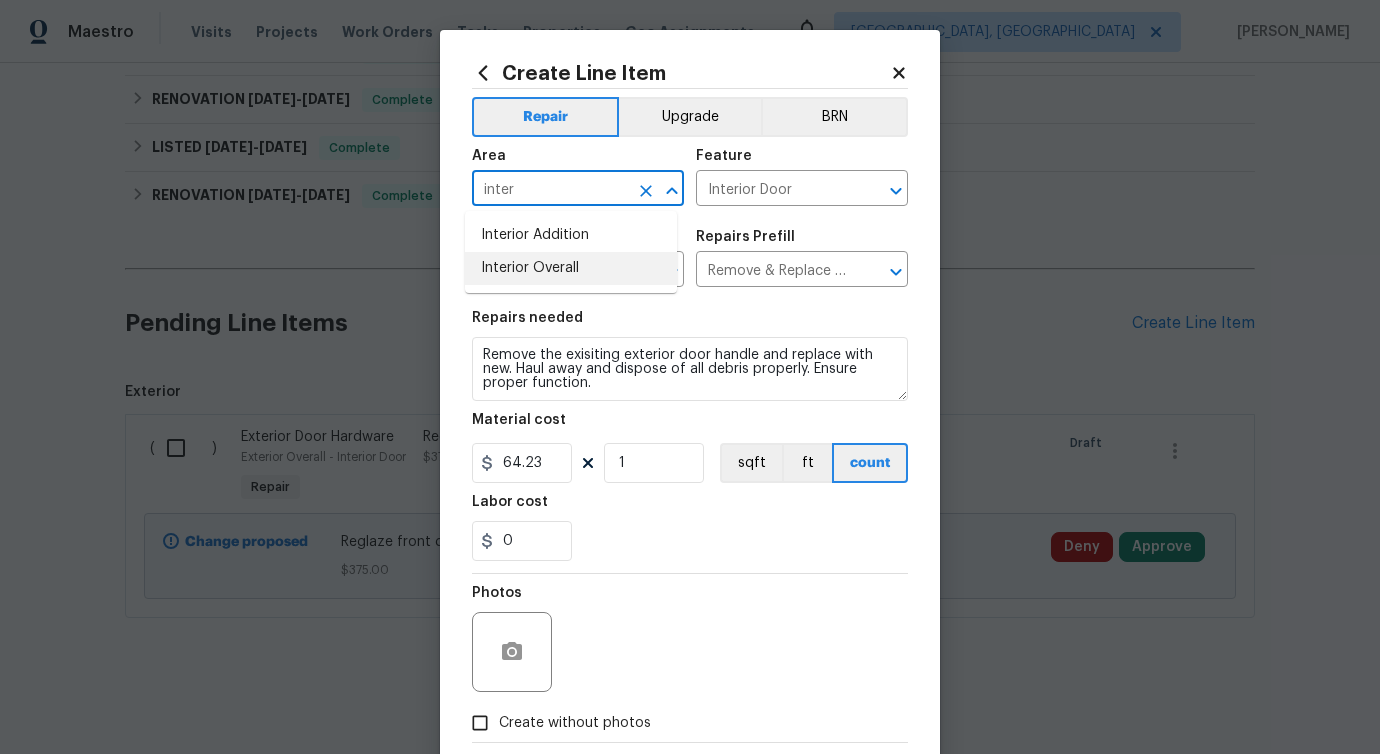 click on "Interior Overall" at bounding box center (571, 268) 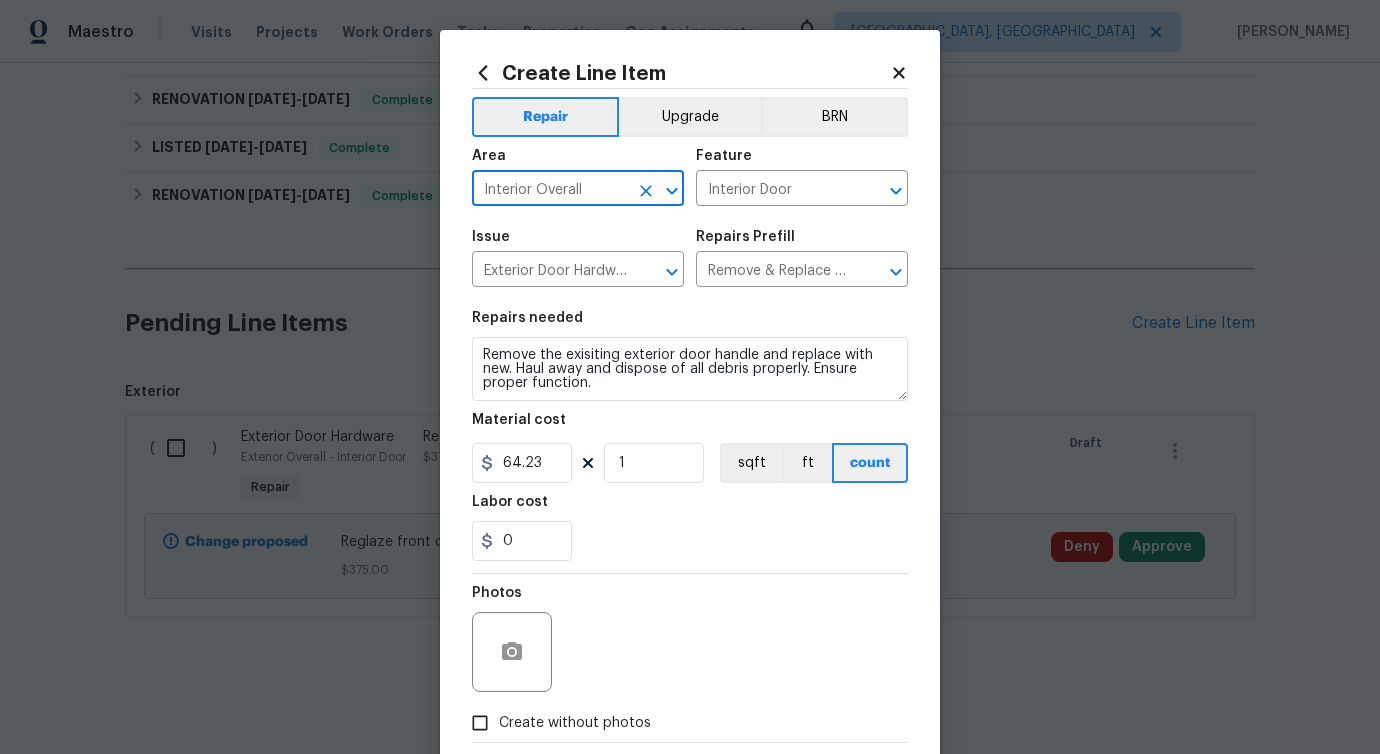 type on "Interior Overall" 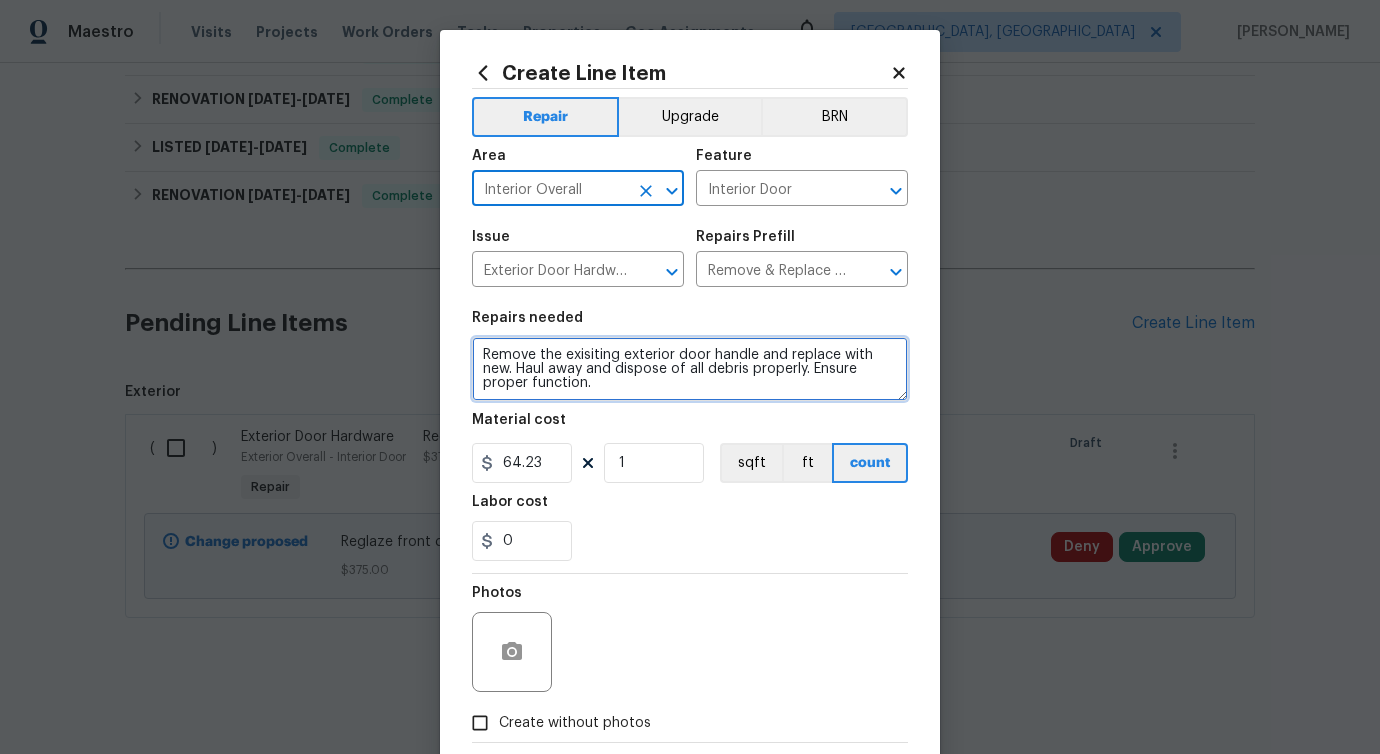 click on "Remove the exisiting exterior door handle and replace with new. Haul away and dispose of all debris properly. Ensure proper function." at bounding box center [690, 369] 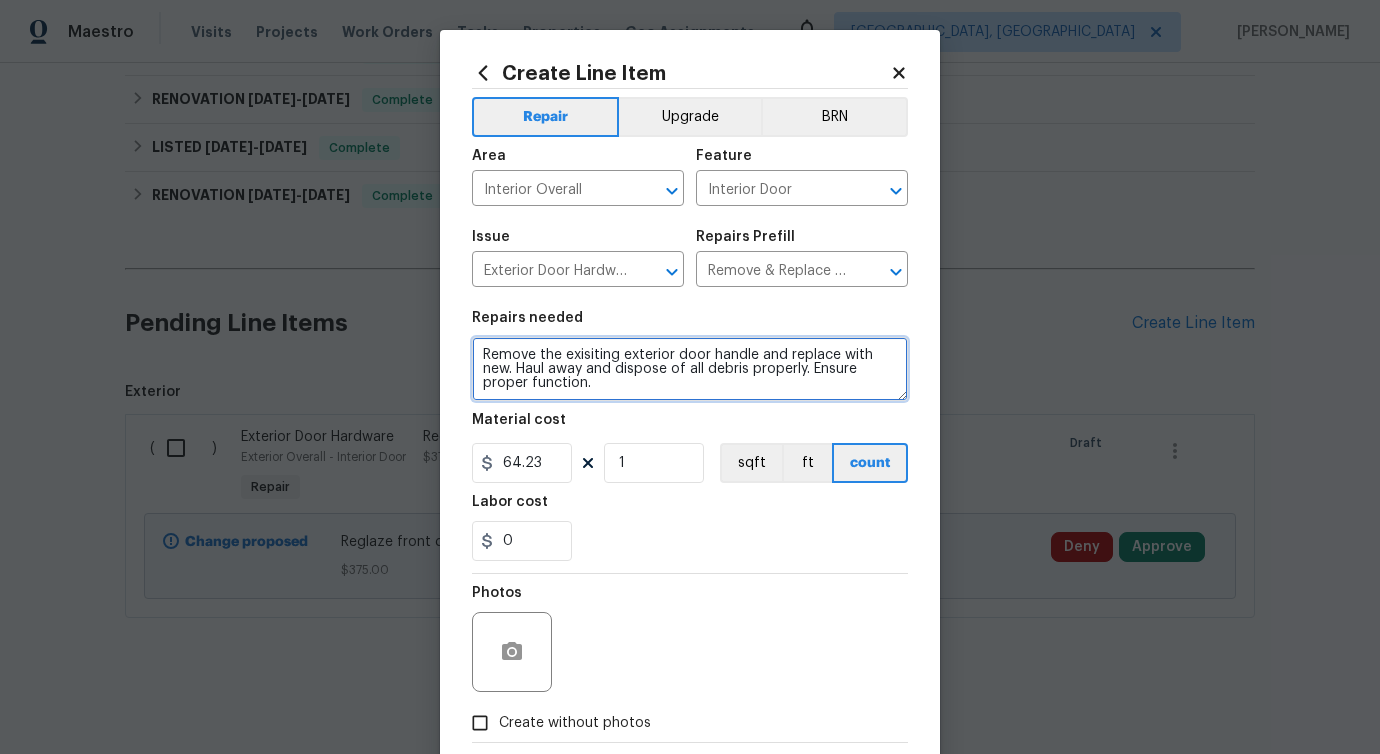 click on "Remove the exisiting exterior door handle and replace with new. Haul away and dispose of all debris properly. Ensure proper function." at bounding box center [690, 369] 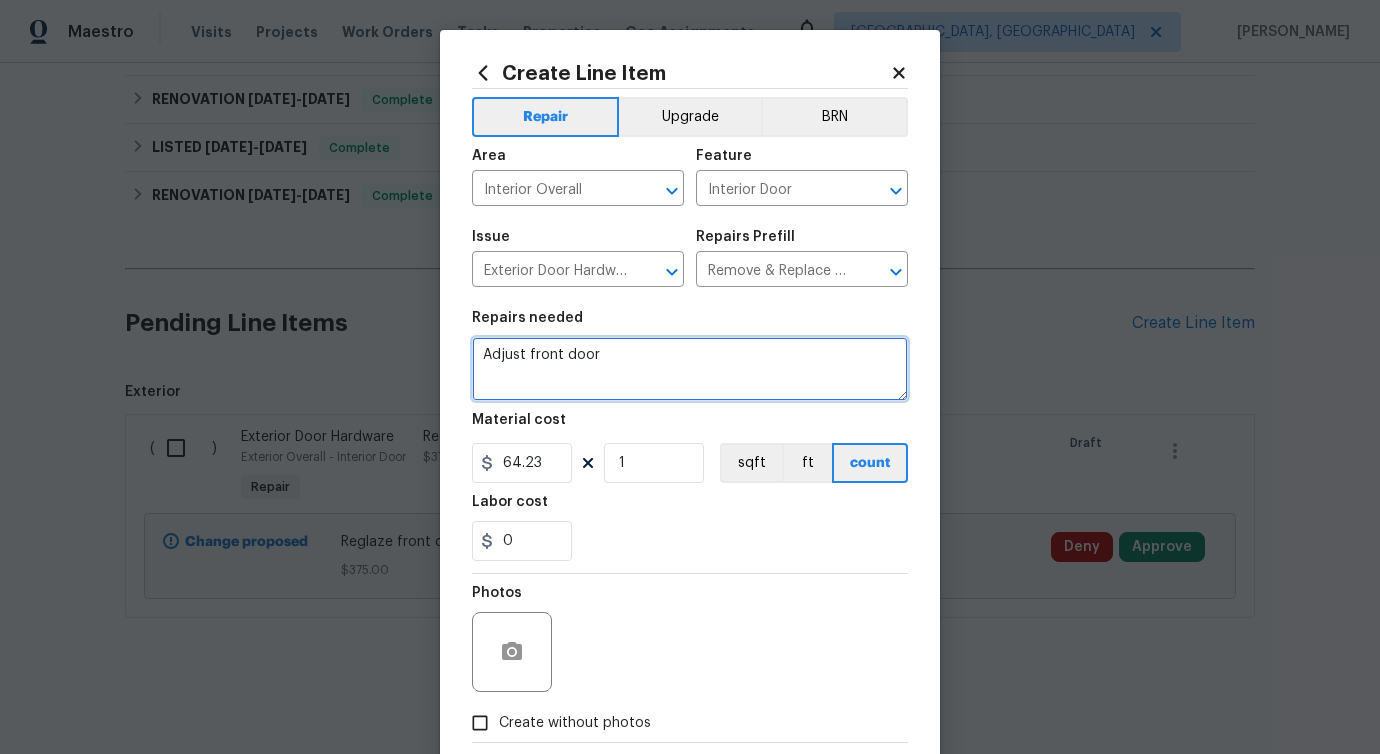 type on "Adjust front door" 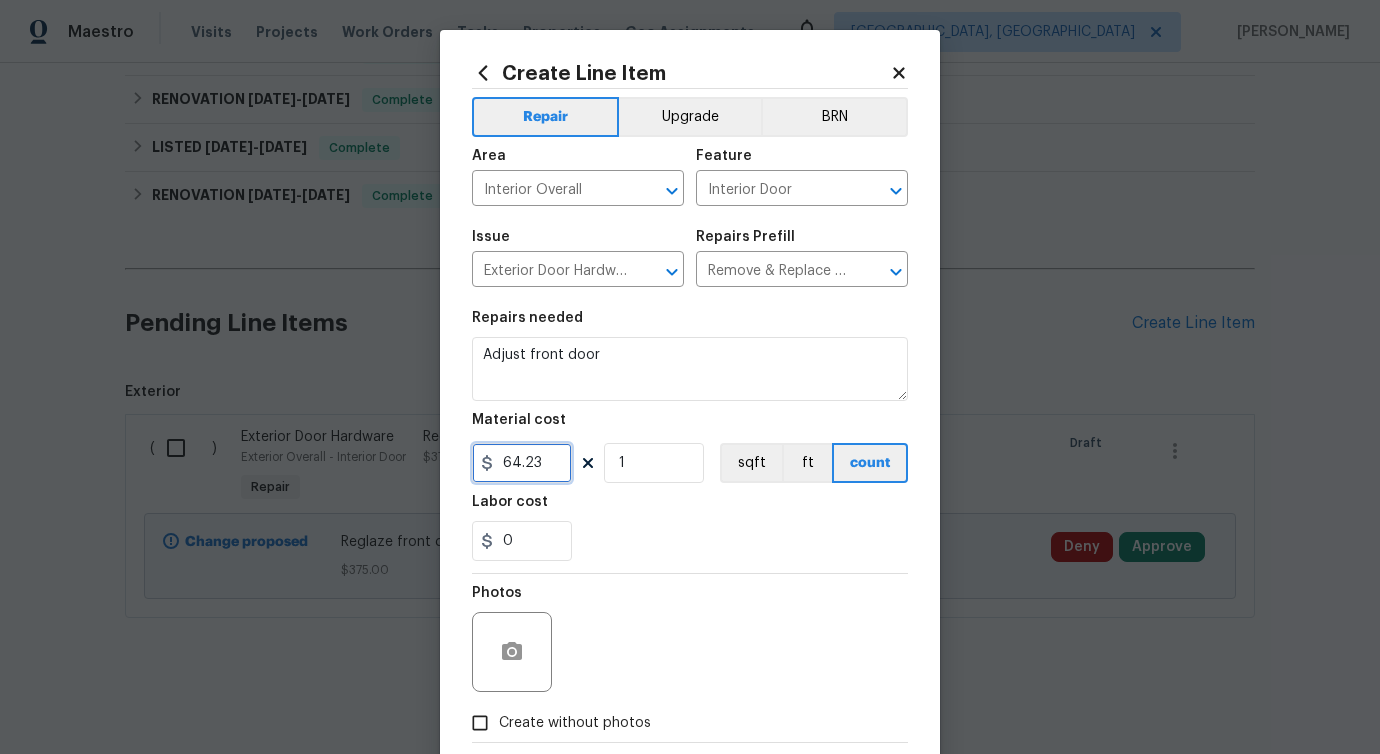 click on "64.23" at bounding box center [522, 463] 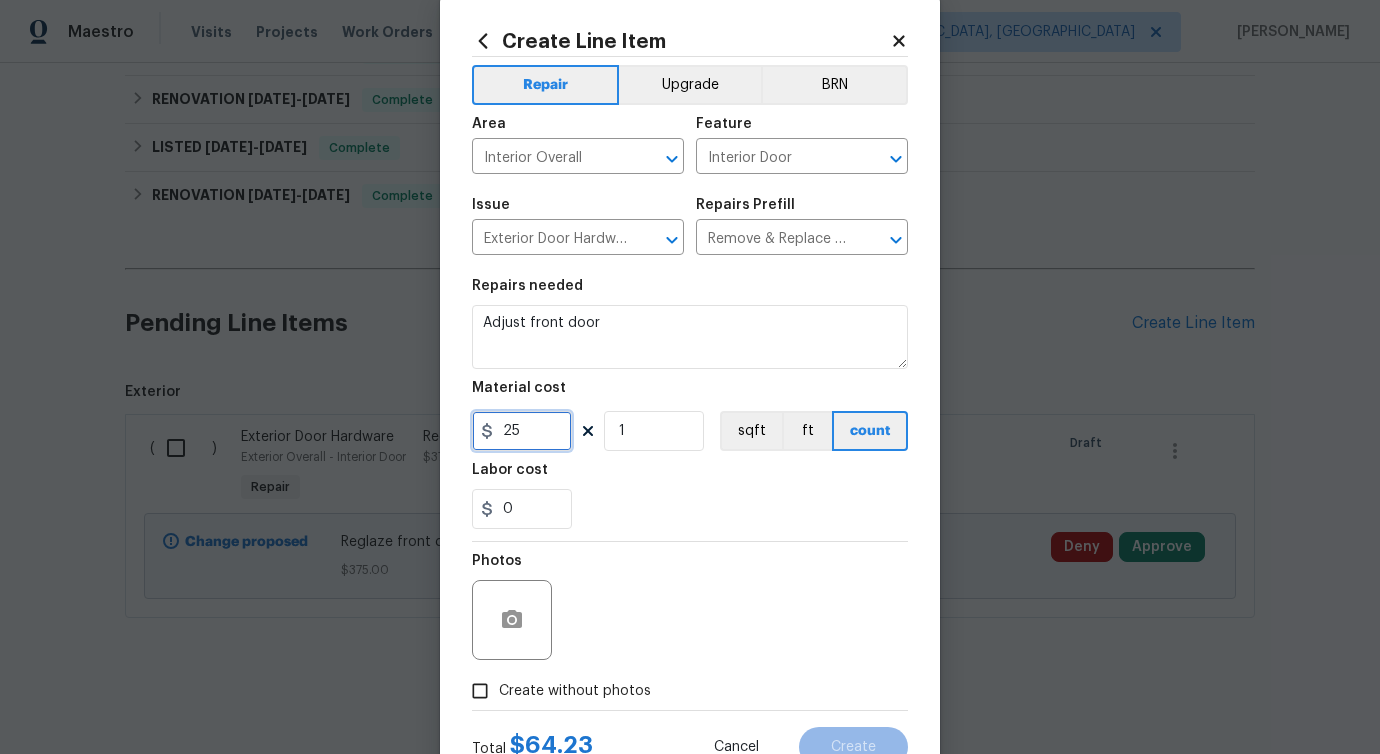 scroll, scrollTop: 108, scrollLeft: 0, axis: vertical 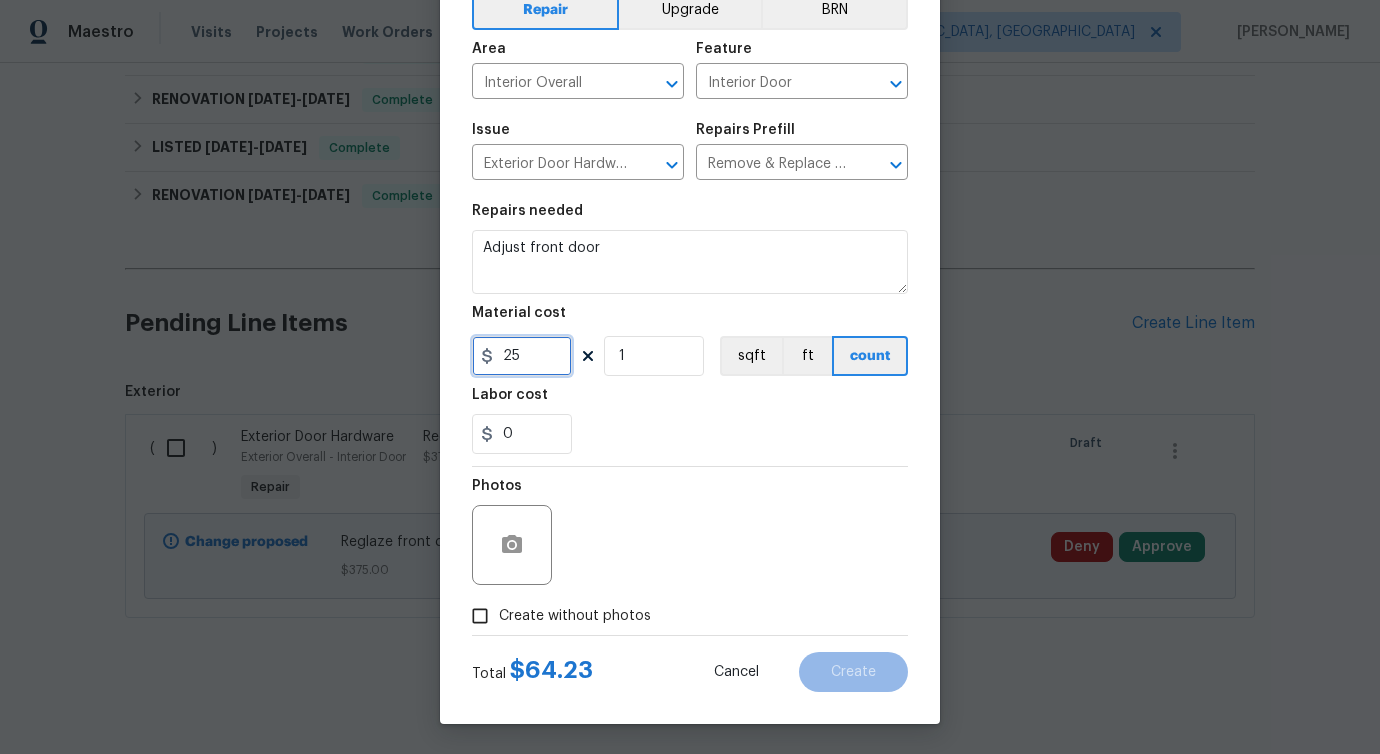 type on "25" 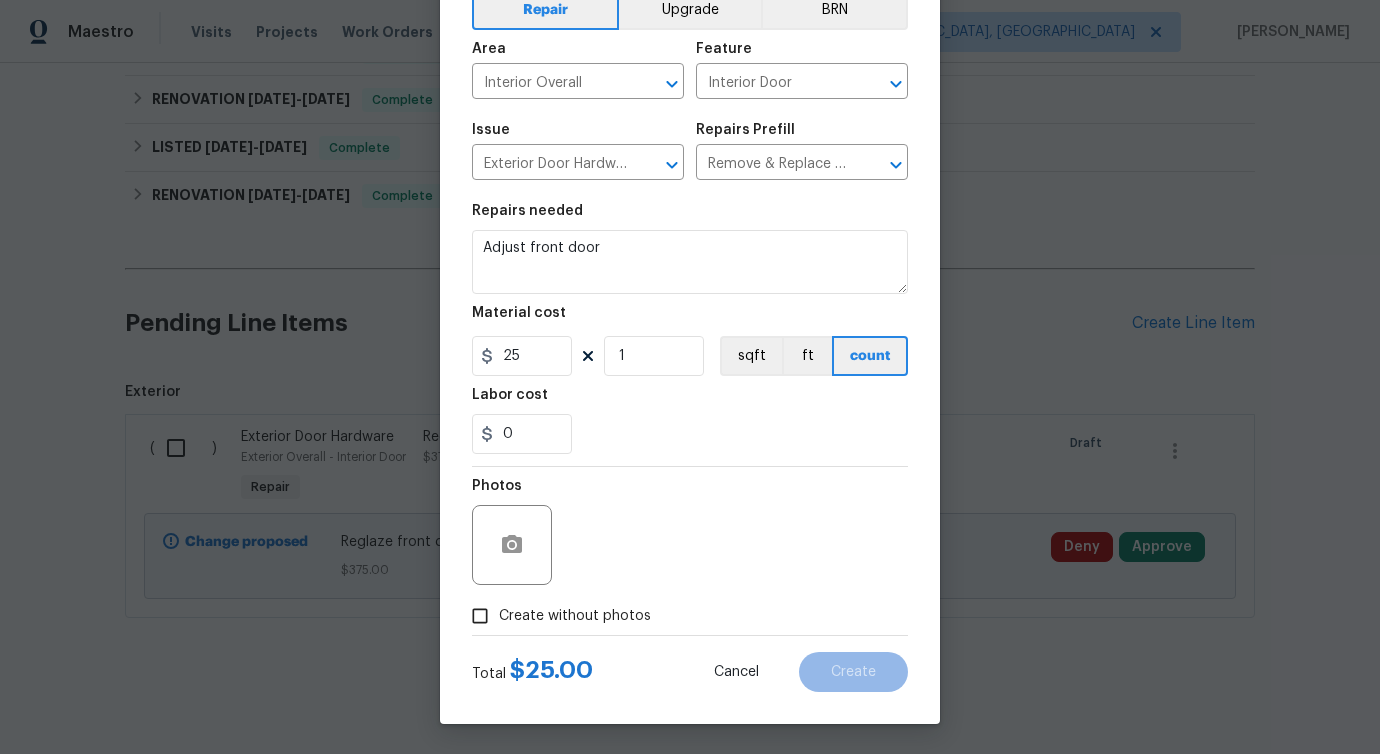 click on "Total   $ 25.00 Cancel Create" at bounding box center [690, 664] 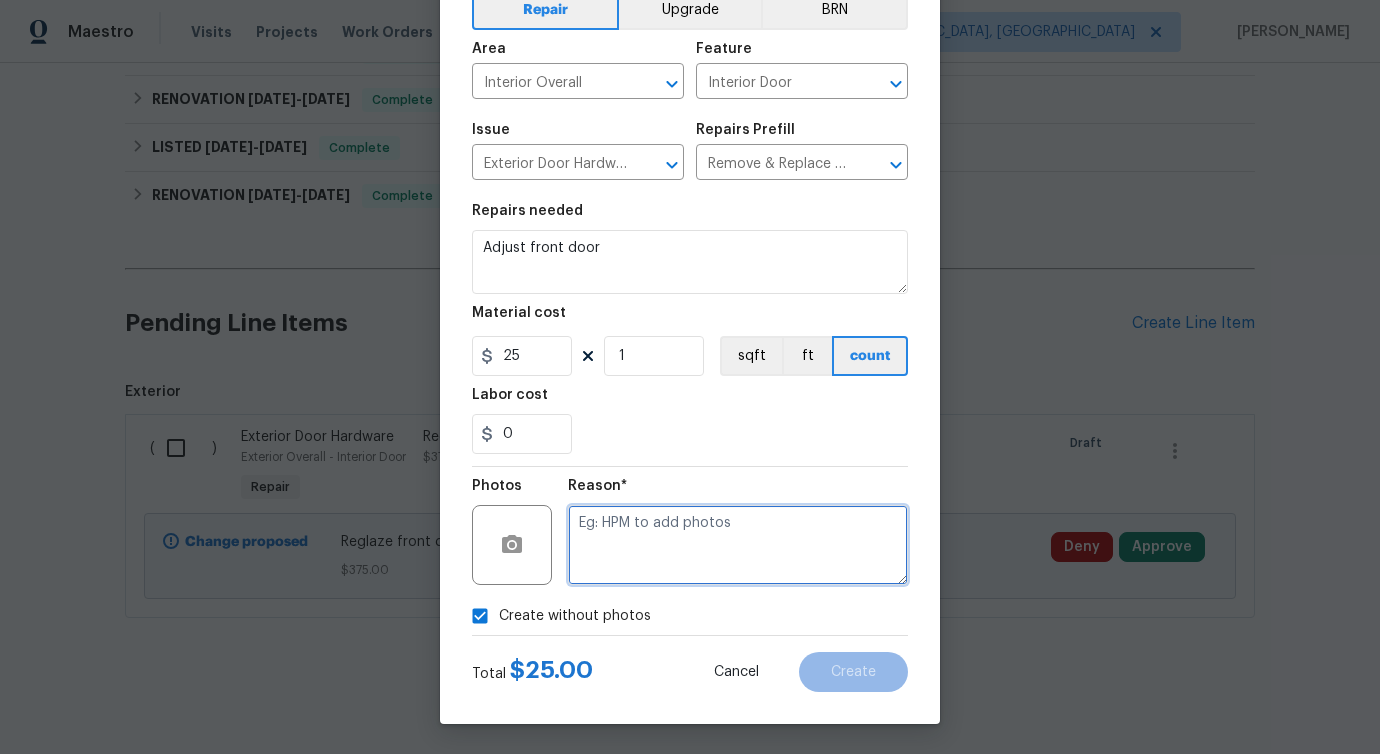 click at bounding box center (738, 545) 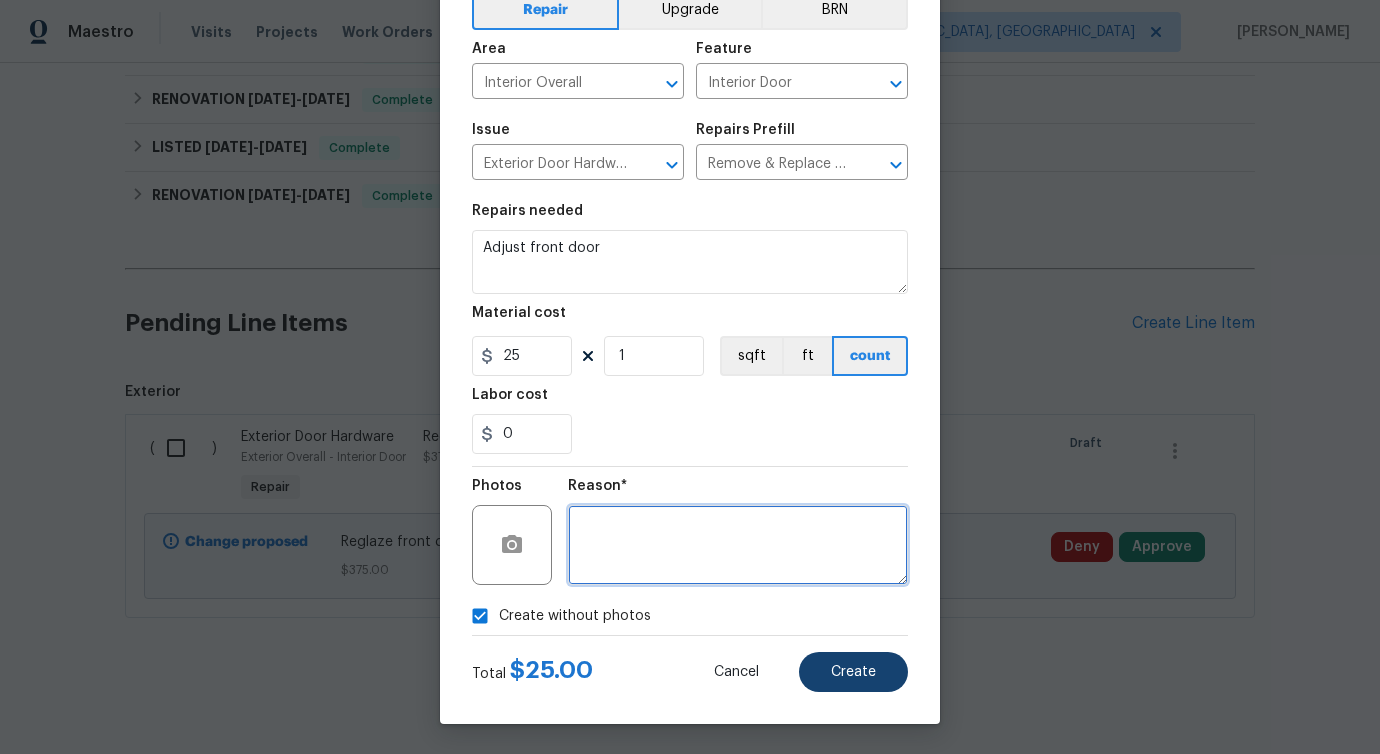type 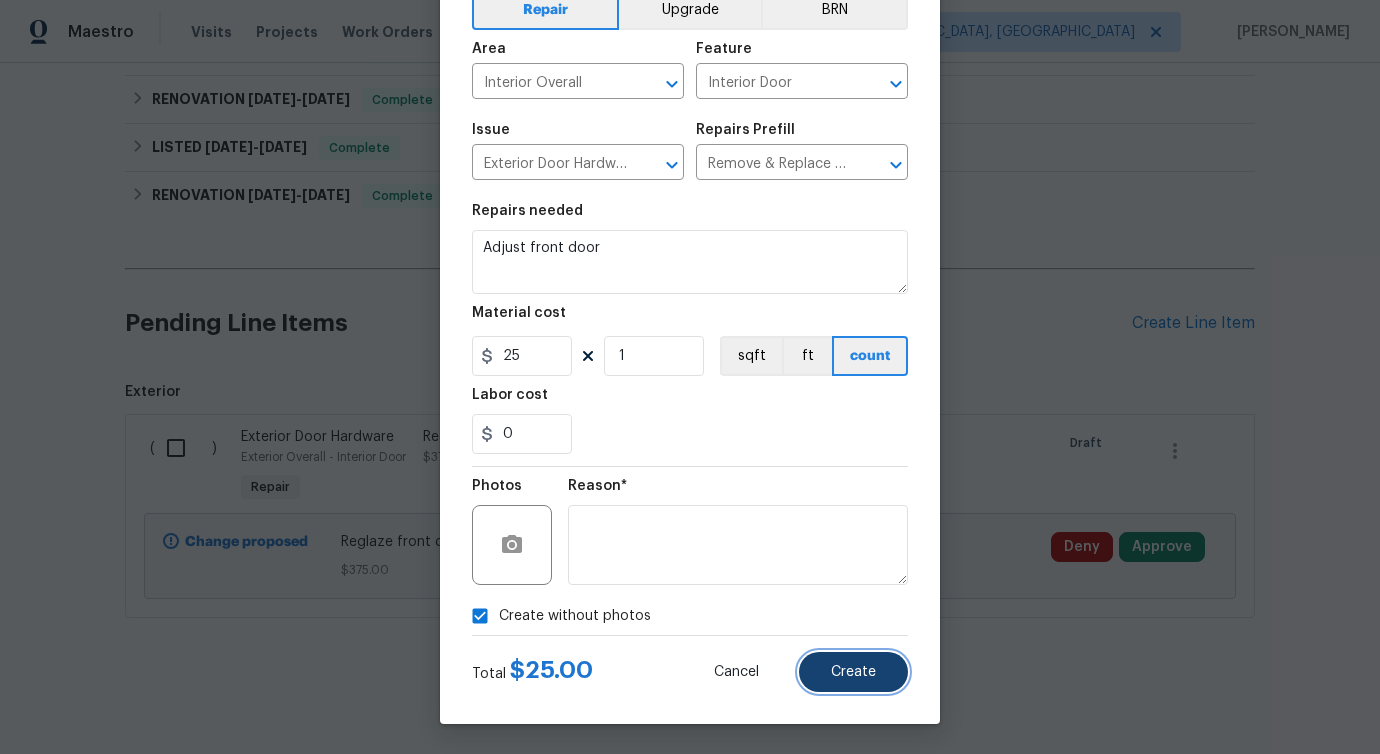 click on "Create" at bounding box center [853, 672] 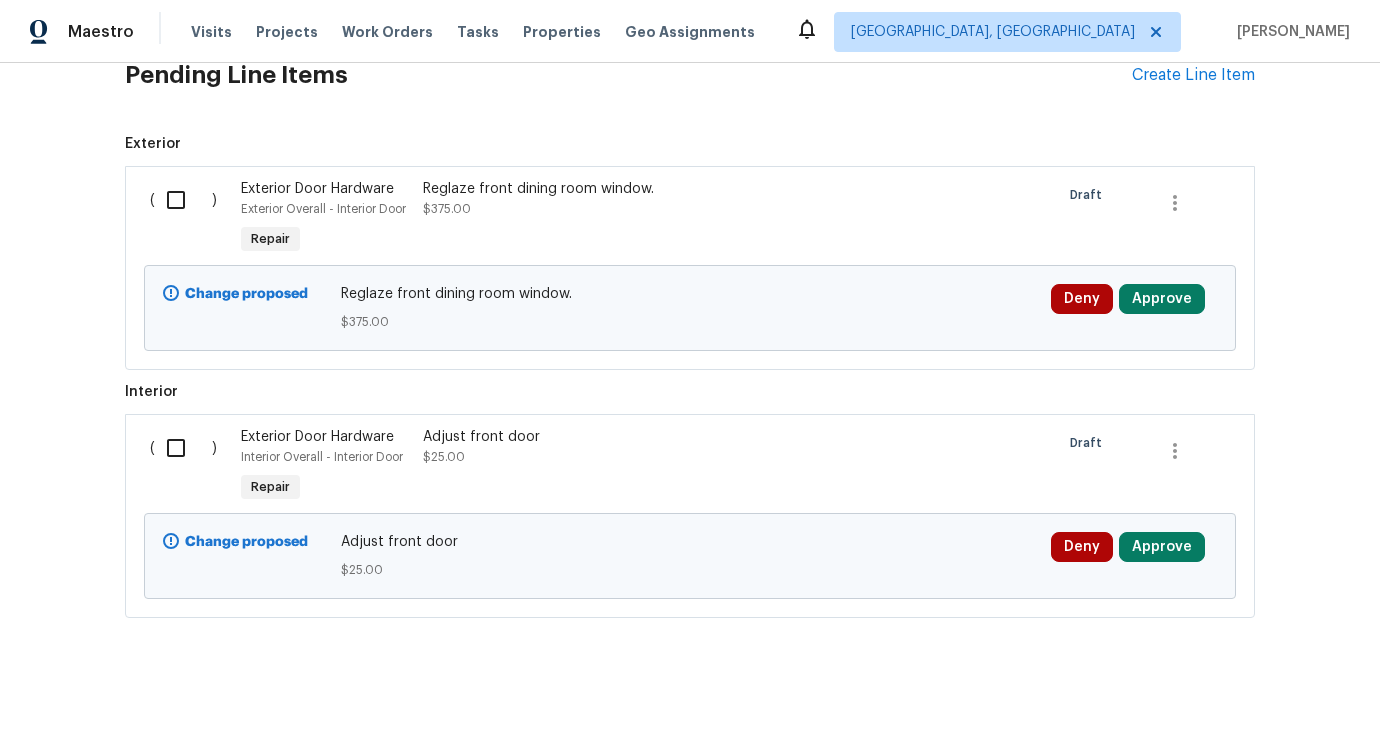scroll, scrollTop: 669, scrollLeft: 0, axis: vertical 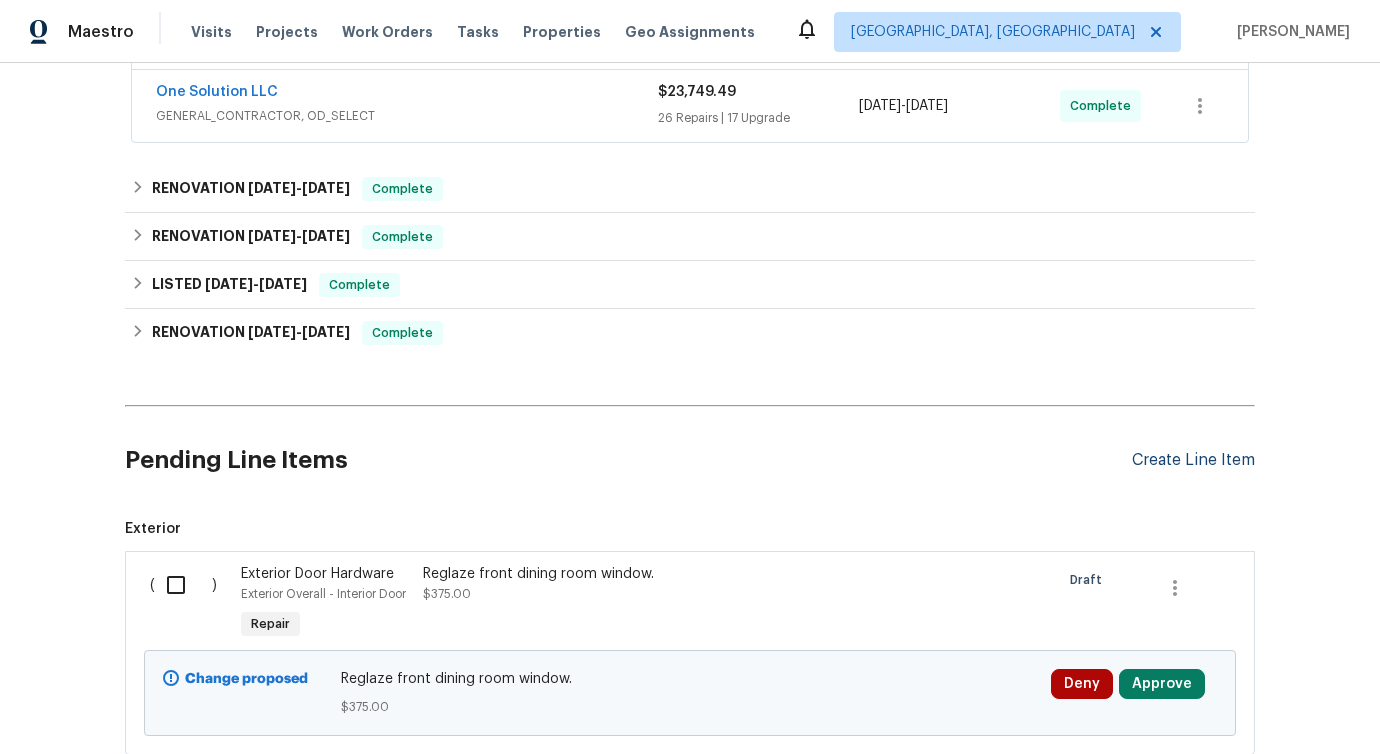 click on "Create Line Item" at bounding box center [1193, 460] 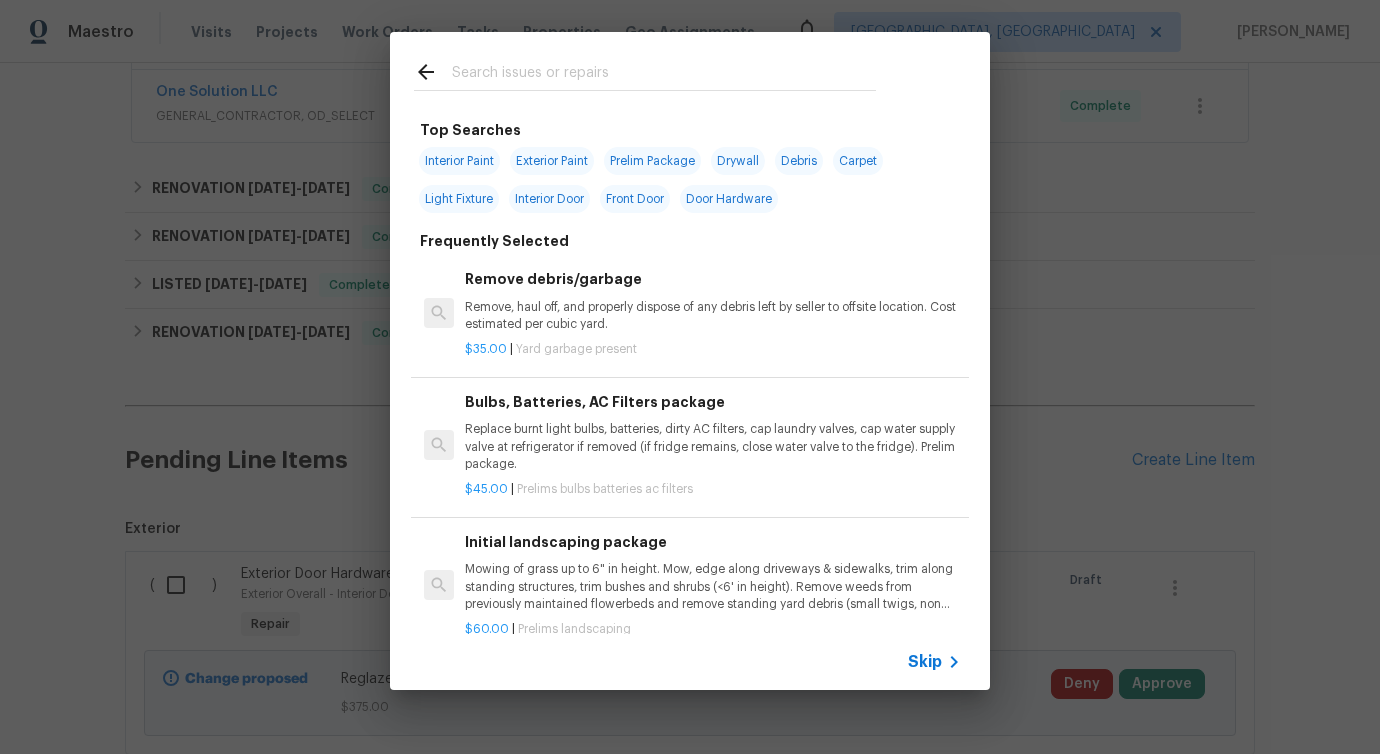 click at bounding box center (664, 75) 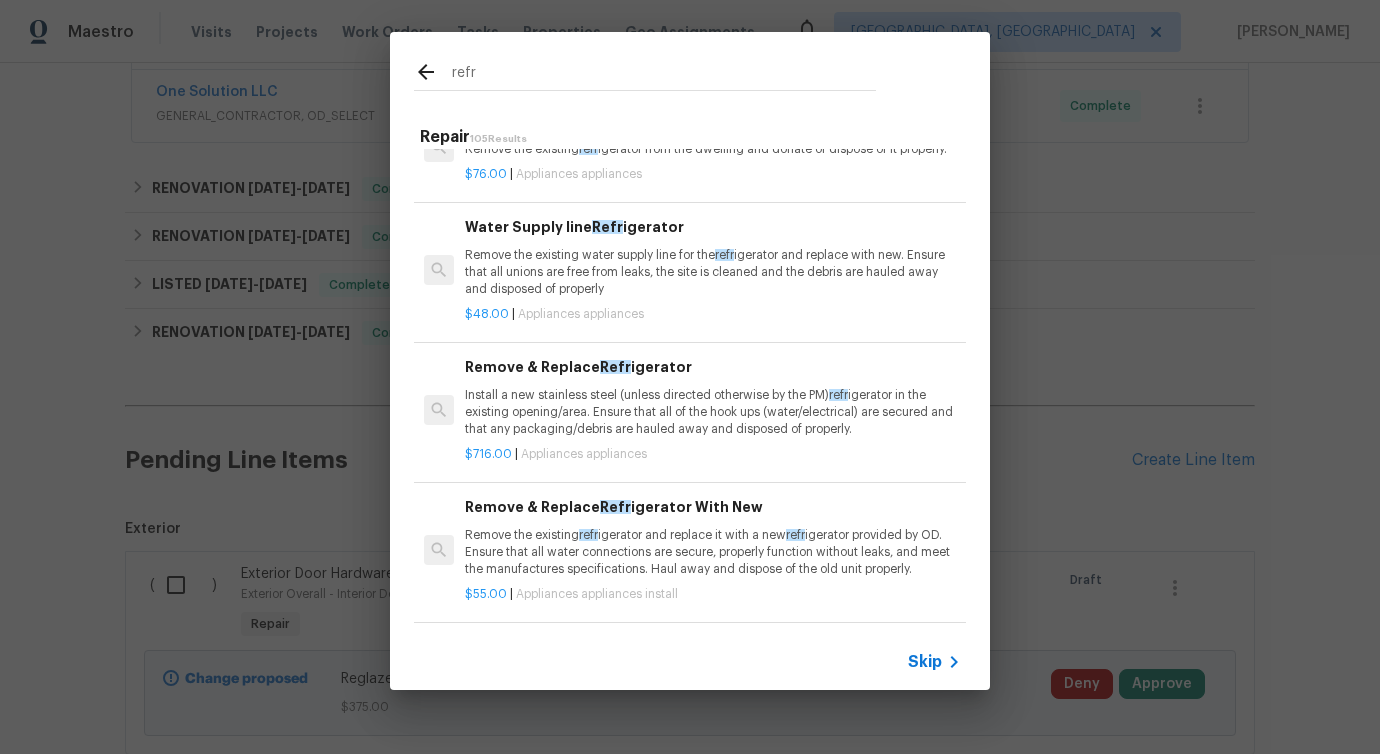 scroll, scrollTop: 162, scrollLeft: 0, axis: vertical 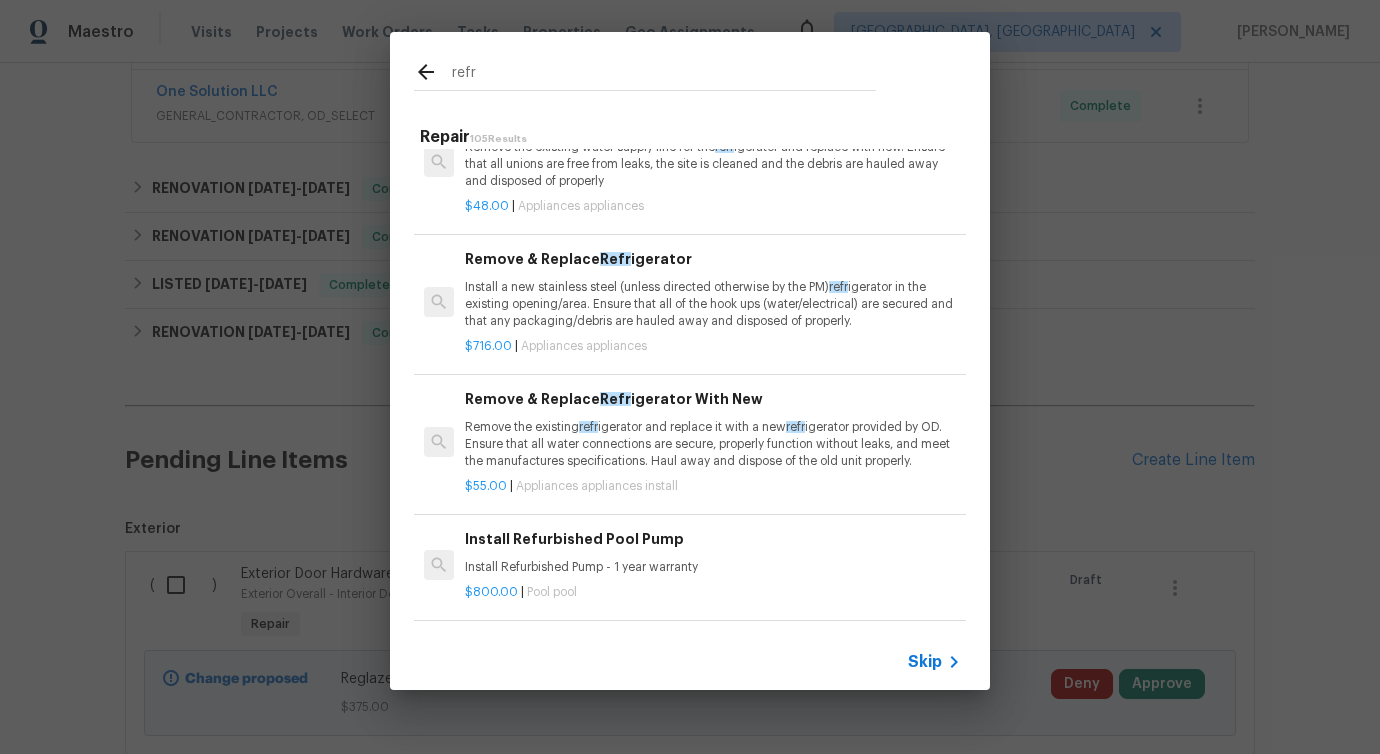 type on "refr" 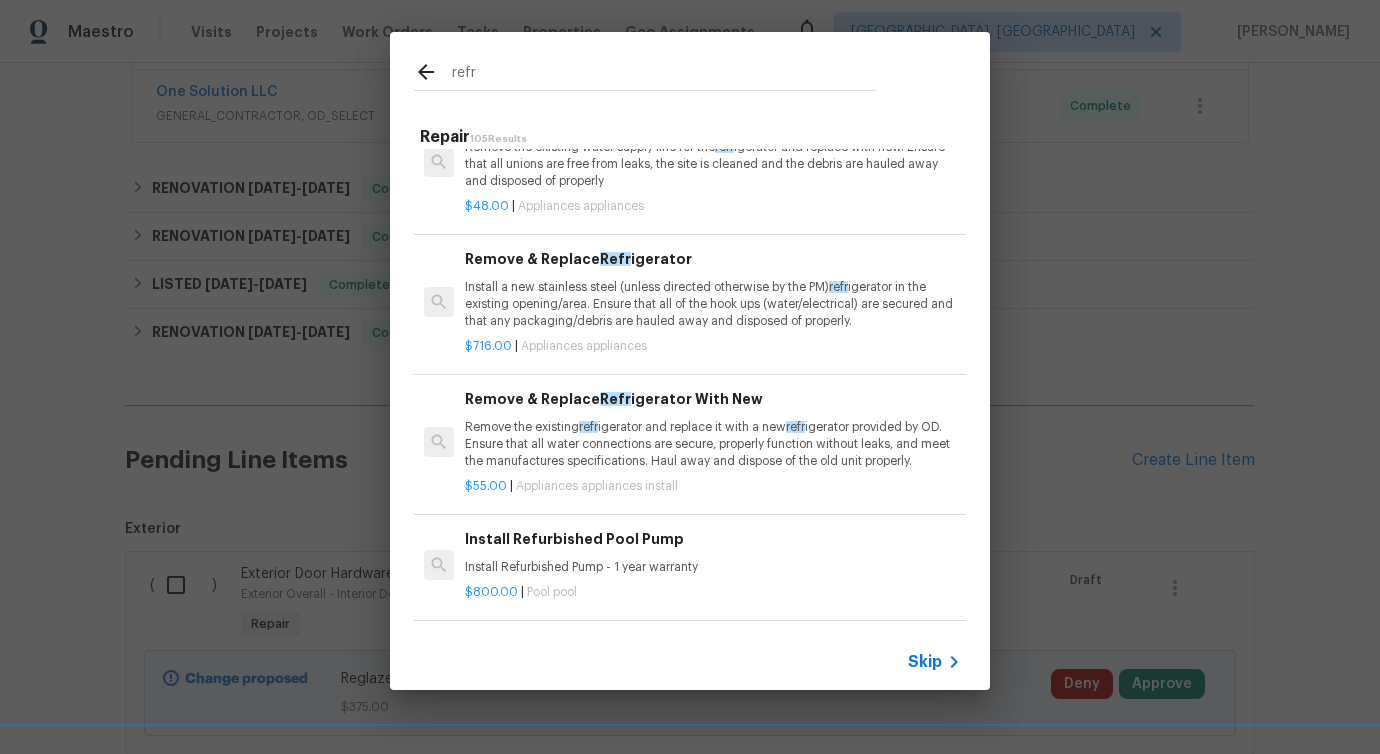 click on "Remove the existing  refr igerator and replace it with a new  refr igerator provided by OD. Ensure that all water connections are secure, properly function without leaks, and meet the manufactures specifications. Haul away and dispose of the old unit properly." at bounding box center (713, 444) 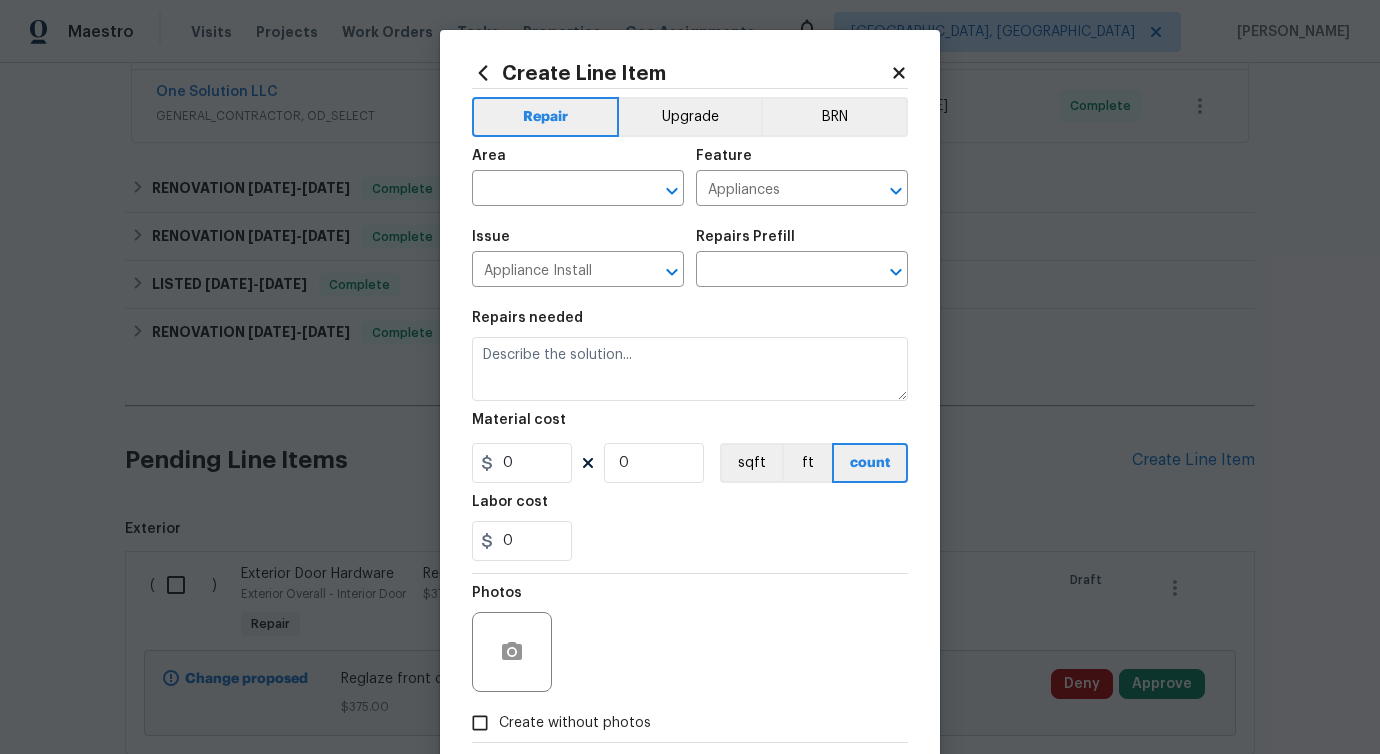 type on "Remove & Replace Refrigerator With New $55.00" 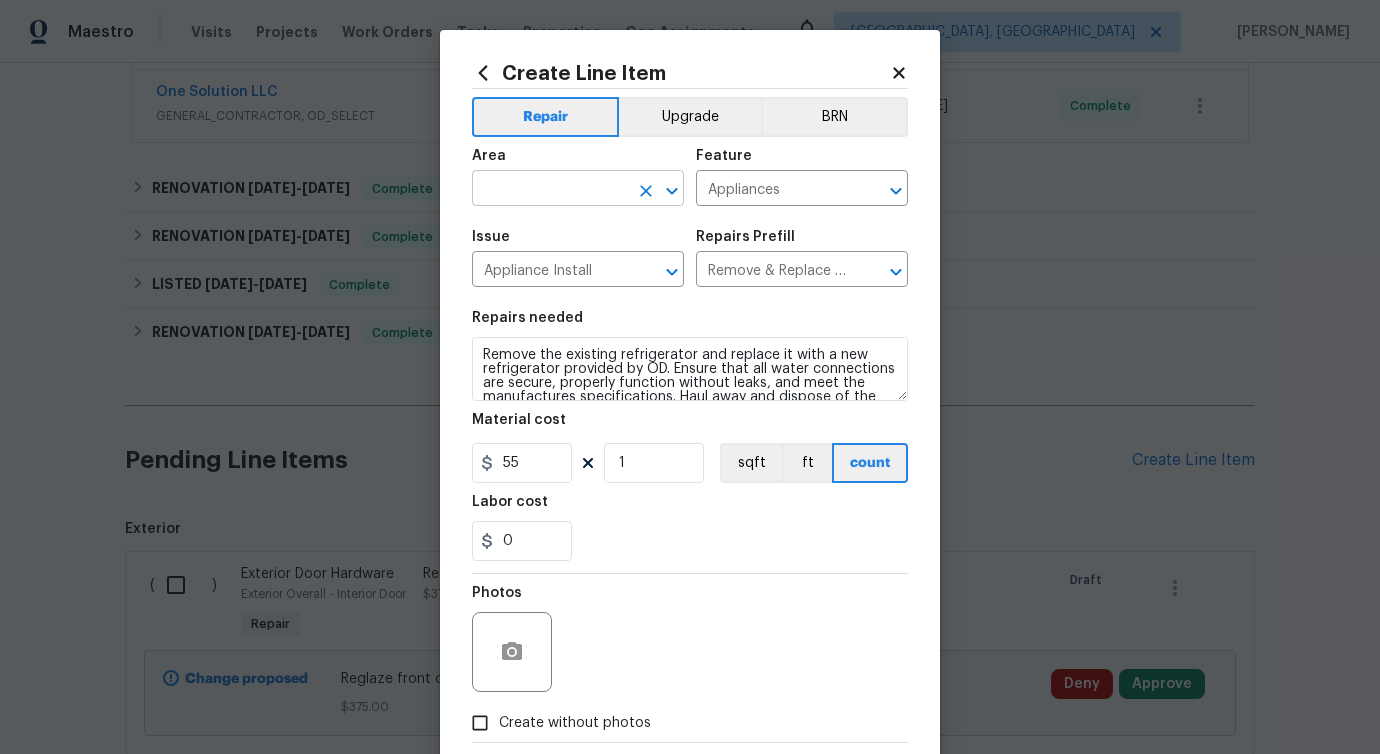 click at bounding box center (550, 190) 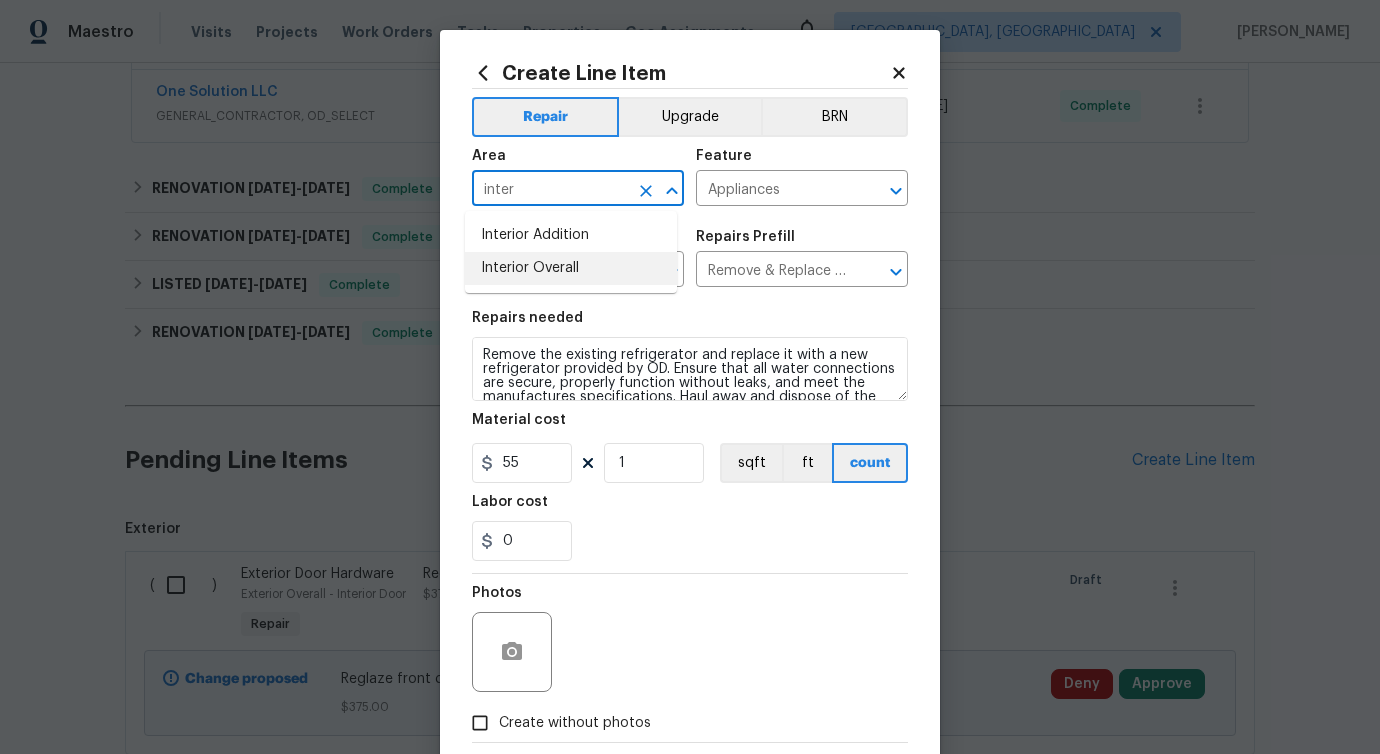 click on "Interior Overall" at bounding box center [571, 268] 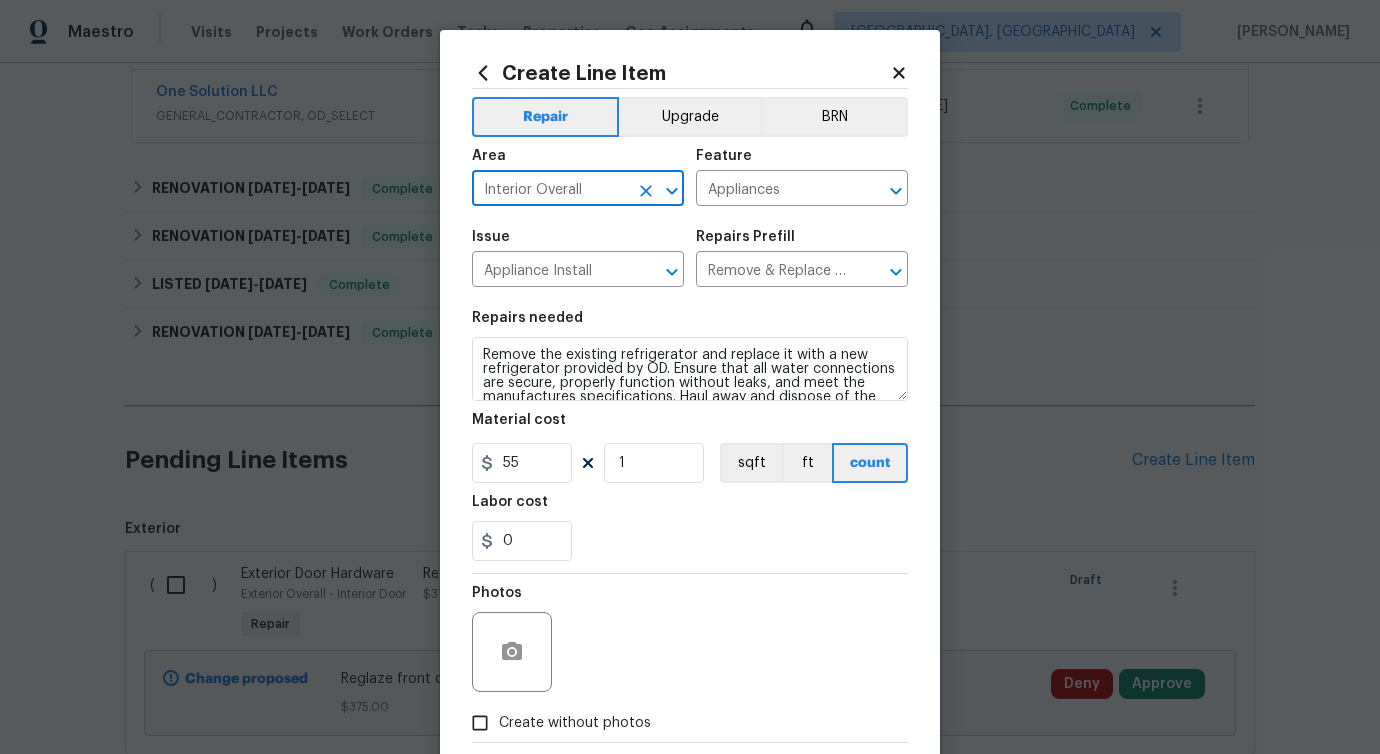 type on "Interior Overall" 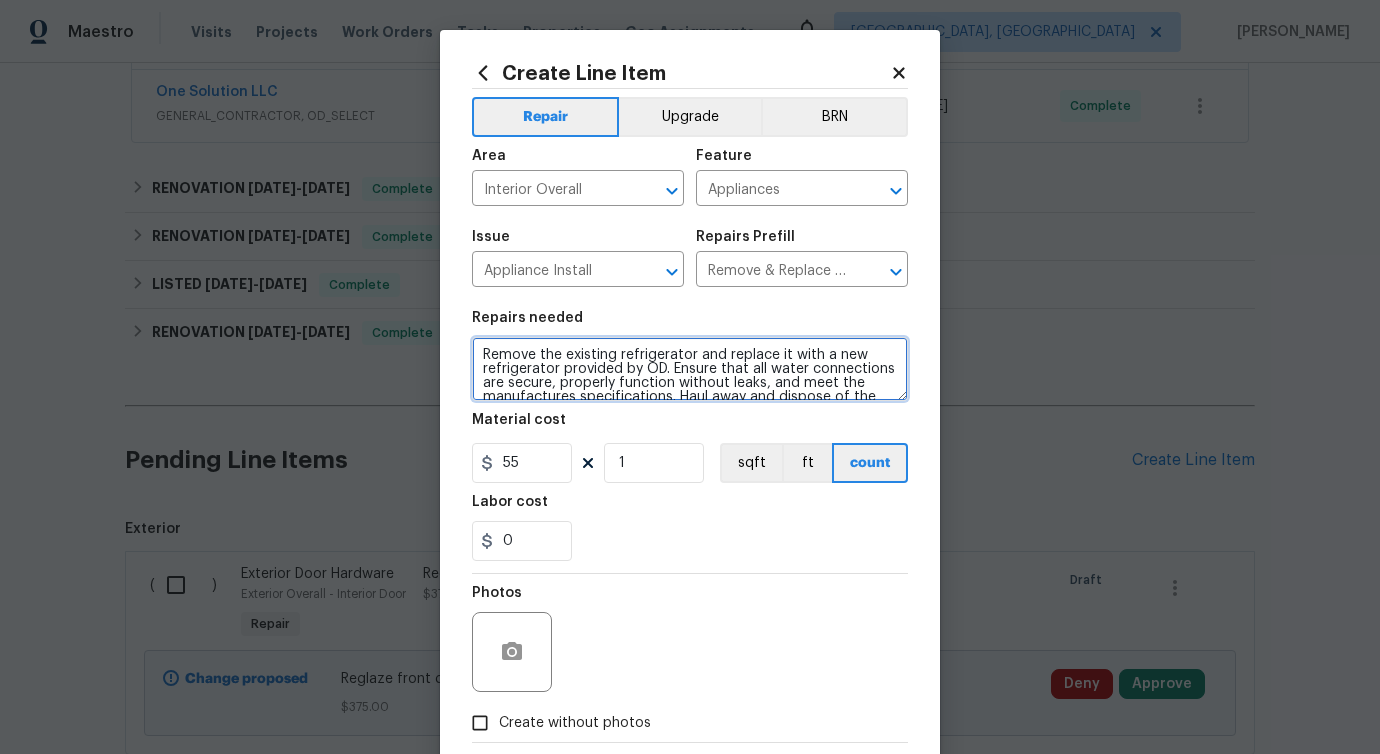 click on "Remove the existing refrigerator and replace it with a new refrigerator provided by OD. Ensure that all water connections are secure, properly function without leaks, and meet the manufactures specifications. Haul away and dispose of the old unit properly." at bounding box center (690, 369) 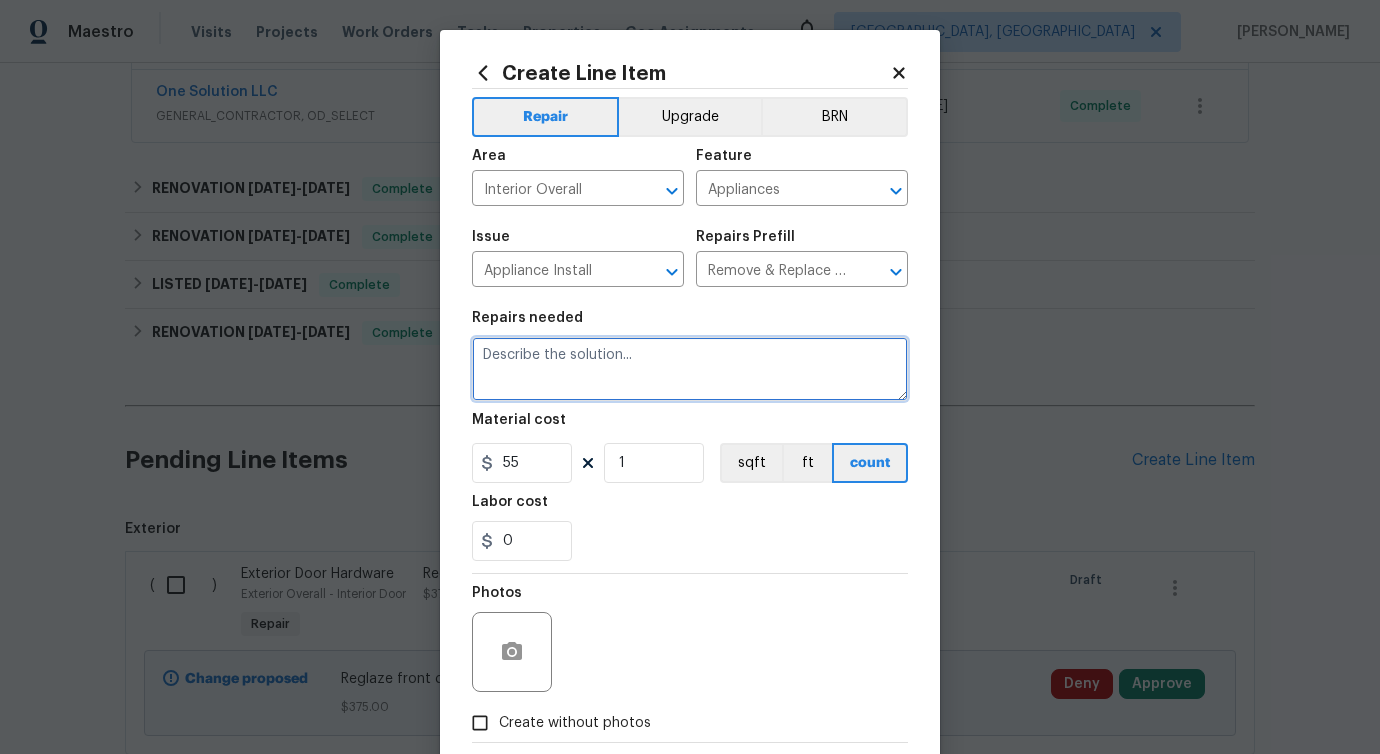 paste on "Remove plastic and packing material from brand new refrigerator" 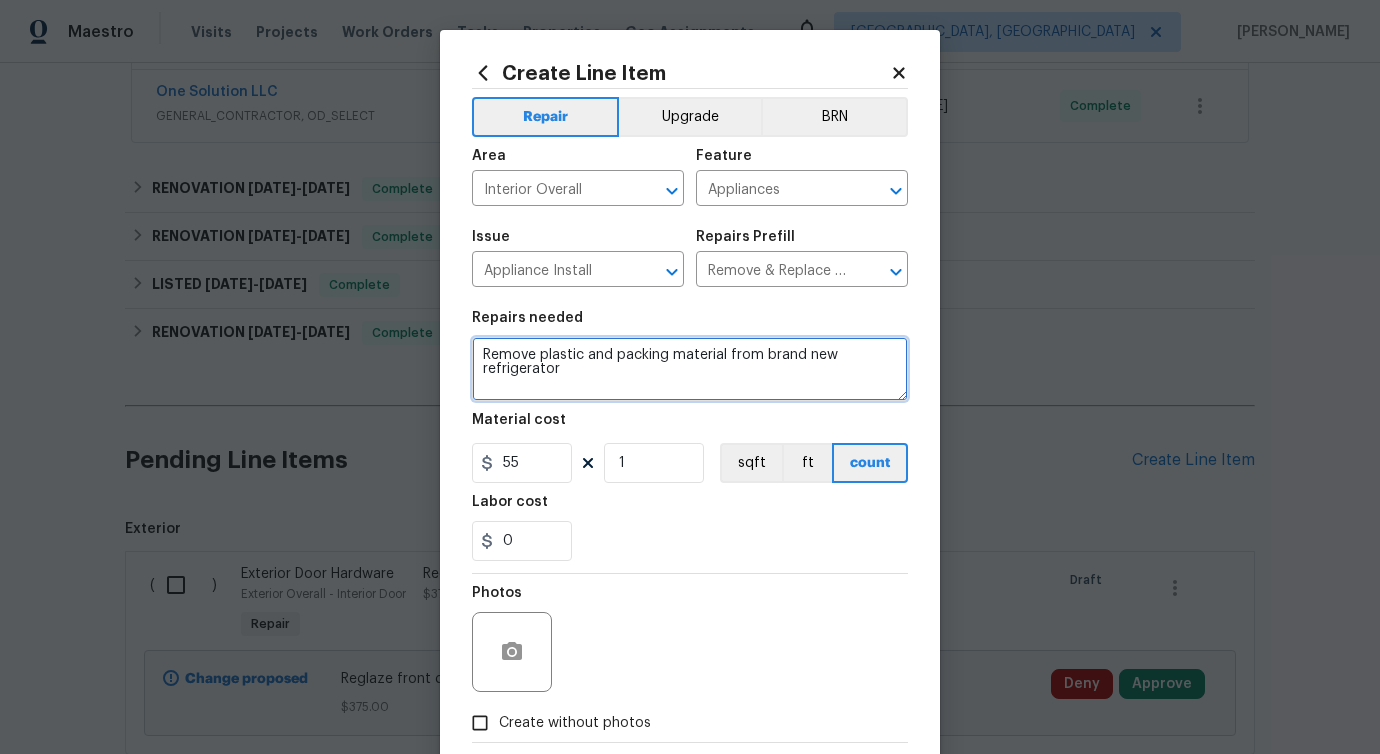 type on "Remove plastic and packing material from brand new refrigerator" 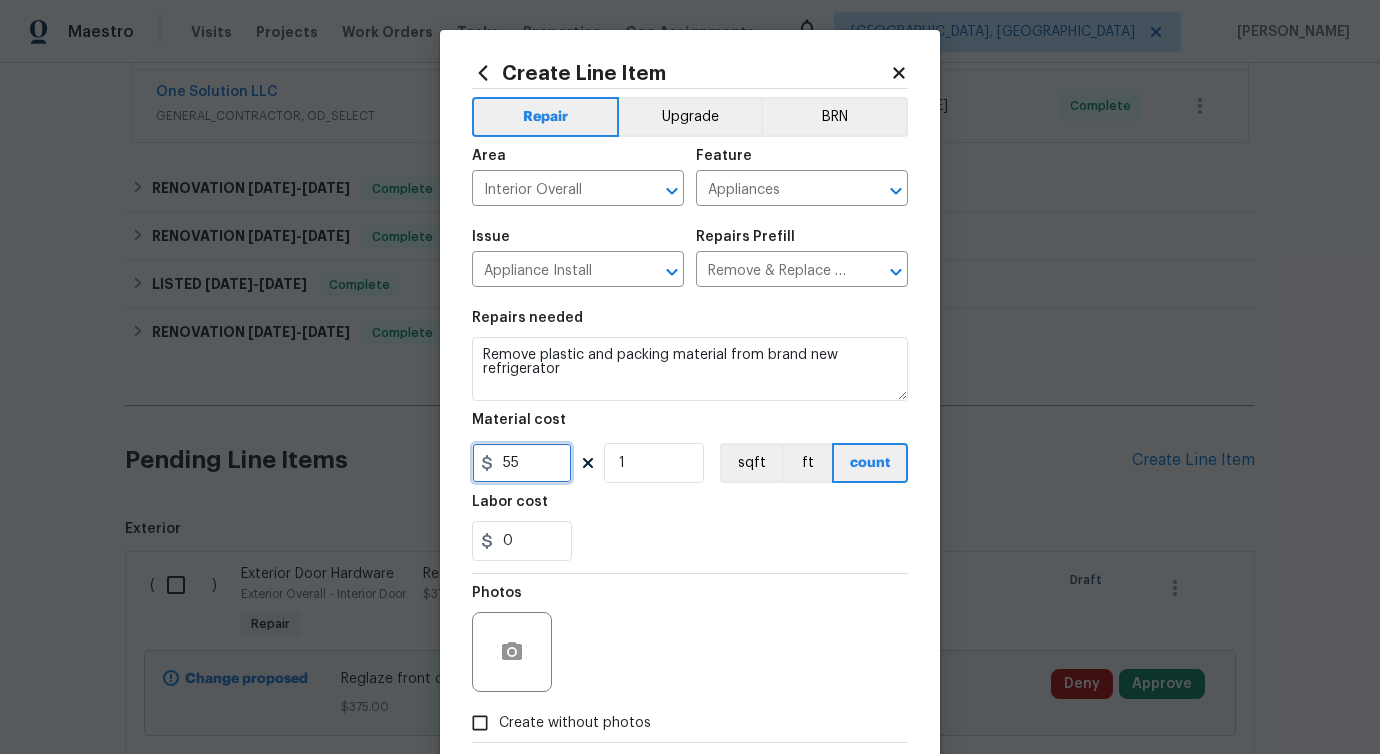 click on "55" at bounding box center [522, 463] 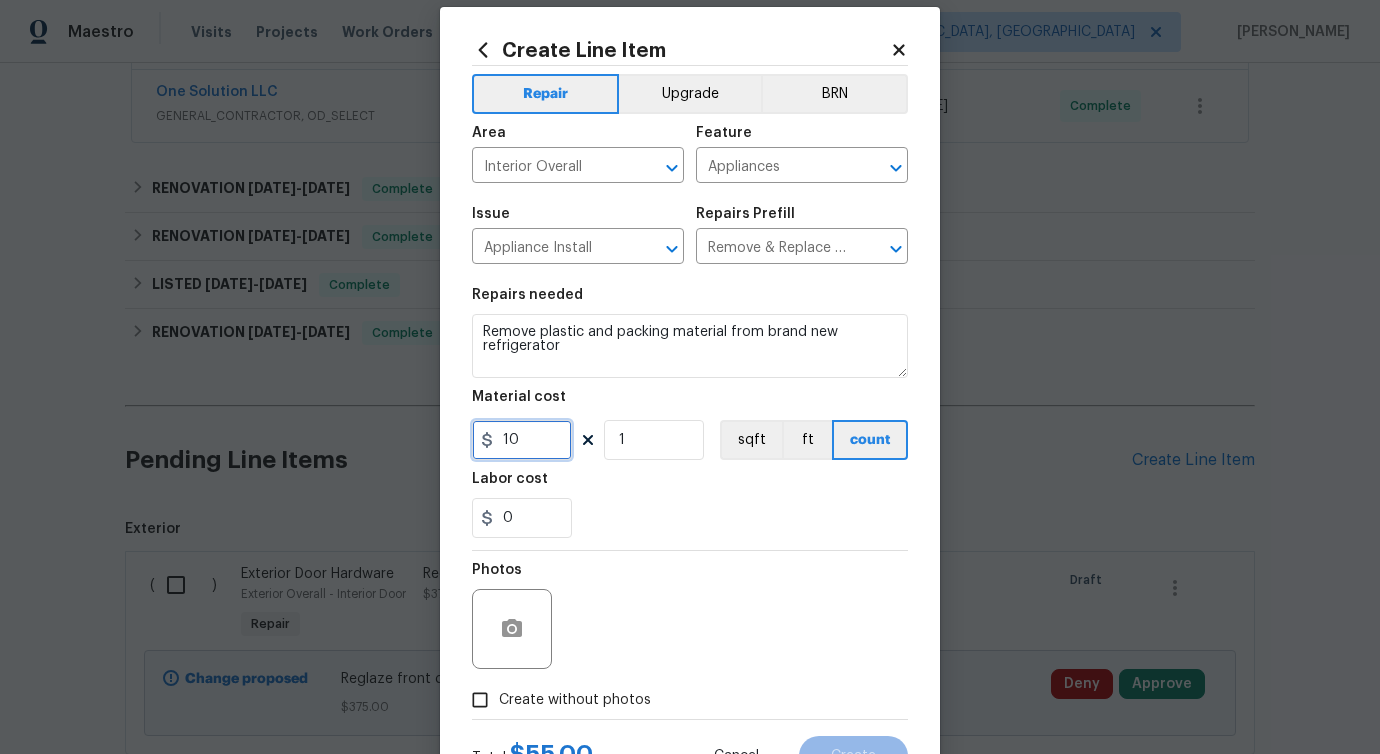scroll, scrollTop: 108, scrollLeft: 0, axis: vertical 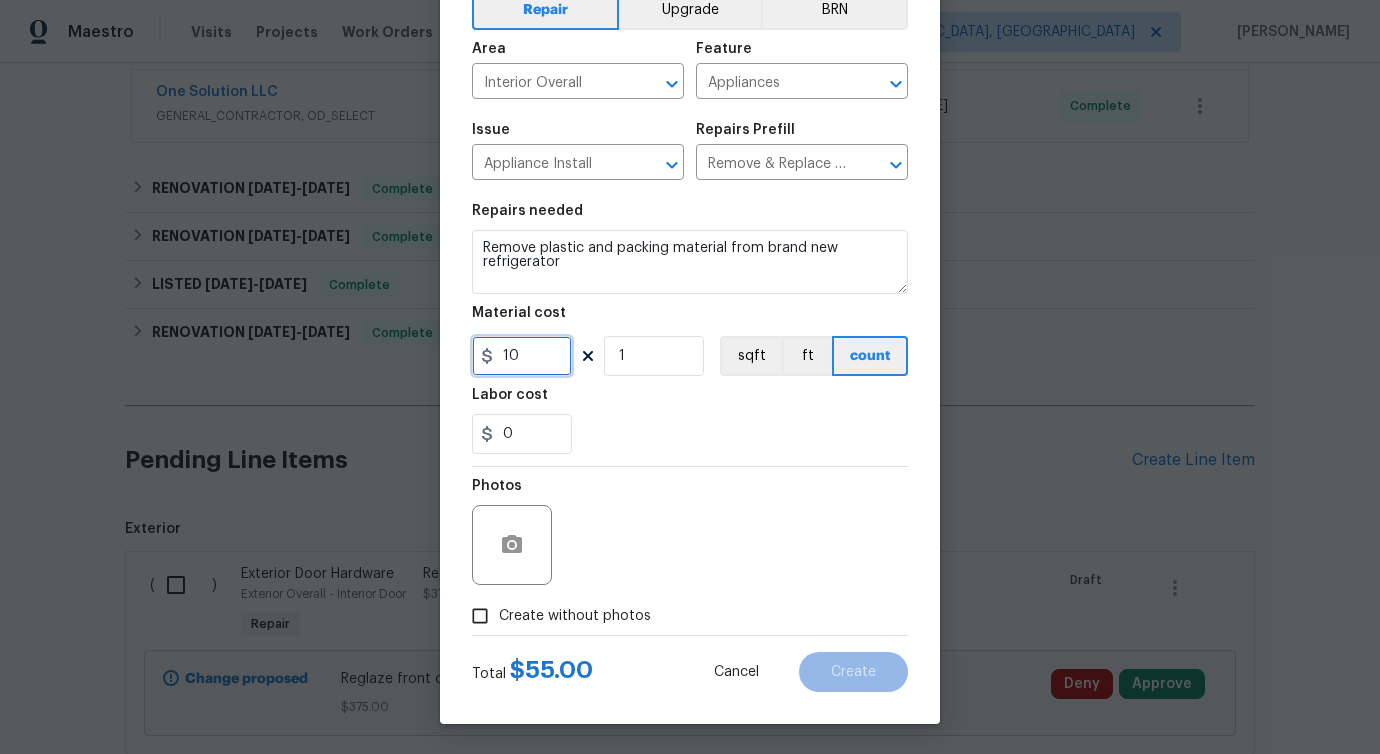type on "10" 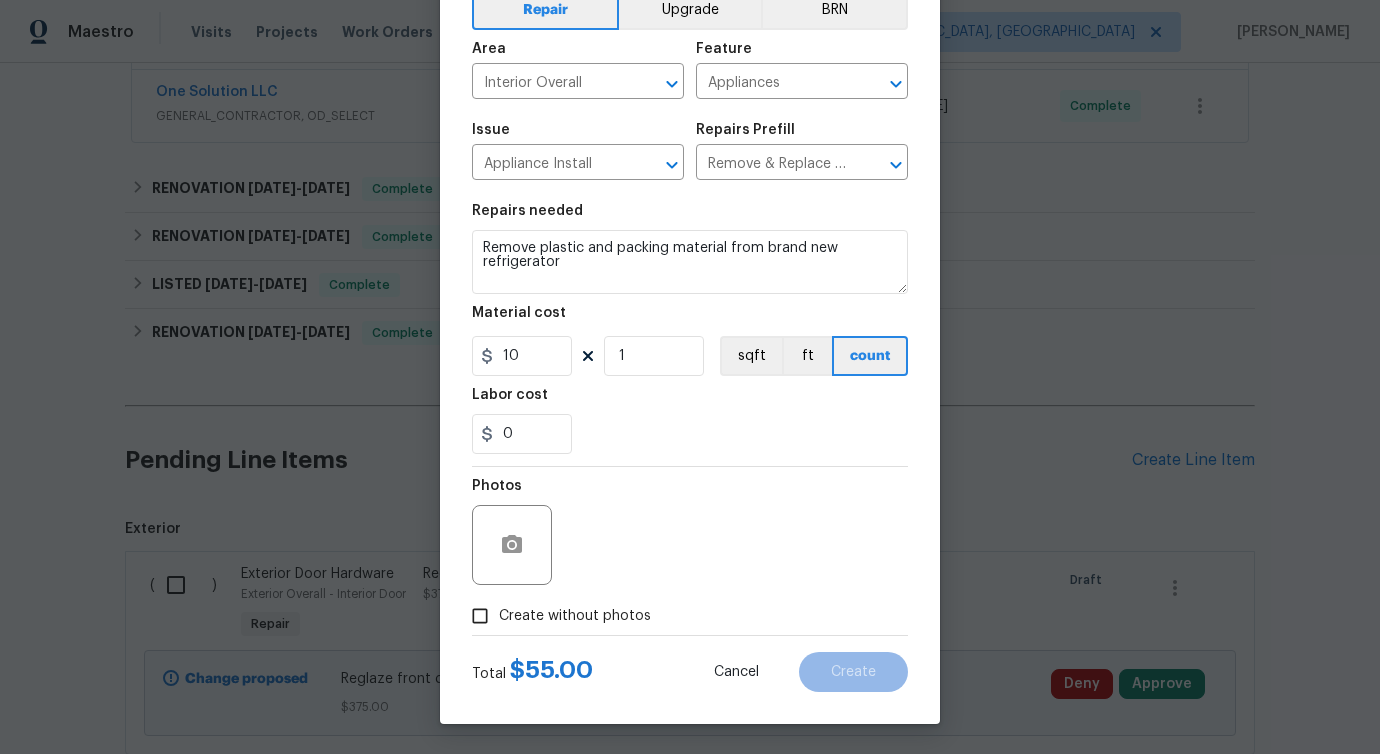 click on "Create without photos" at bounding box center (575, 616) 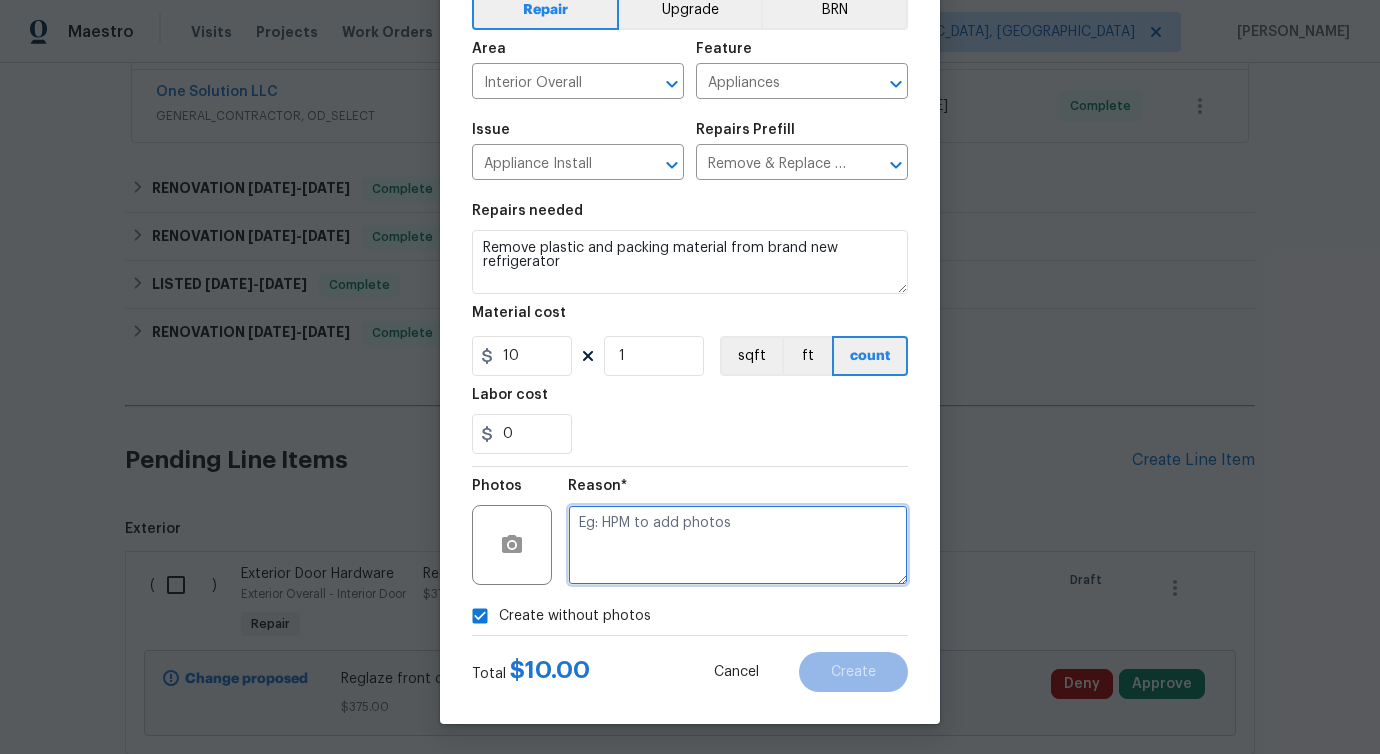 click at bounding box center (738, 545) 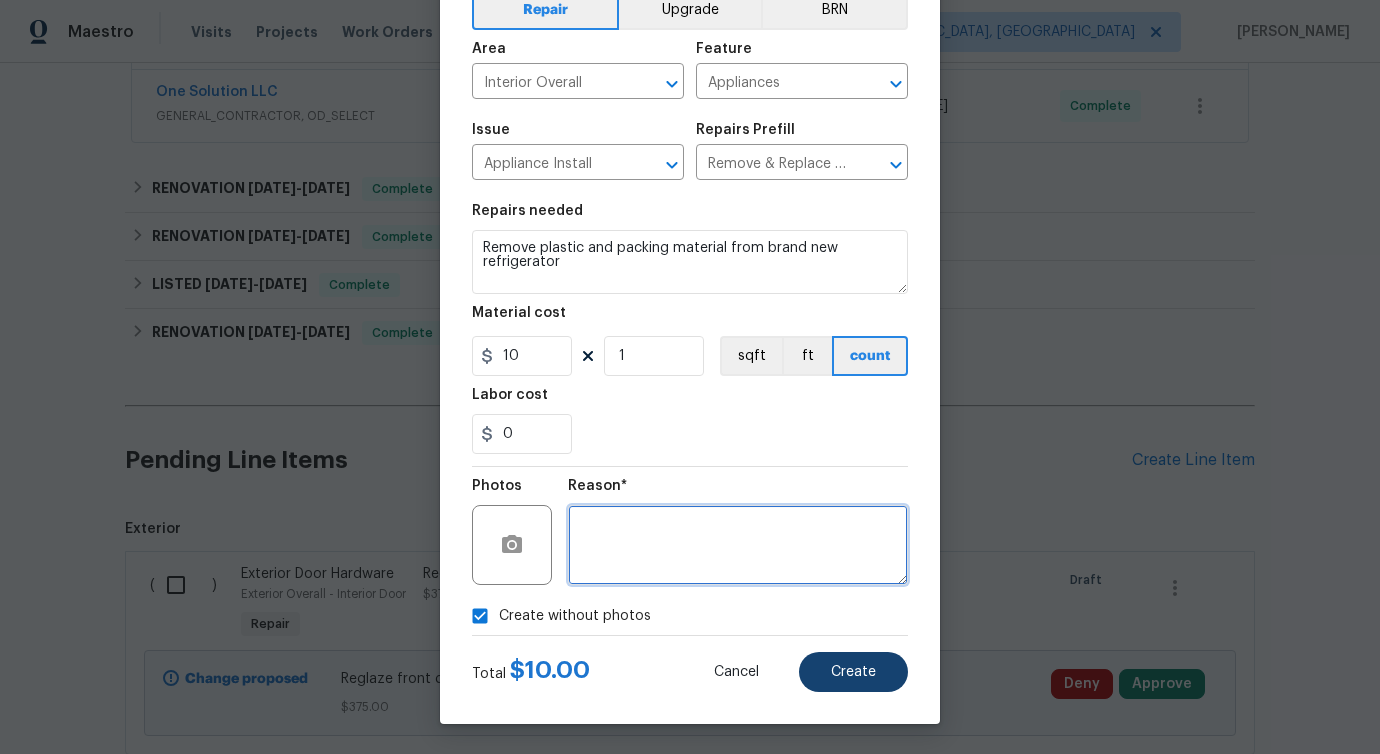 type 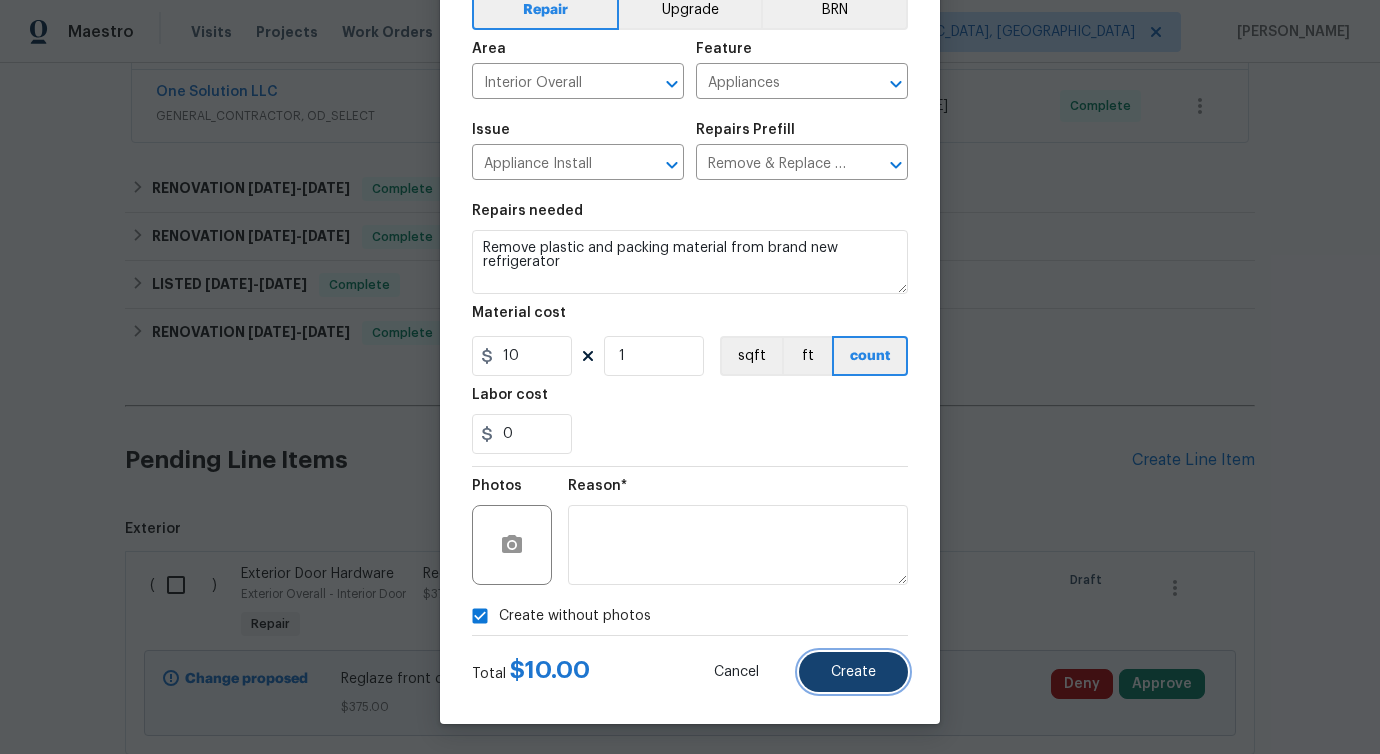 click on "Create" at bounding box center (853, 672) 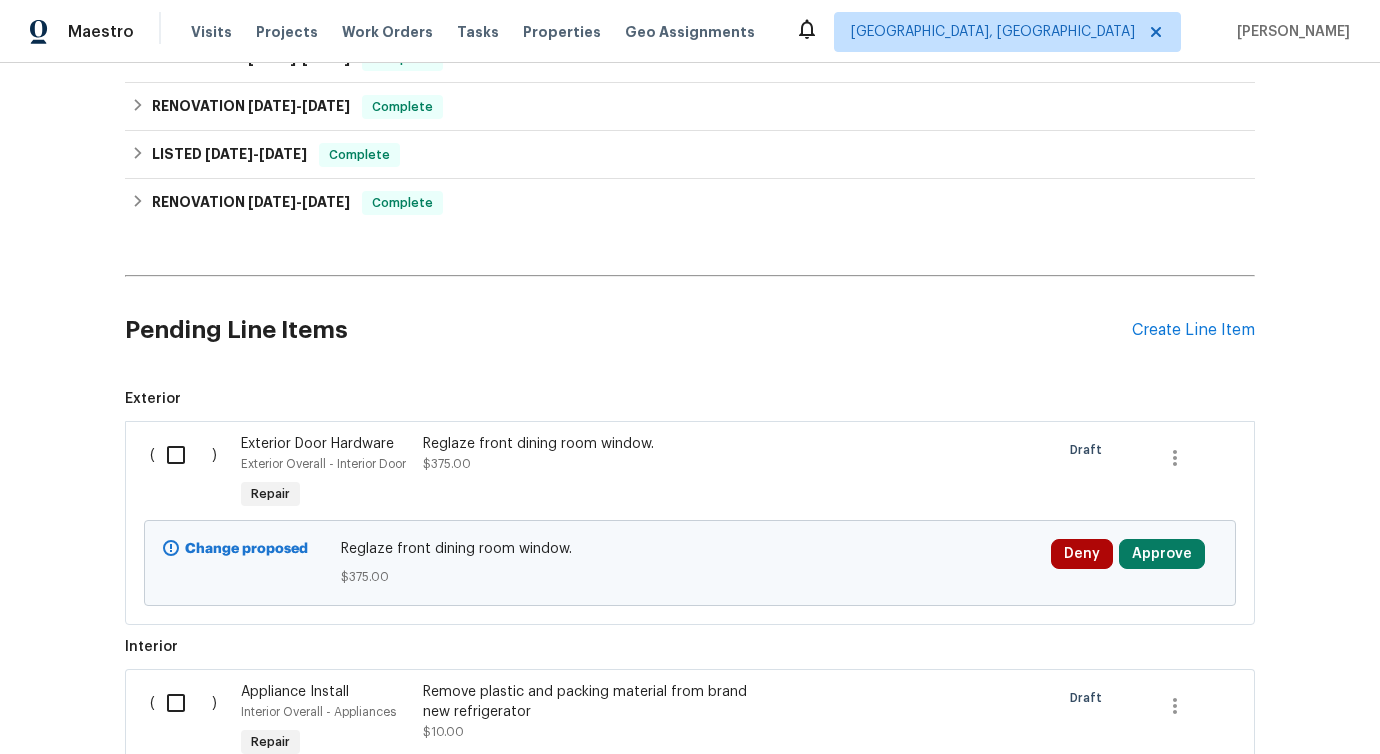 scroll, scrollTop: 675, scrollLeft: 0, axis: vertical 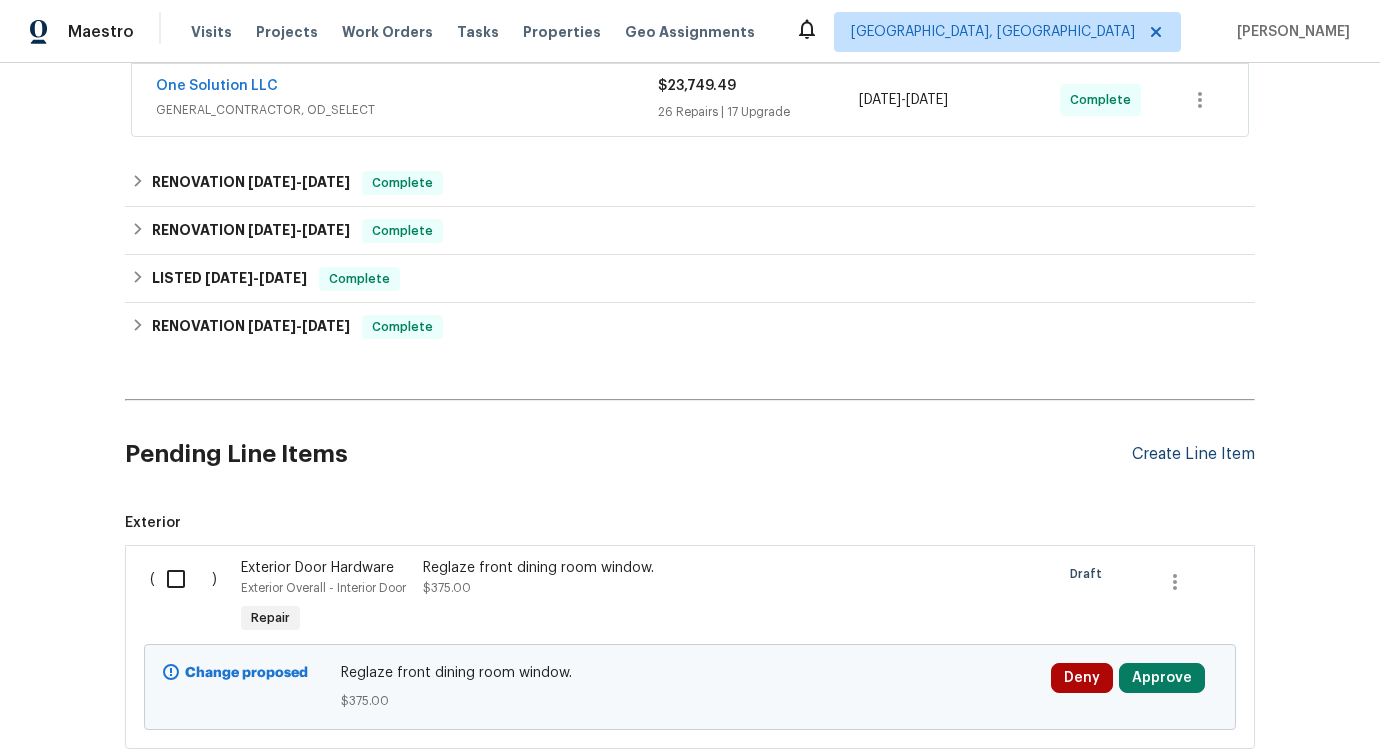 click on "Create Line Item" at bounding box center (1193, 454) 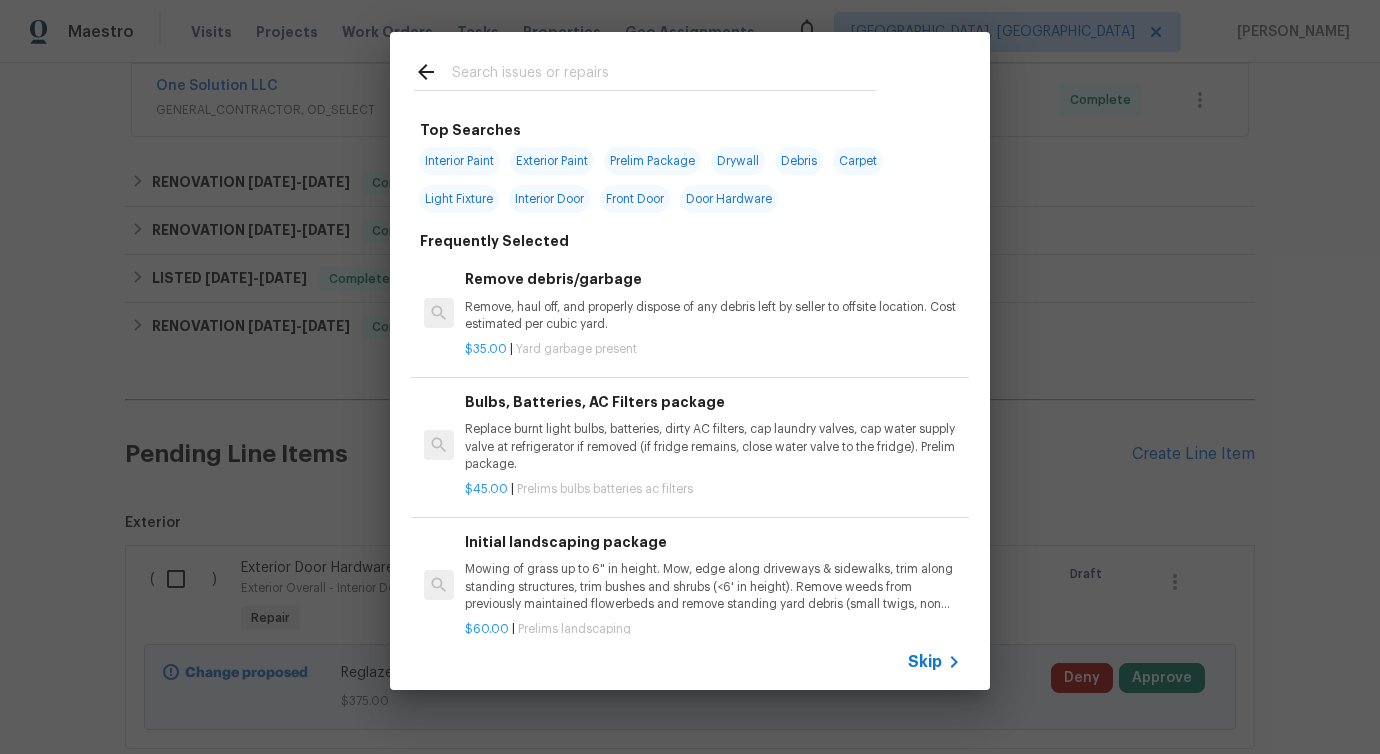 click at bounding box center (664, 75) 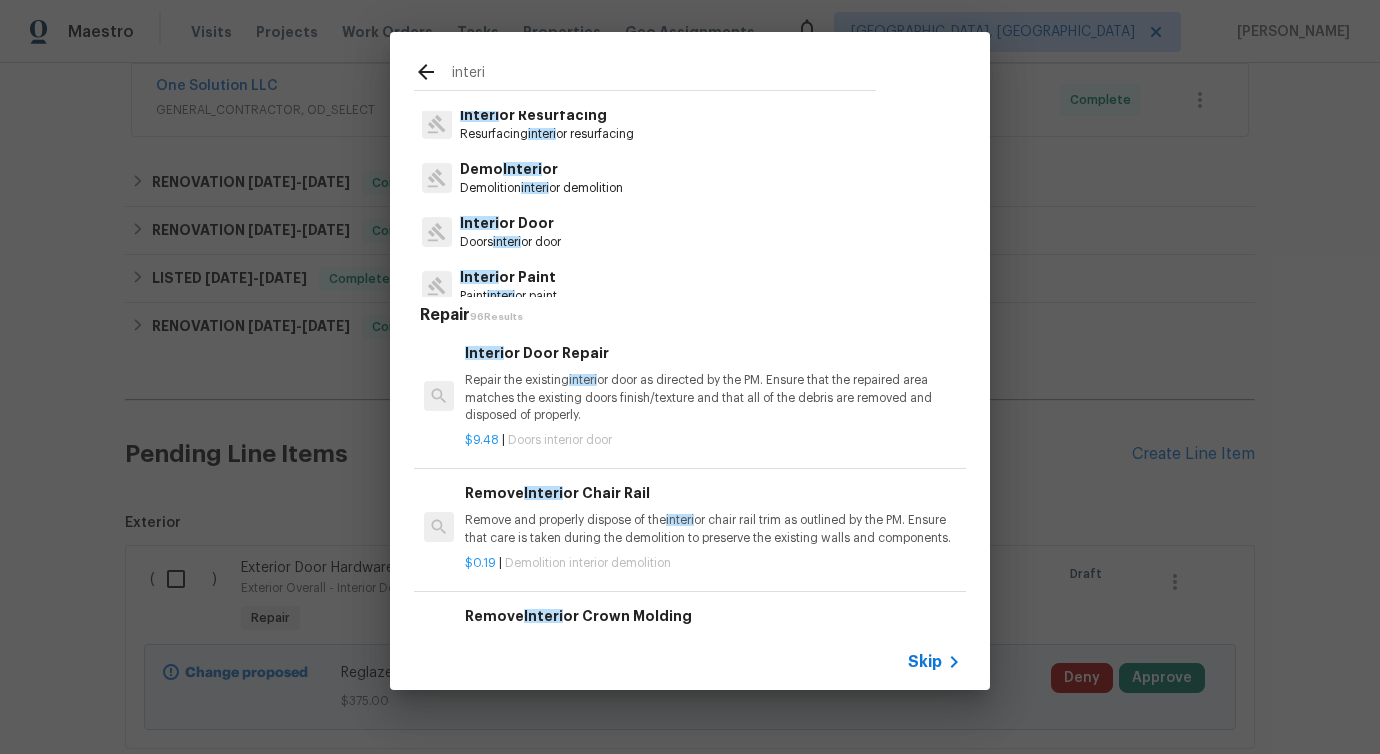 scroll, scrollTop: 0, scrollLeft: 0, axis: both 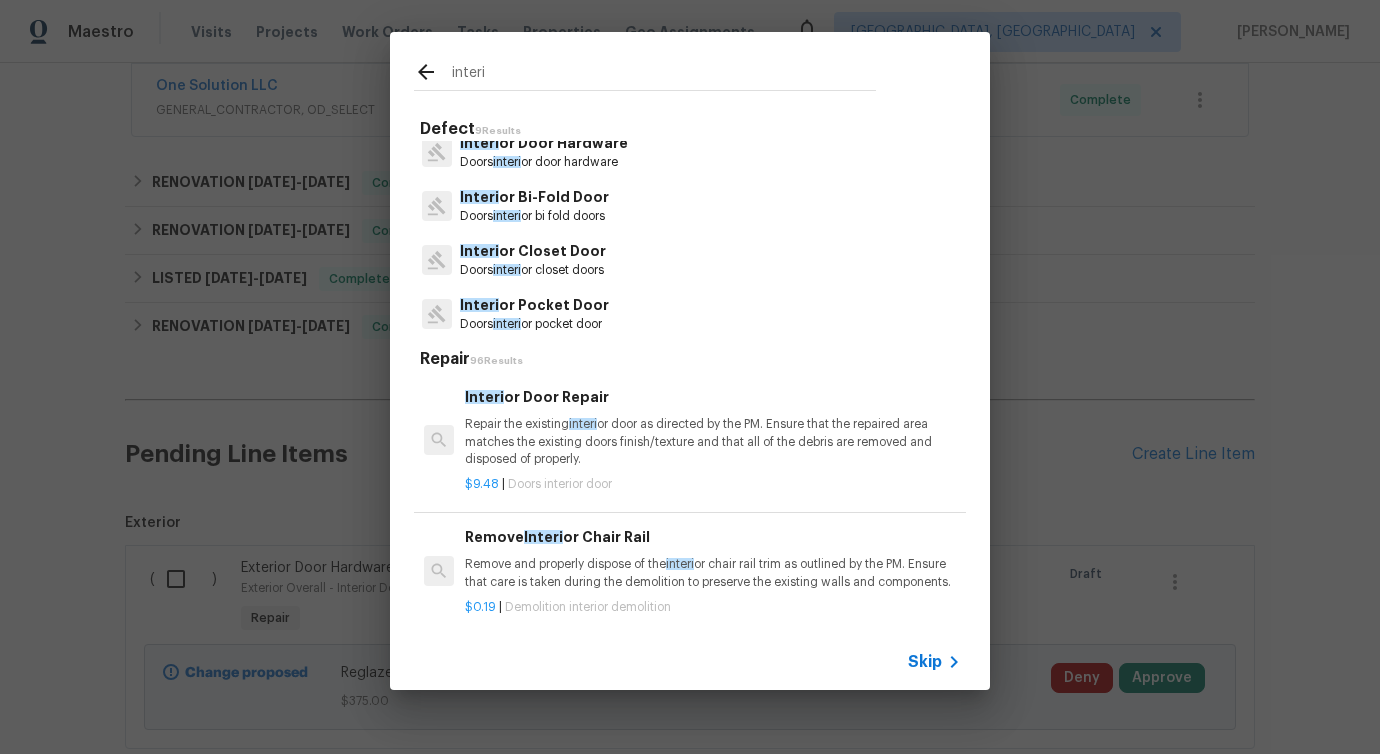 click on "interi" at bounding box center (664, 75) 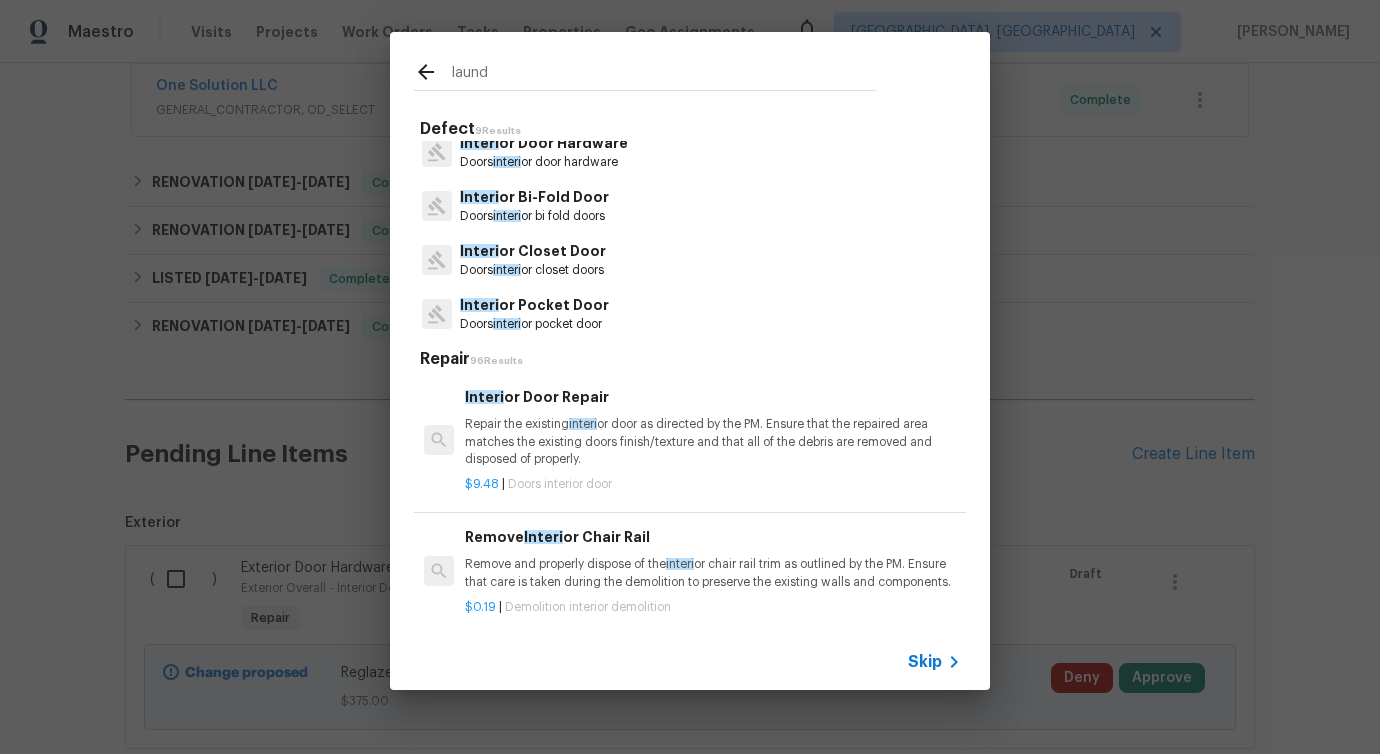 type on "laundr" 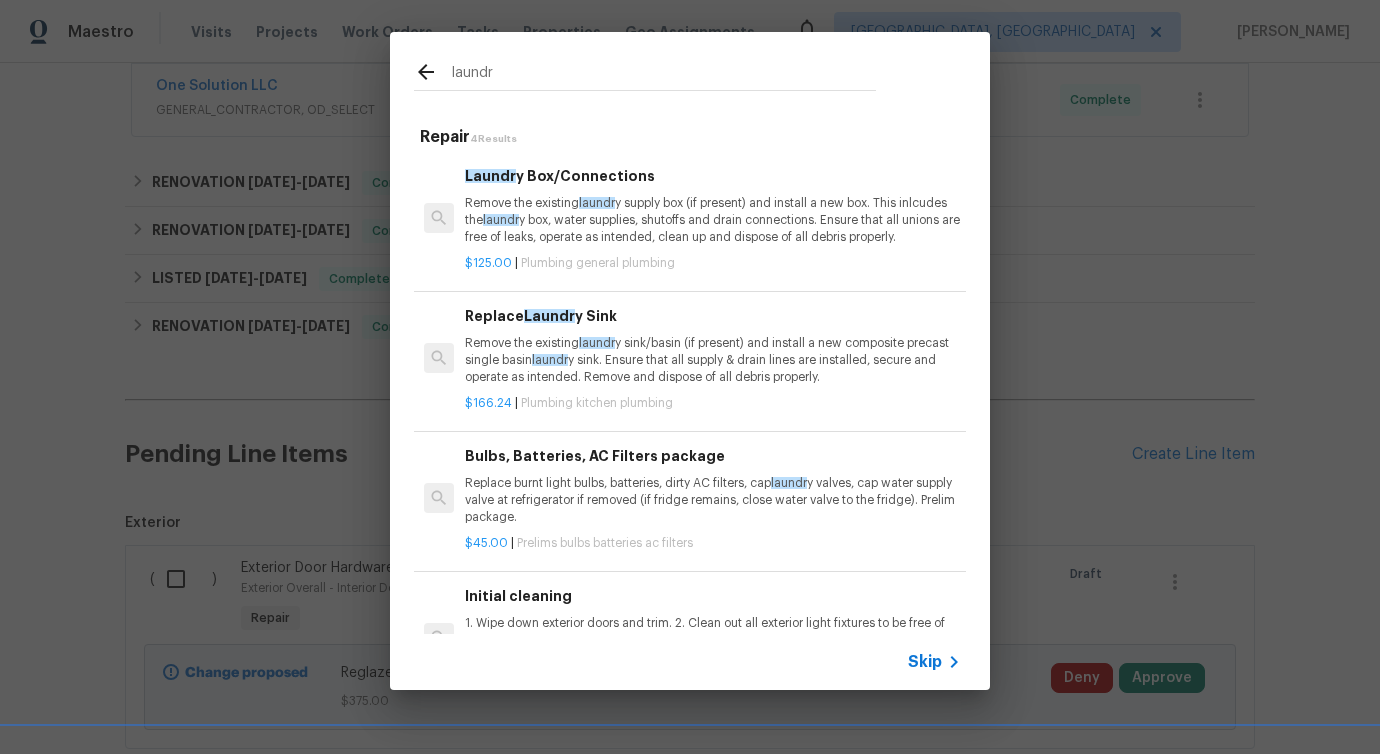 click on "Replace  Laundr y Sink Remove the existing  laundr y sink/basin (if present) and install a new composite precast single basin  laundr y sink. Ensure that all supply & drain lines are installed, secure and operate as intended. Remove and dispose of all debris properly." at bounding box center [713, 346] 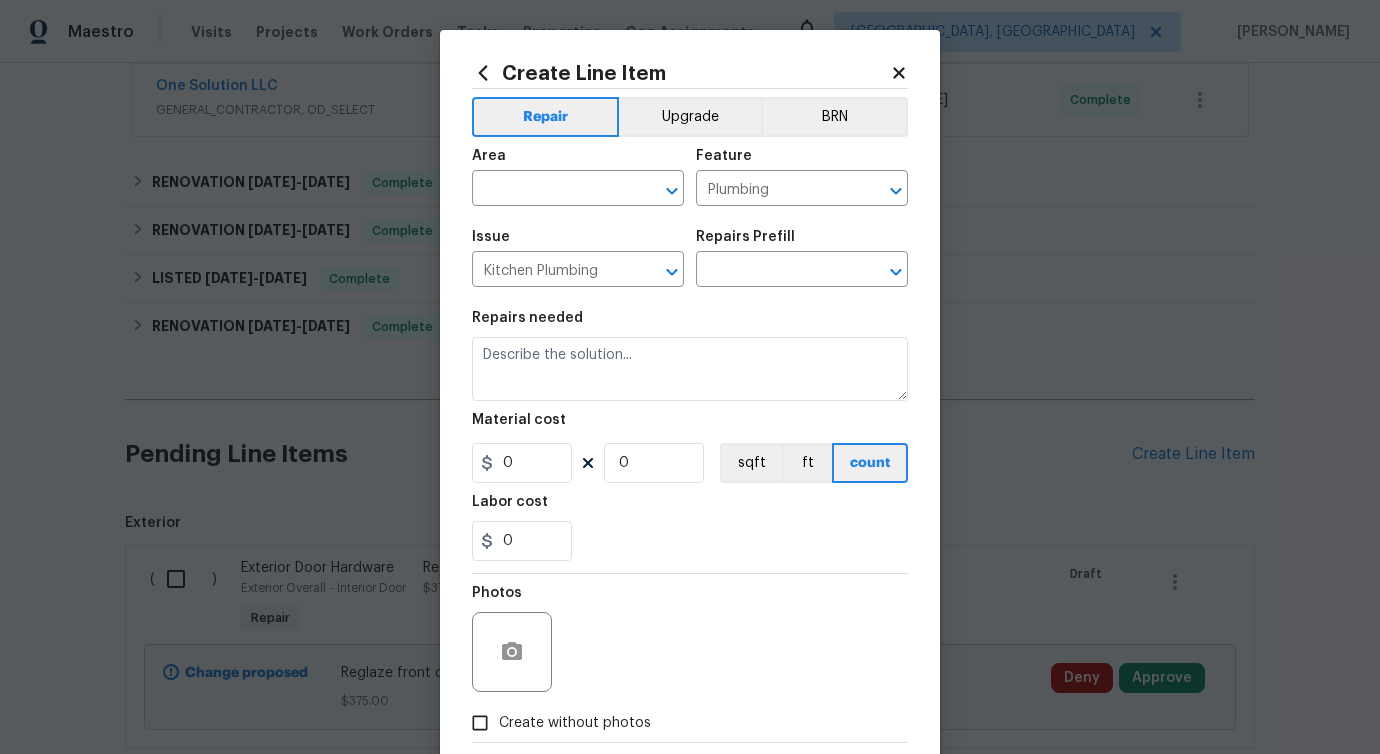 type on "Replace Laundry Sink $166.24" 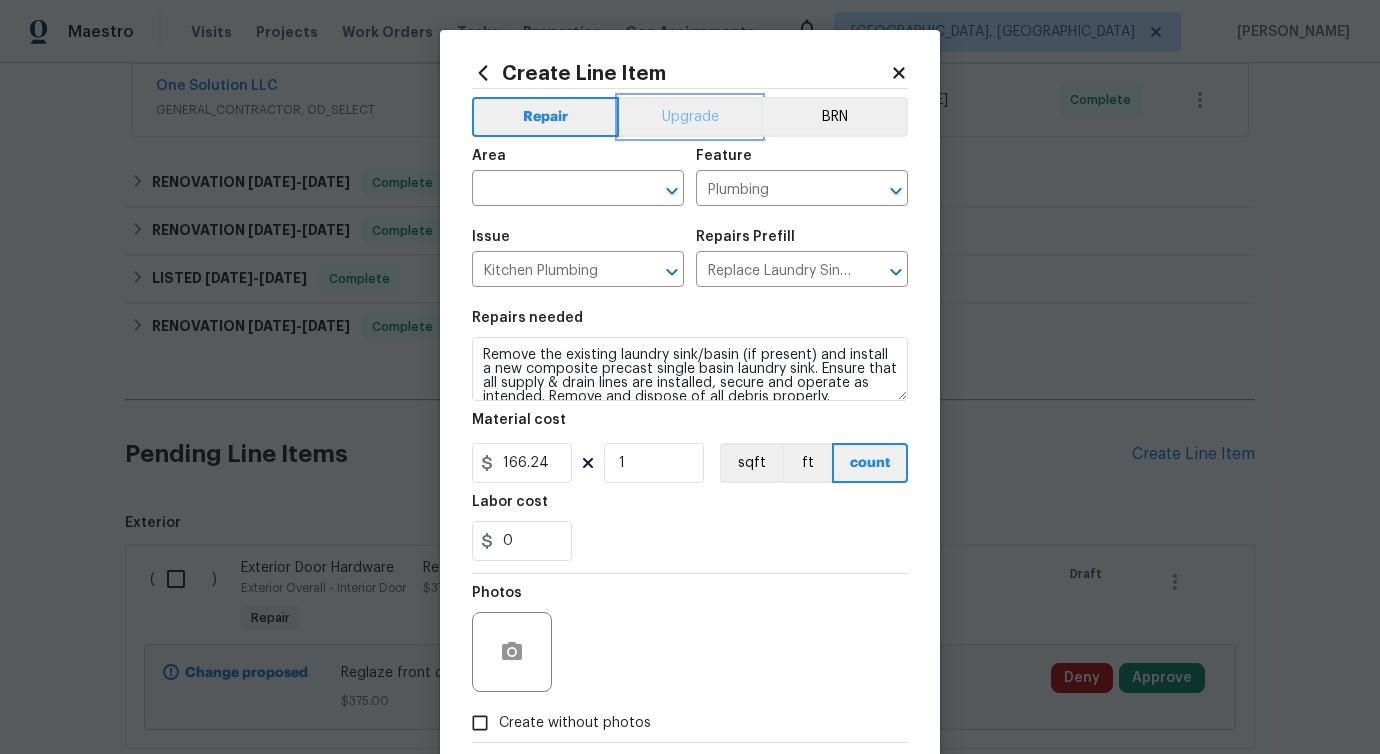 click on "Upgrade" at bounding box center [690, 117] 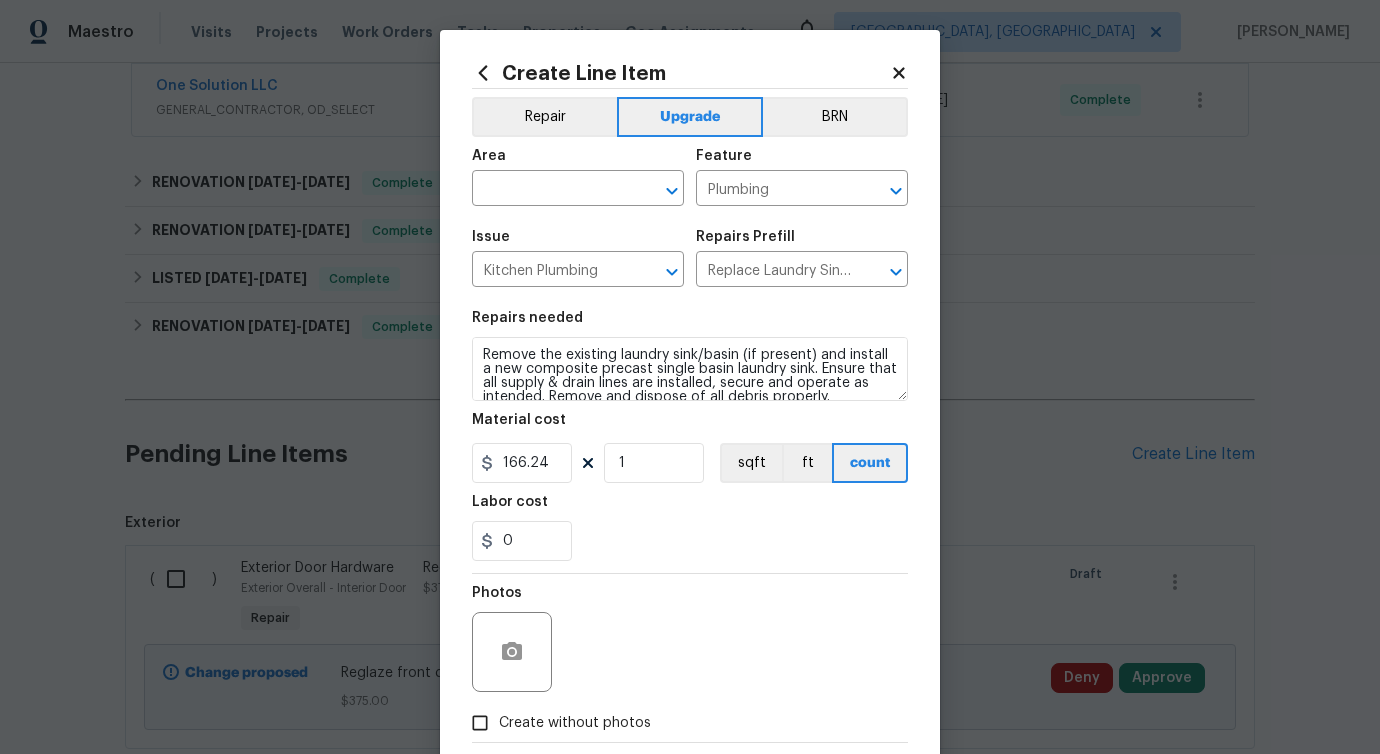 click 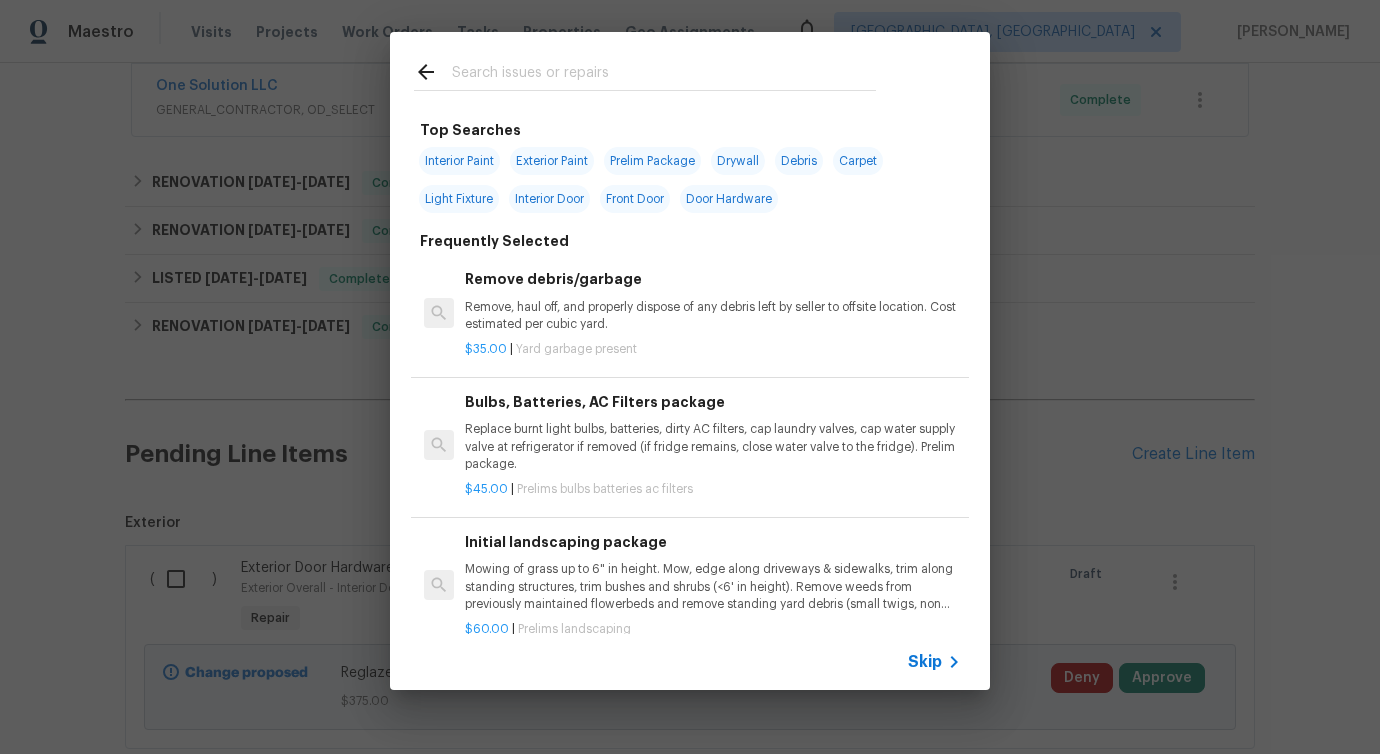 click at bounding box center (664, 75) 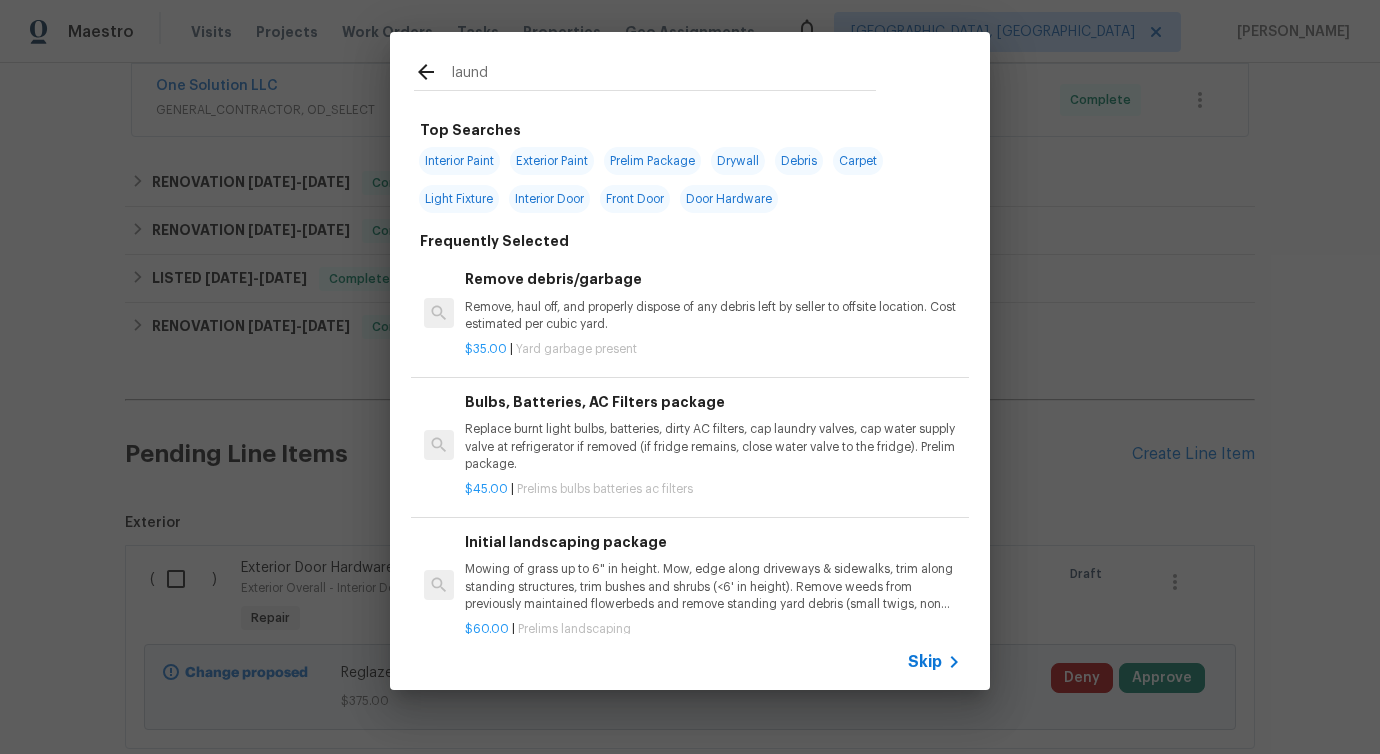 type on "laundr" 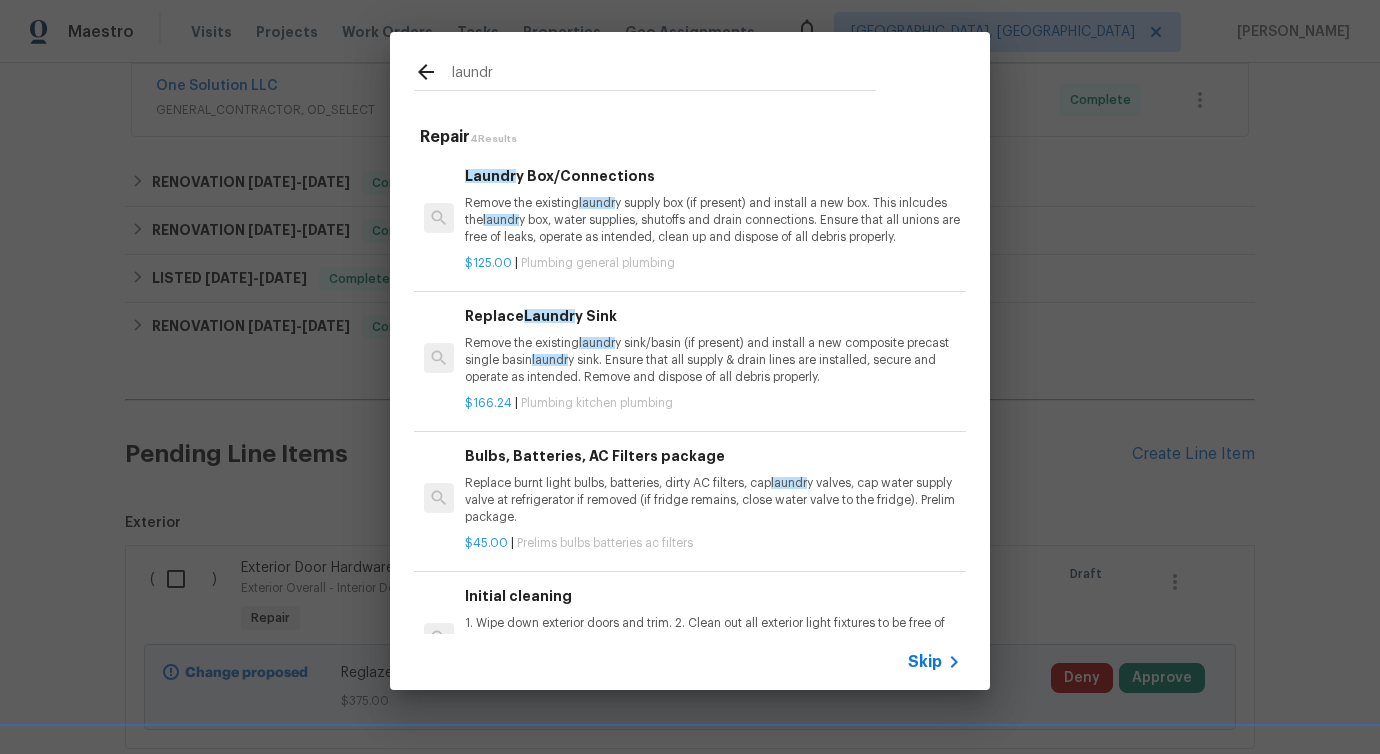 click on "laundr" at bounding box center [501, 220] 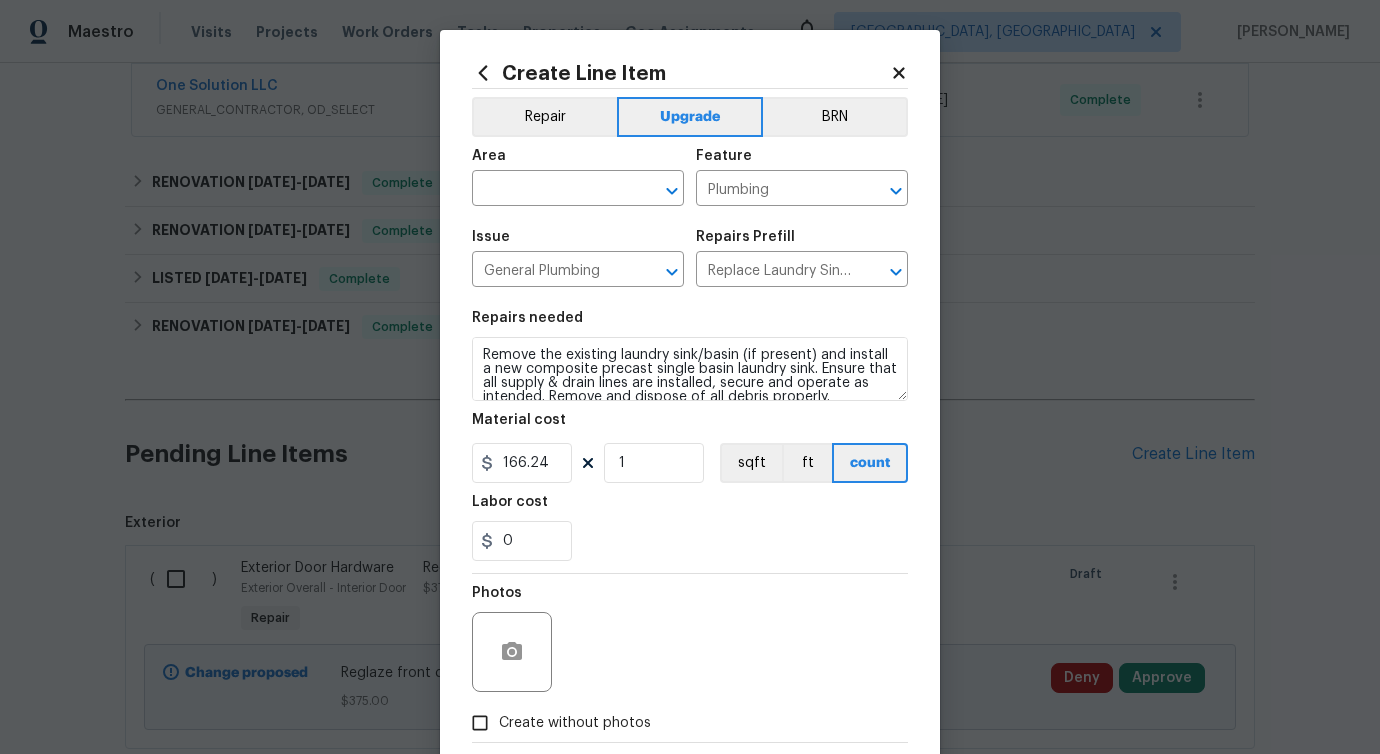 type on "Laundry Box/Connections $125.00" 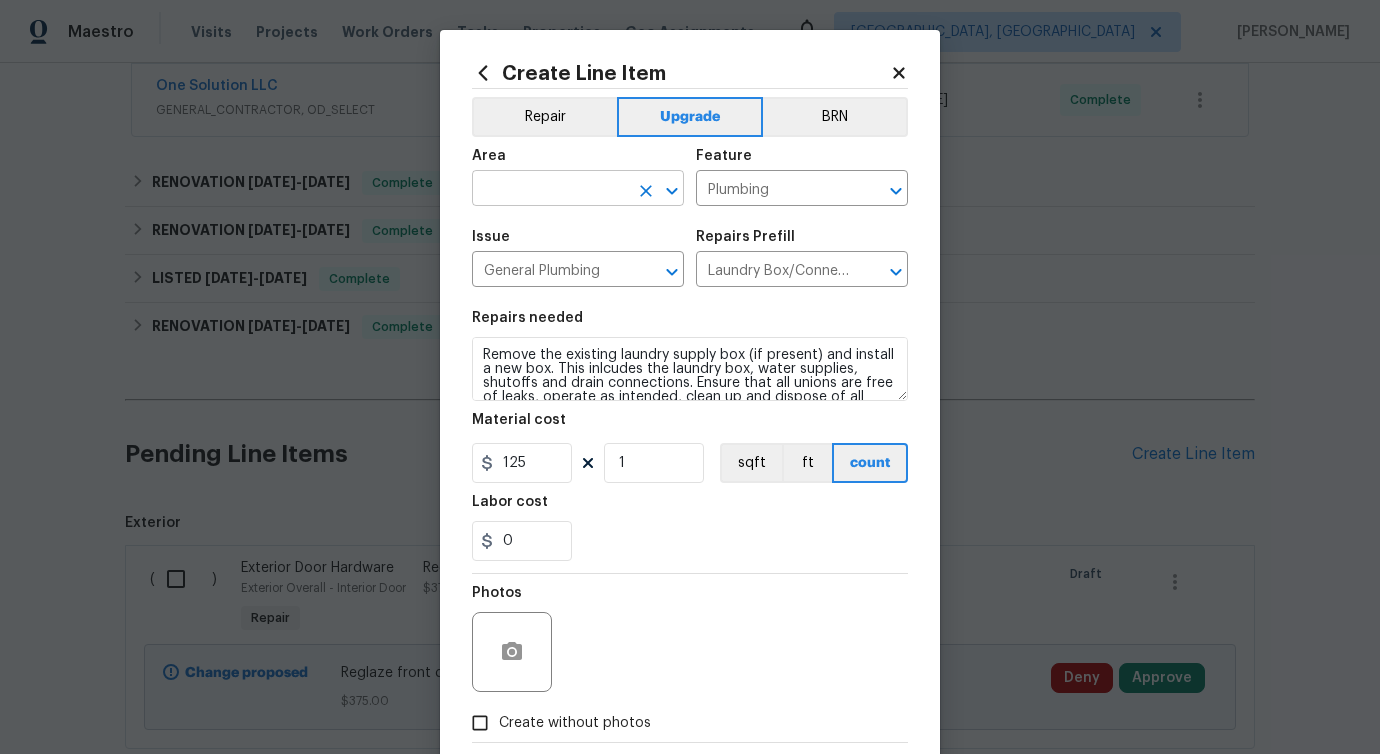 click at bounding box center (550, 190) 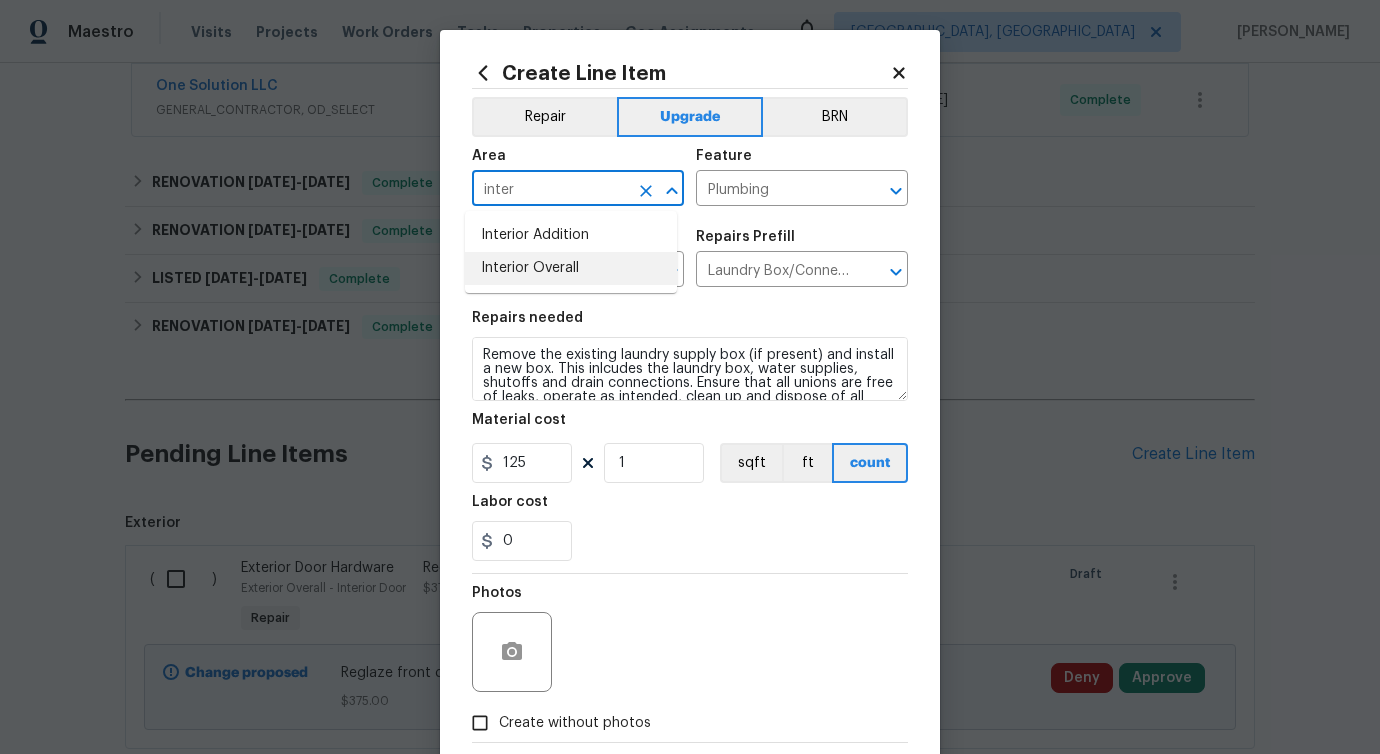 click on "Interior Overall" at bounding box center (571, 268) 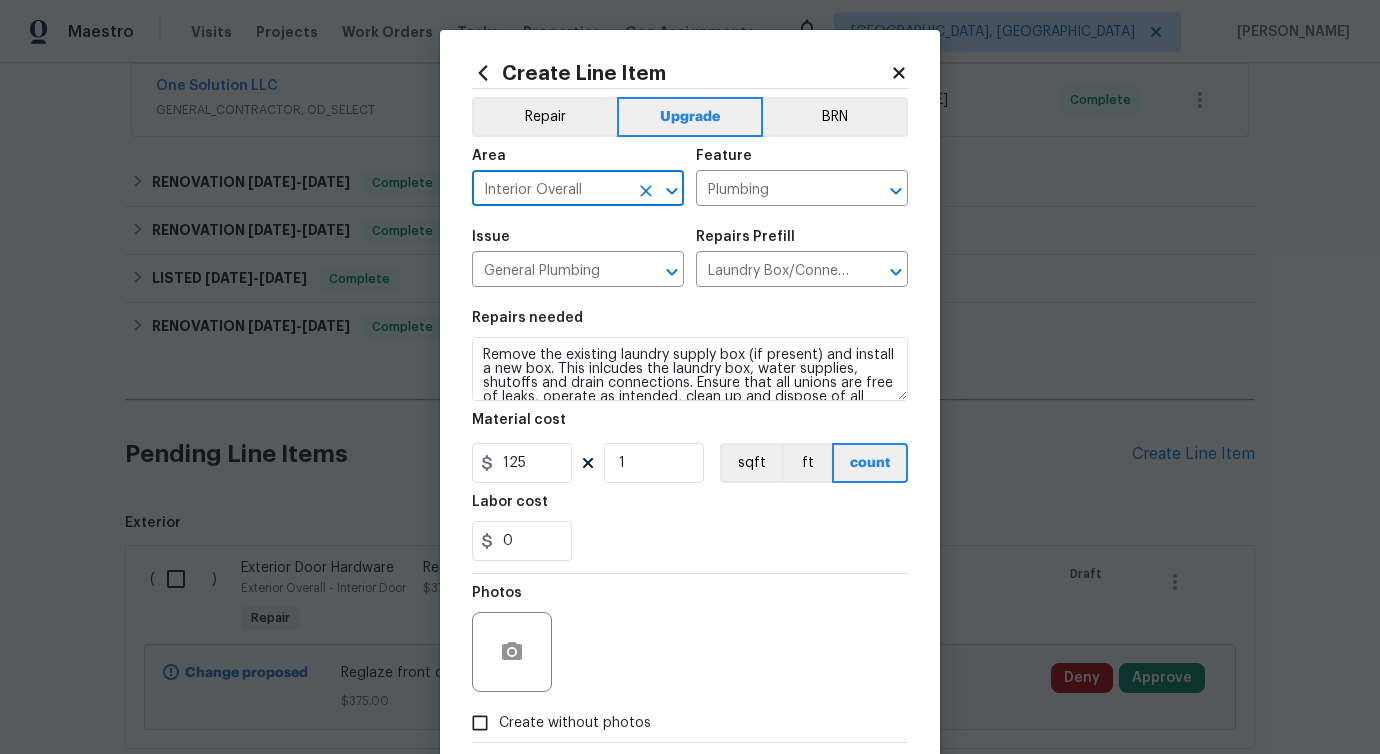 type on "Interior Overall" 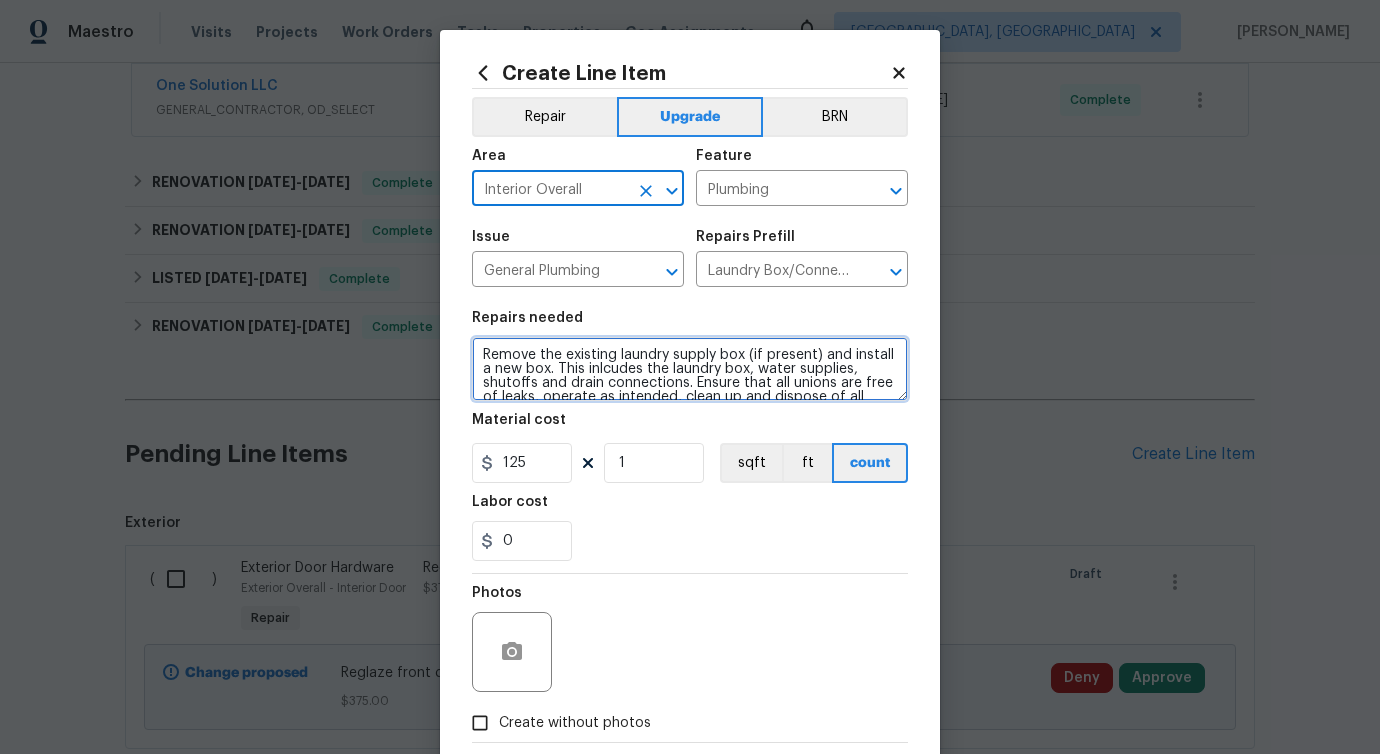 click on "Remove the existing laundry supply box (if present) and install a new box. This inlcudes the laundry box, water supplies, shutoffs and drain connections. Ensure that all unions are free of leaks, operate as intended, clean up and dispose of all debris properly." at bounding box center (690, 369) 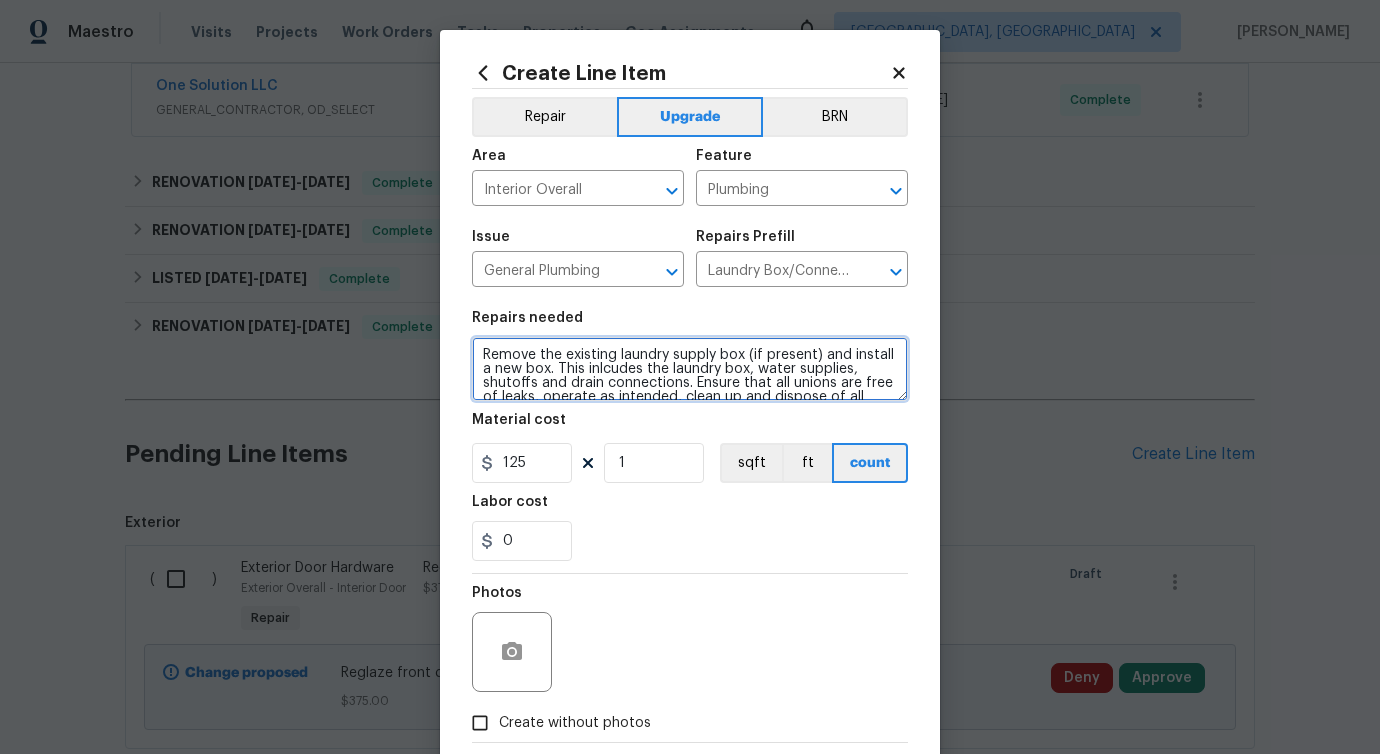 click on "Remove the existing laundry supply box (if present) and install a new box. This inlcudes the laundry box, water supplies, shutoffs and drain connections. Ensure that all unions are free of leaks, operate as intended, clean up and dispose of all debris properly." at bounding box center [690, 369] 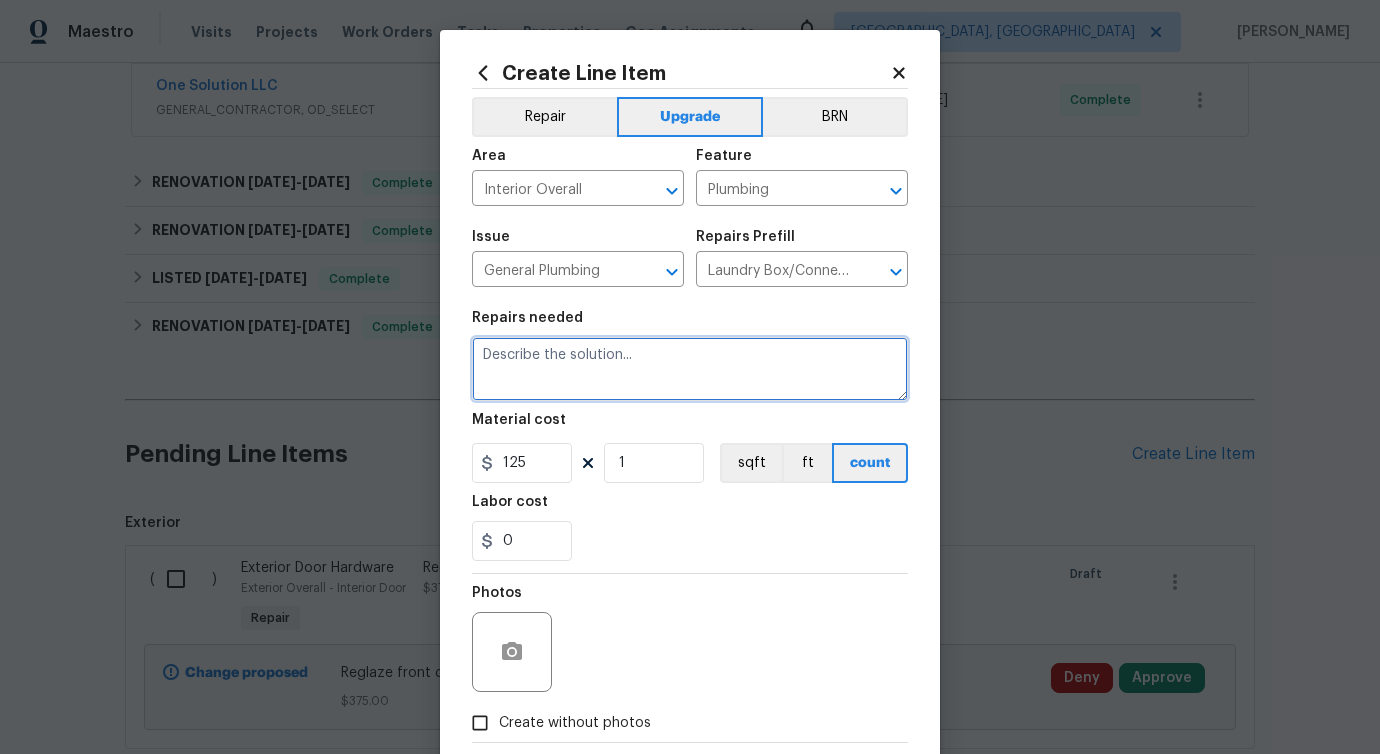 paste on "Replace the Missing plate cover on 220 V outlet in laundry room." 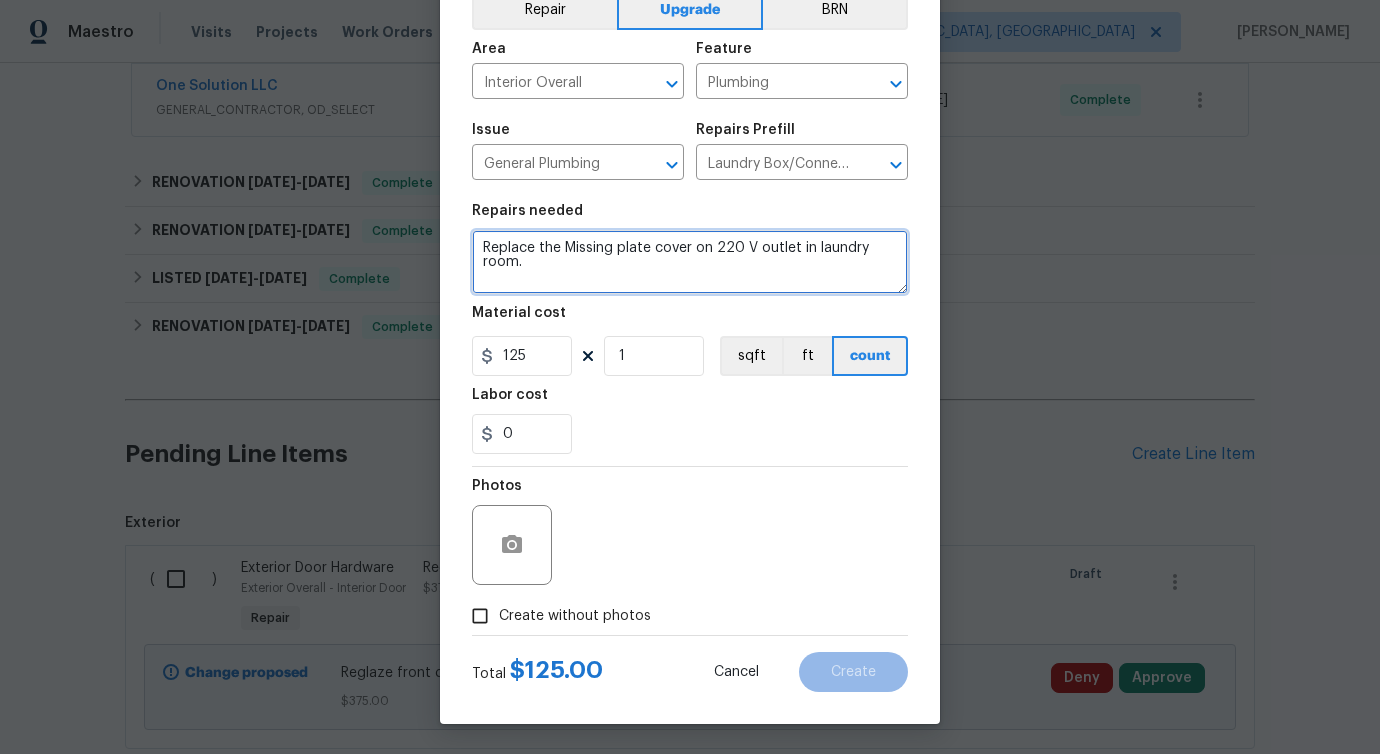 scroll, scrollTop: 0, scrollLeft: 0, axis: both 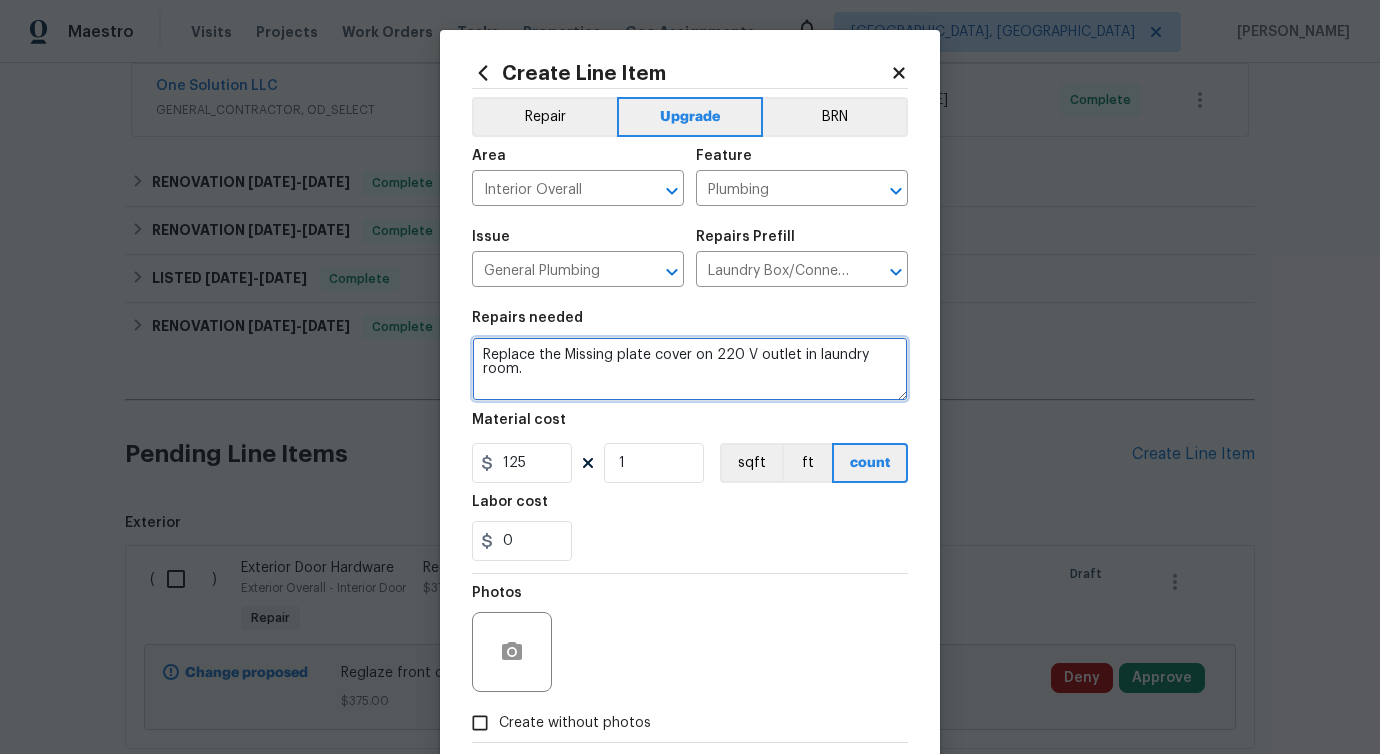 type on "Replace the Missing plate cover on 220 V outlet in laundry room." 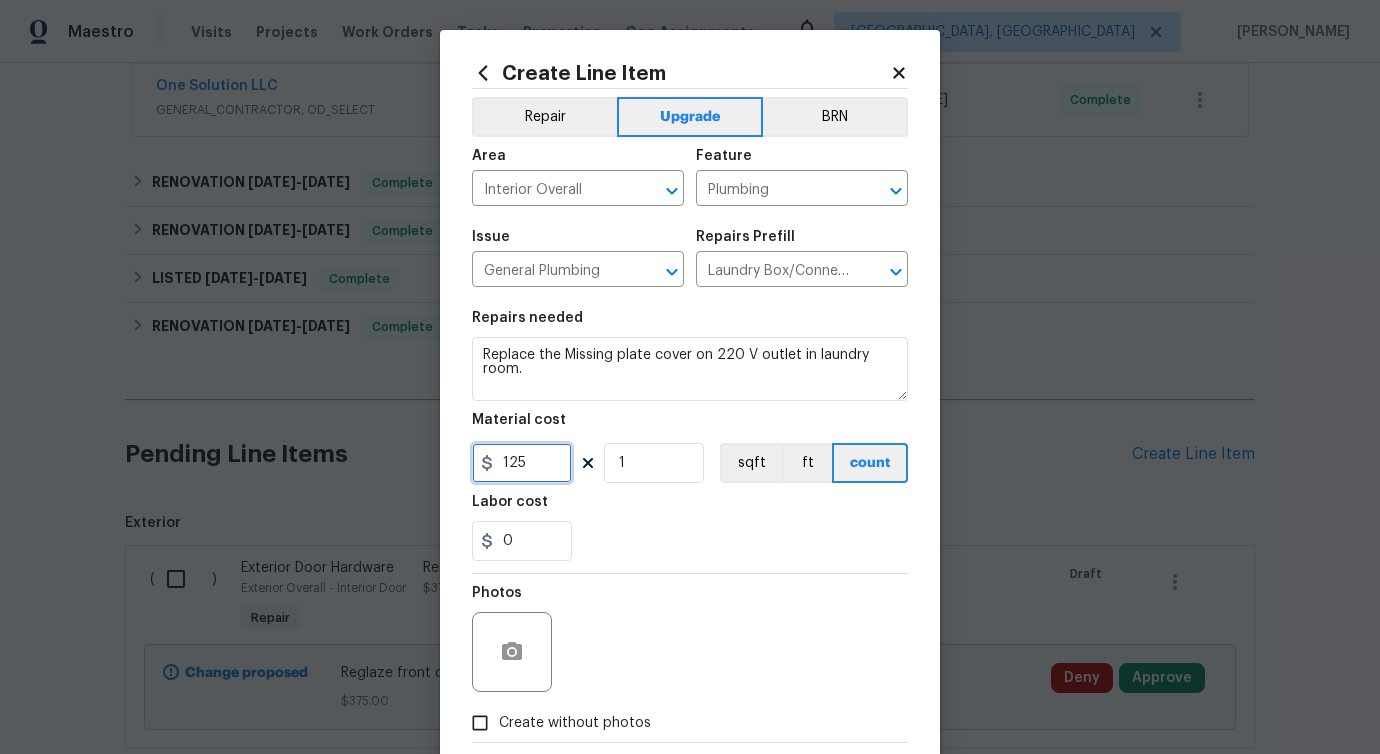 click on "125" at bounding box center [522, 463] 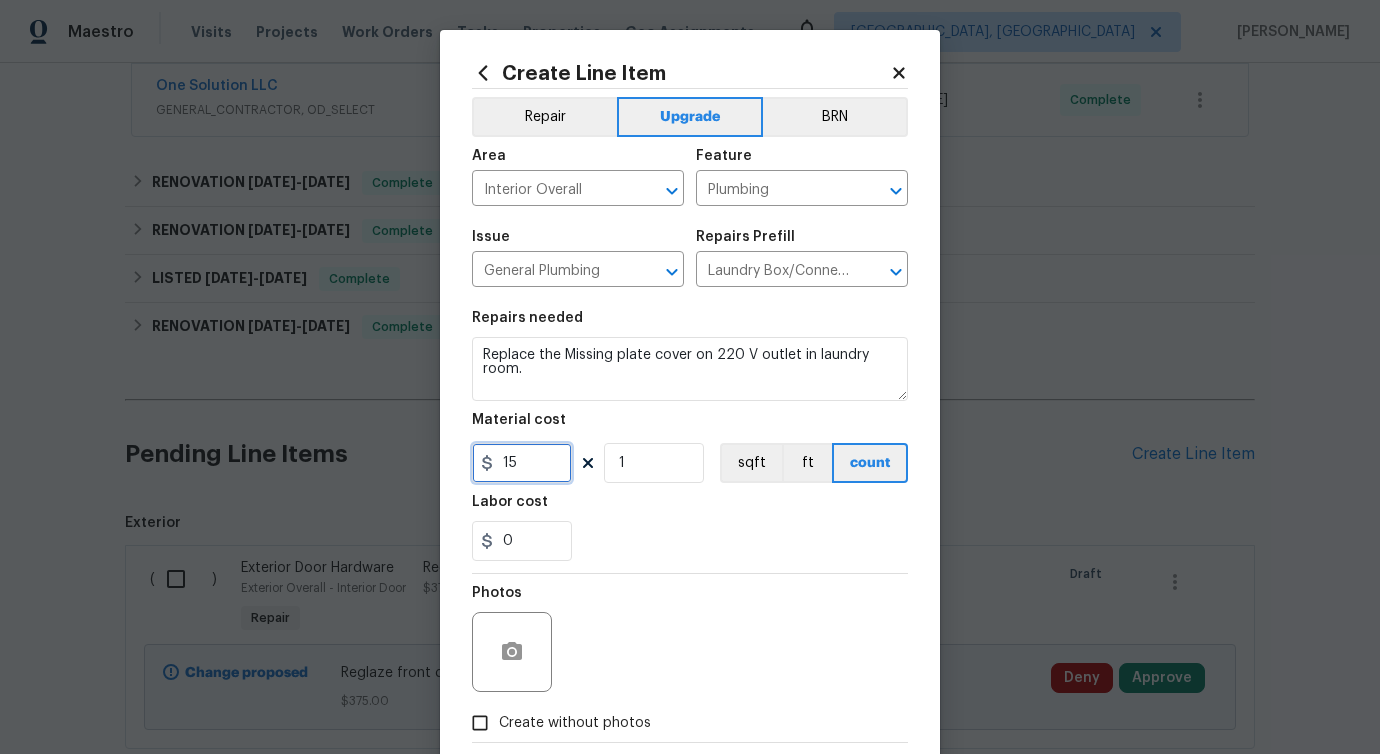 type on "15" 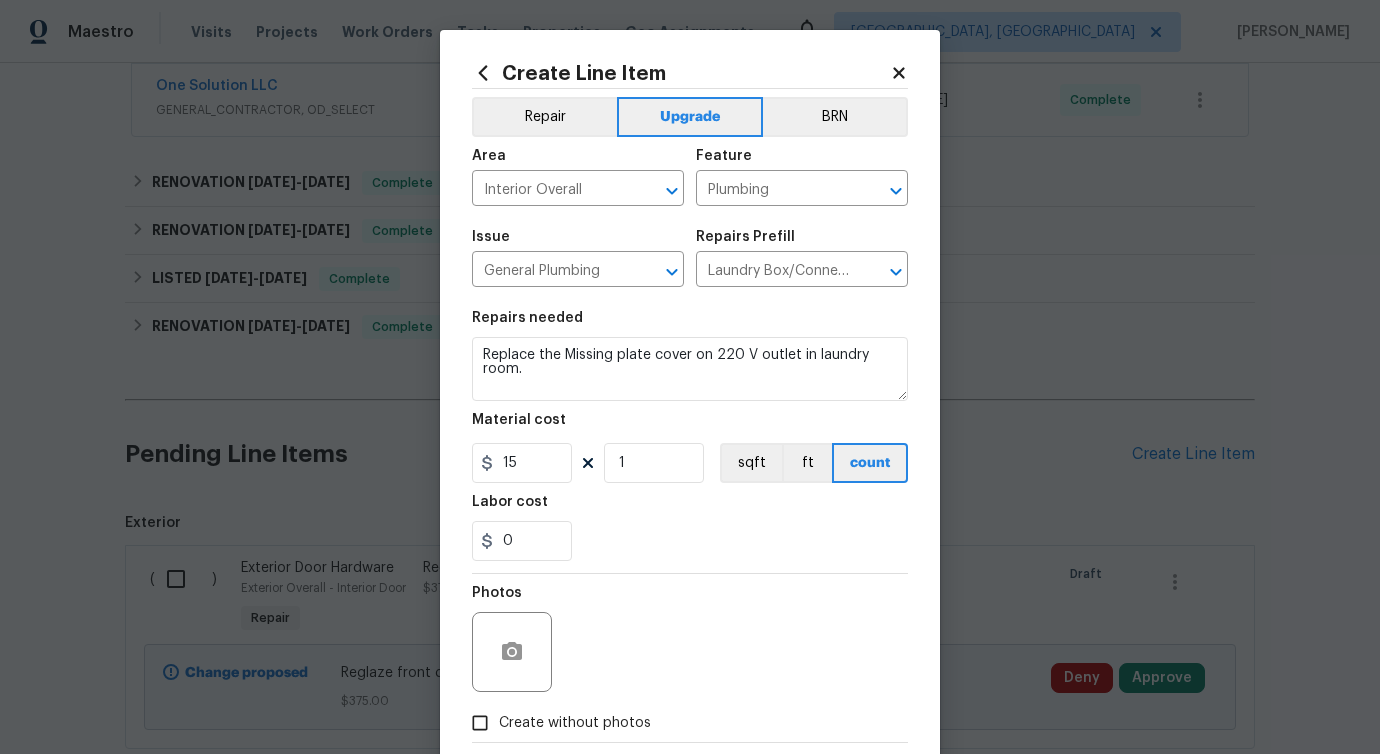 click on "0" at bounding box center [690, 541] 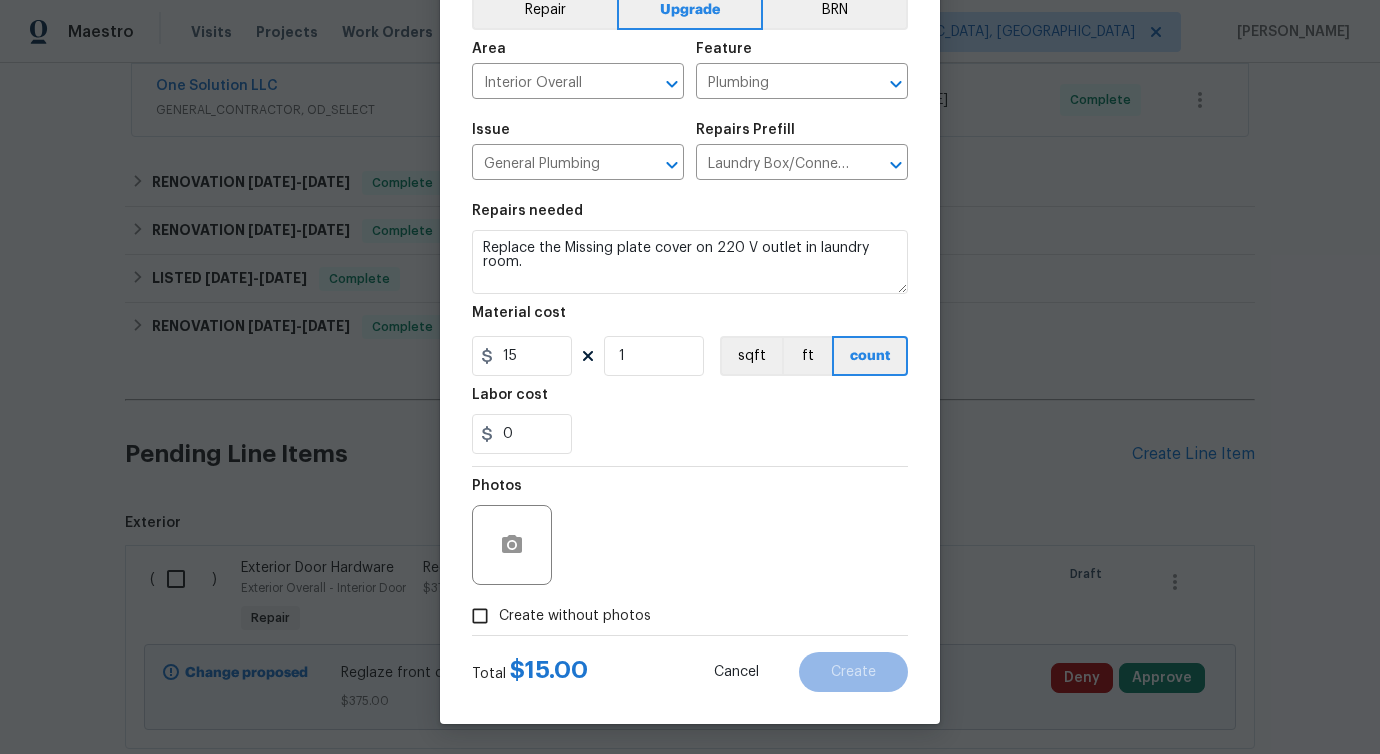 click on "Create without photos" at bounding box center [575, 616] 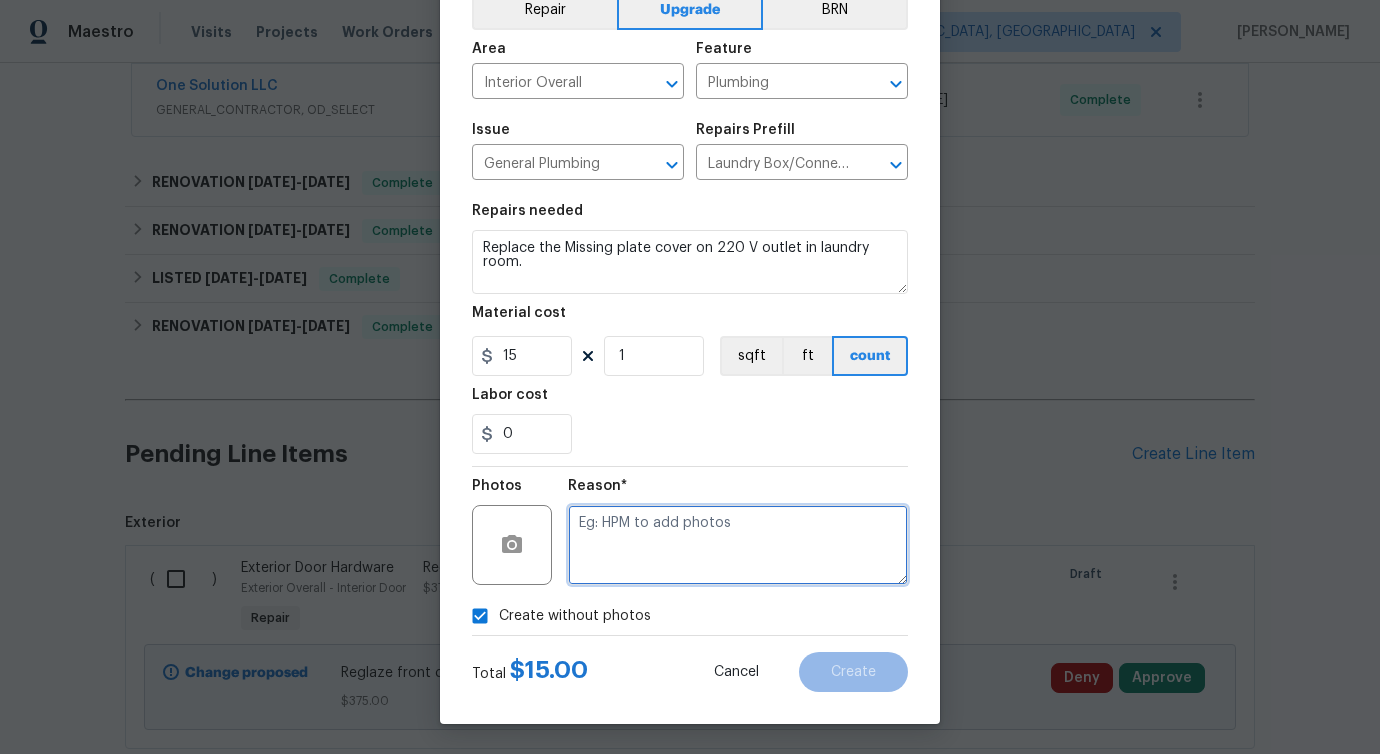 click at bounding box center (738, 545) 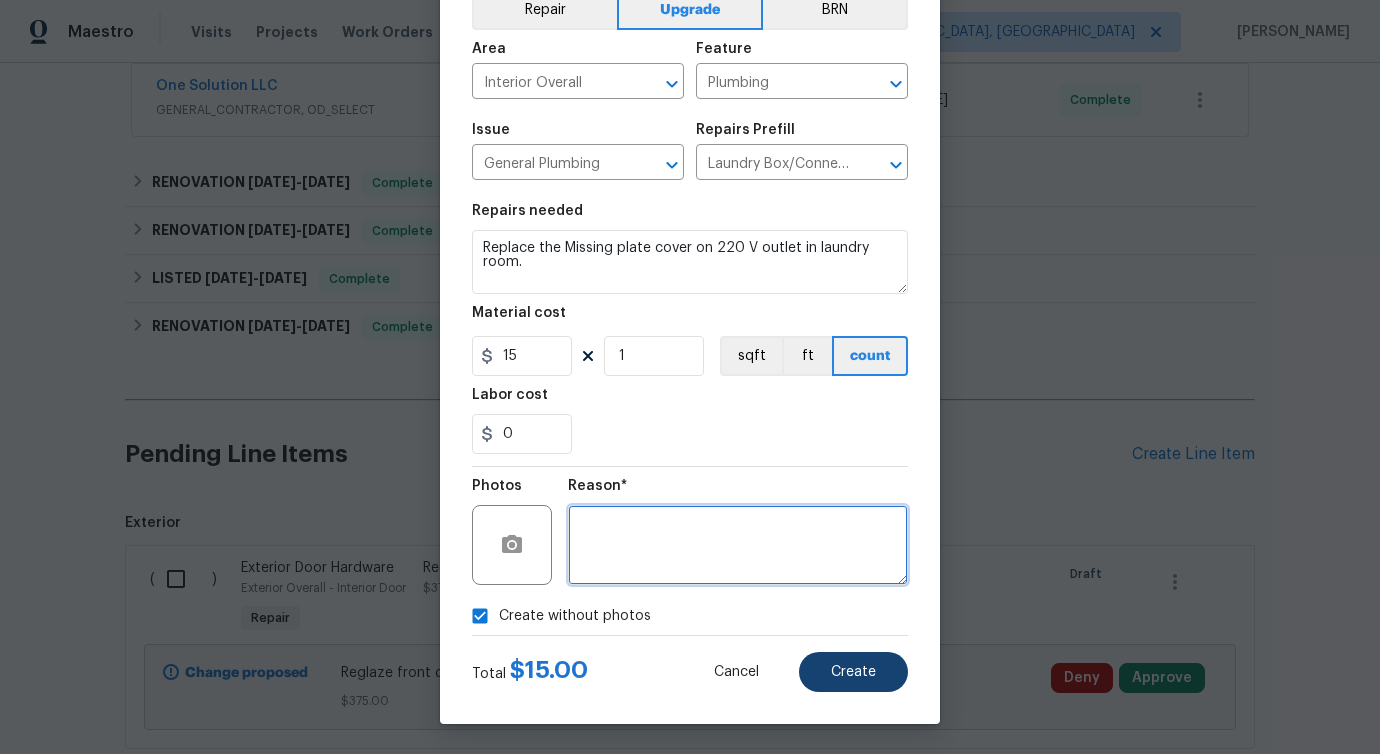 type 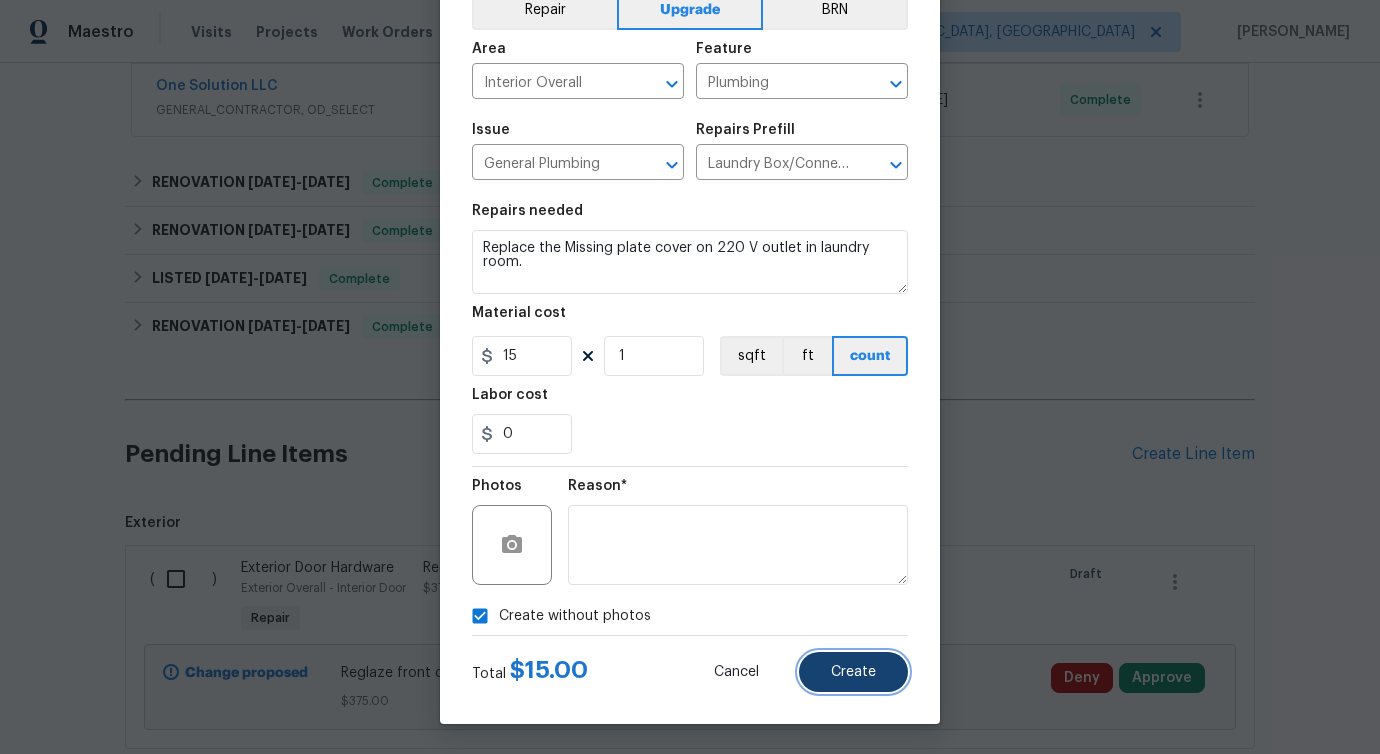 click on "Create" at bounding box center (853, 672) 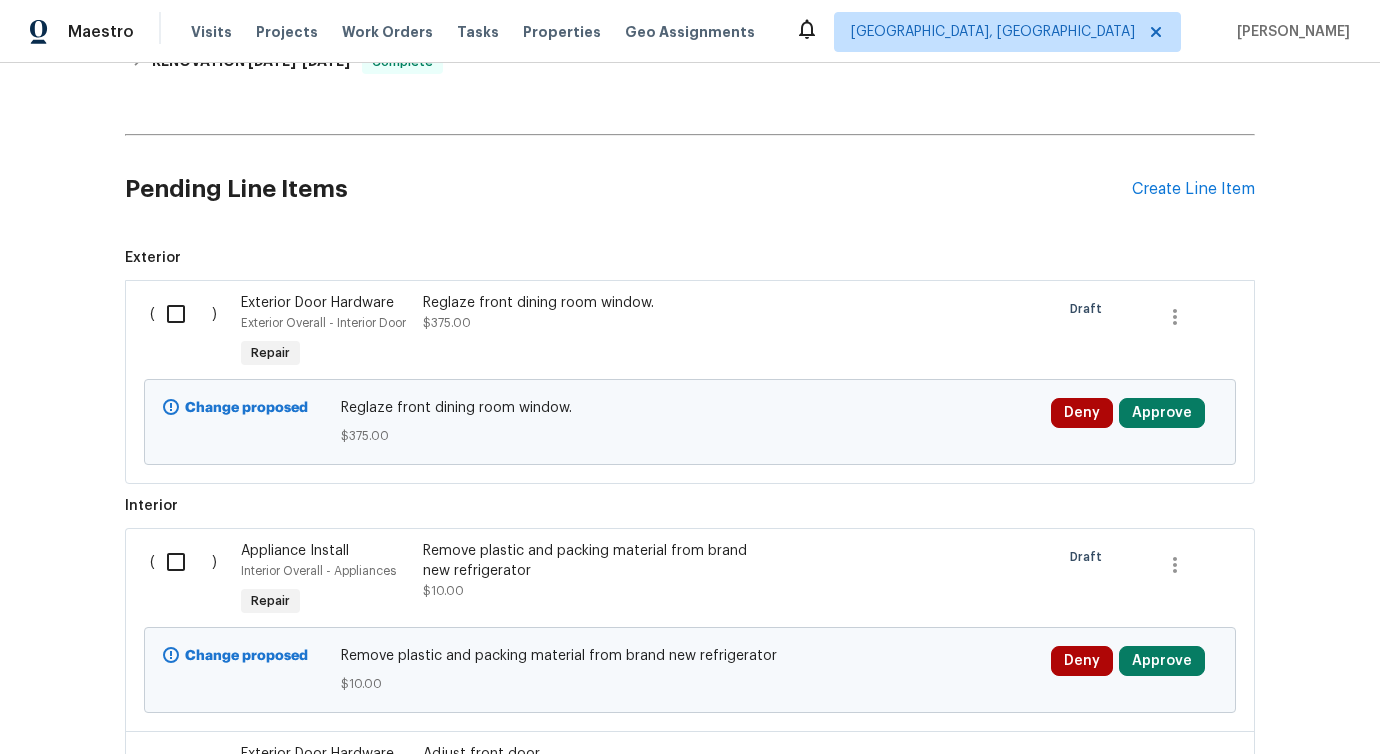 scroll, scrollTop: 853, scrollLeft: 0, axis: vertical 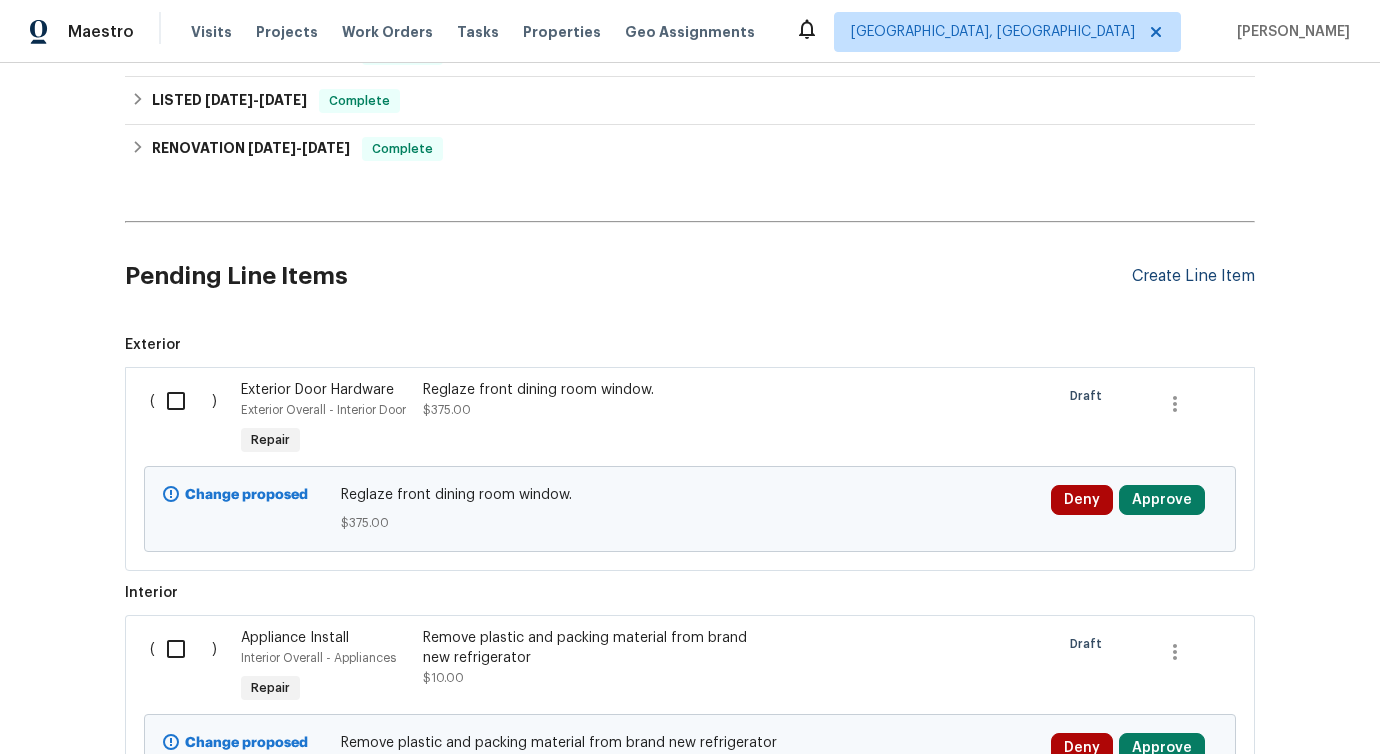 click on "Create Line Item" at bounding box center [1193, 276] 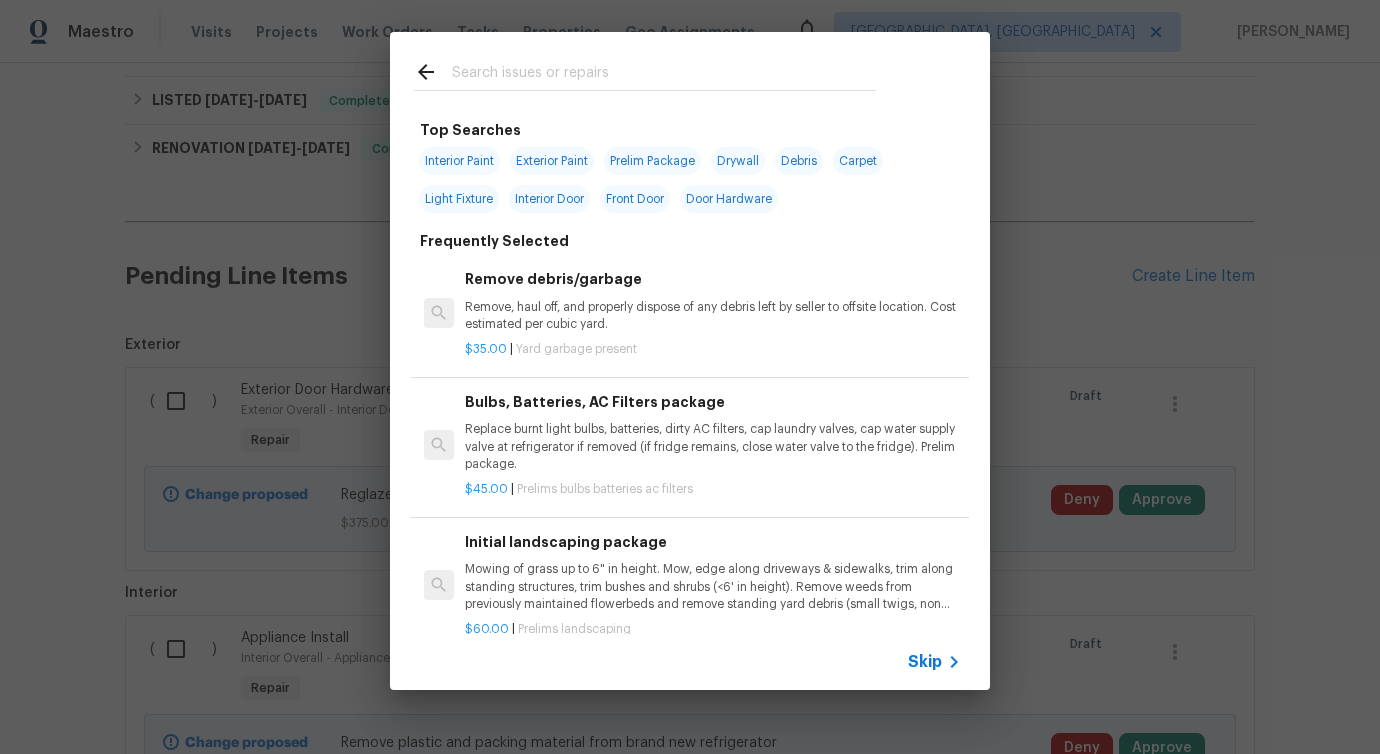click at bounding box center [664, 75] 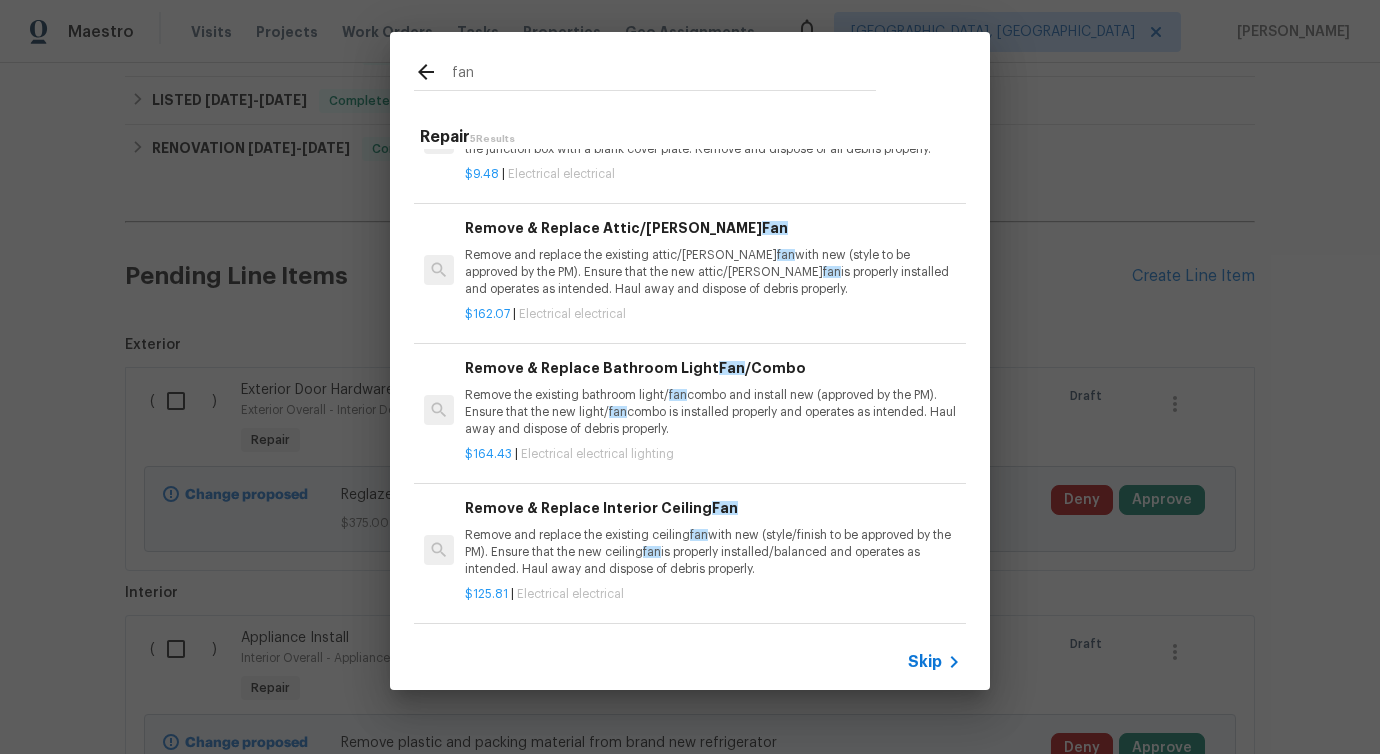 scroll, scrollTop: 109, scrollLeft: 0, axis: vertical 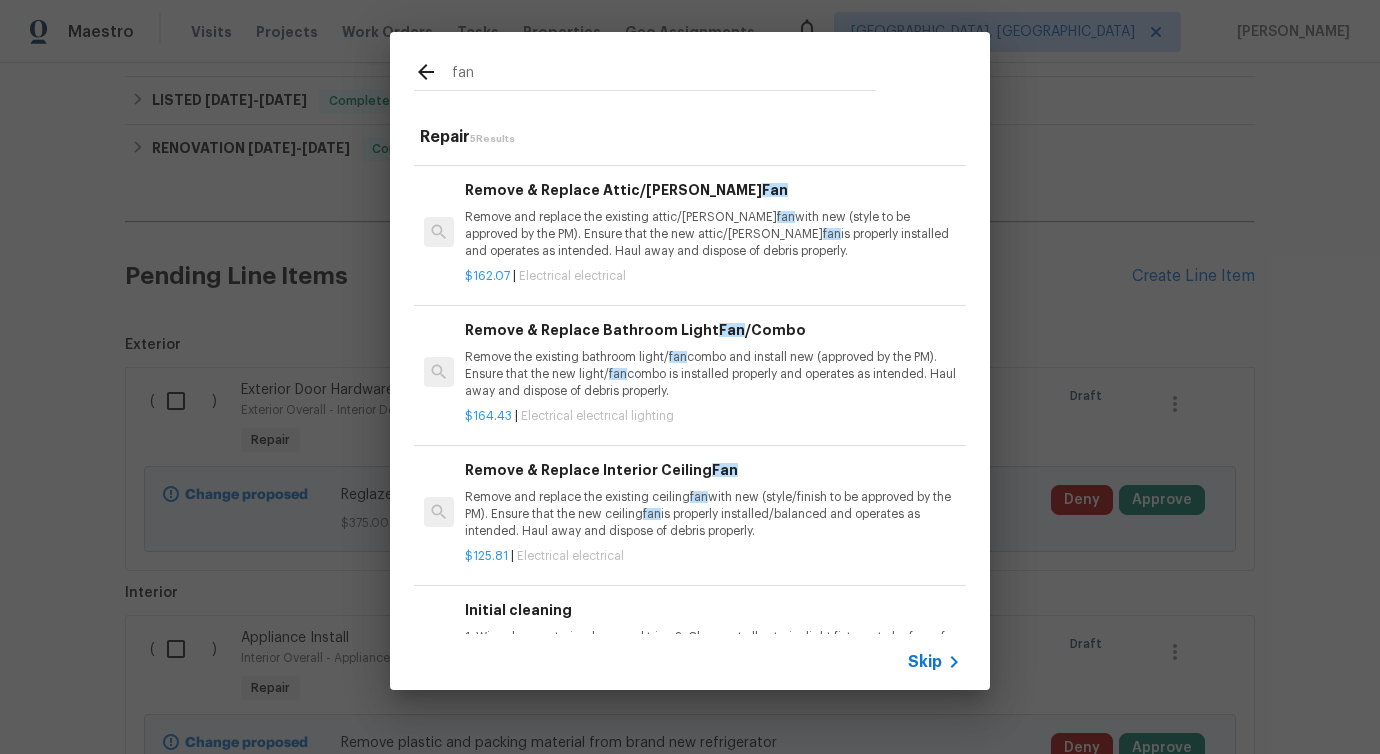 type on "fan" 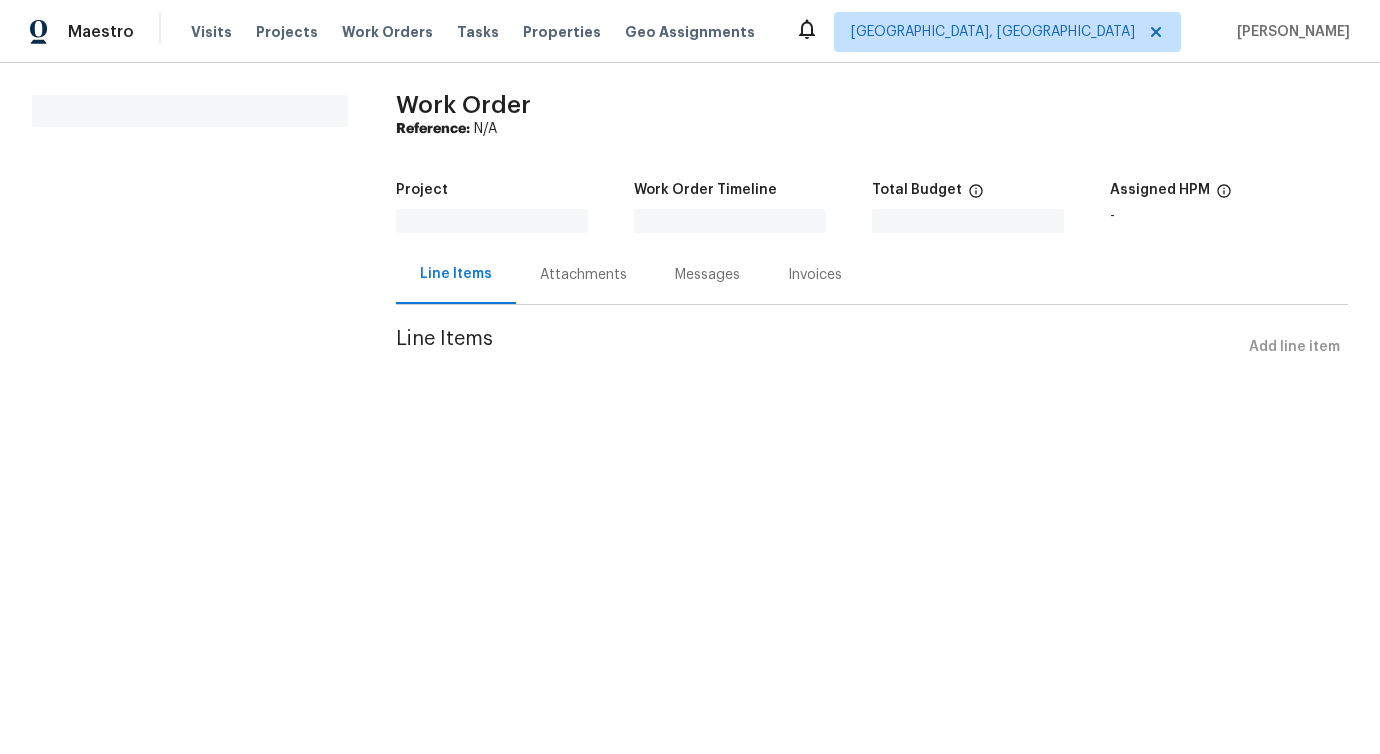 scroll, scrollTop: 0, scrollLeft: 0, axis: both 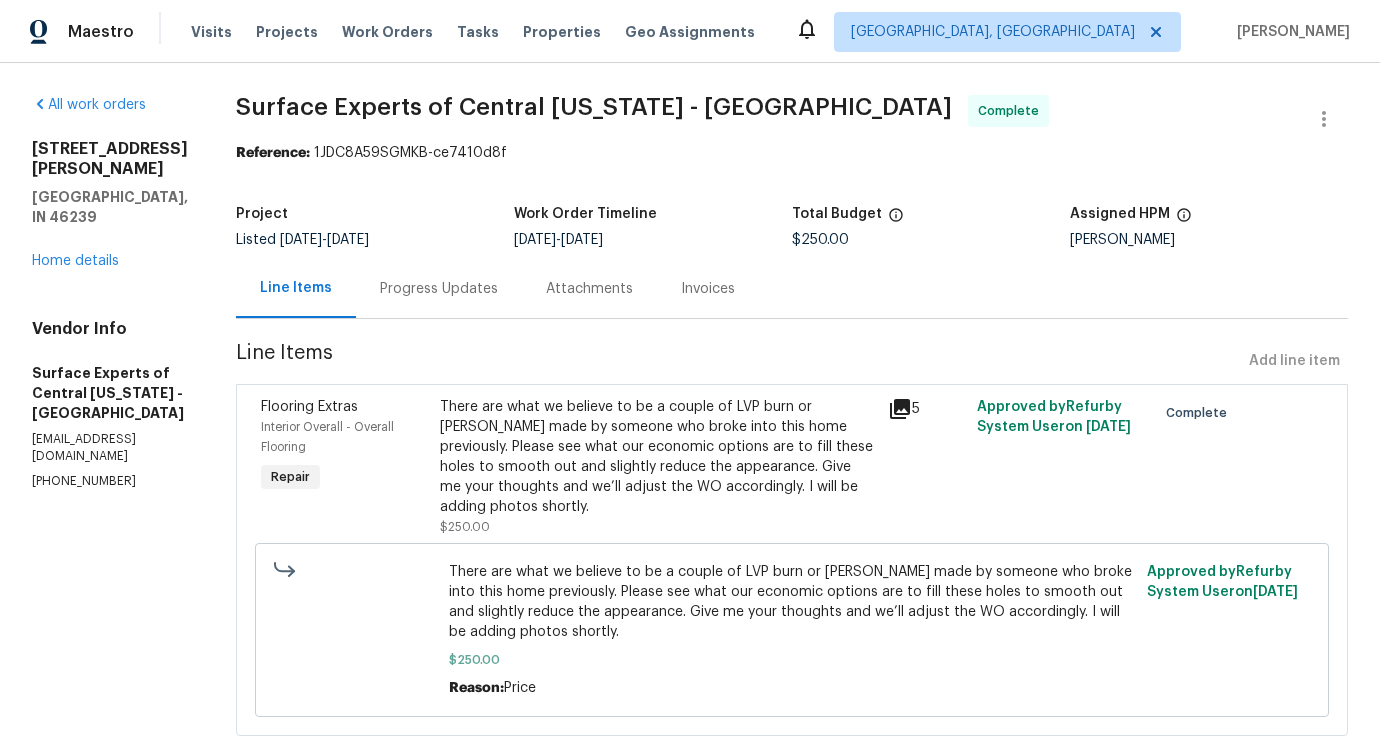 click on "Progress Updates" at bounding box center (439, 289) 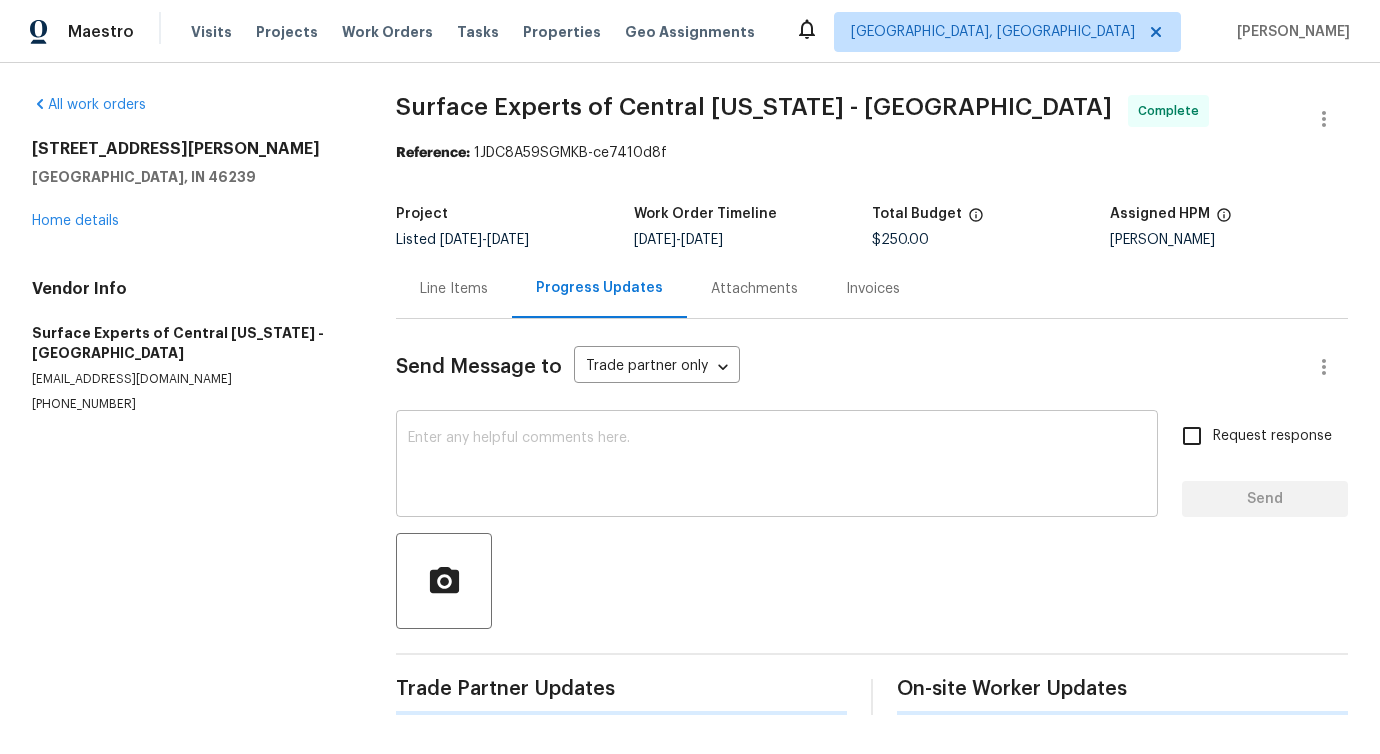 click at bounding box center [777, 466] 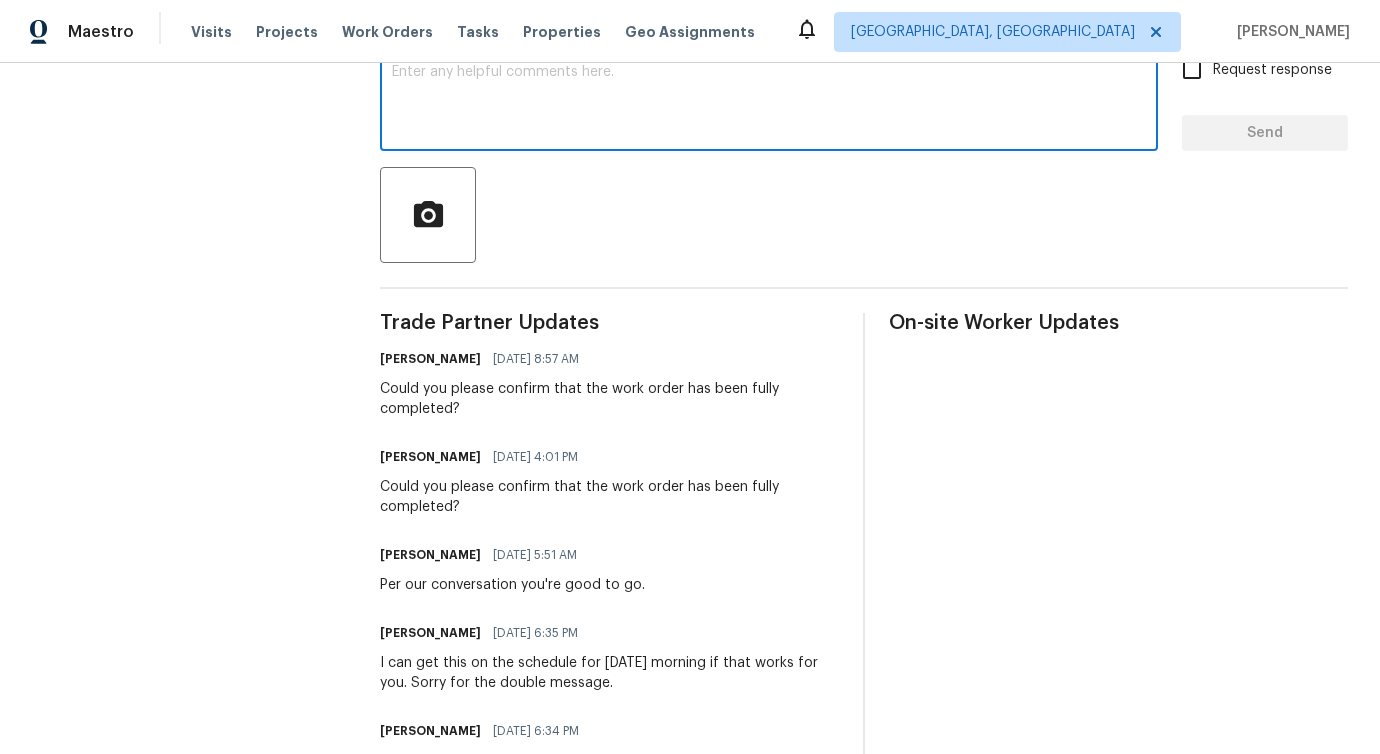 scroll, scrollTop: 0, scrollLeft: 0, axis: both 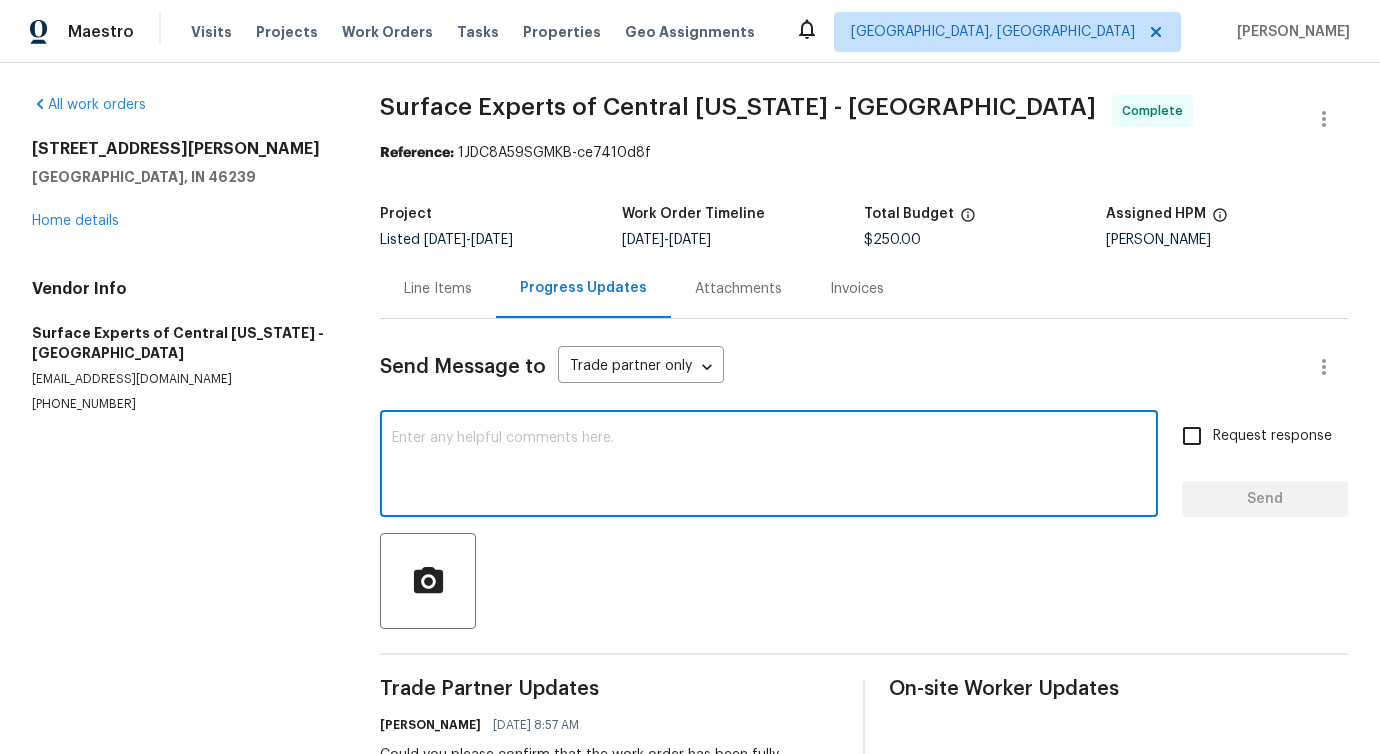 click on "Line Items" at bounding box center (438, 288) 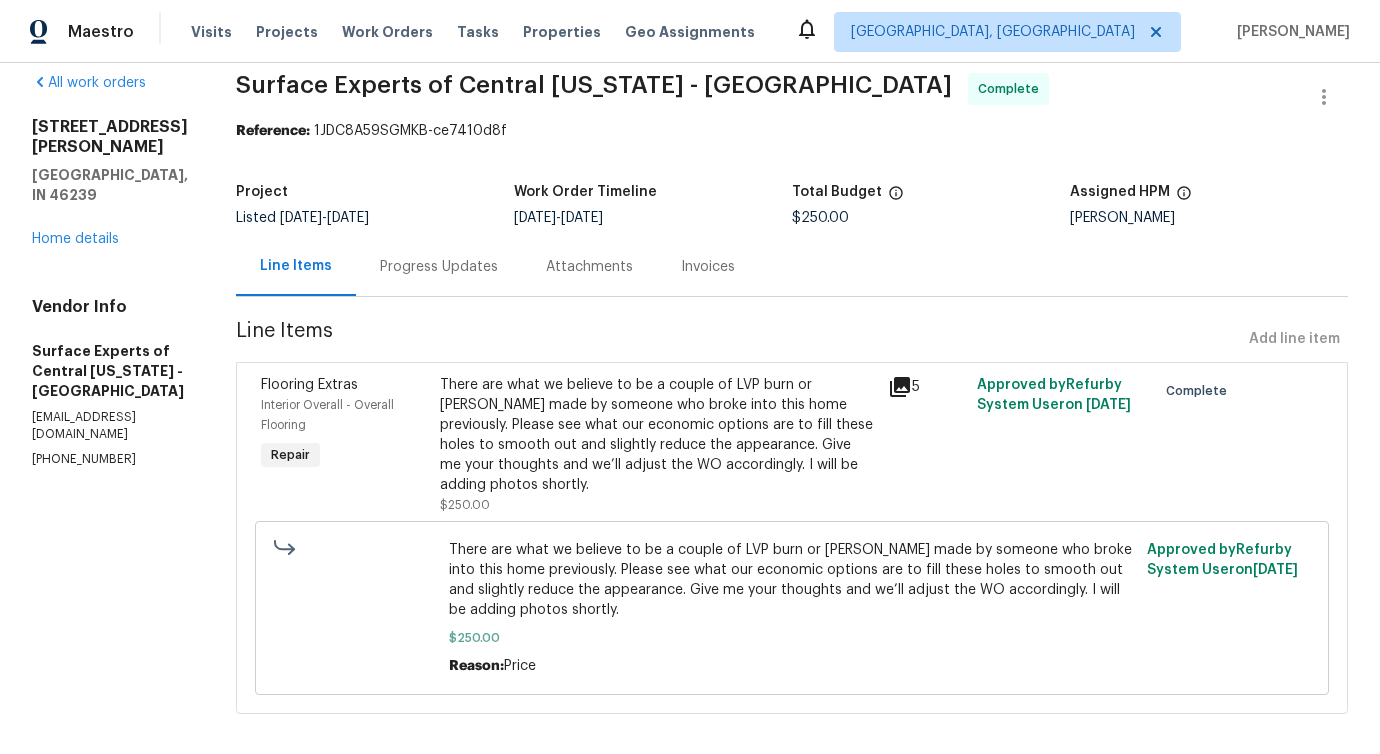 scroll, scrollTop: 0, scrollLeft: 0, axis: both 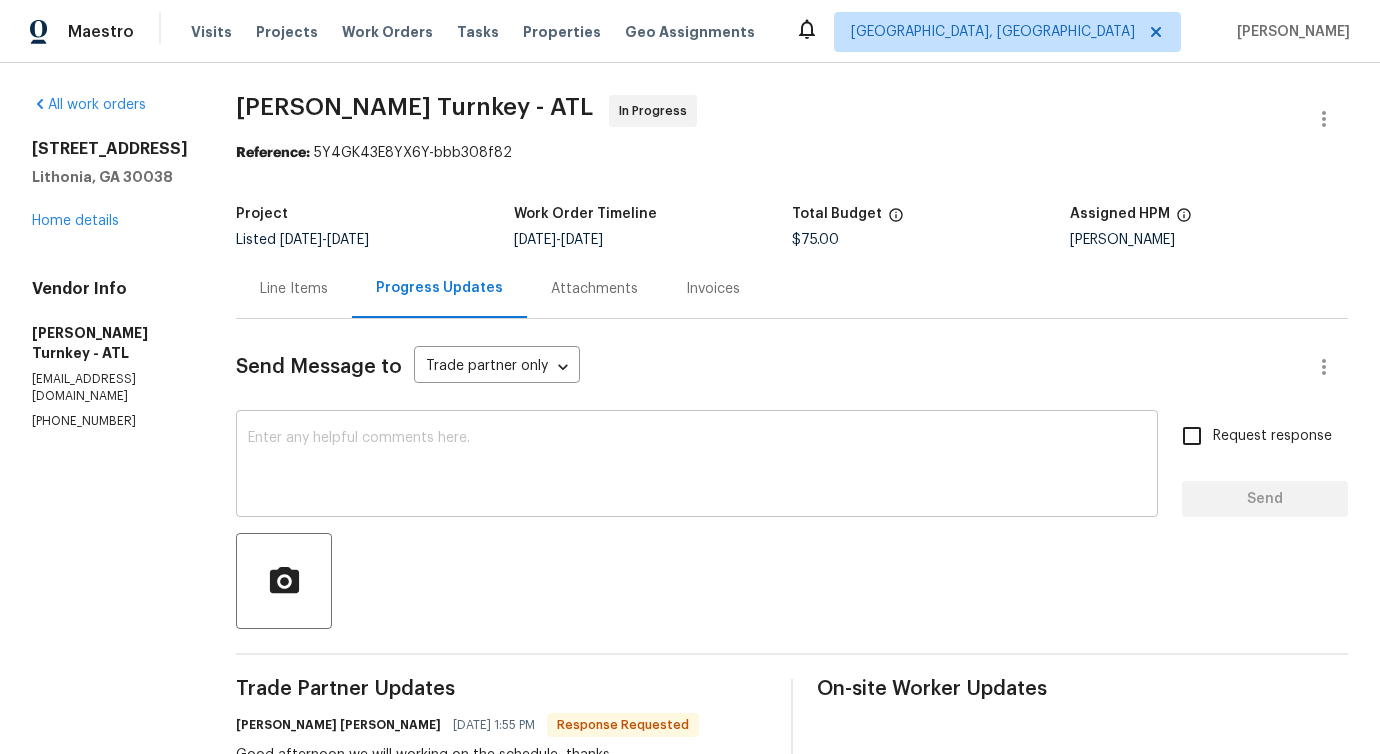 click at bounding box center (697, 466) 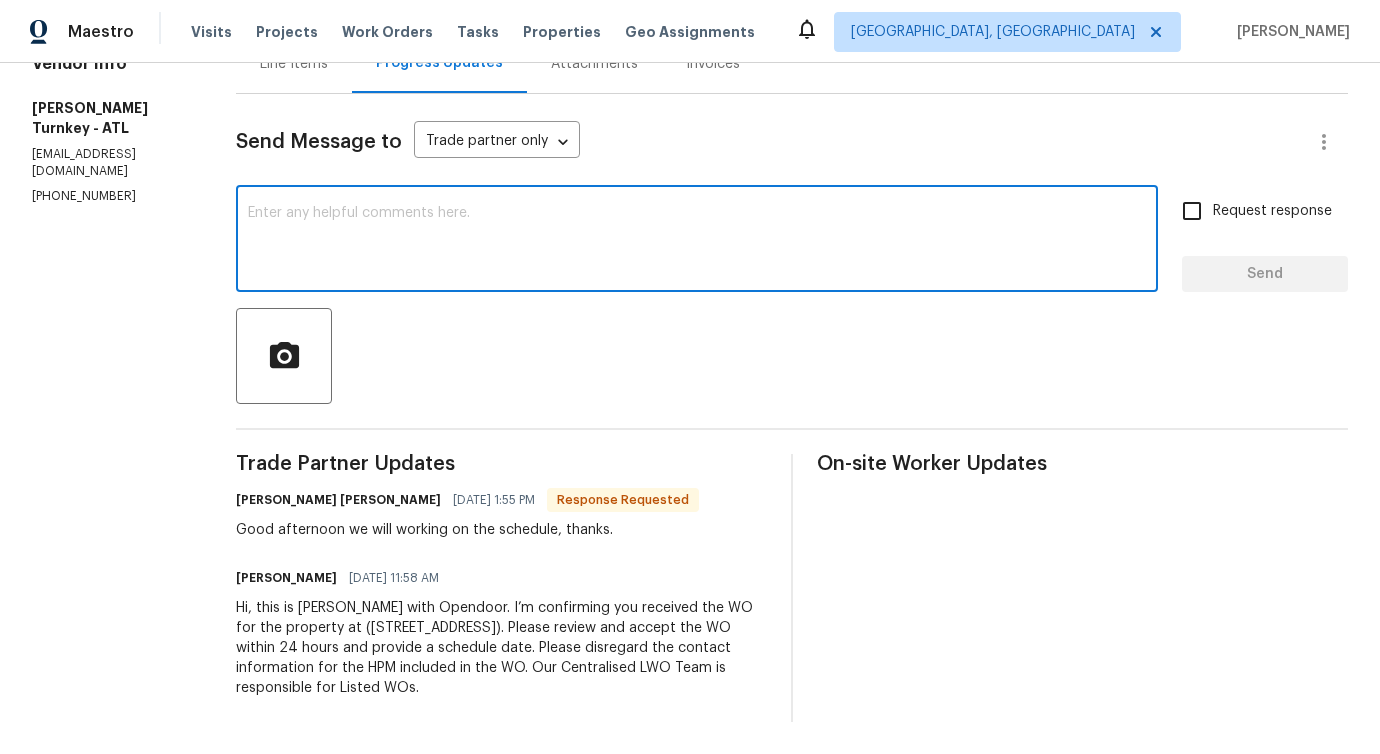 scroll, scrollTop: 0, scrollLeft: 0, axis: both 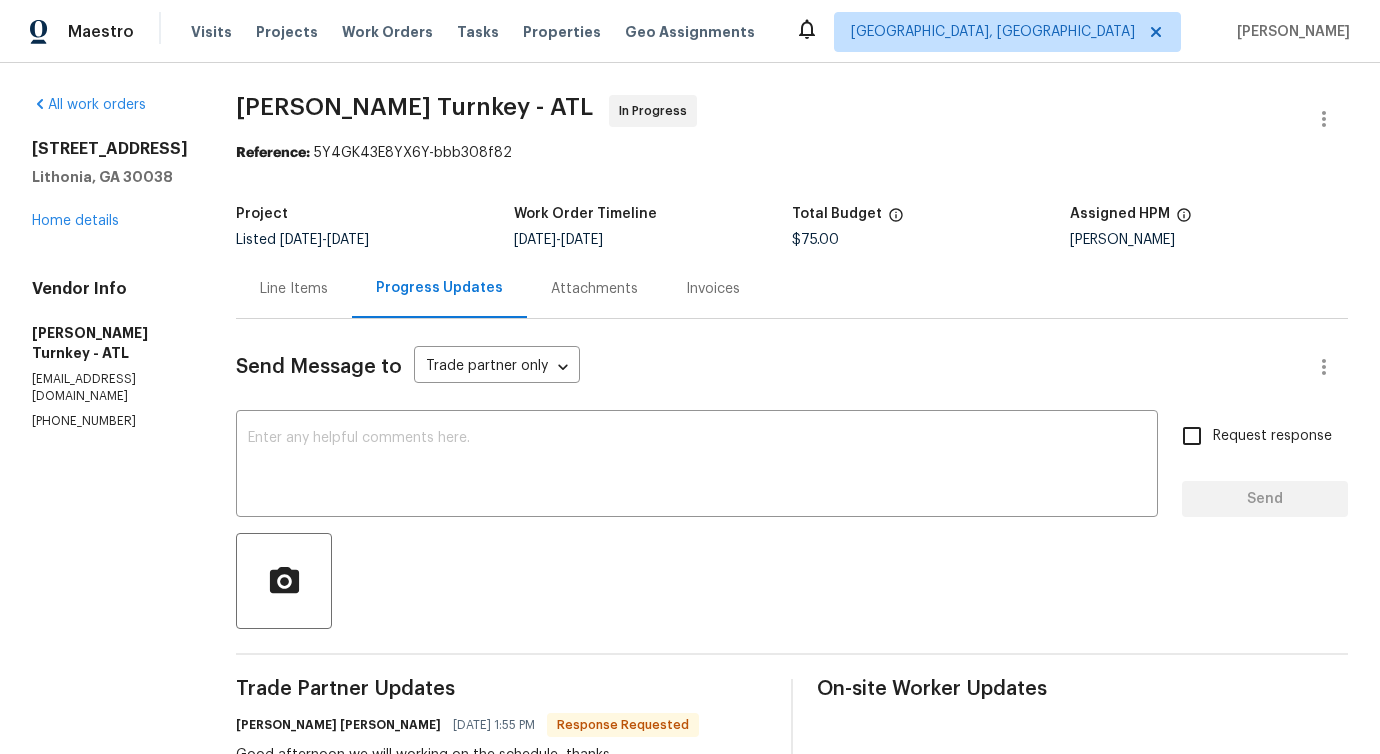 click on "Line Items" at bounding box center [294, 289] 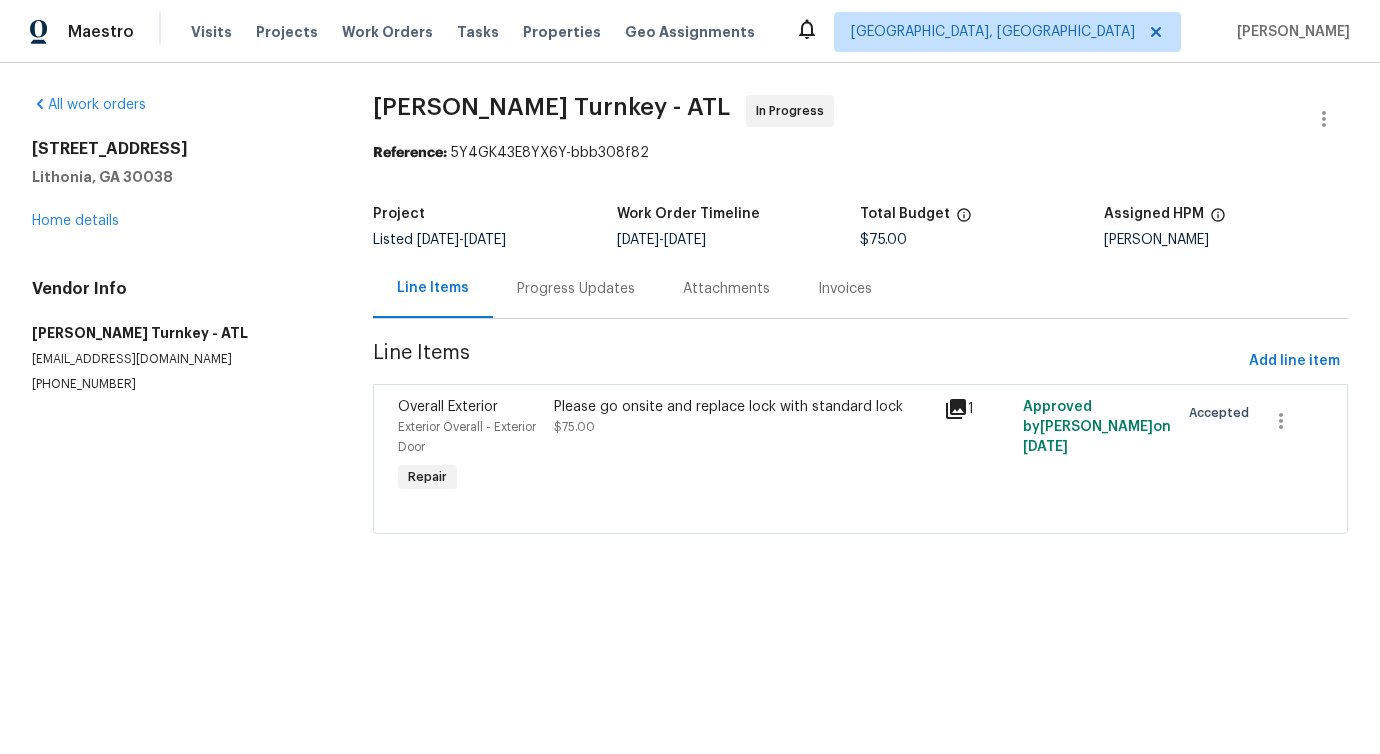click on "Progress Updates" at bounding box center [576, 288] 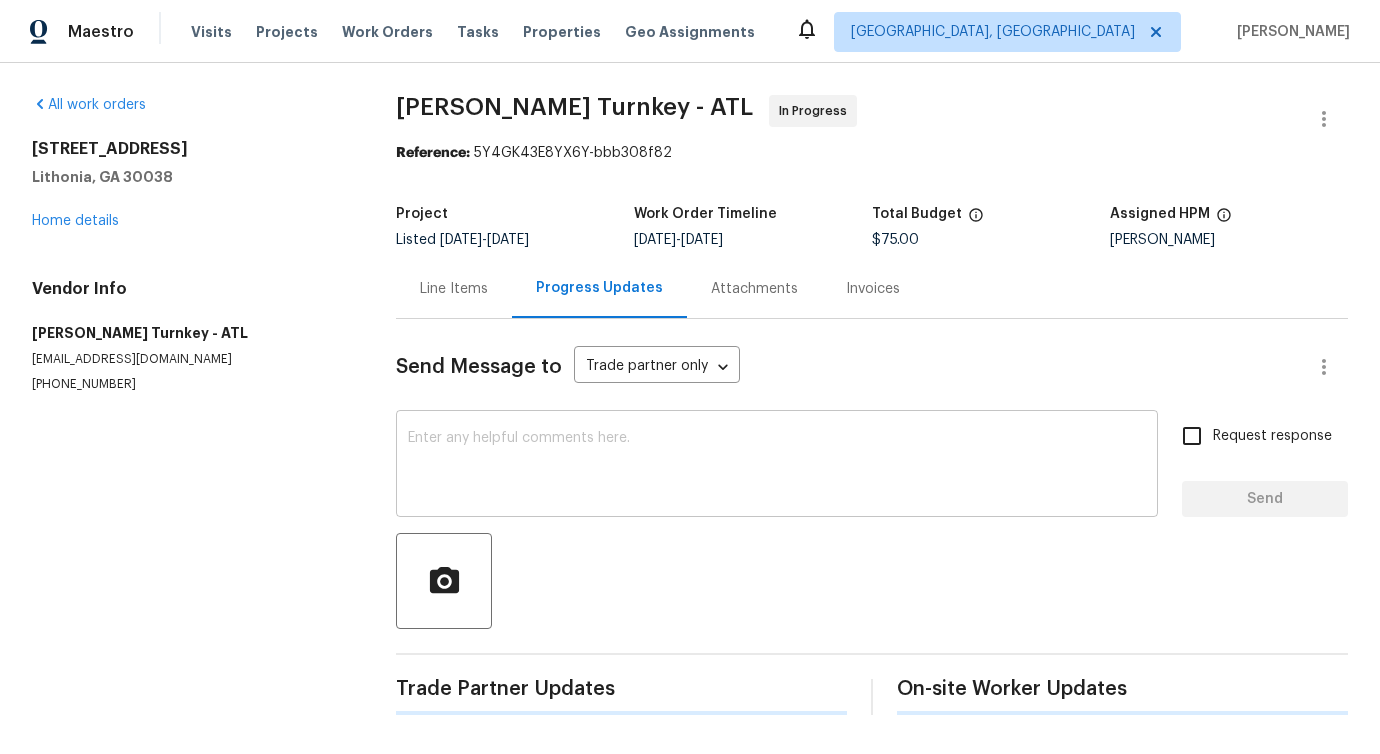 click at bounding box center [777, 466] 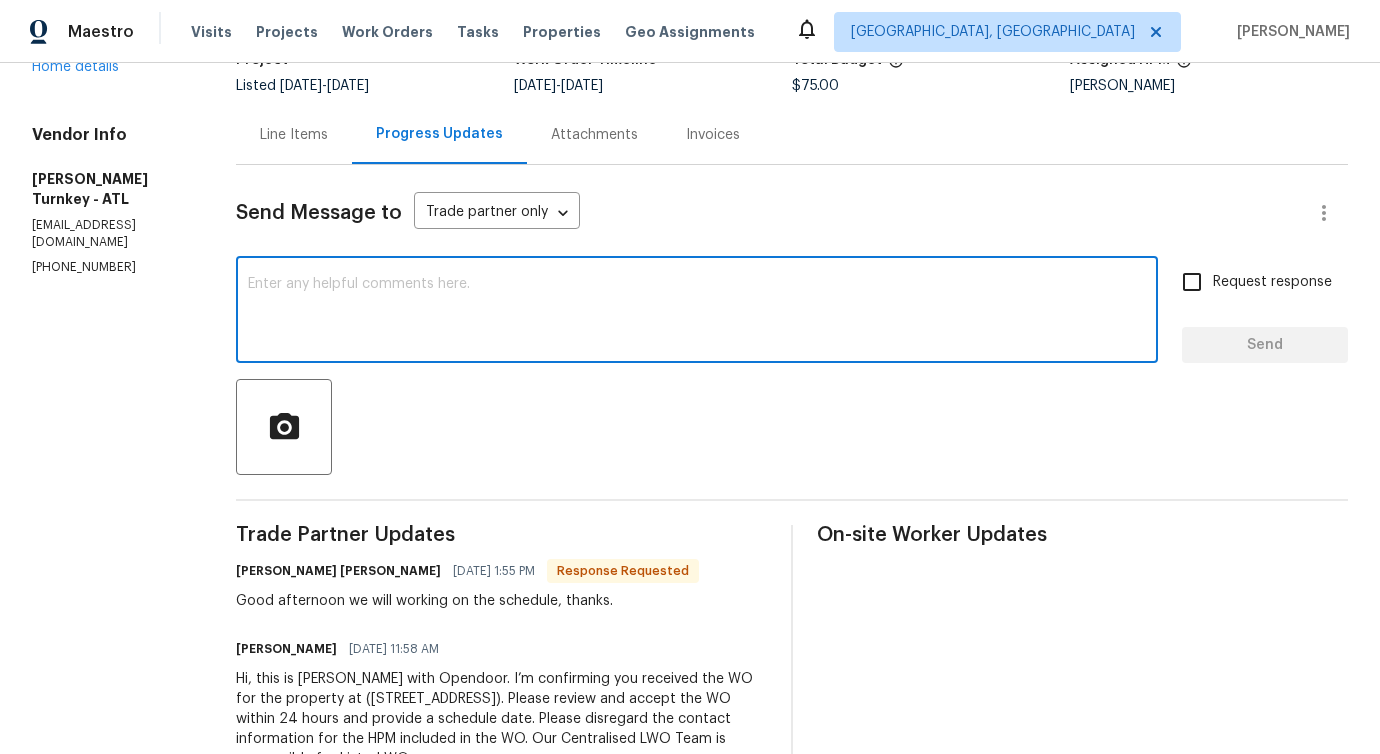 scroll, scrollTop: 49, scrollLeft: 0, axis: vertical 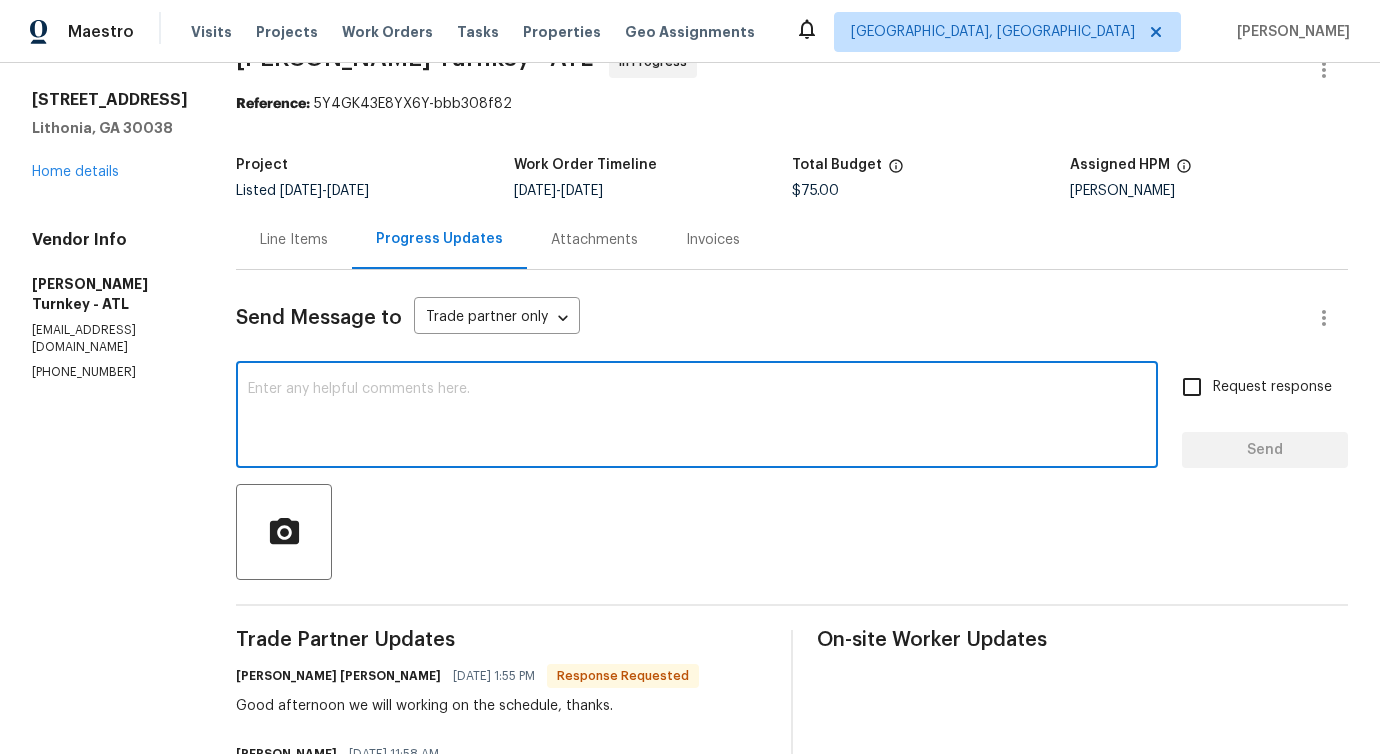 click on "Line Items" at bounding box center (294, 239) 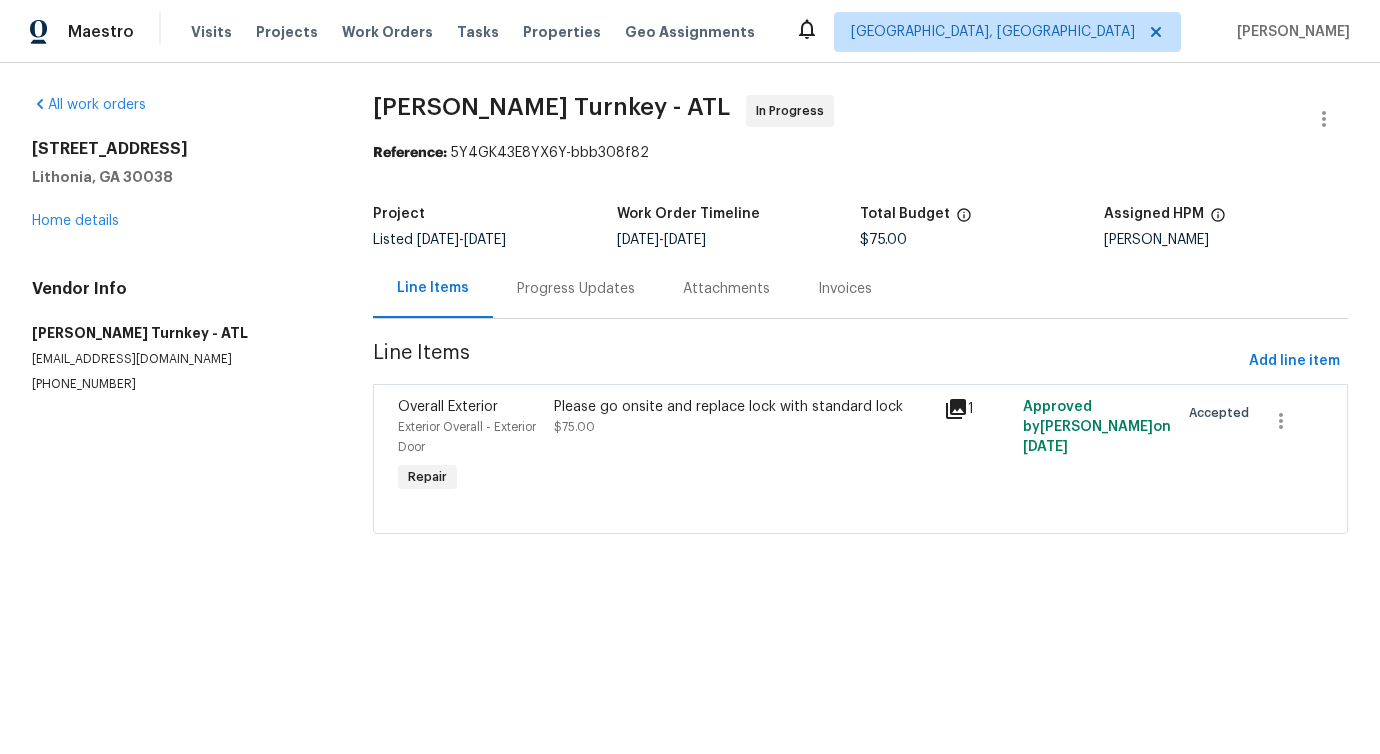scroll, scrollTop: 0, scrollLeft: 0, axis: both 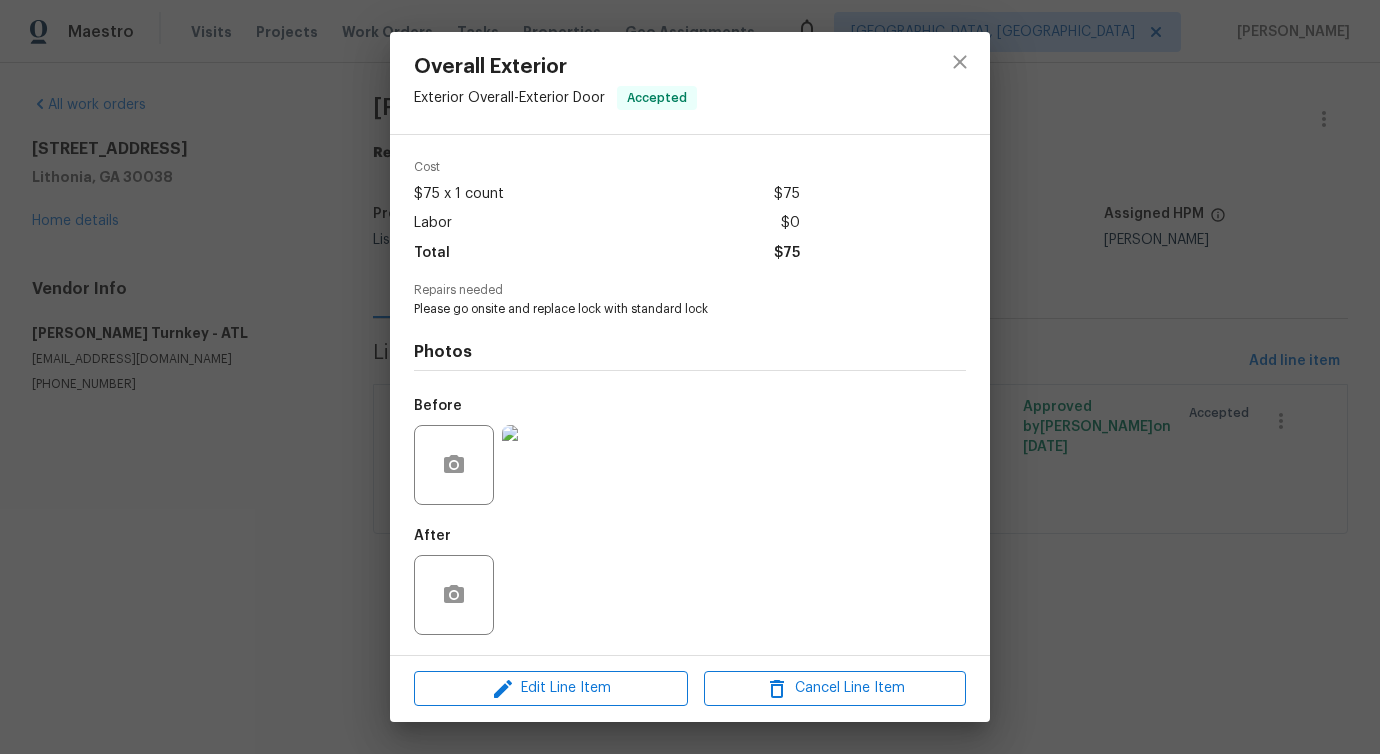 drag, startPoint x: 531, startPoint y: 307, endPoint x: 652, endPoint y: 306, distance: 121.004135 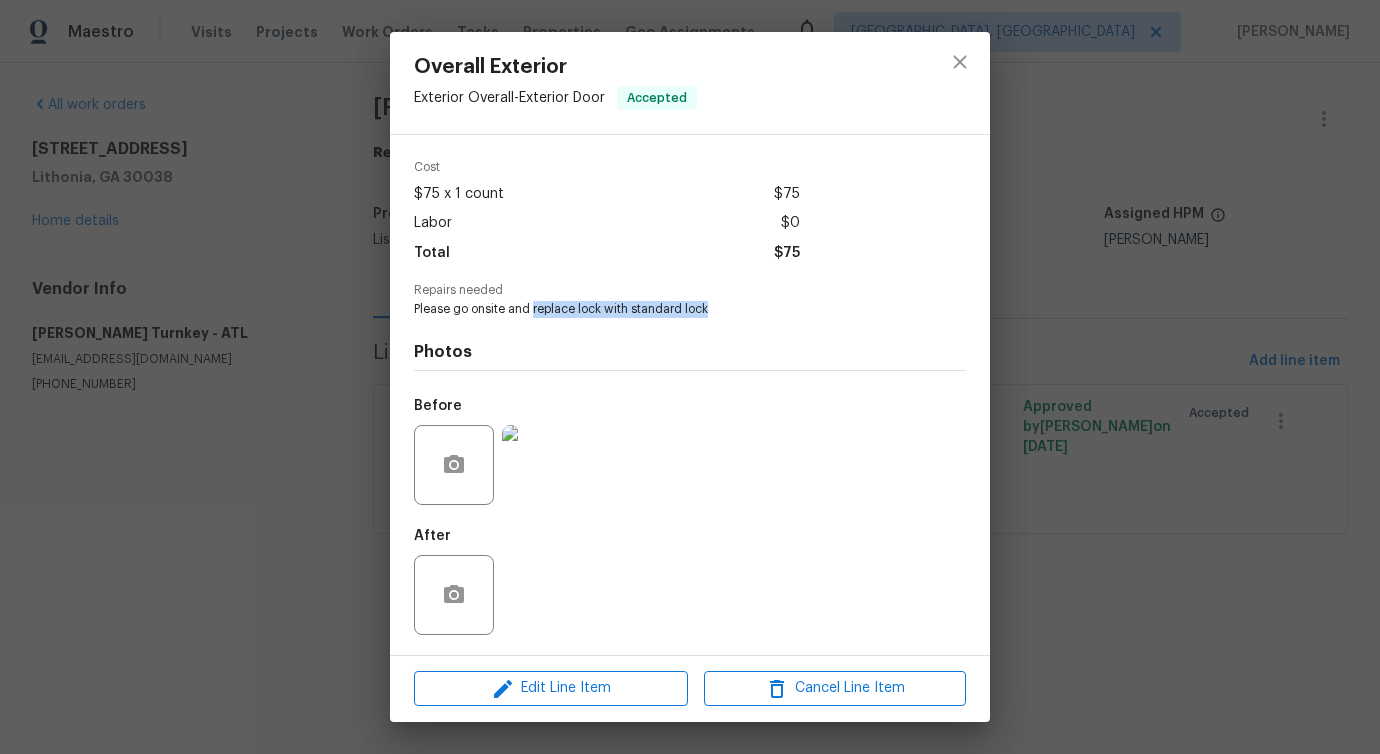 drag, startPoint x: 532, startPoint y: 309, endPoint x: 718, endPoint y: 309, distance: 186 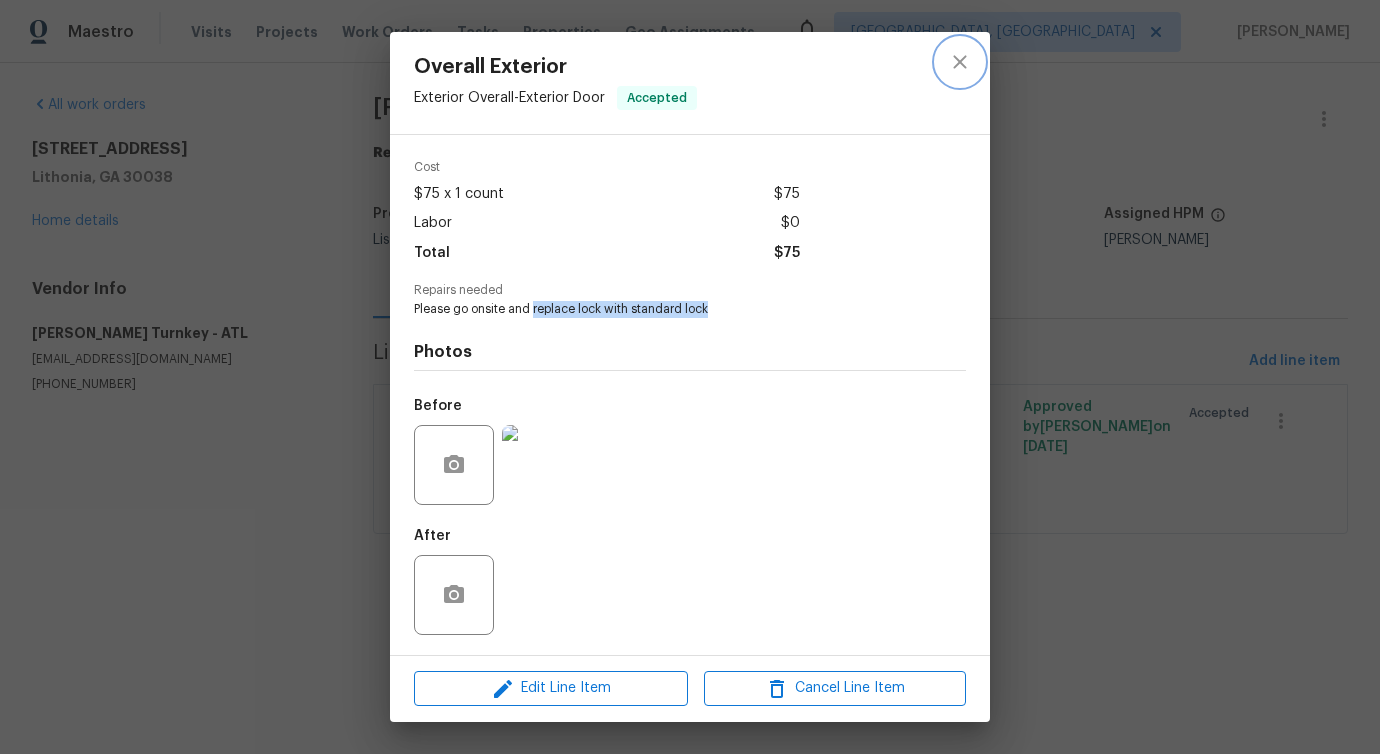 click 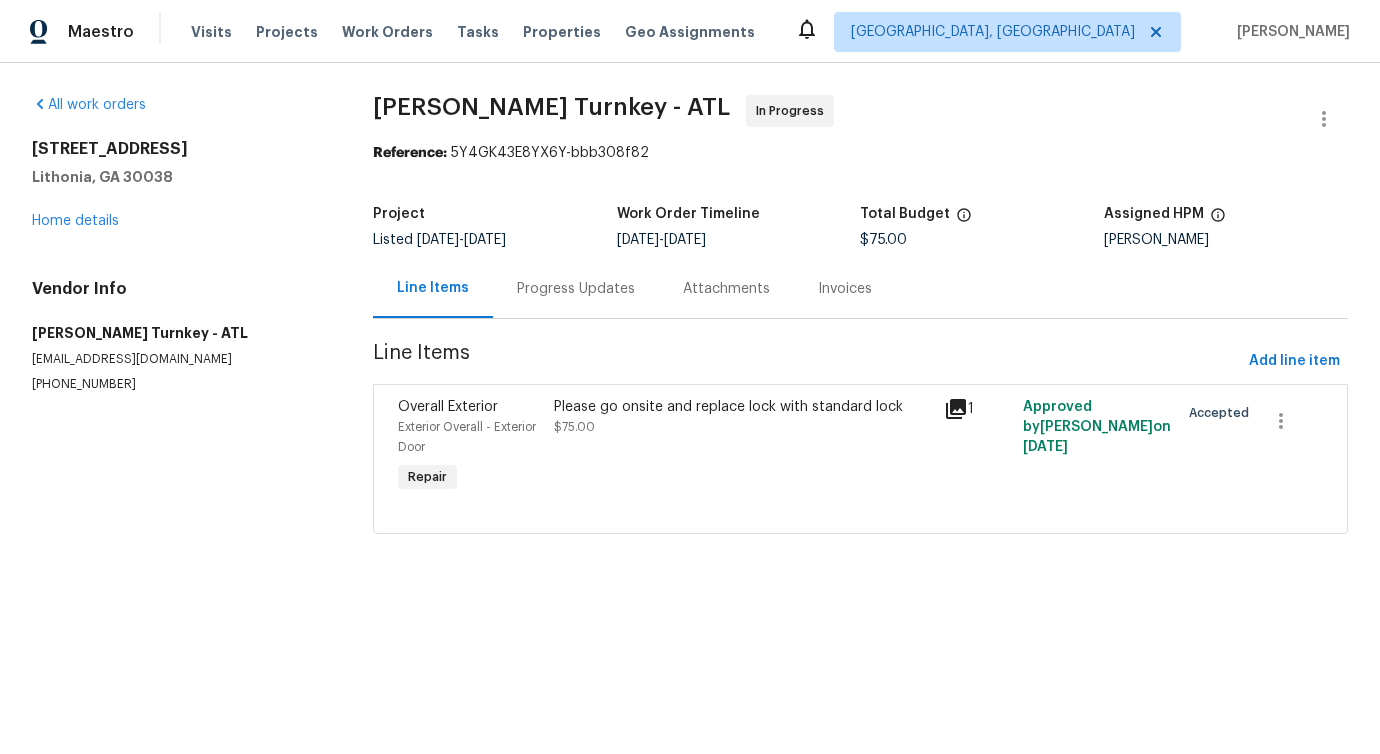 click on "Progress Updates" at bounding box center (576, 289) 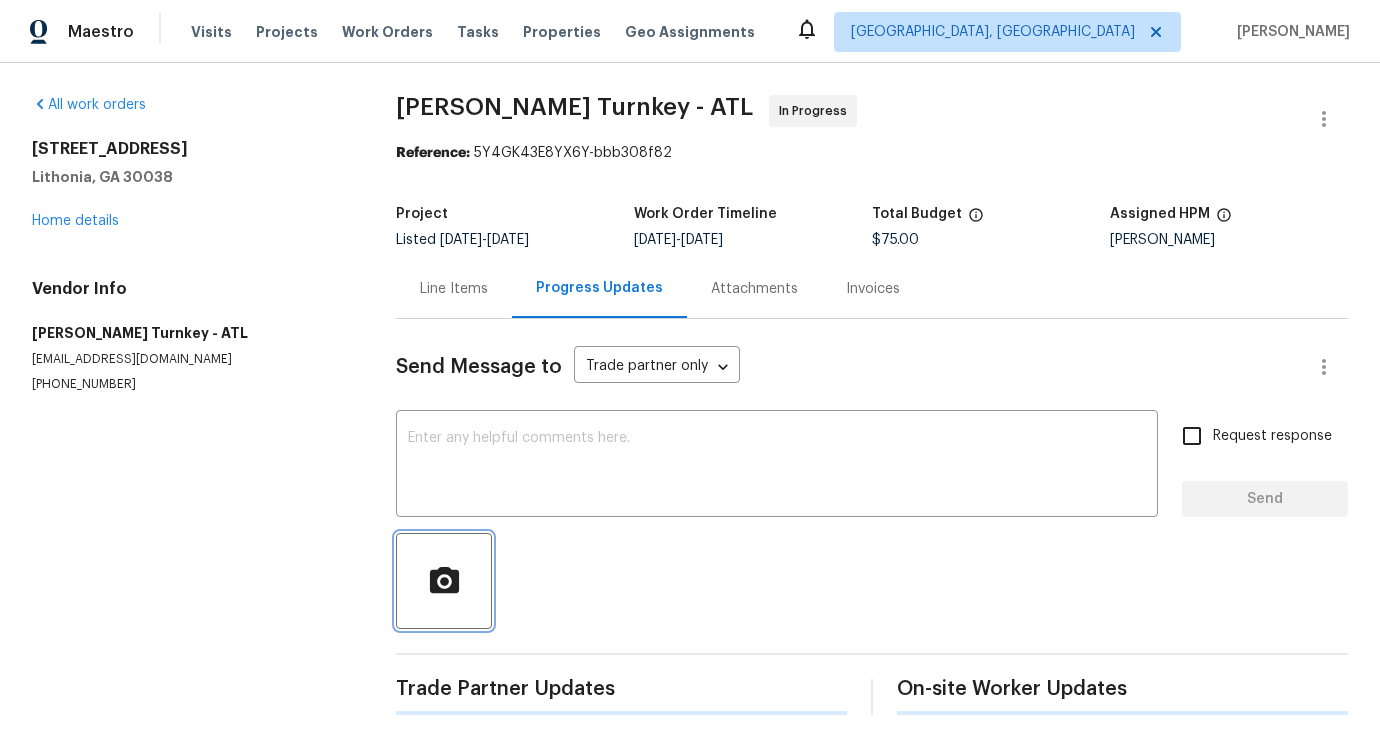 click at bounding box center [444, 581] 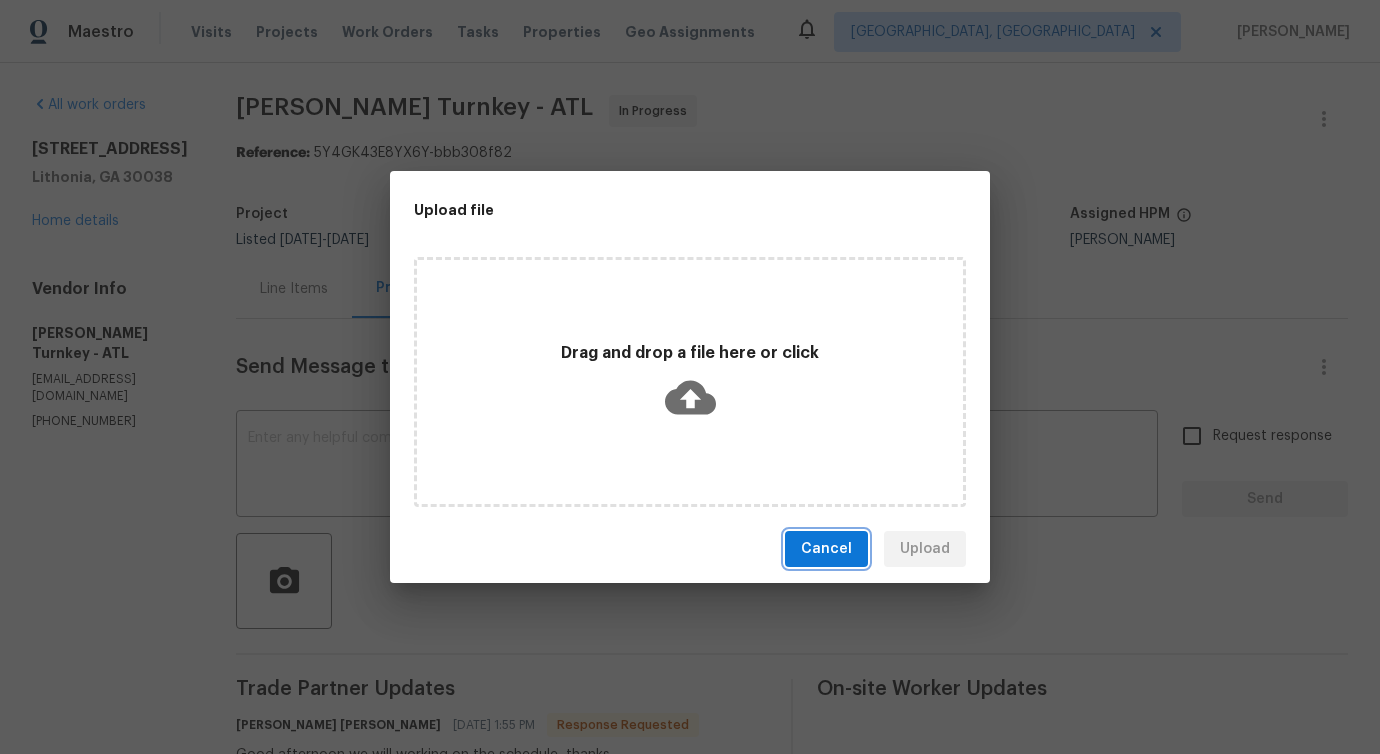 click on "Cancel" at bounding box center (826, 549) 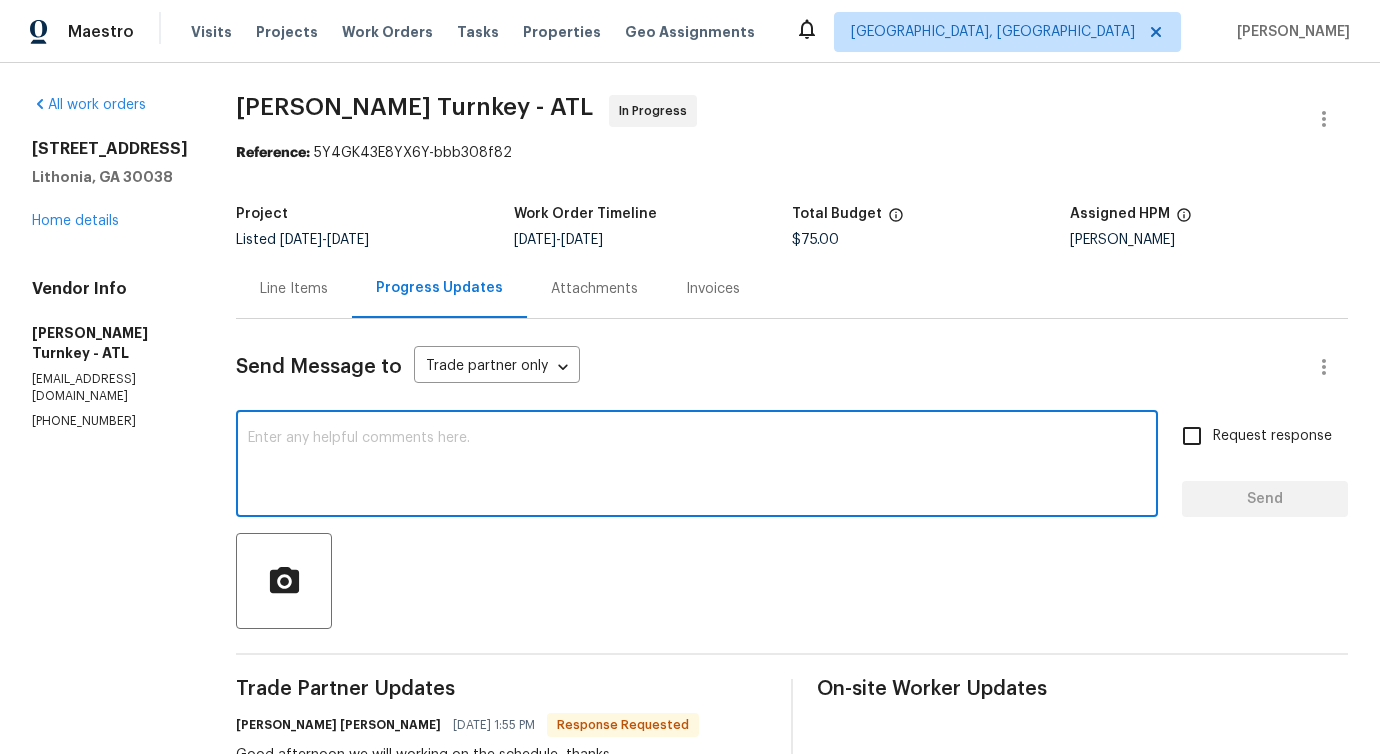 click at bounding box center (697, 466) 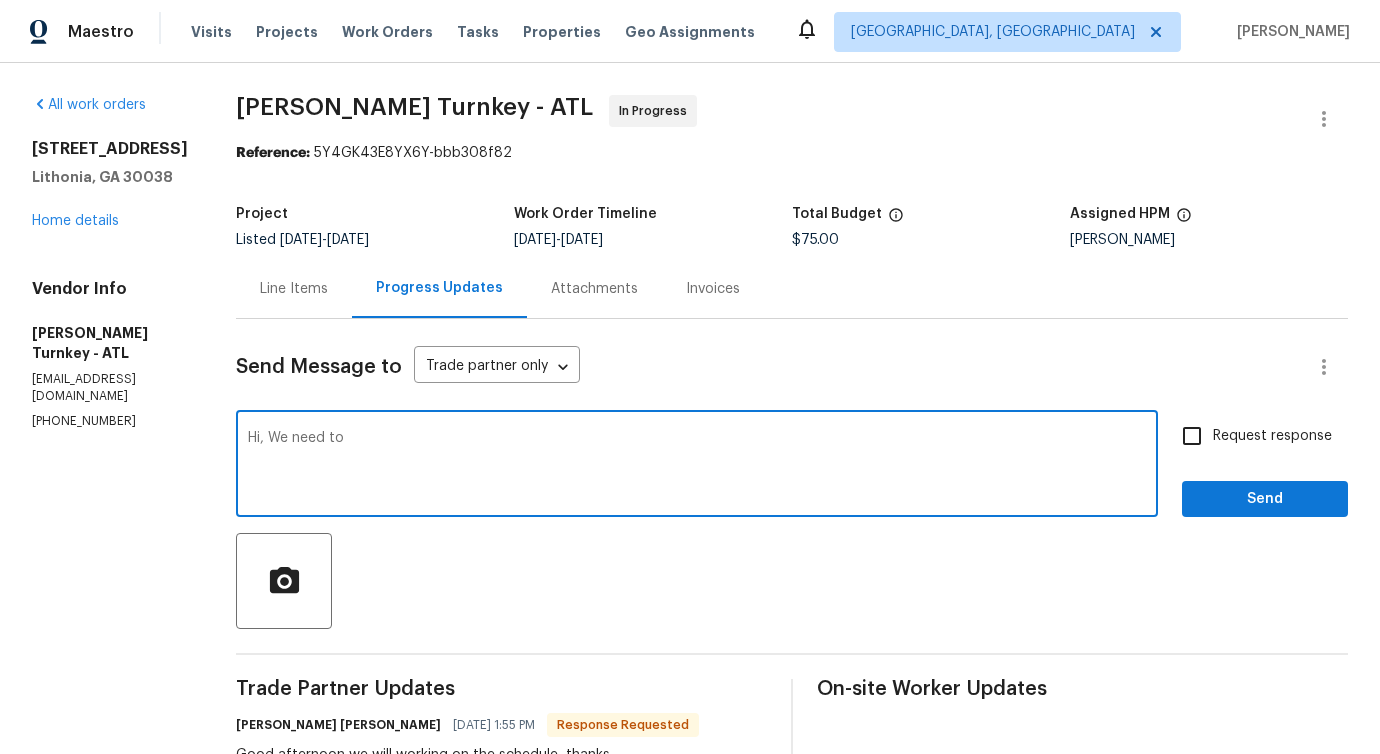 paste on "replace lock with standard lock" 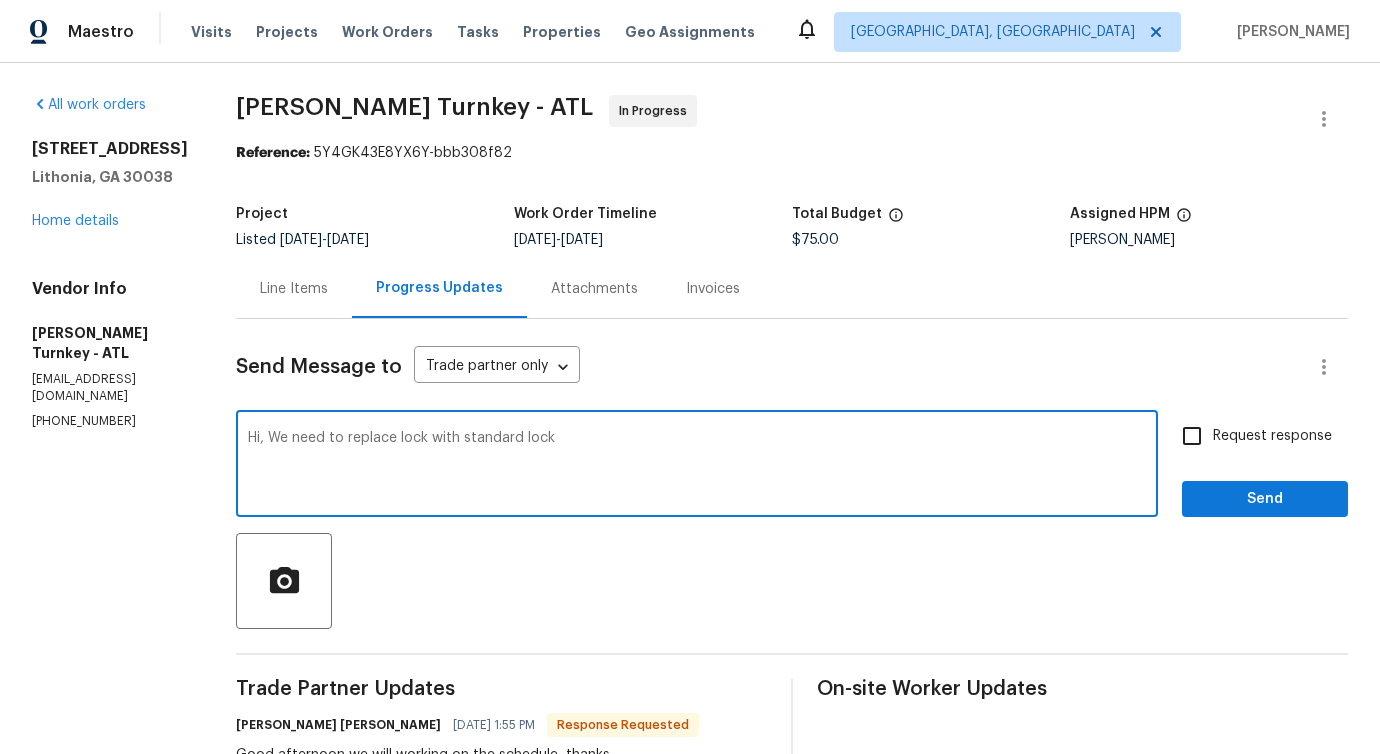 click on "Hi, We need to replace lock with standard lock" at bounding box center [697, 466] 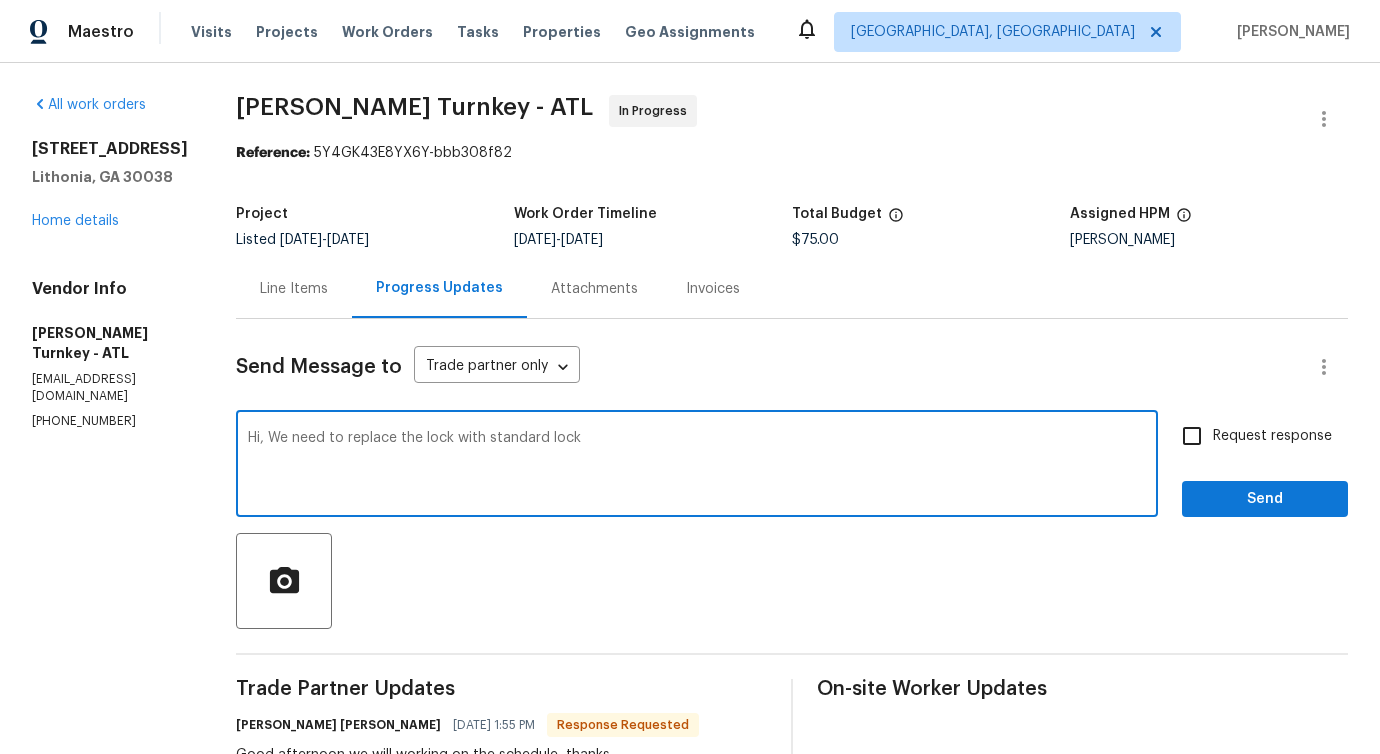 click on "Hi, We need to replace the lock with standard lock" at bounding box center (697, 466) 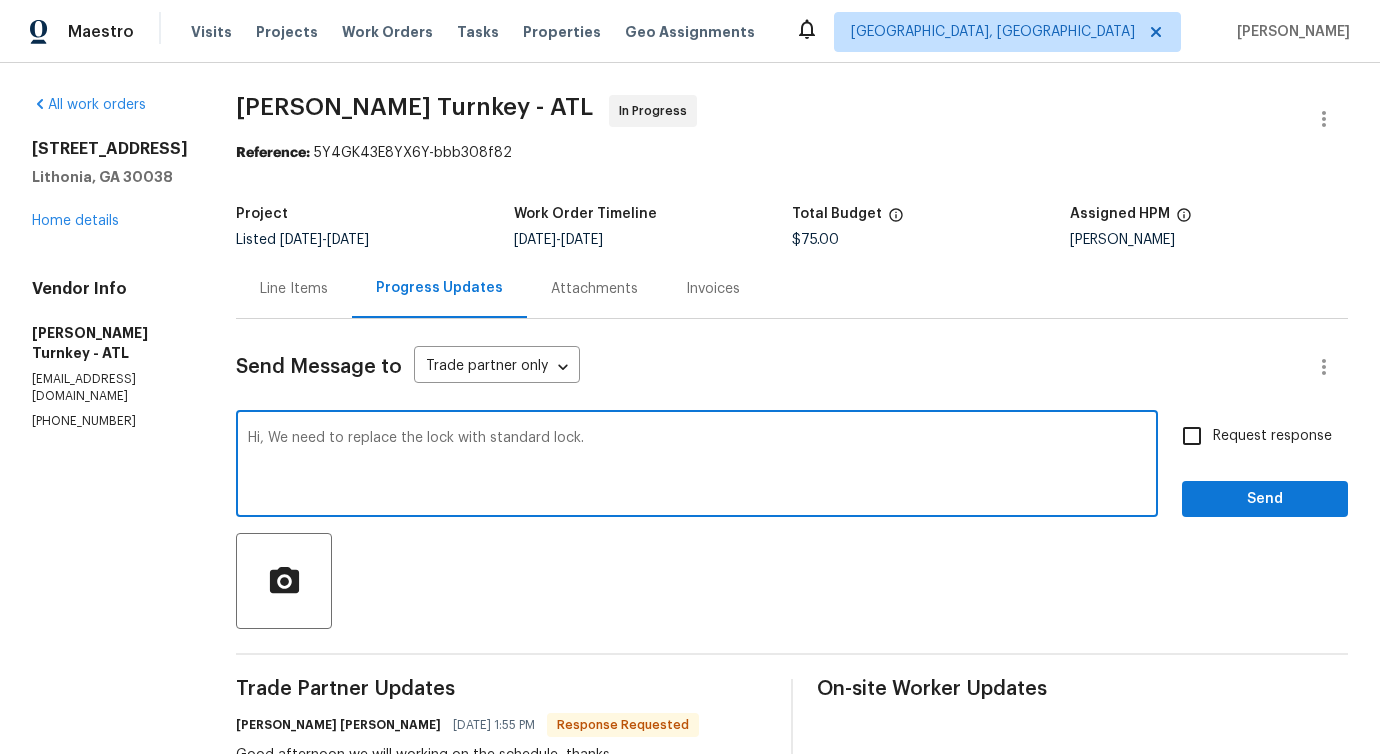 type on "Hi, We need to replace the lock with standard lock." 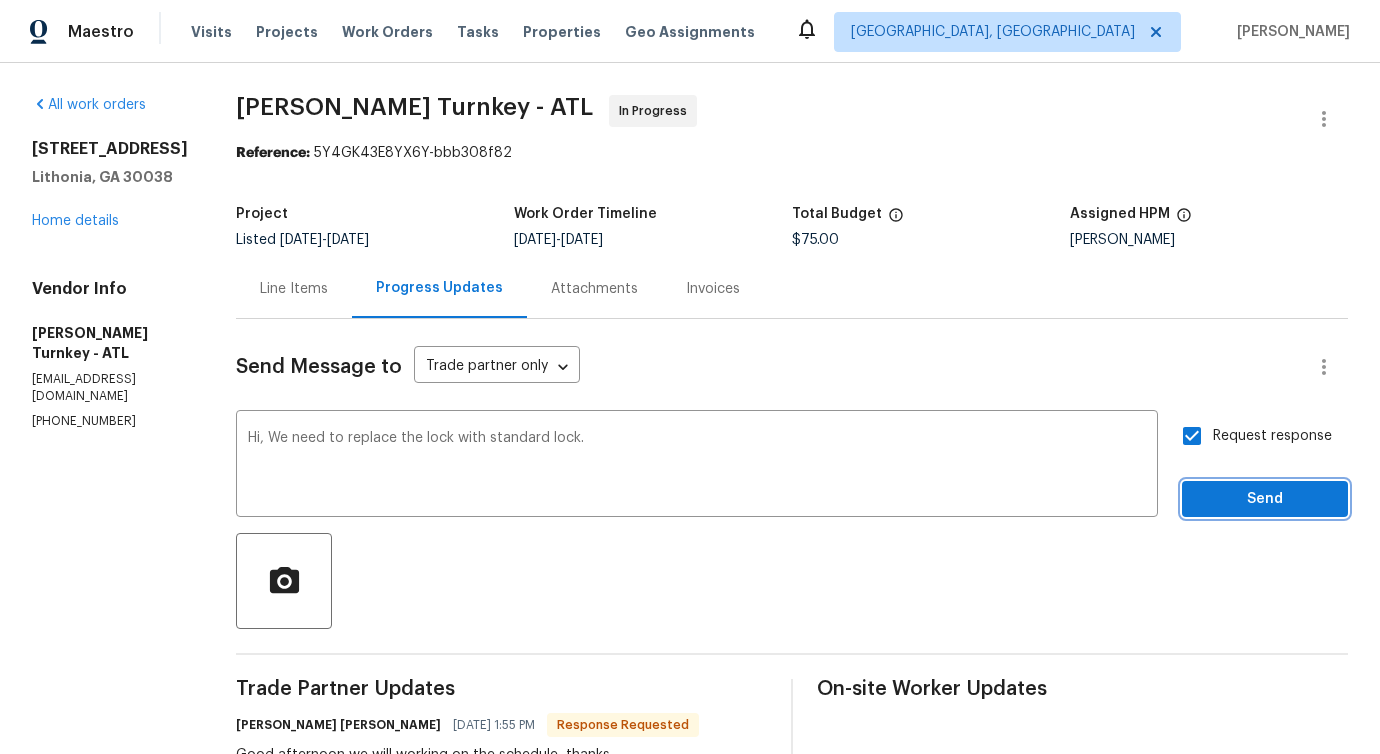 click on "Send" at bounding box center [1265, 499] 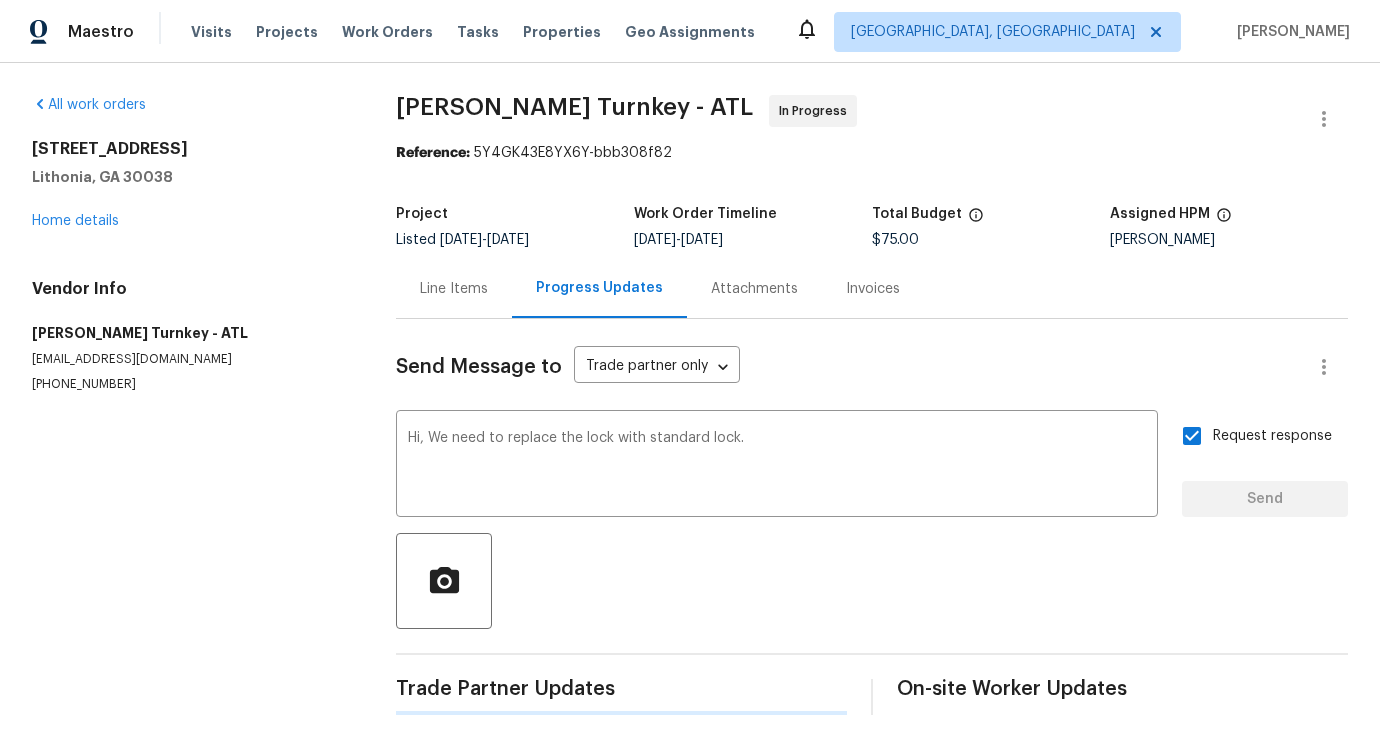 type 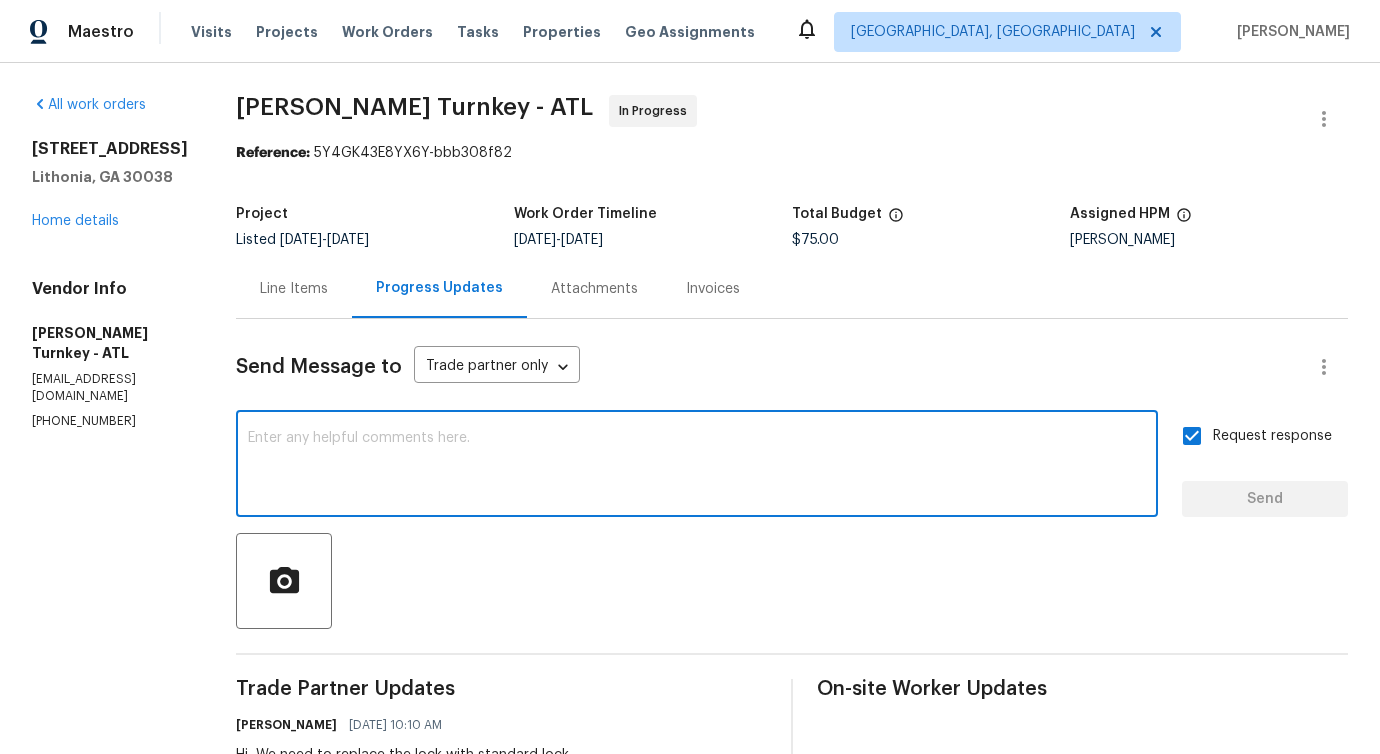 click at bounding box center [697, 466] 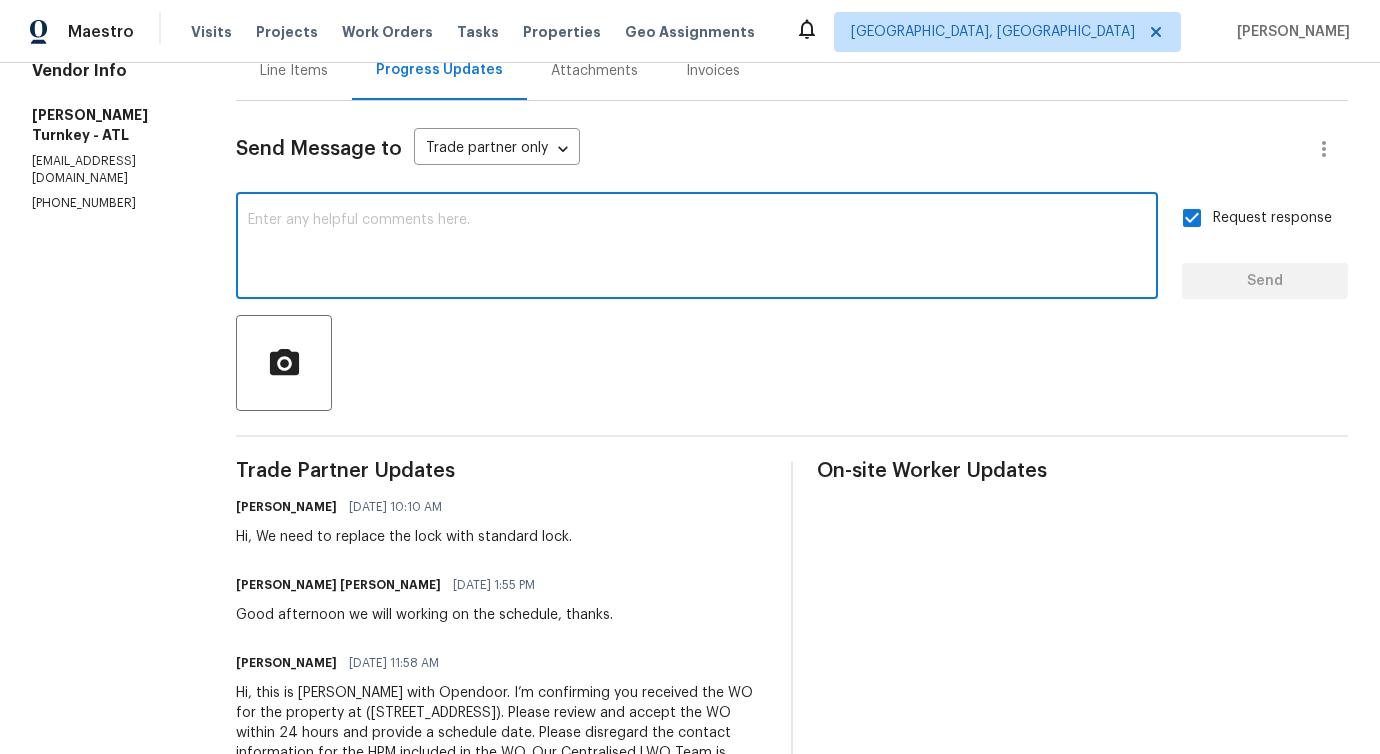 scroll, scrollTop: 214, scrollLeft: 0, axis: vertical 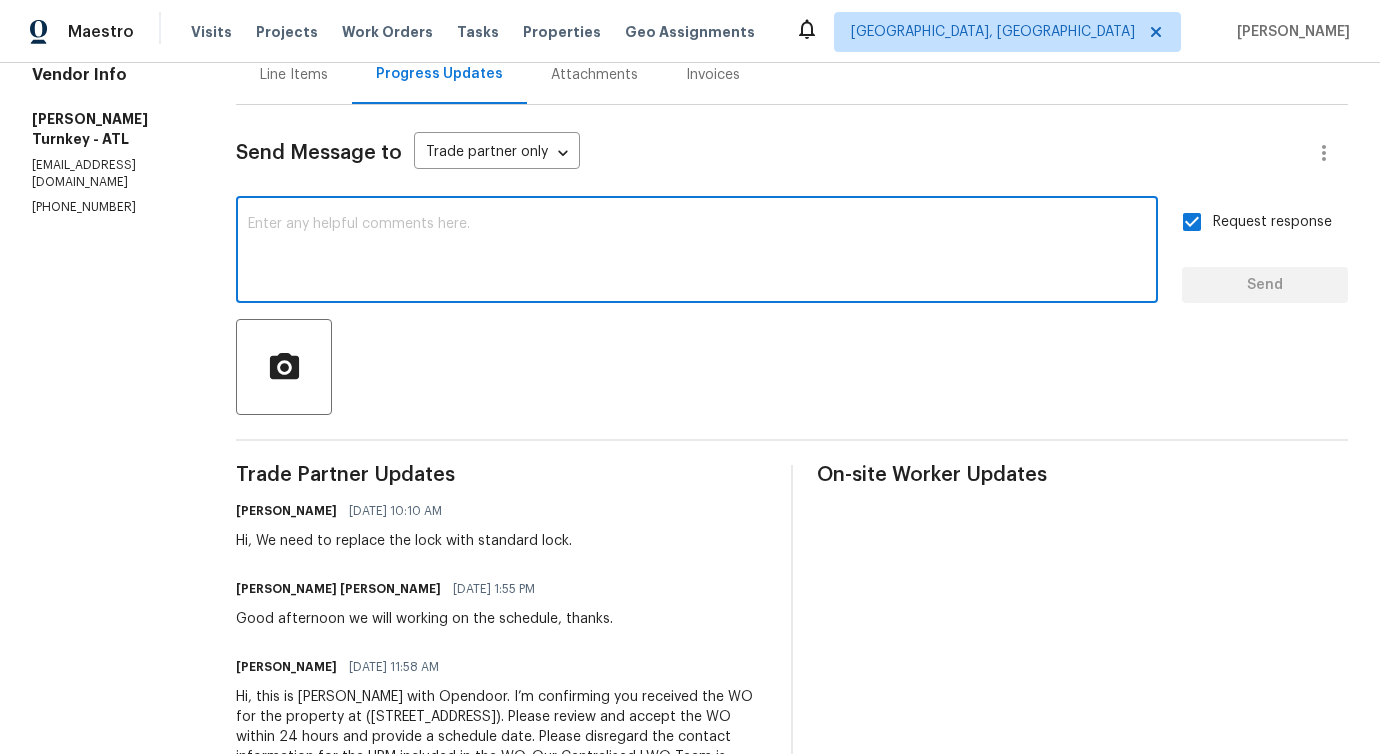 click at bounding box center (697, 252) 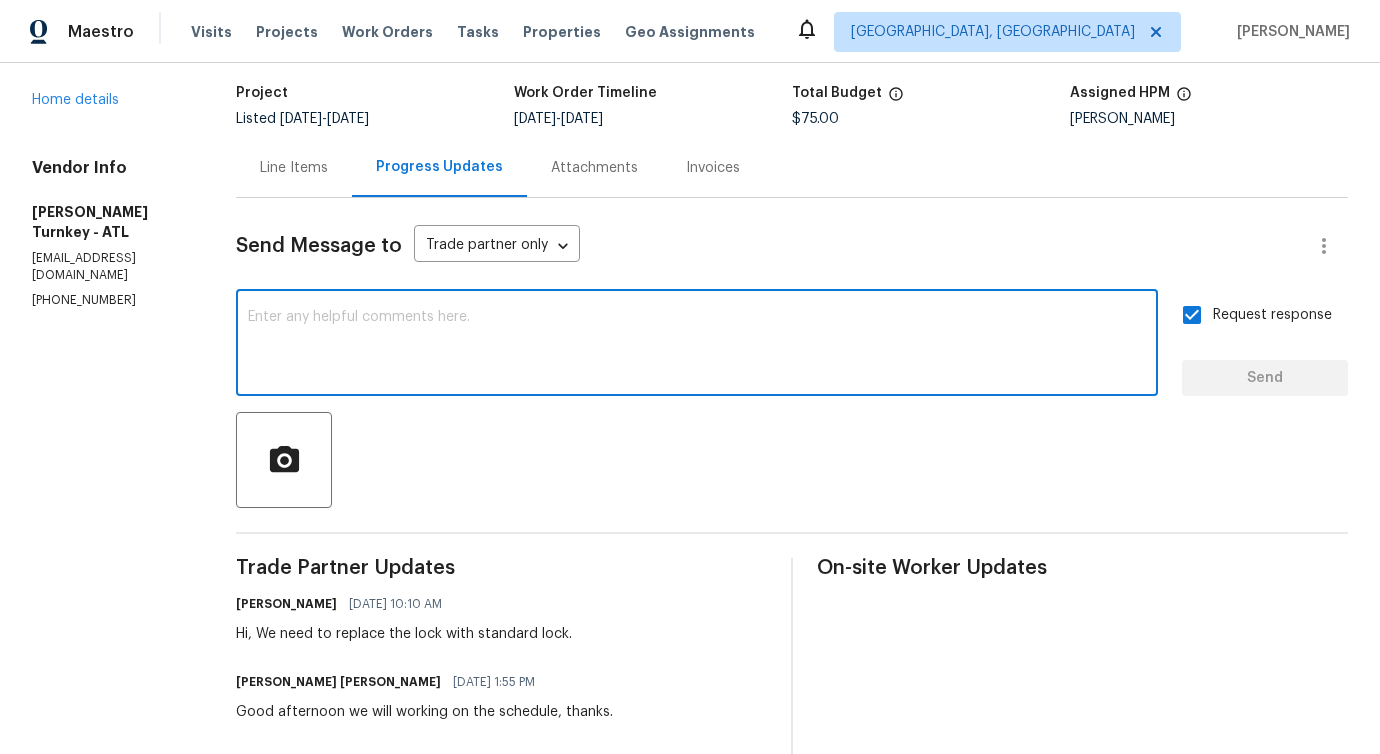 scroll, scrollTop: 0, scrollLeft: 0, axis: both 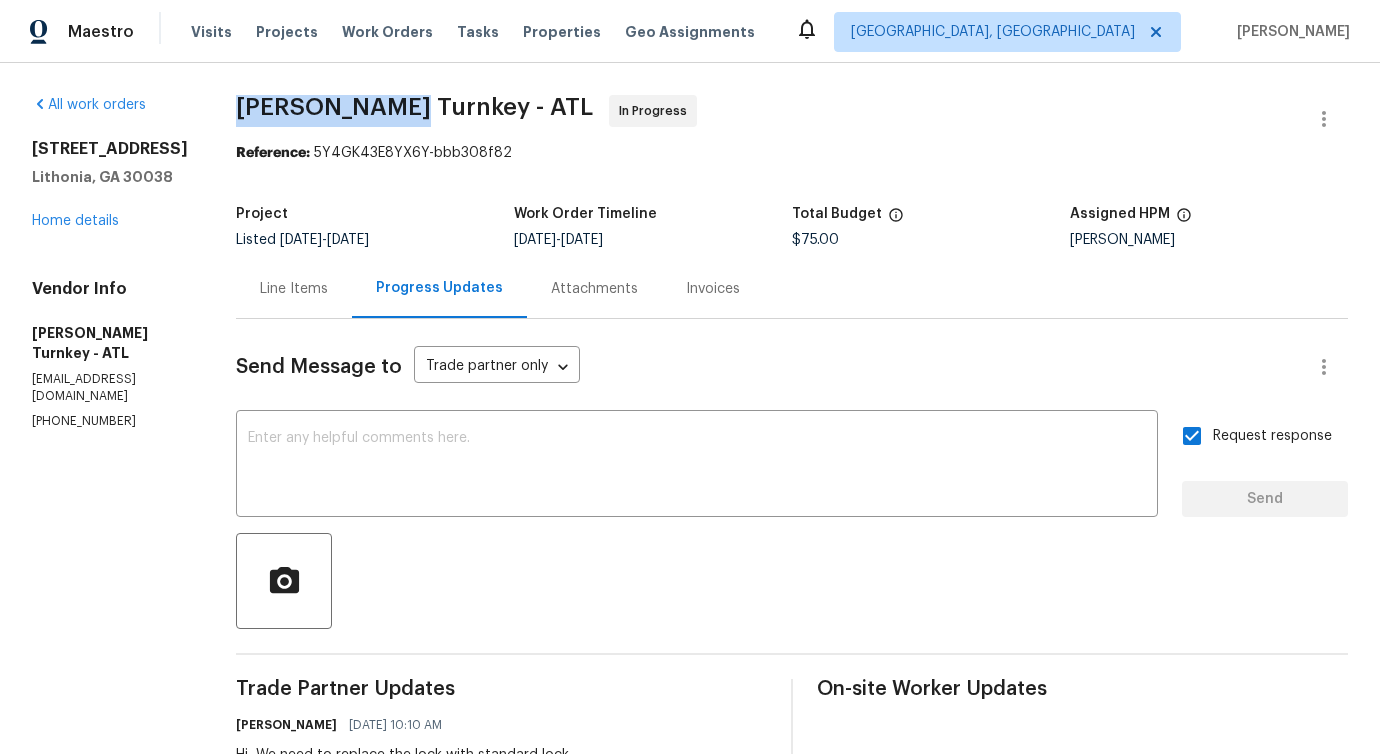 drag, startPoint x: 223, startPoint y: 109, endPoint x: 378, endPoint y: 112, distance: 155.02902 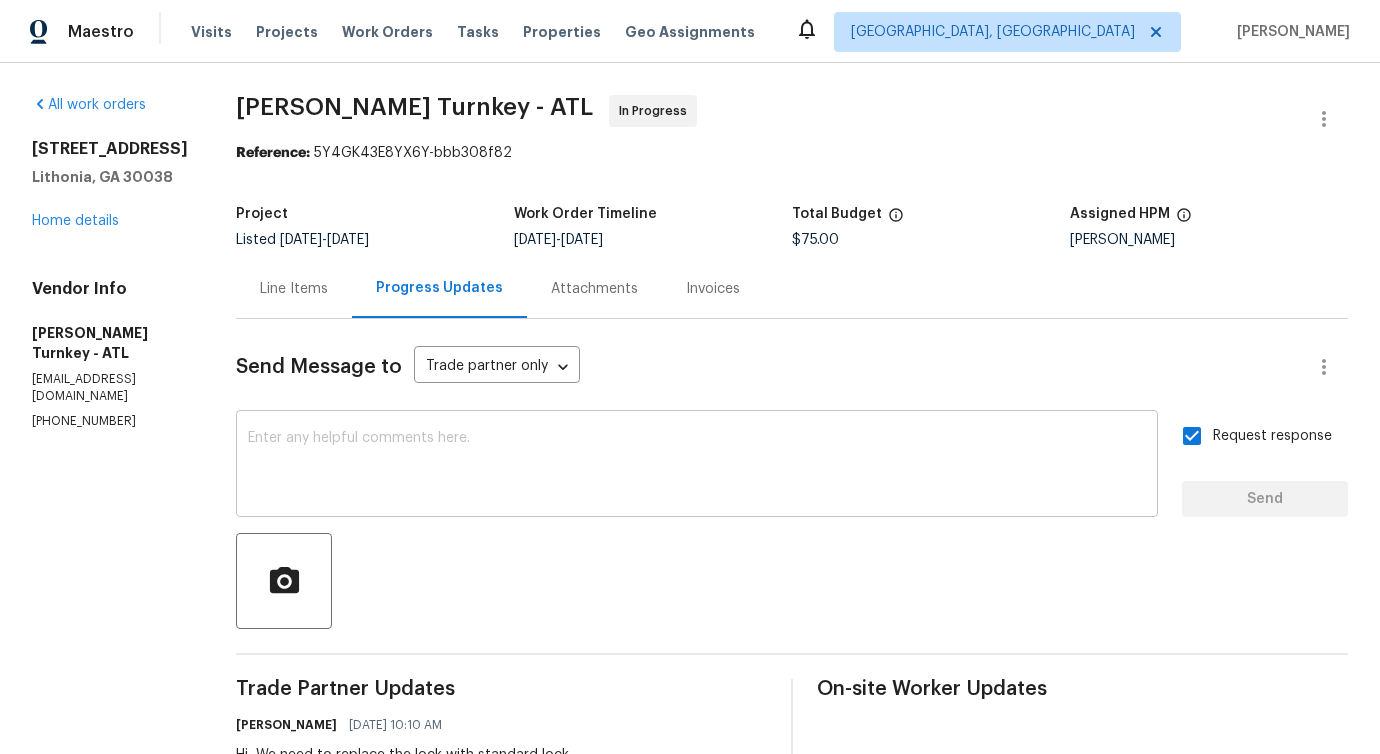 click at bounding box center (697, 466) 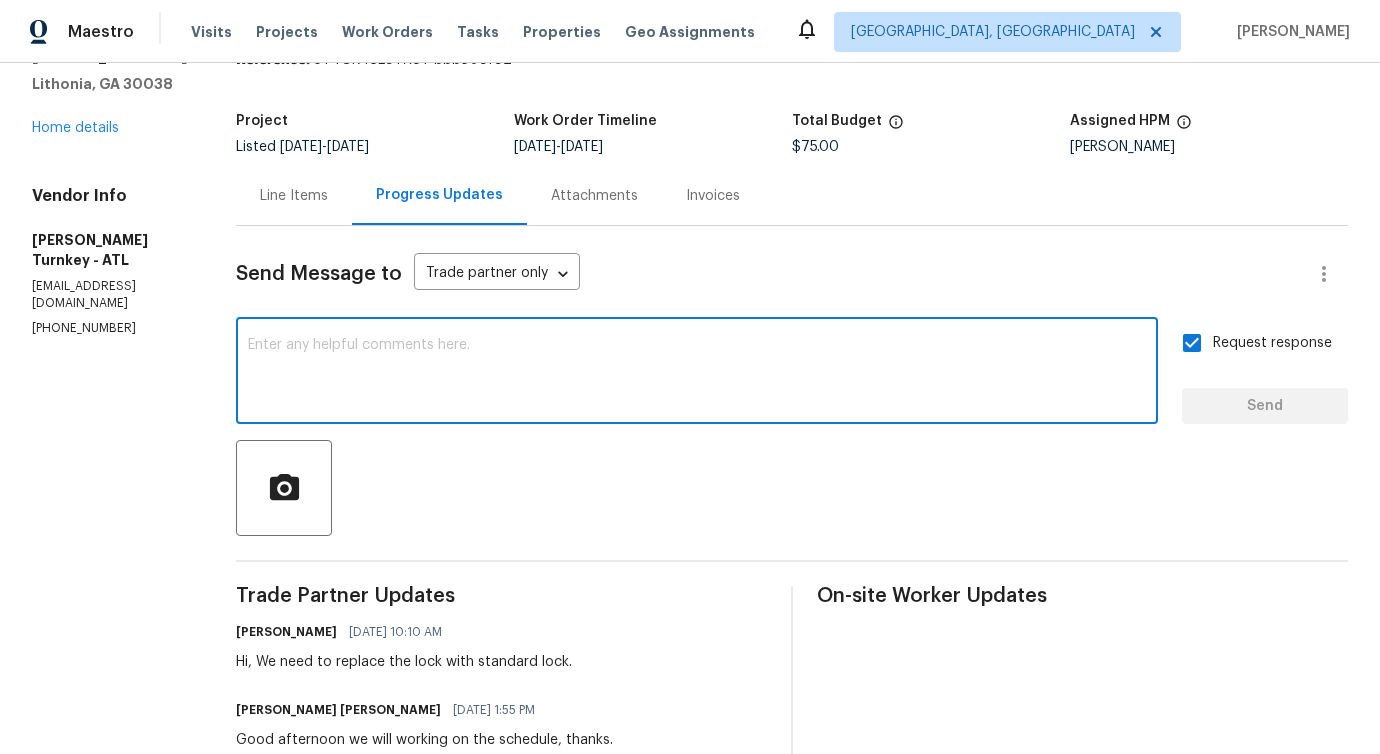 scroll, scrollTop: 81, scrollLeft: 0, axis: vertical 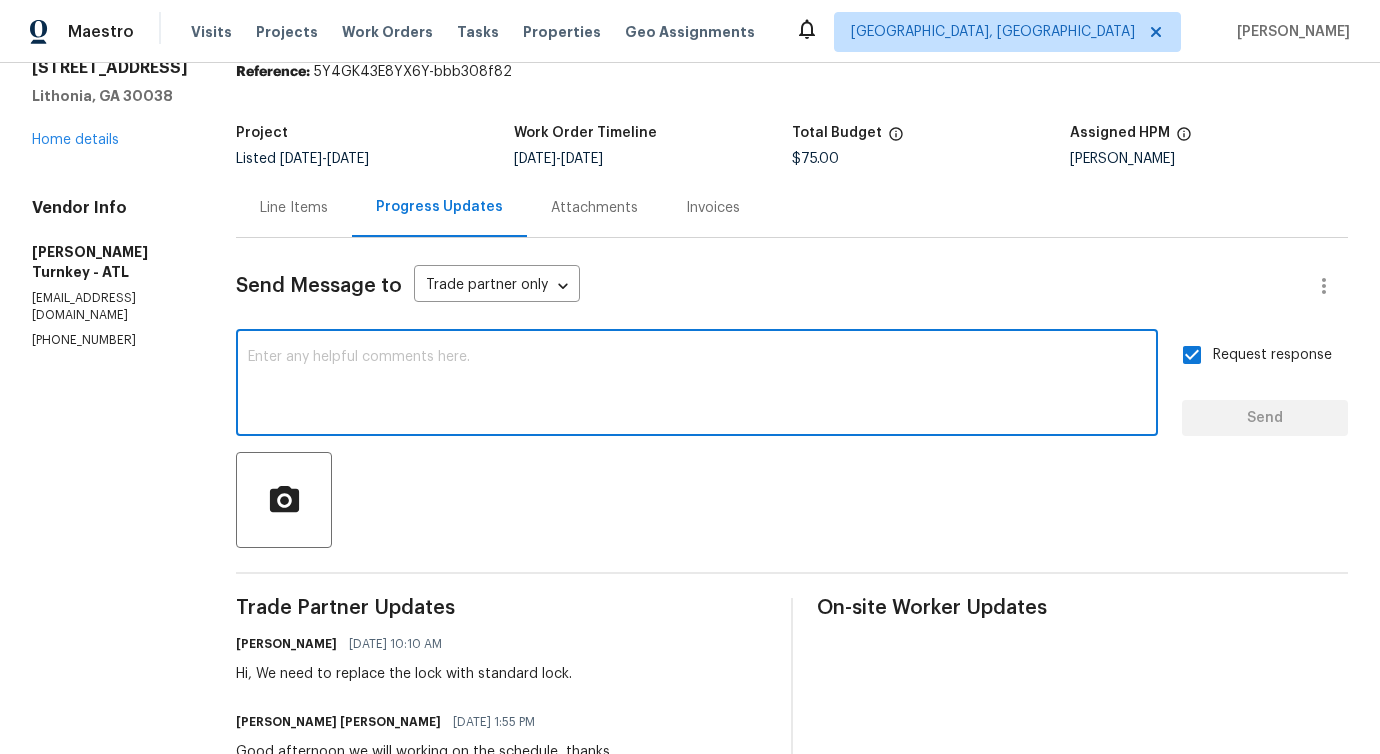 click at bounding box center [697, 385] 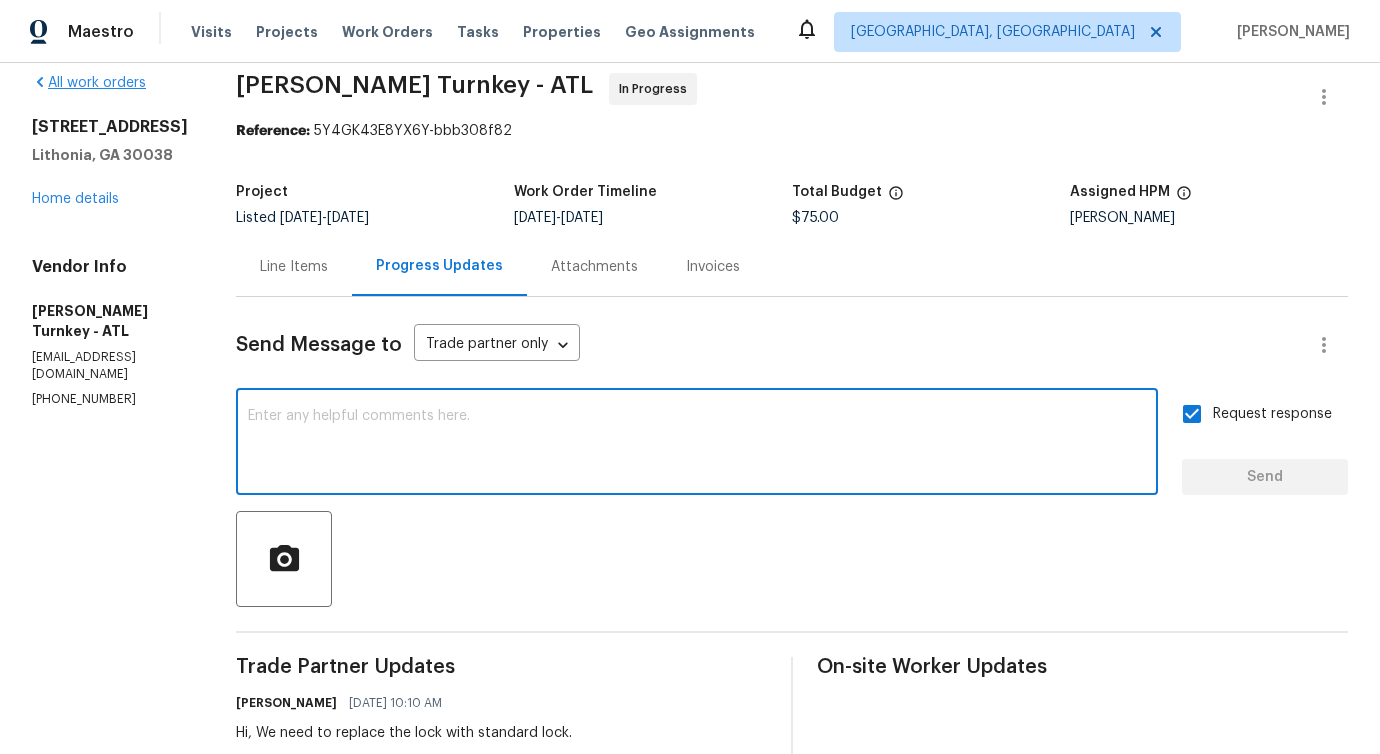 scroll, scrollTop: 0, scrollLeft: 0, axis: both 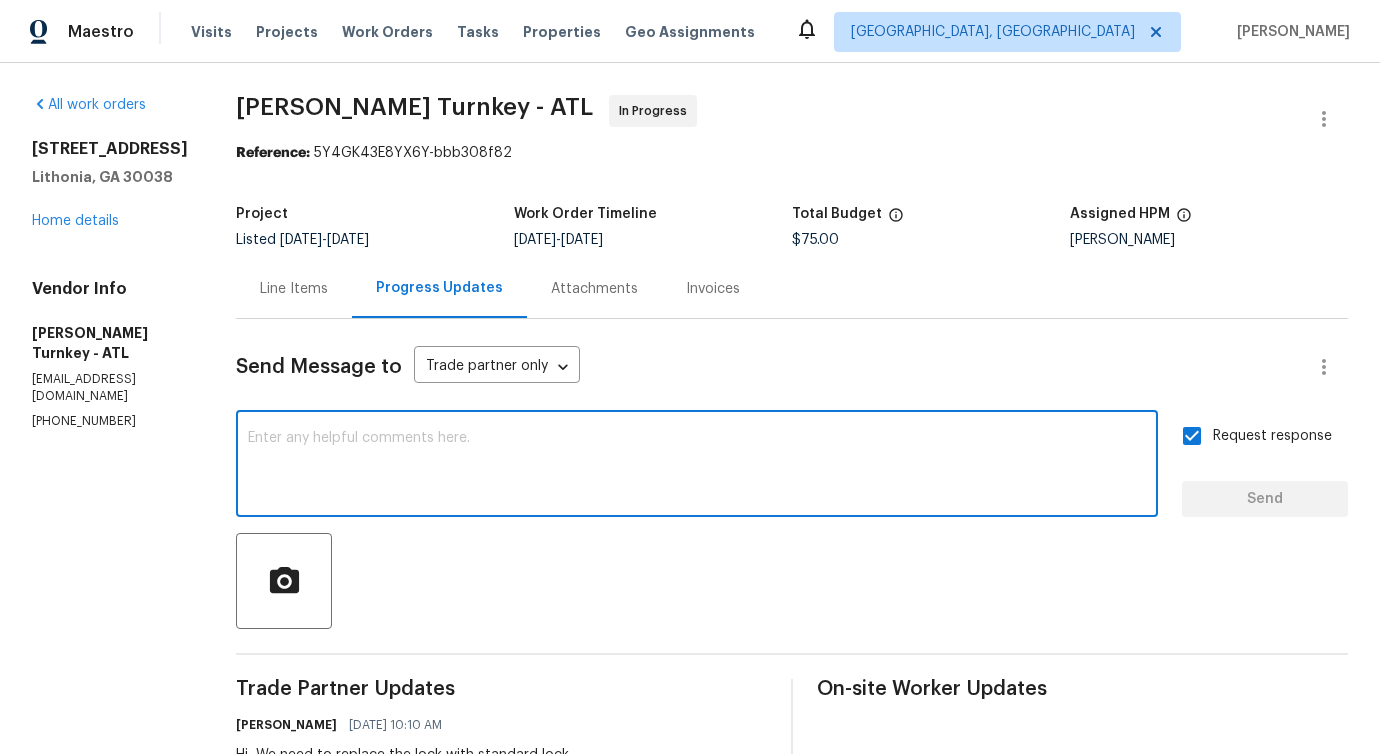 click on "Line Items" at bounding box center (294, 288) 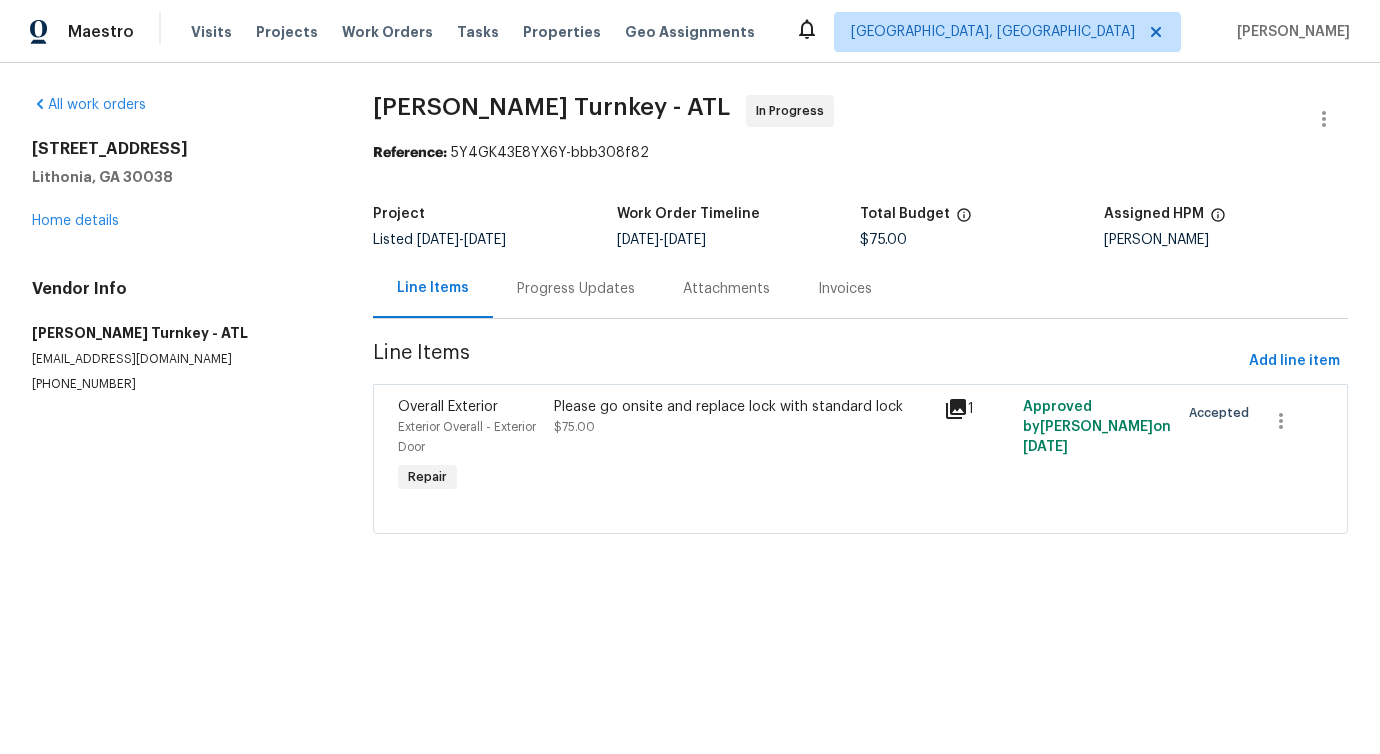 click on "Please go onsite and replace lock with standard lock $75.00" at bounding box center [743, 447] 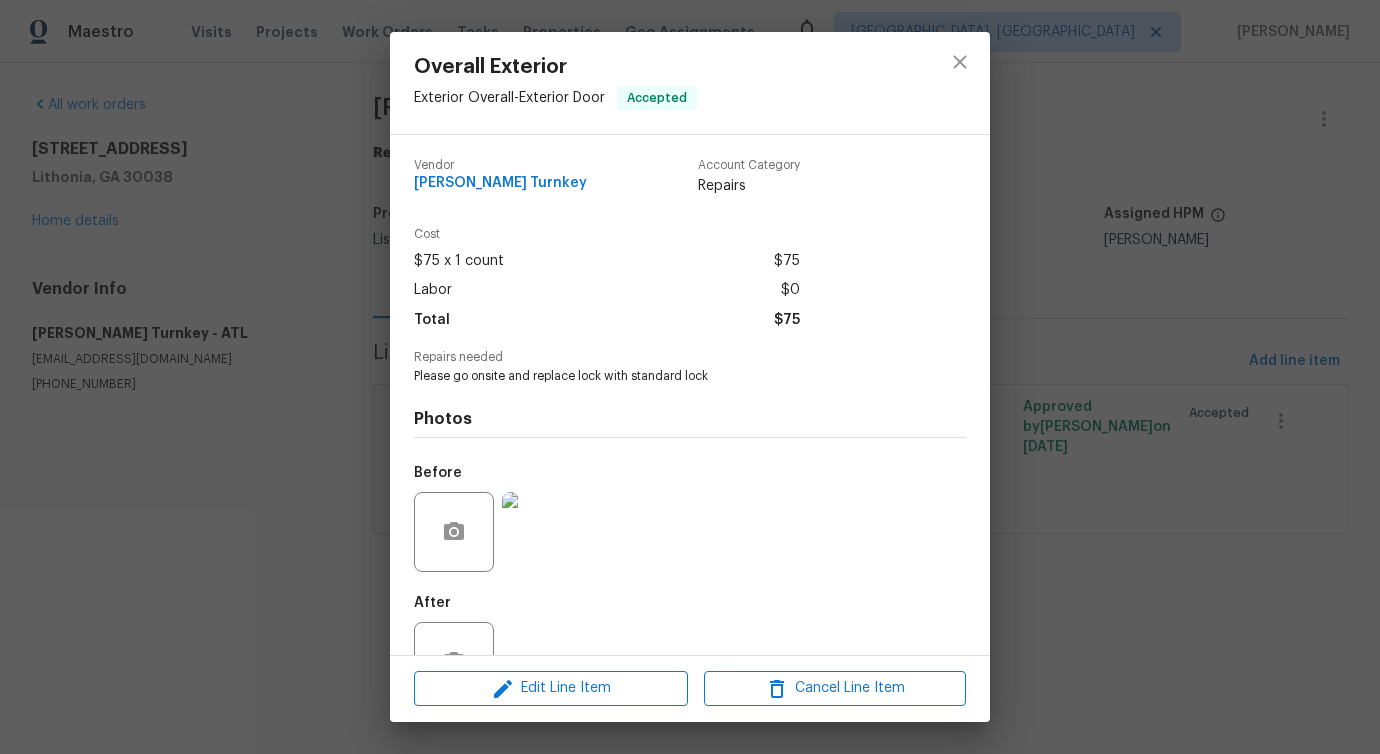 scroll, scrollTop: 67, scrollLeft: 0, axis: vertical 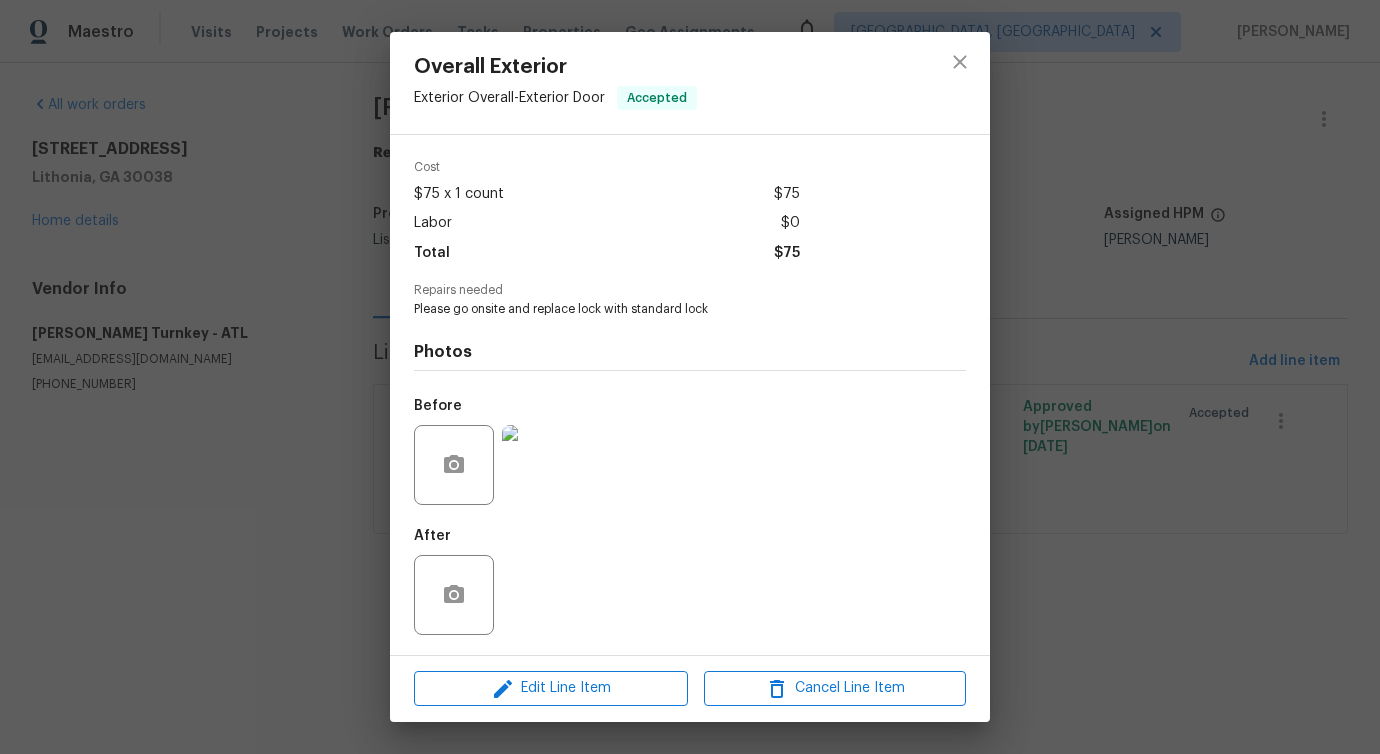 click at bounding box center (542, 465) 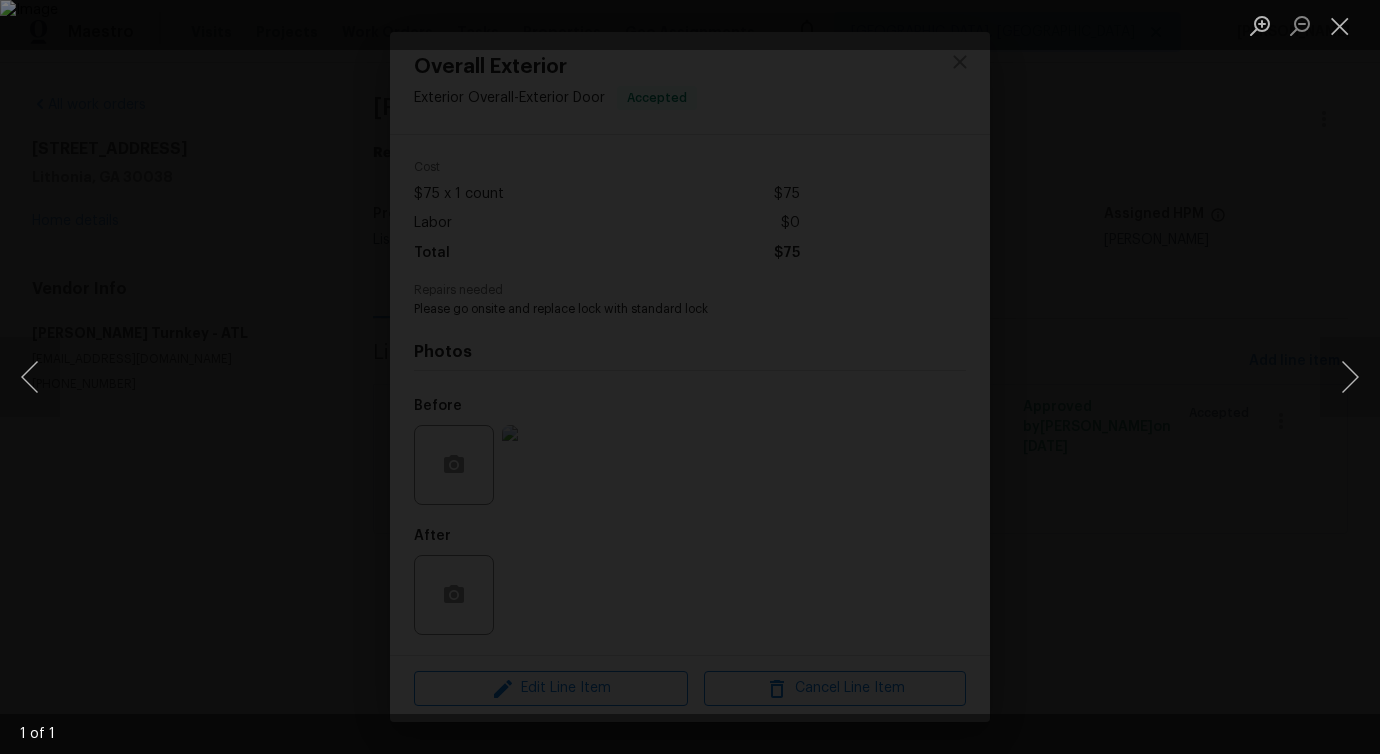 click at bounding box center (690, 377) 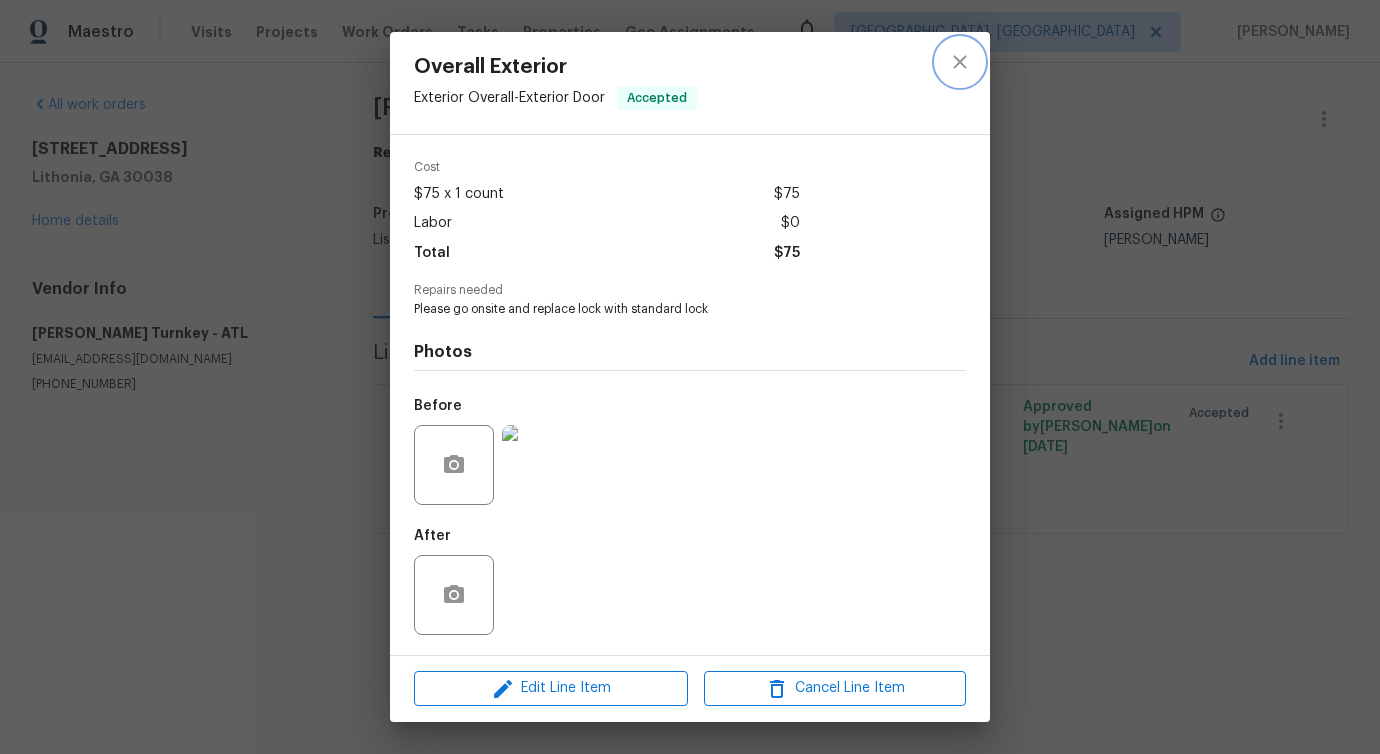click 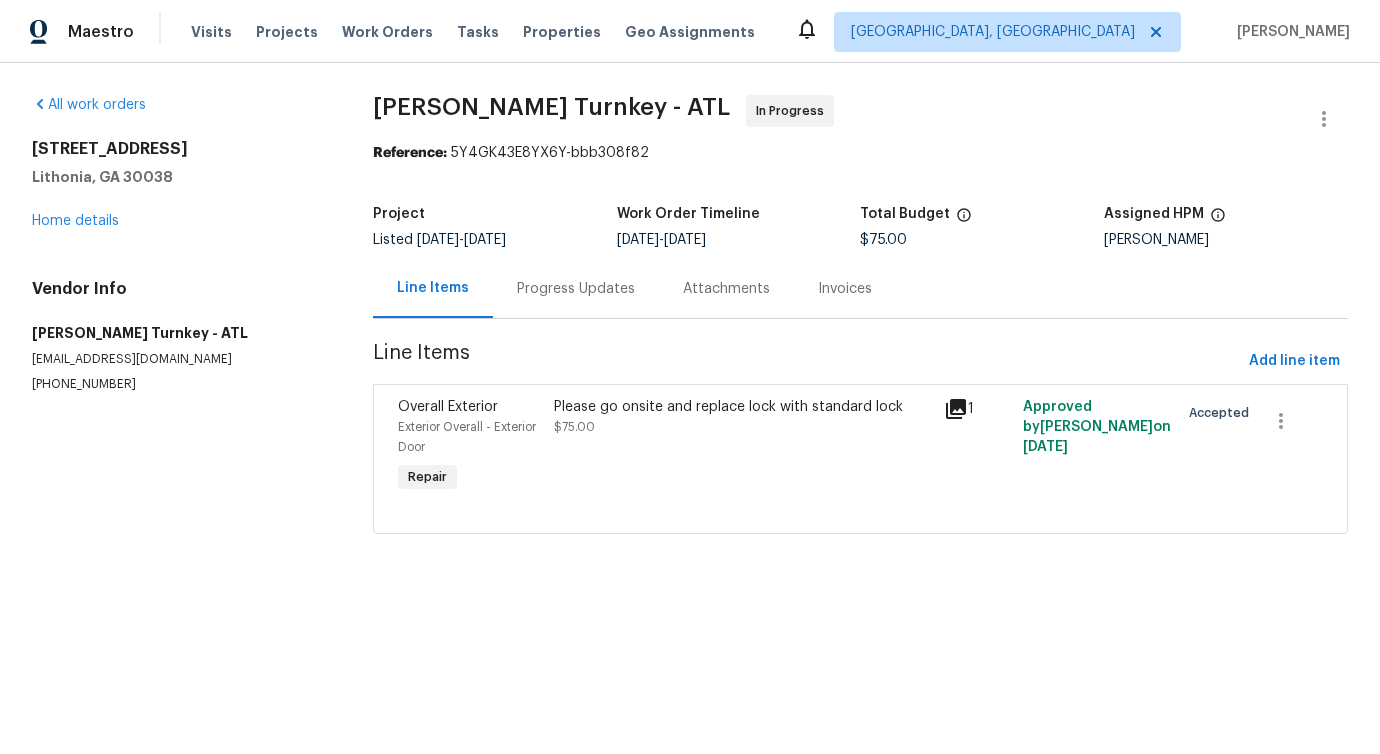 click on "Progress Updates" at bounding box center (576, 289) 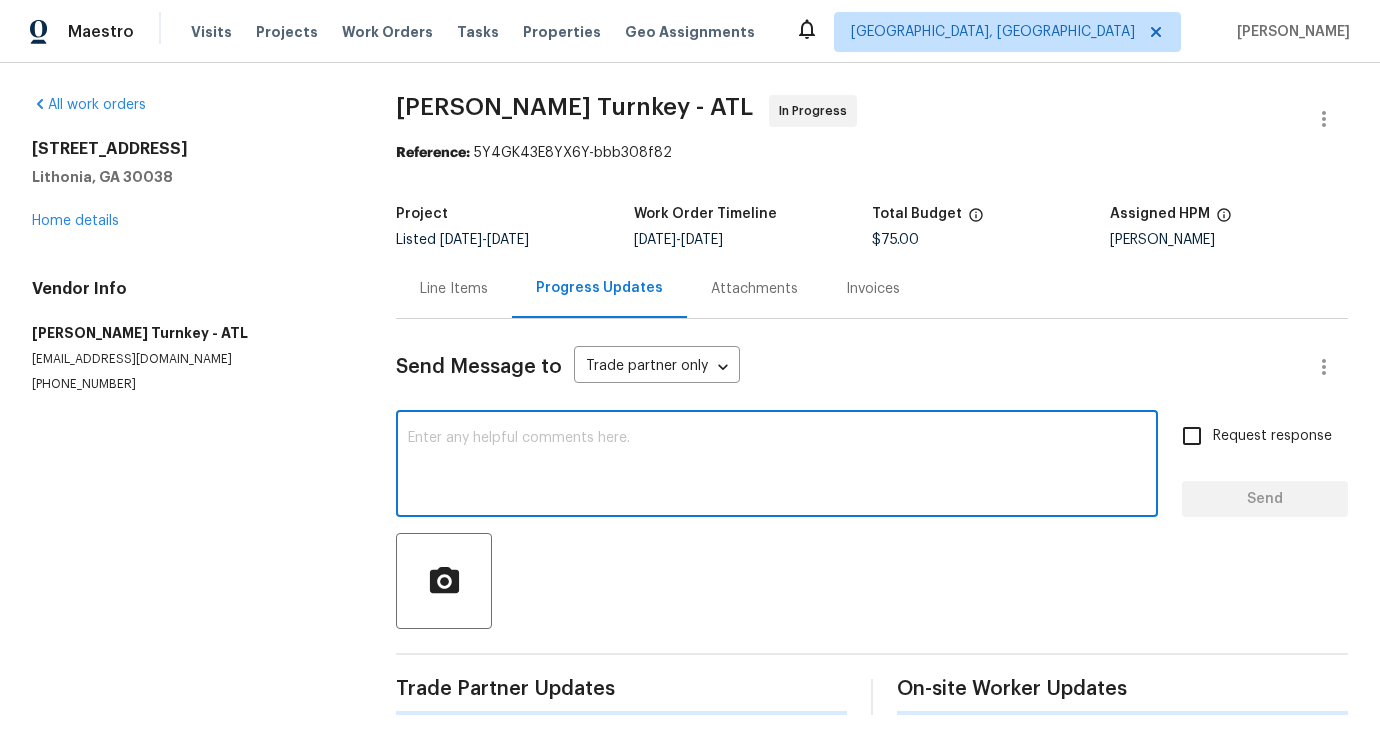 click at bounding box center (777, 466) 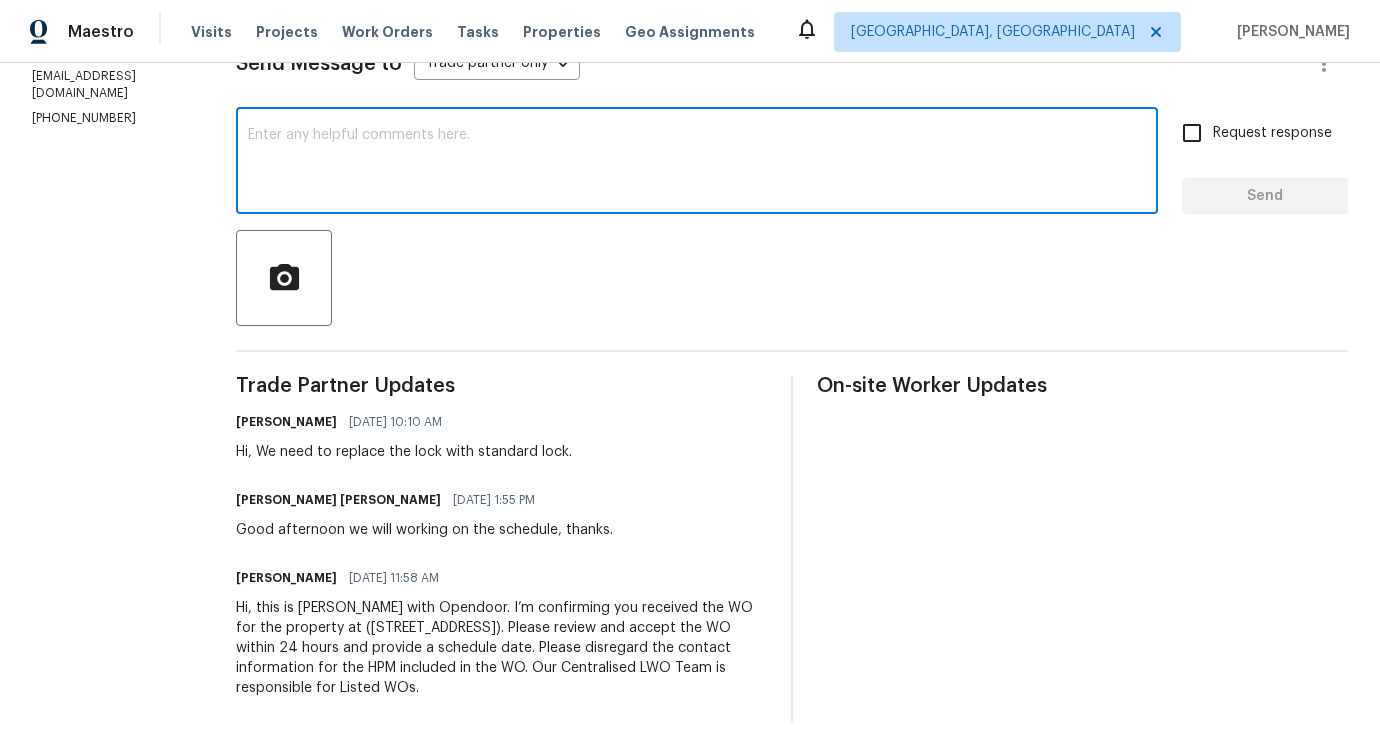 scroll, scrollTop: 0, scrollLeft: 0, axis: both 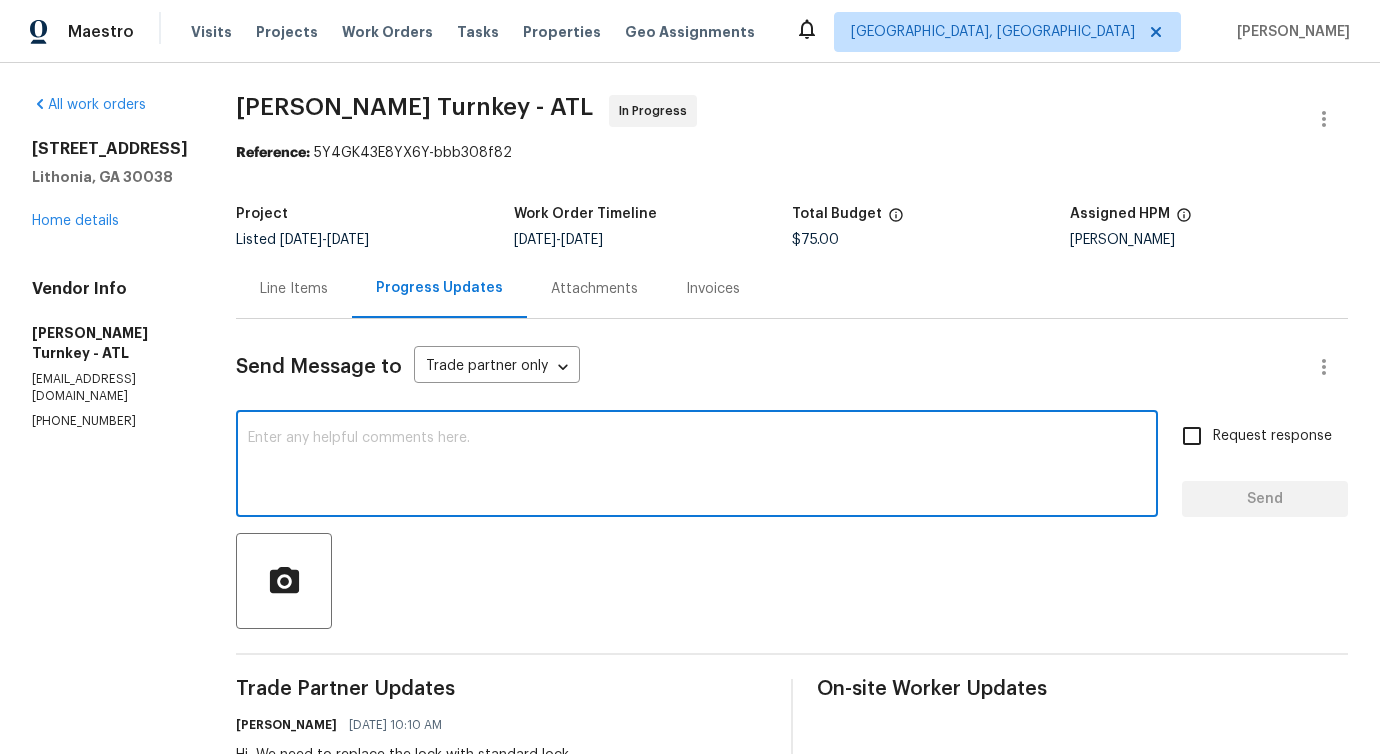 click on "Line Items" at bounding box center (294, 288) 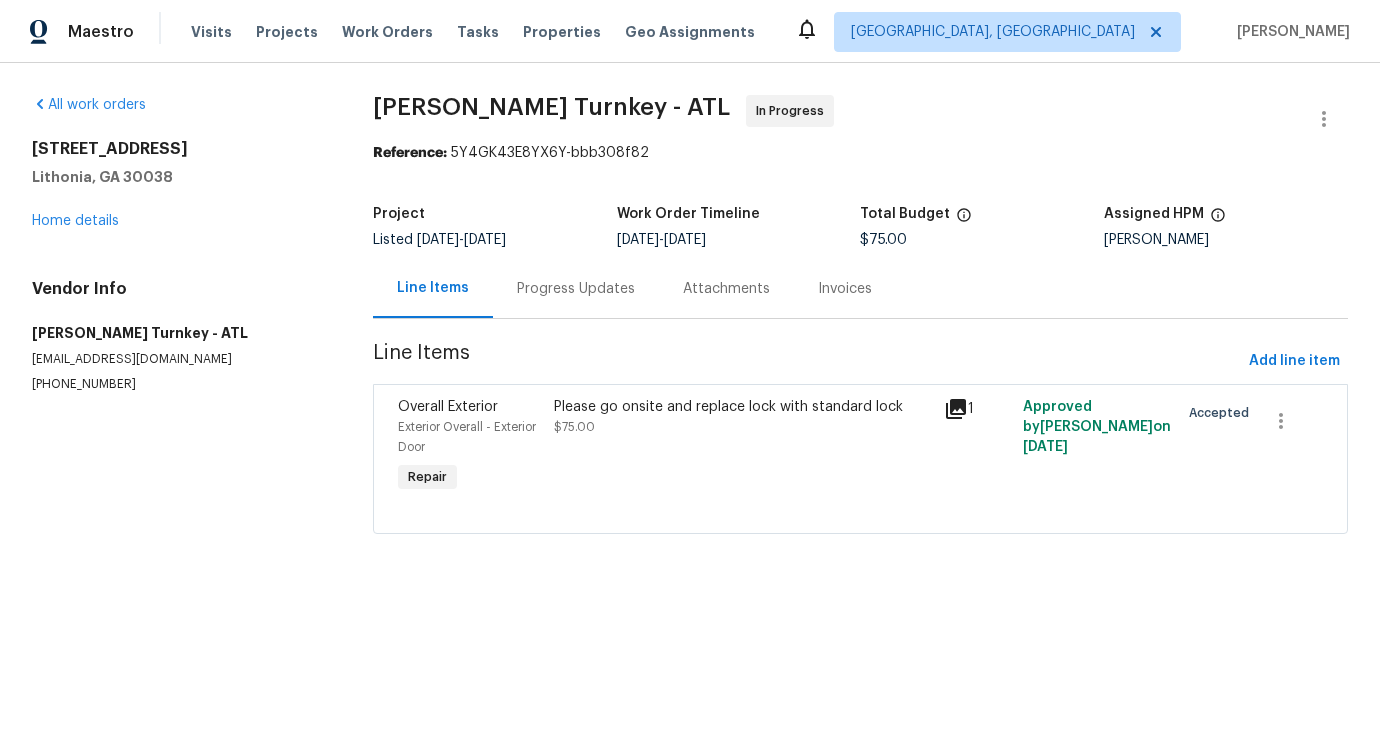 click on "Progress Updates" at bounding box center (576, 288) 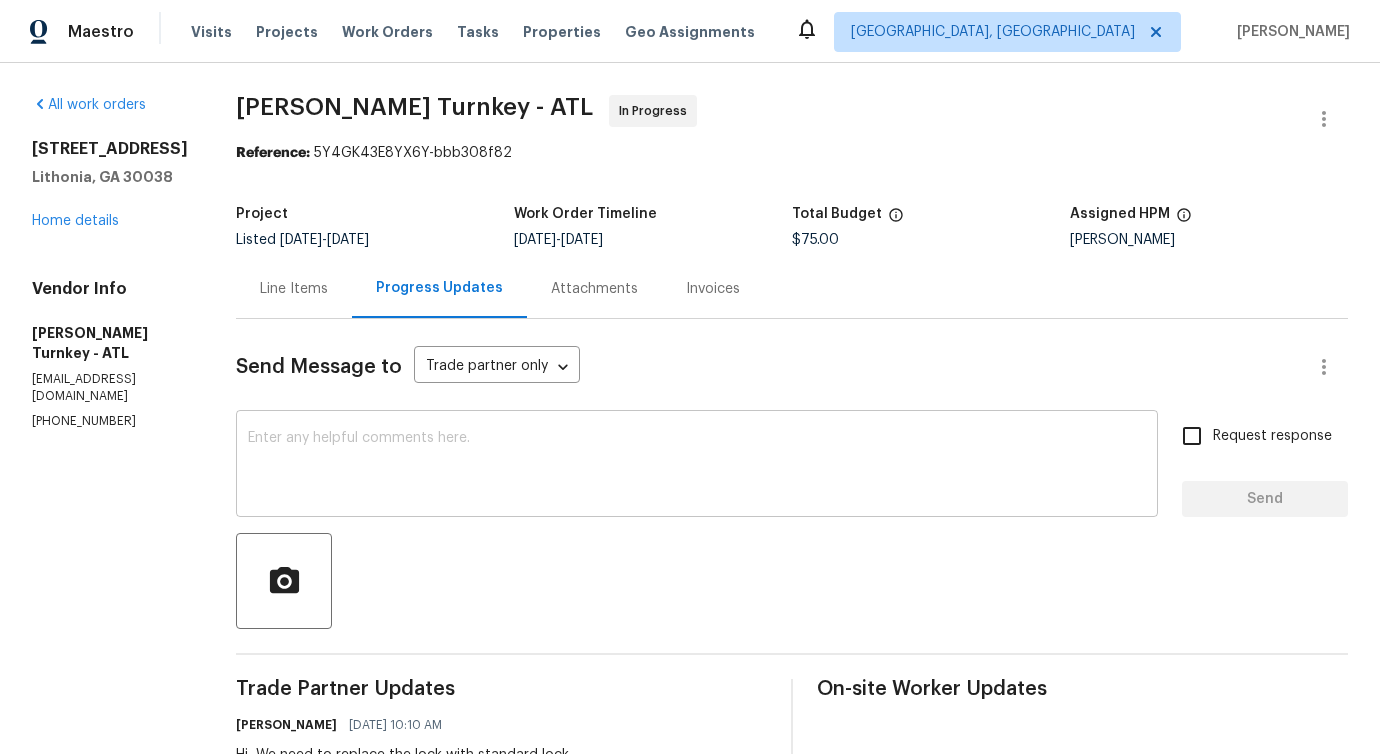 click at bounding box center [697, 466] 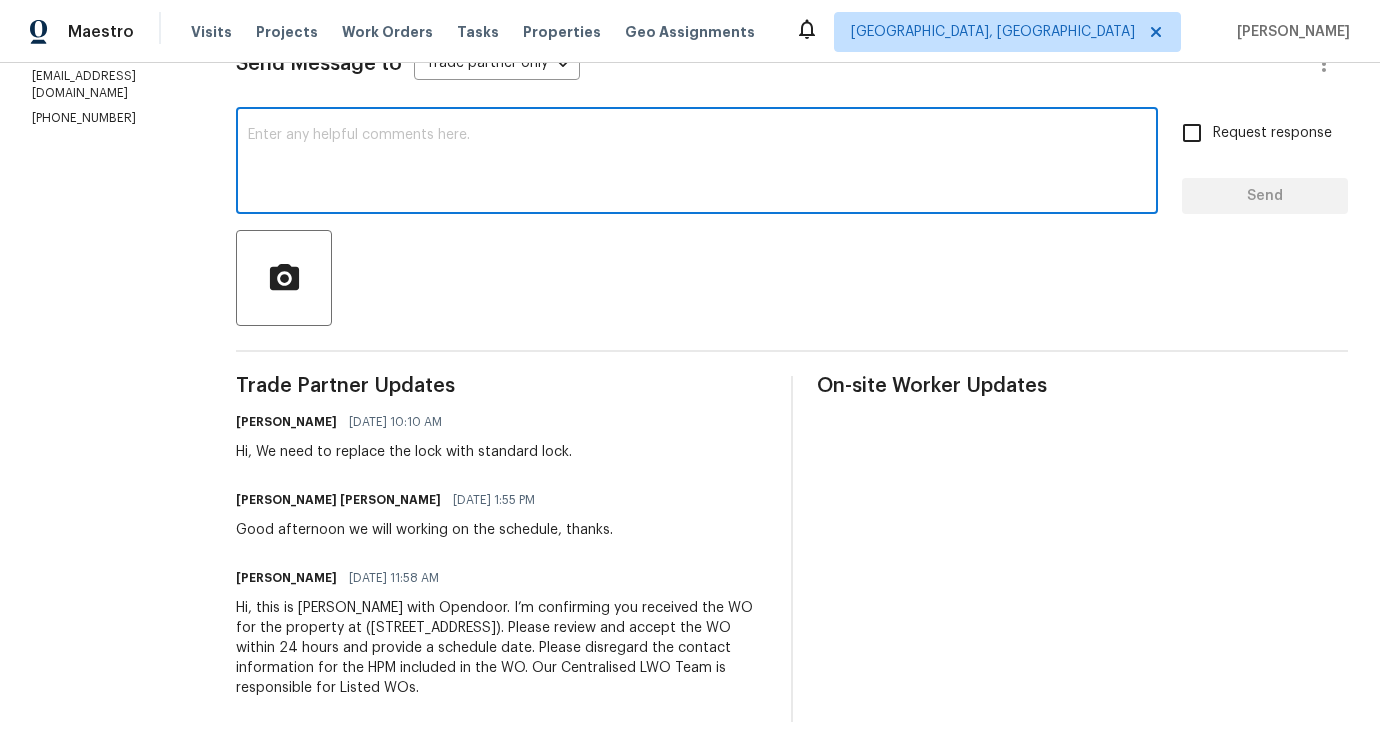 scroll, scrollTop: 318, scrollLeft: 0, axis: vertical 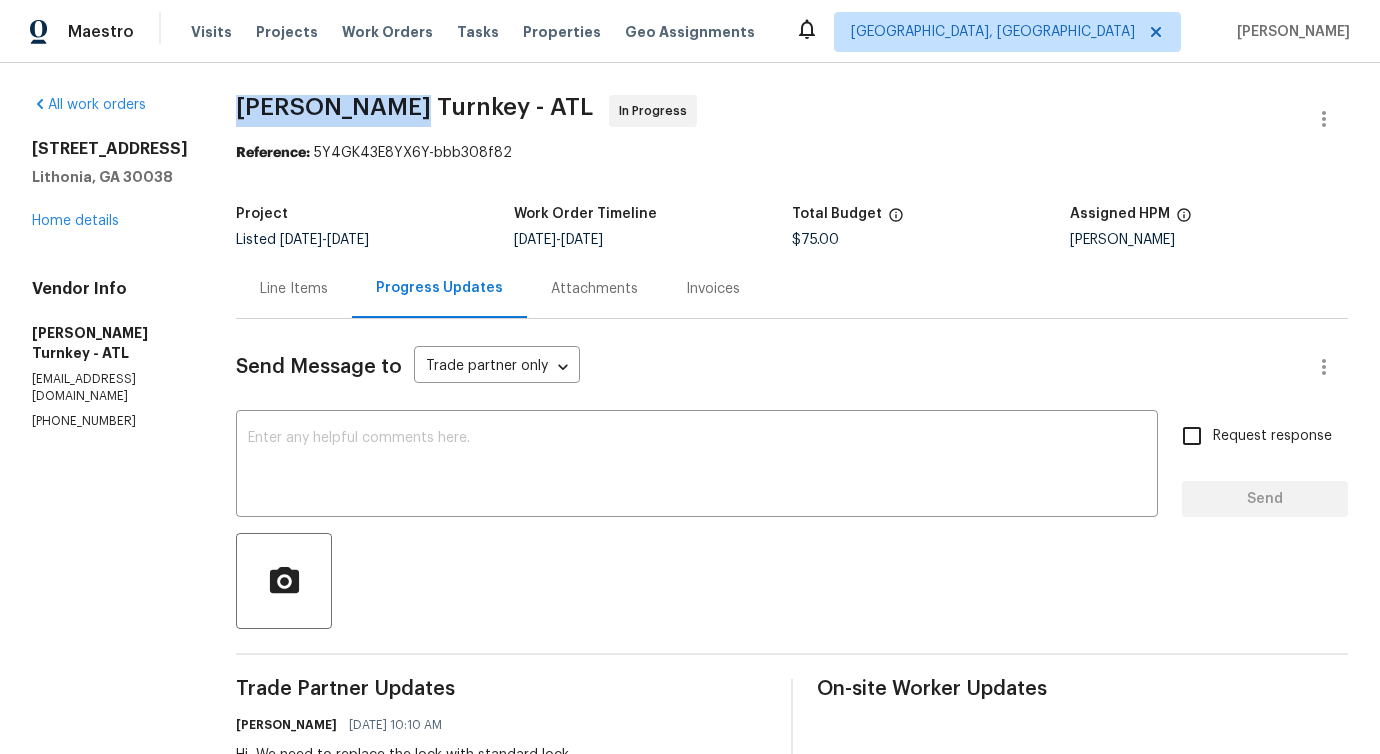 drag, startPoint x: 215, startPoint y: 106, endPoint x: 371, endPoint y: 109, distance: 156.02884 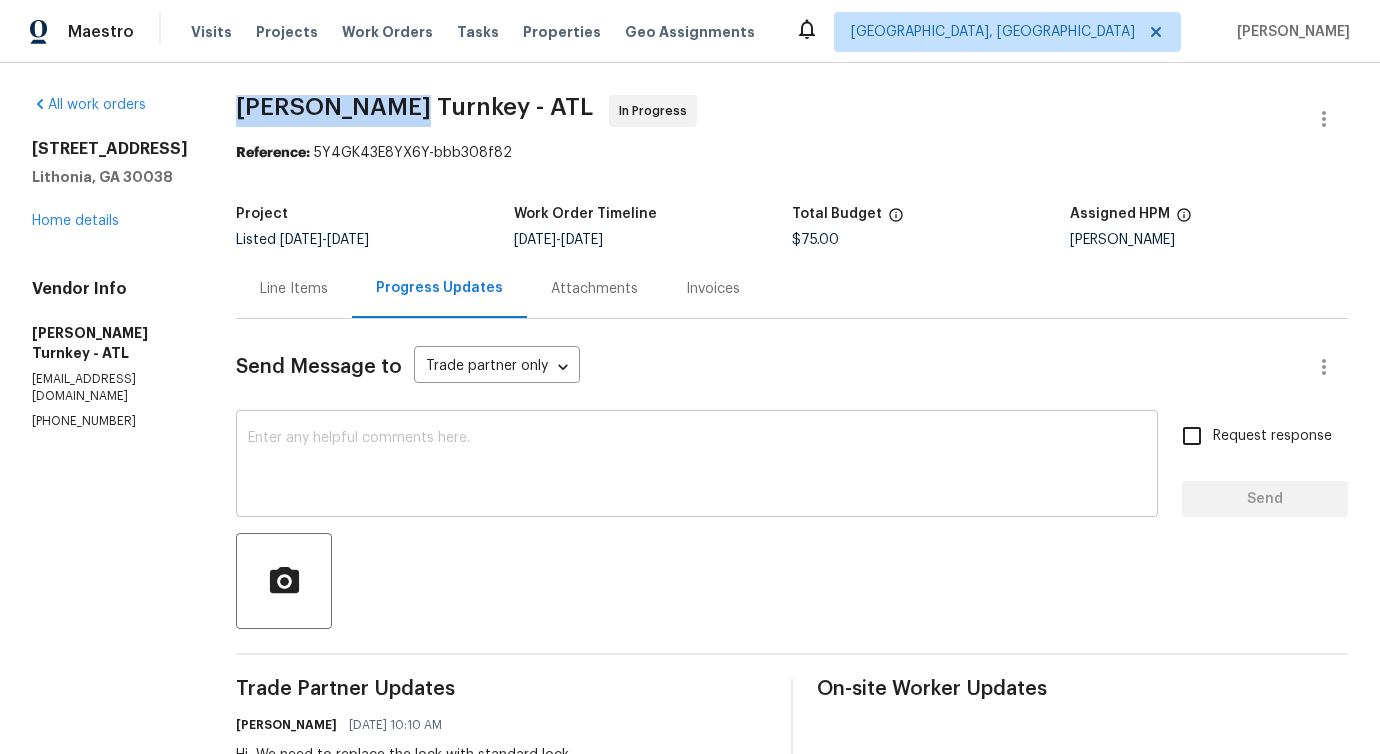 click at bounding box center (697, 466) 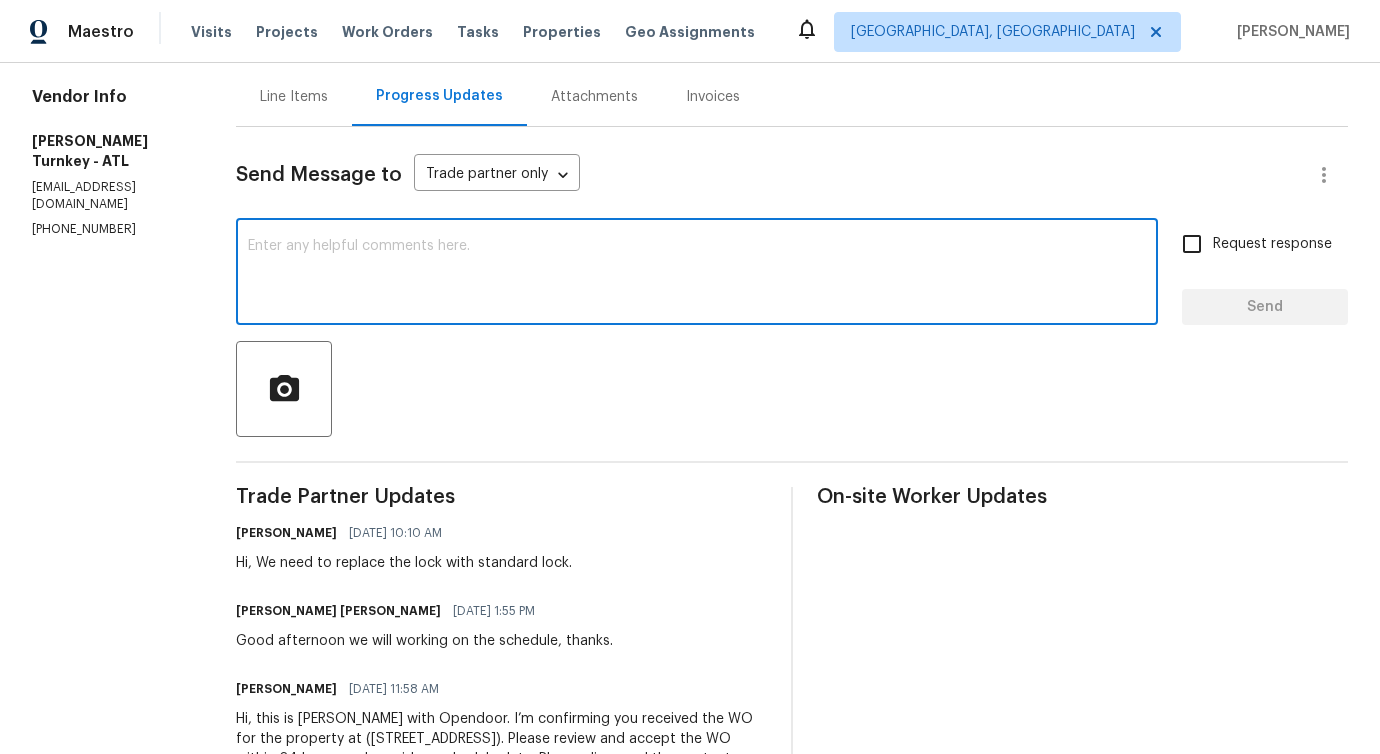 scroll, scrollTop: 146, scrollLeft: 0, axis: vertical 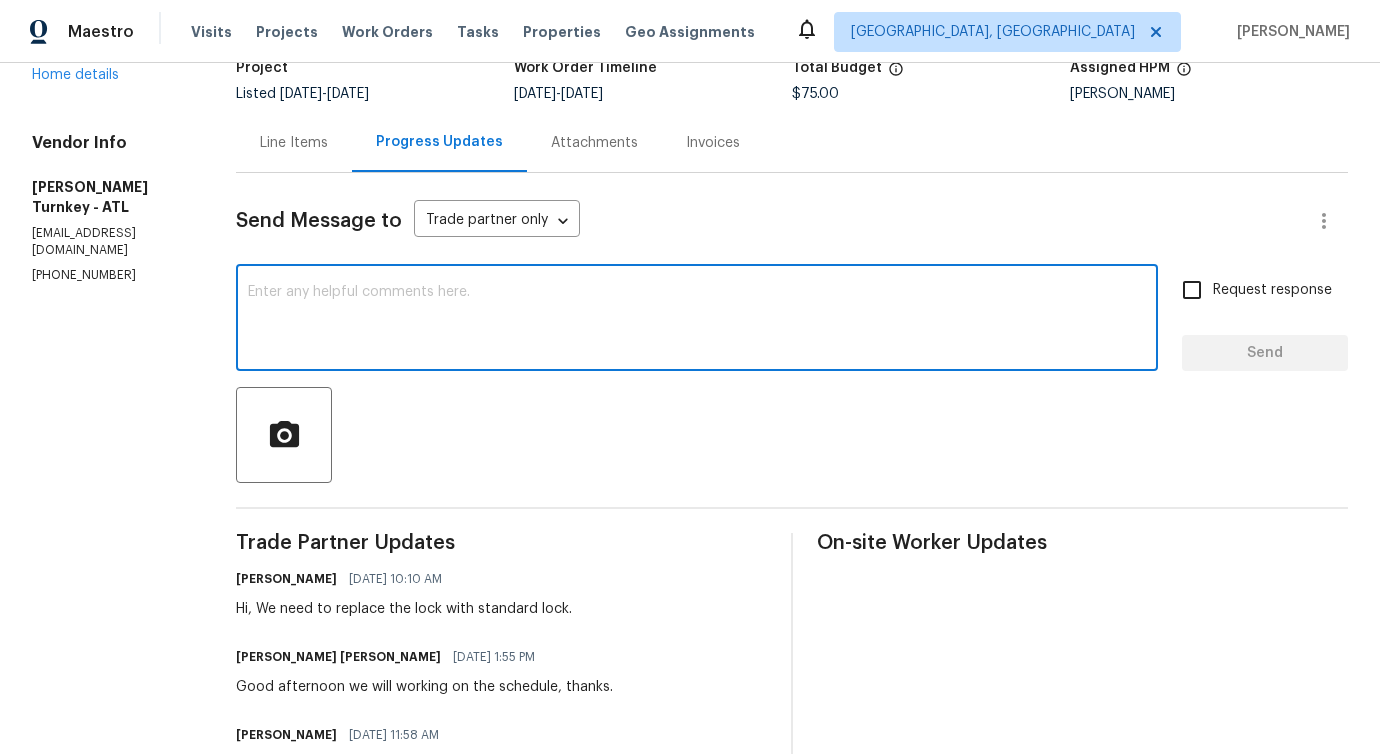 click on "Line Items" at bounding box center [294, 142] 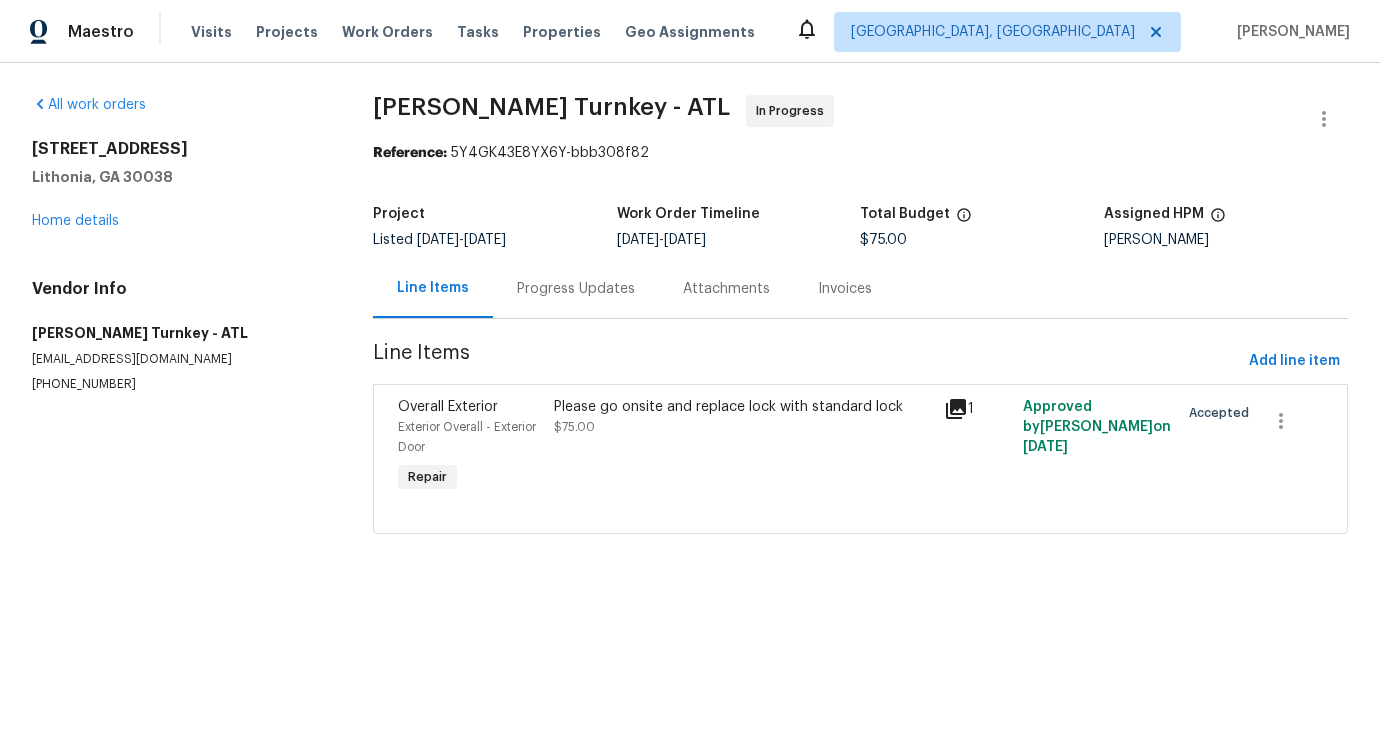 click on "Progress Updates" at bounding box center (576, 288) 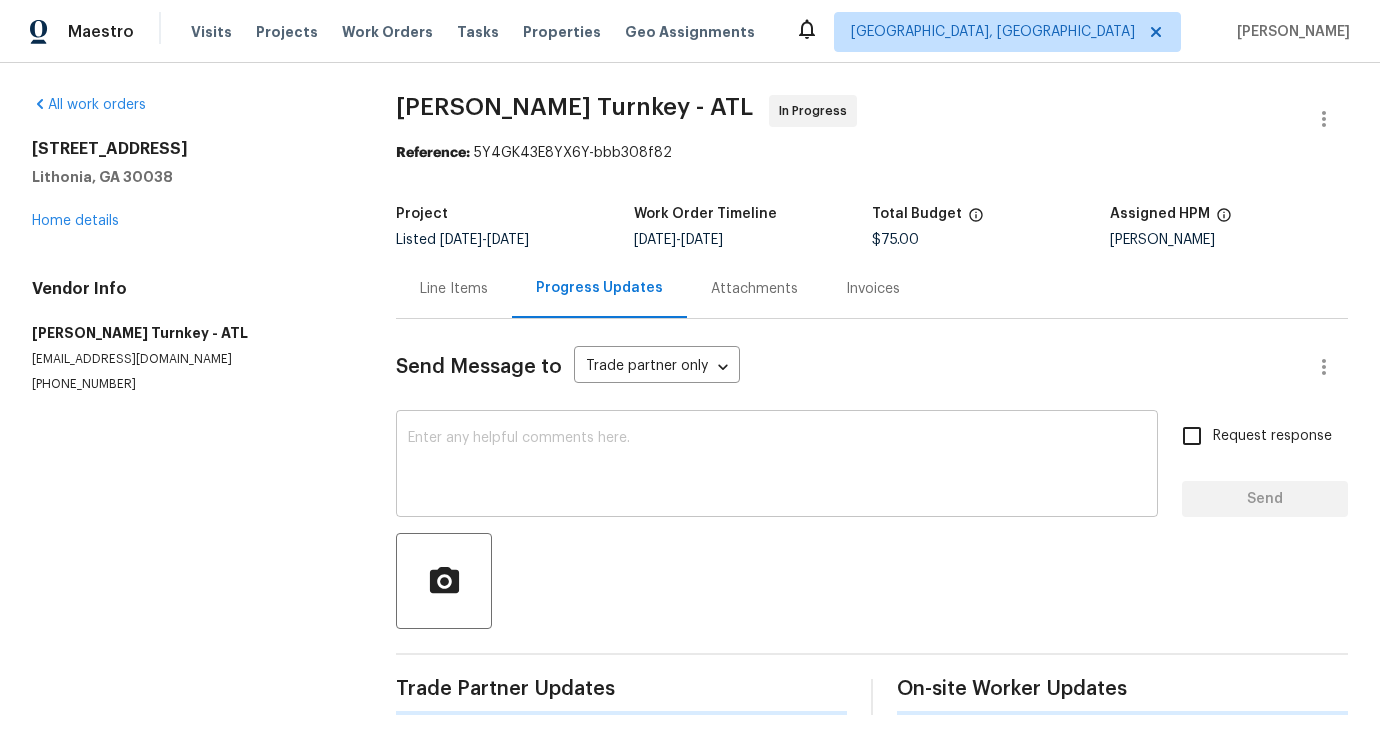 click on "x ​" at bounding box center (777, 466) 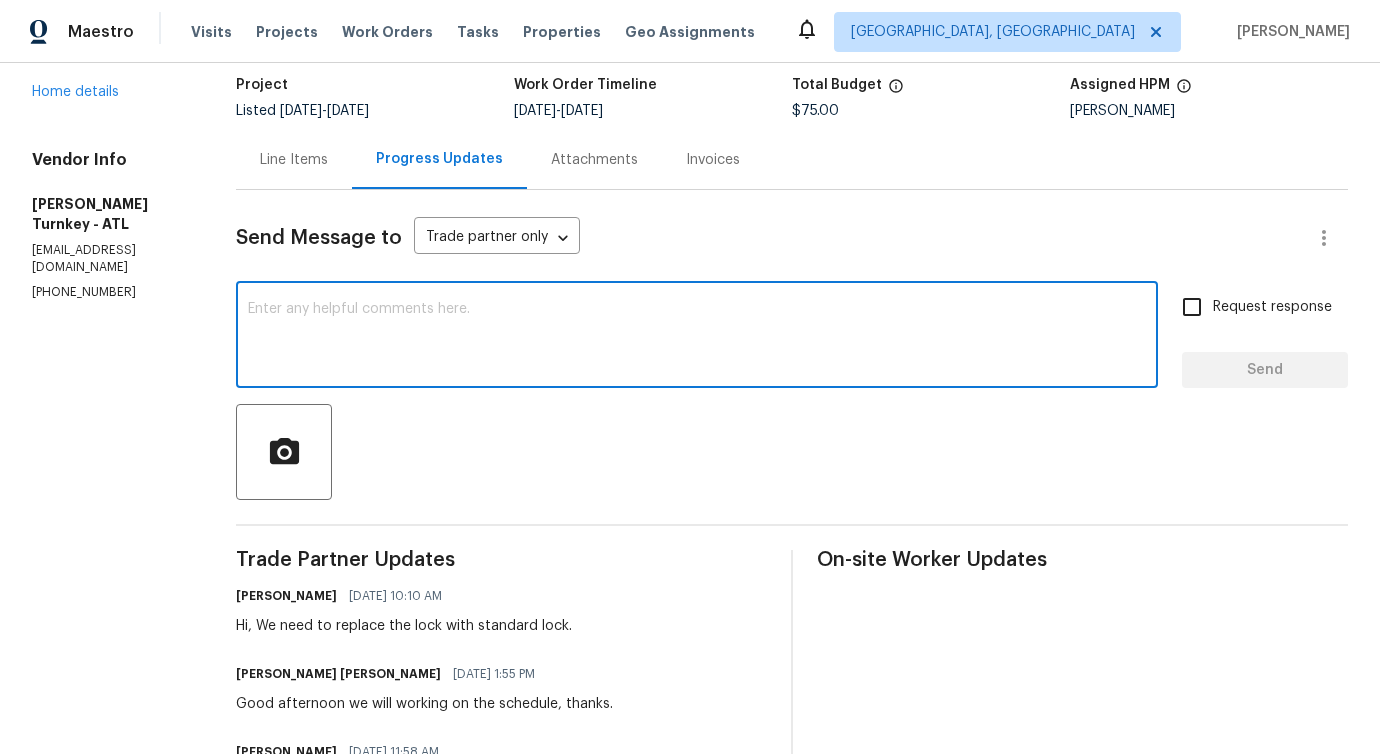 scroll, scrollTop: 0, scrollLeft: 0, axis: both 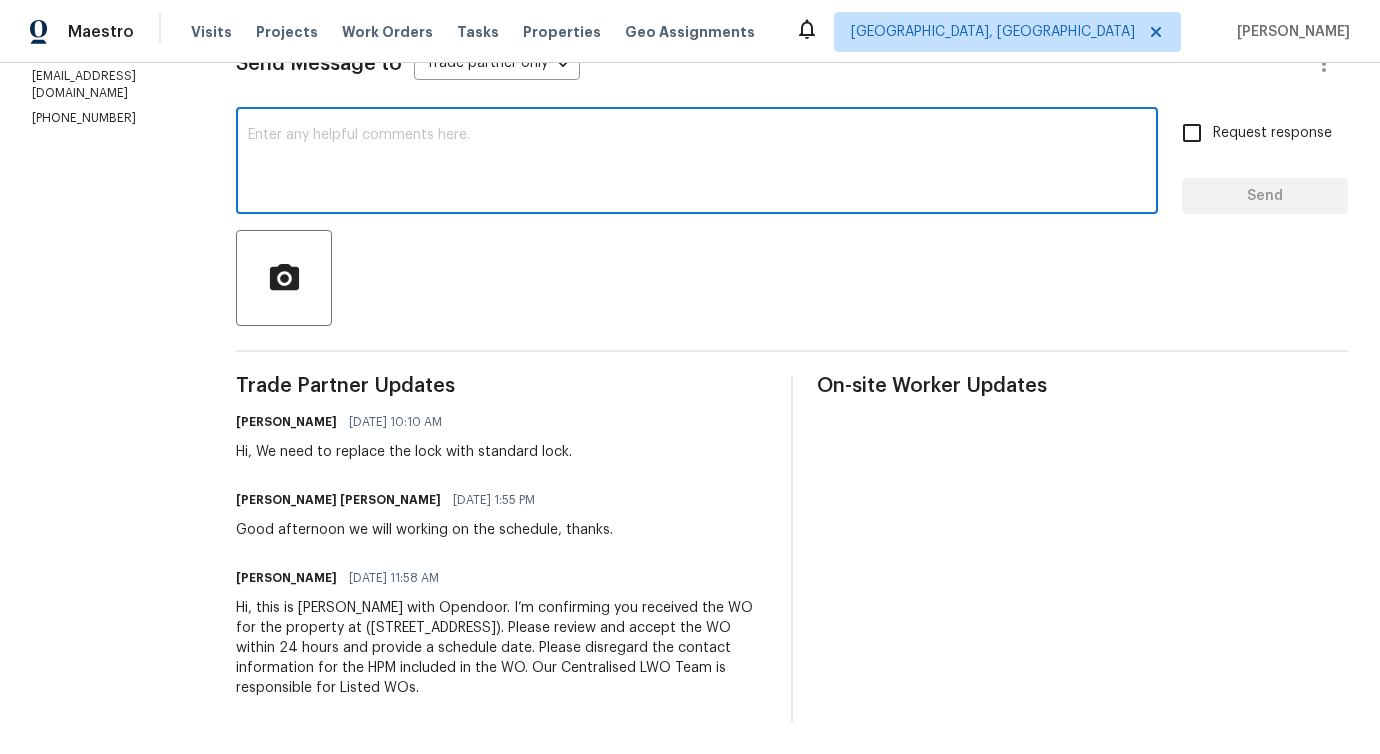 click on "Trade Partner Updates [PERSON_NAME] [DATE] 10:10 AM Hi, We need to replace the lock with standard lock. [PERSON_NAME] [PERSON_NAME] [DATE] 1:55 PM Good afternoon we will working on the schedule, thanks. [PERSON_NAME] [DATE] 11:58 AM Hi, this is [PERSON_NAME] with Opendoor. I’m confirming you received the WO for the property at ([STREET_ADDRESS]). Please review and accept the WO within 24 hours and provide a schedule date. Please disregard the contact information for the HPM included in the WO. Our Centralised LWO Team is responsible for Listed WOs. On-site Worker Updates" at bounding box center (792, 549) 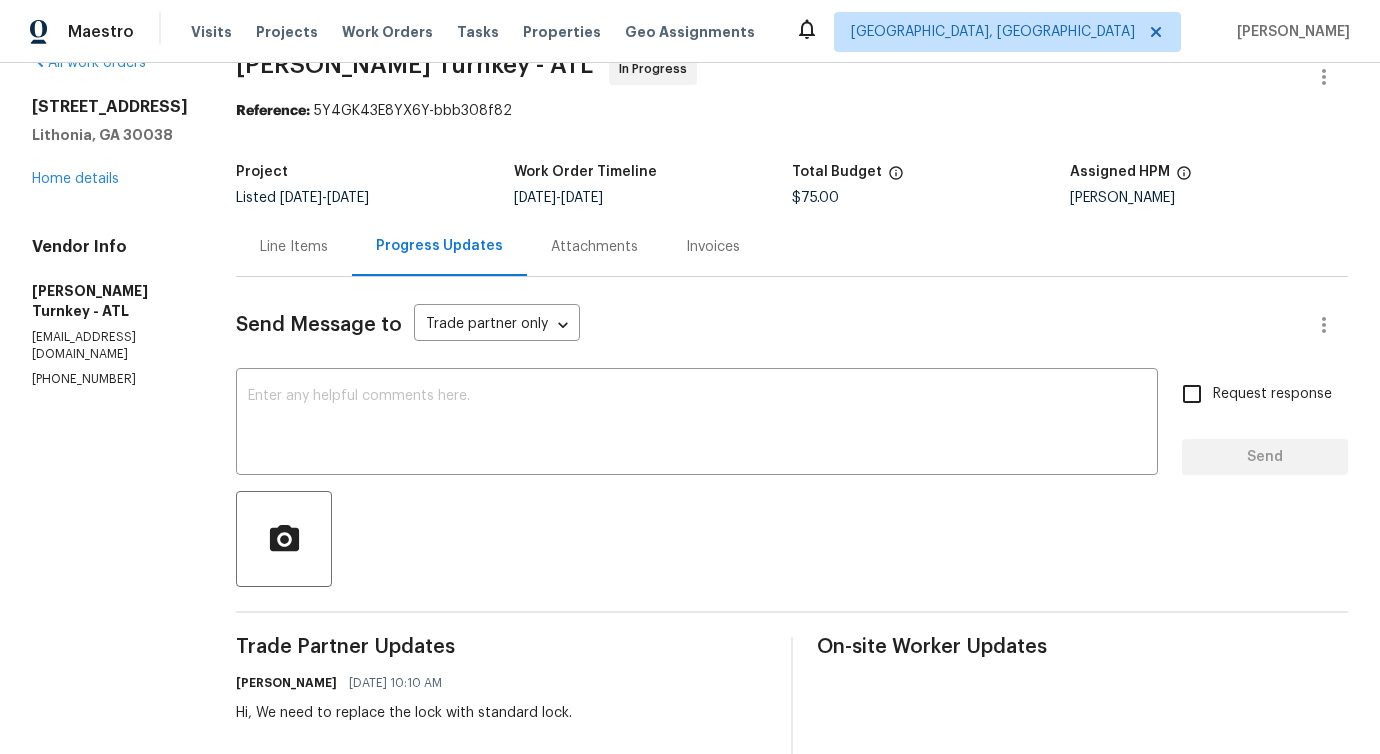 scroll, scrollTop: 0, scrollLeft: 0, axis: both 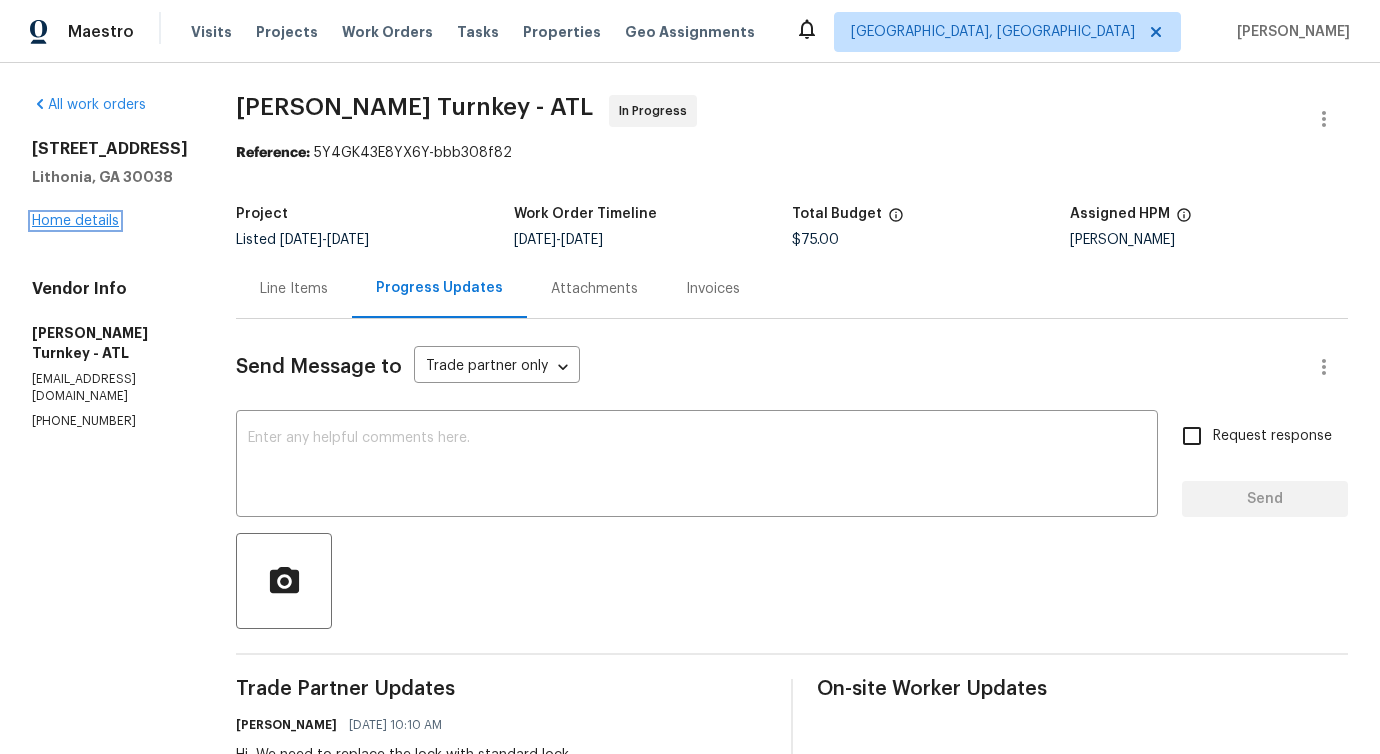 click on "Home details" at bounding box center [75, 221] 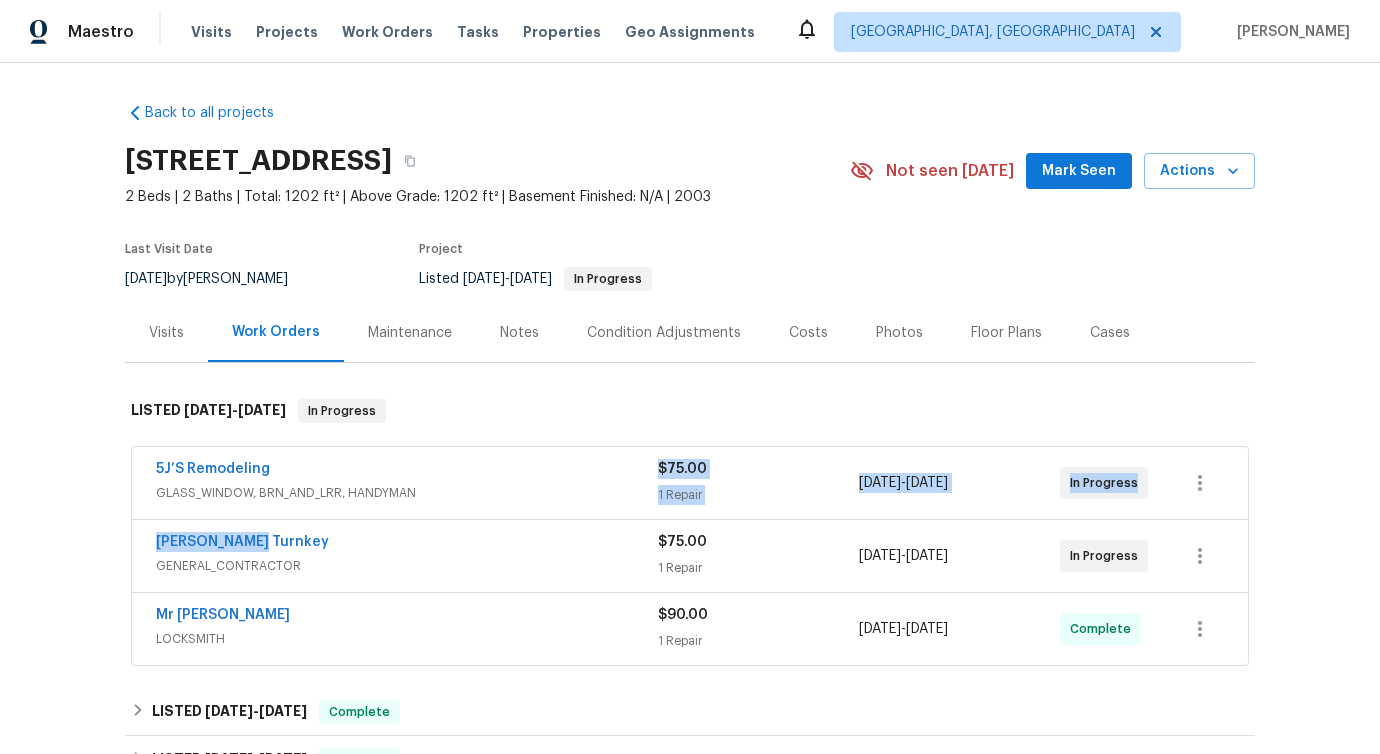 drag, startPoint x: 270, startPoint y: 533, endPoint x: 110, endPoint y: 530, distance: 160.02812 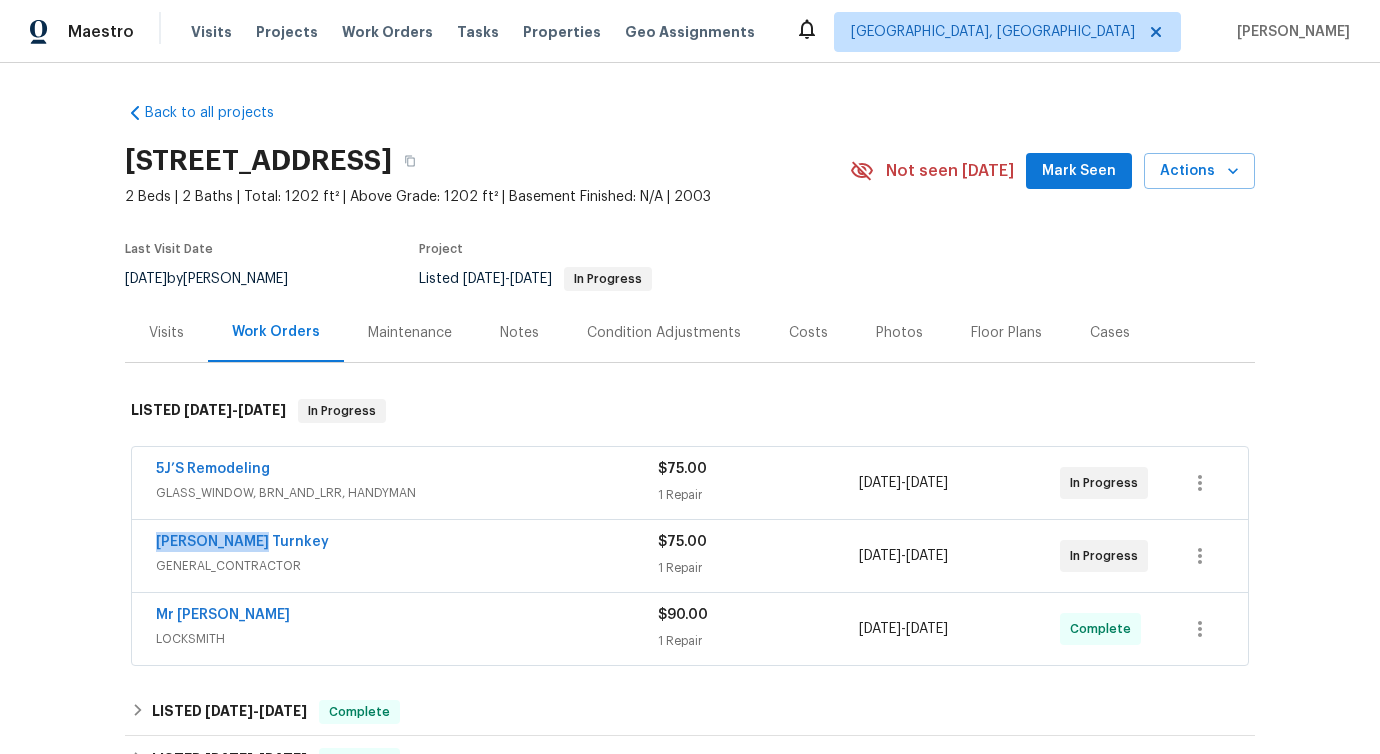 copy on "[PERSON_NAME] Turnkey" 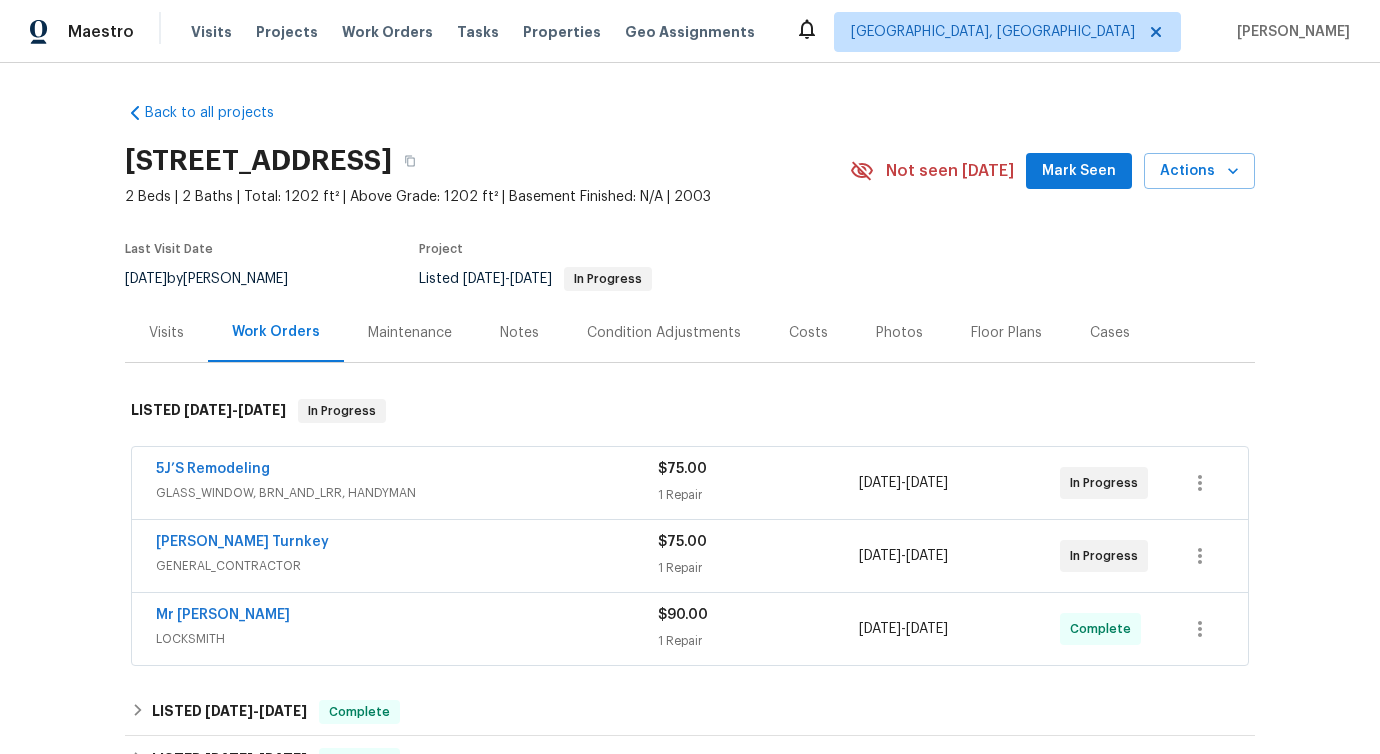 click on "Back to all projects [STREET_ADDRESS] 2 Beds | 2 Baths | Total: 1202 ft² | Above Grade: 1202 ft² | Basement Finished: N/A | 2003 Not seen [DATE] Mark Seen Actions Last Visit Date [DATE]  by  [PERSON_NAME]   Project Listed   [DATE]  -  [DATE] In Progress Visits Work Orders Maintenance Notes Condition Adjustments Costs Photos Floor Plans Cases LISTED   [DATE]  -  [DATE] In Progress 5J’S Remodeling GLASS_WINDOW, BRN_AND_LRR, HANDYMAN $75.00 1 Repair [DATE]  -  [DATE] In Progress [PERSON_NAME] Turnkey GENERAL_CONTRACTOR $75.00 1 Repair [DATE]  -  [DATE] In Progress Mr [PERSON_NAME] Locksmith LOCKSMITH $90.00 1 Repair [DATE]  -  [DATE] Complete LISTED   [DATE]  -  [DATE] Complete LM Painting GENERAL_CONTRACTOR, OD_SELECT $400.00 1 Repair [DATE]  -  [DATE] Paid LISTED   [DATE]  -  [DATE] Complete LM Painting GENERAL_CONTRACTOR, OD_SELECT $75.00 7 Repairs [DATE]  -  [DATE] Paid [PERSON_NAME] Property Maintenance LLC GLASS_WINDOW, HANDYMAN, BRN_AND_LRR $150.00 1 Repair [DATE]  -" at bounding box center [690, 408] 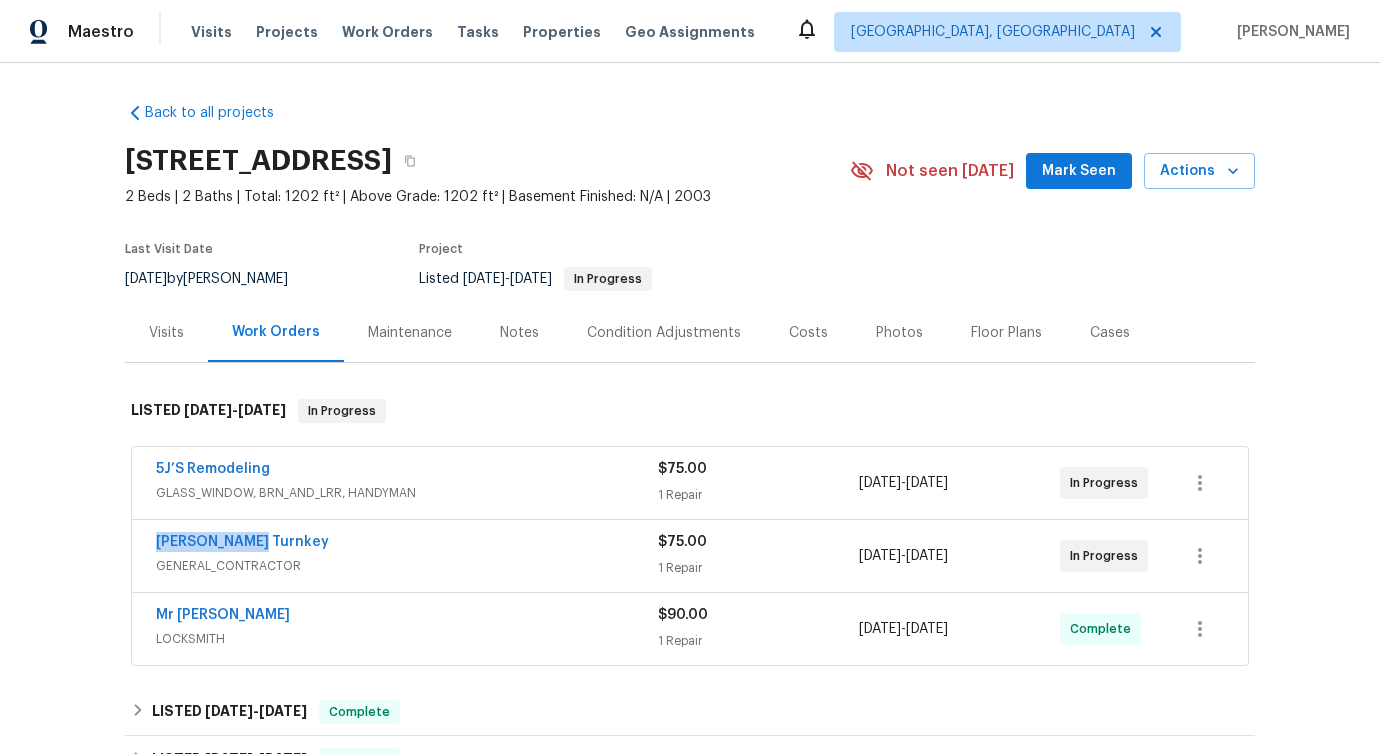 drag, startPoint x: 269, startPoint y: 541, endPoint x: 25, endPoint y: 533, distance: 244.13112 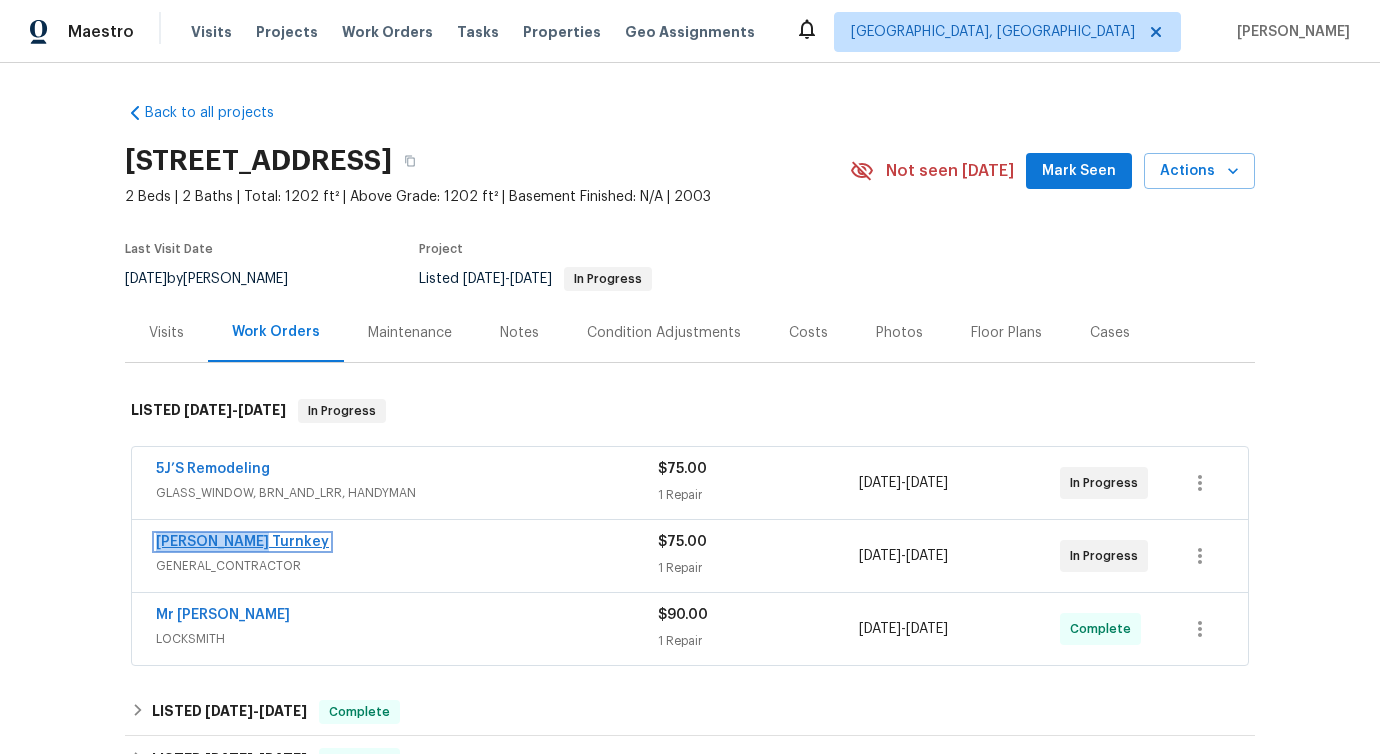 click on "[PERSON_NAME] Turnkey" at bounding box center (242, 542) 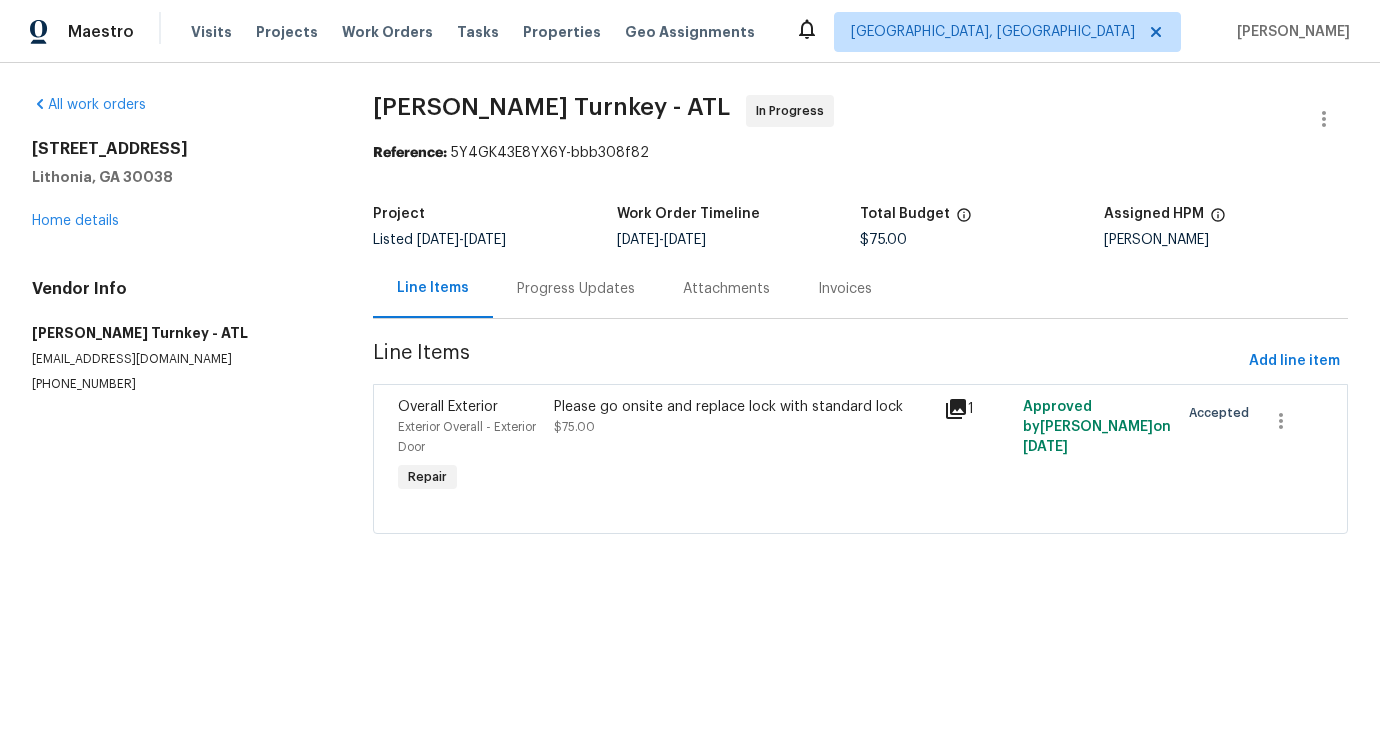 click on "Progress Updates" at bounding box center [576, 289] 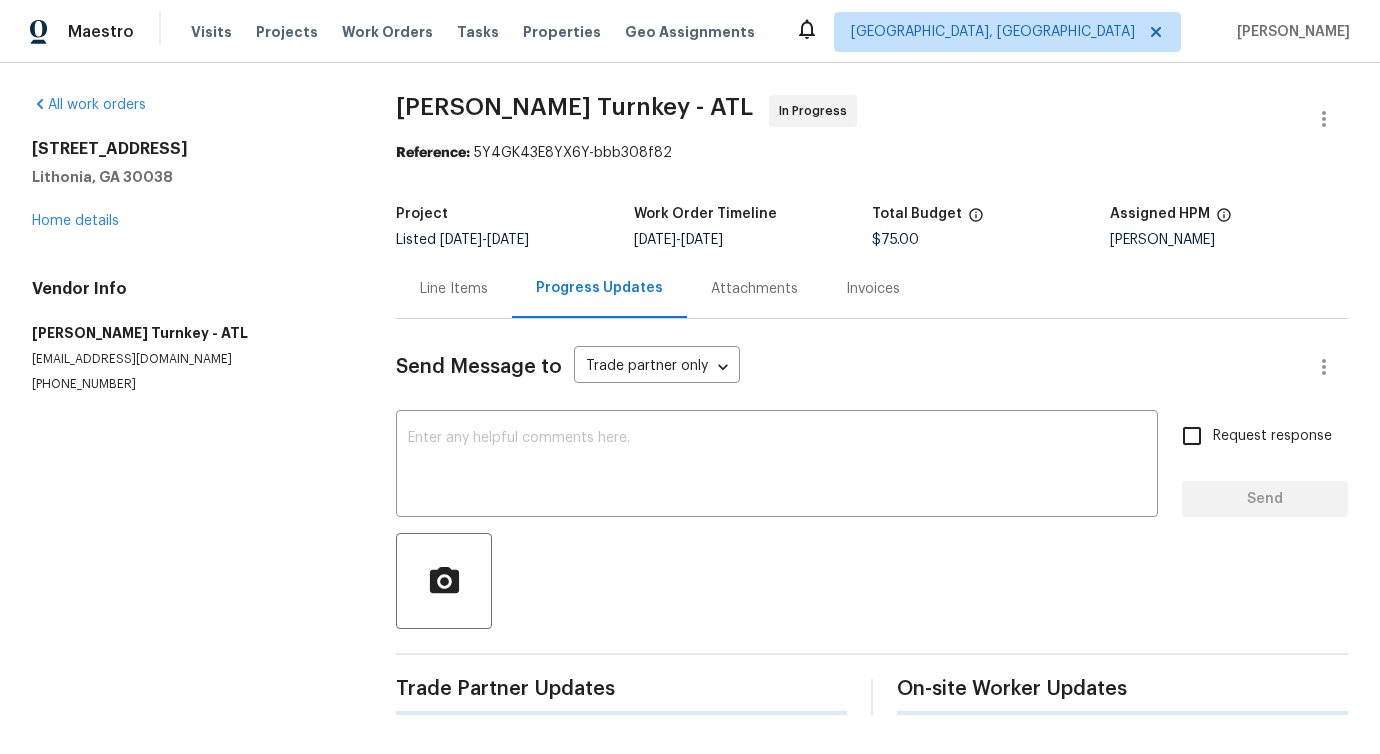 click at bounding box center (872, 581) 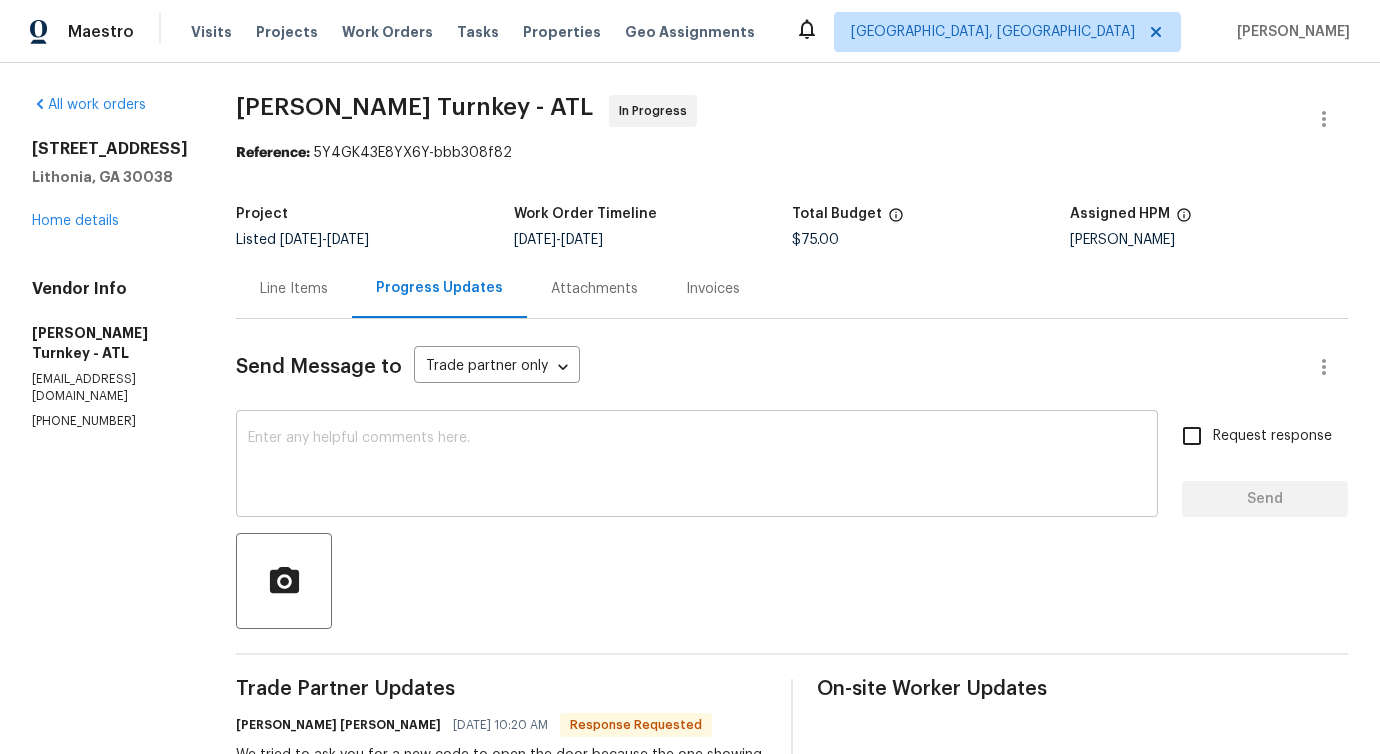 click at bounding box center [697, 466] 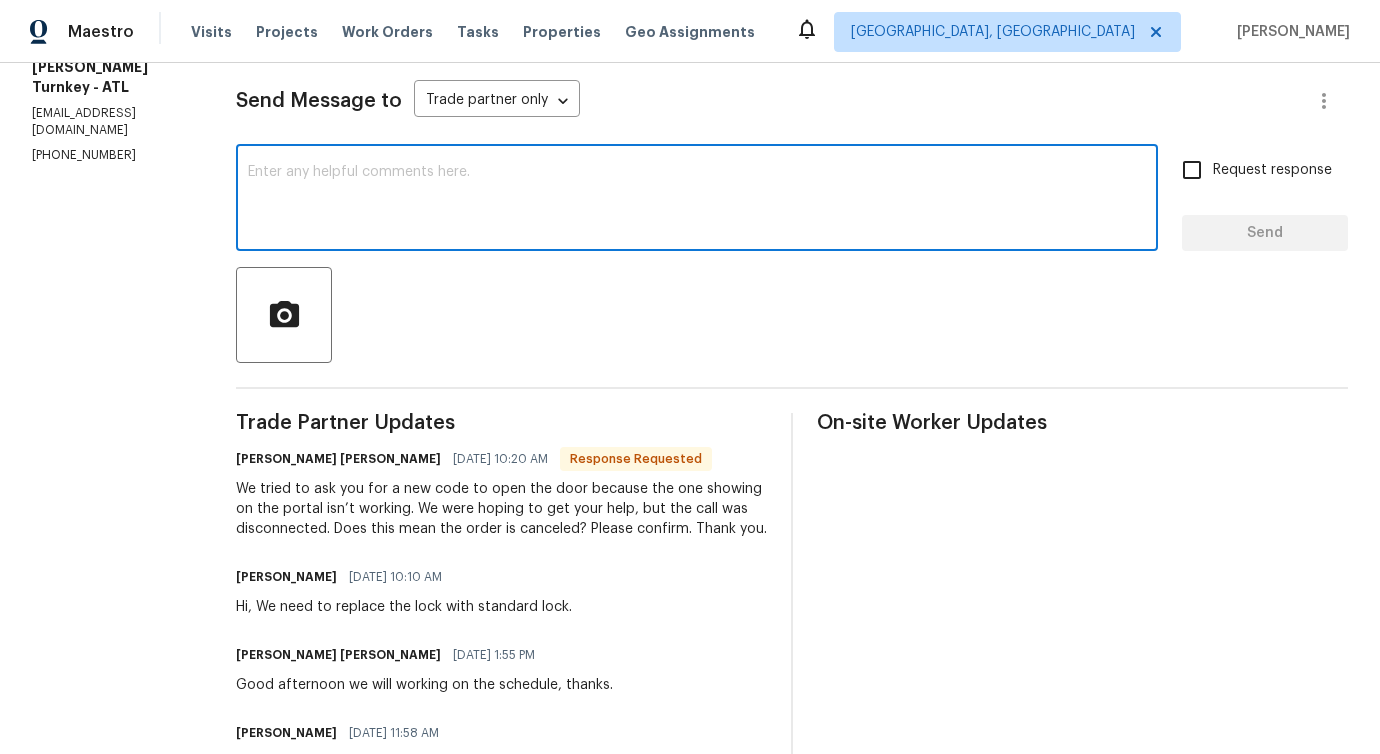 scroll, scrollTop: 431, scrollLeft: 0, axis: vertical 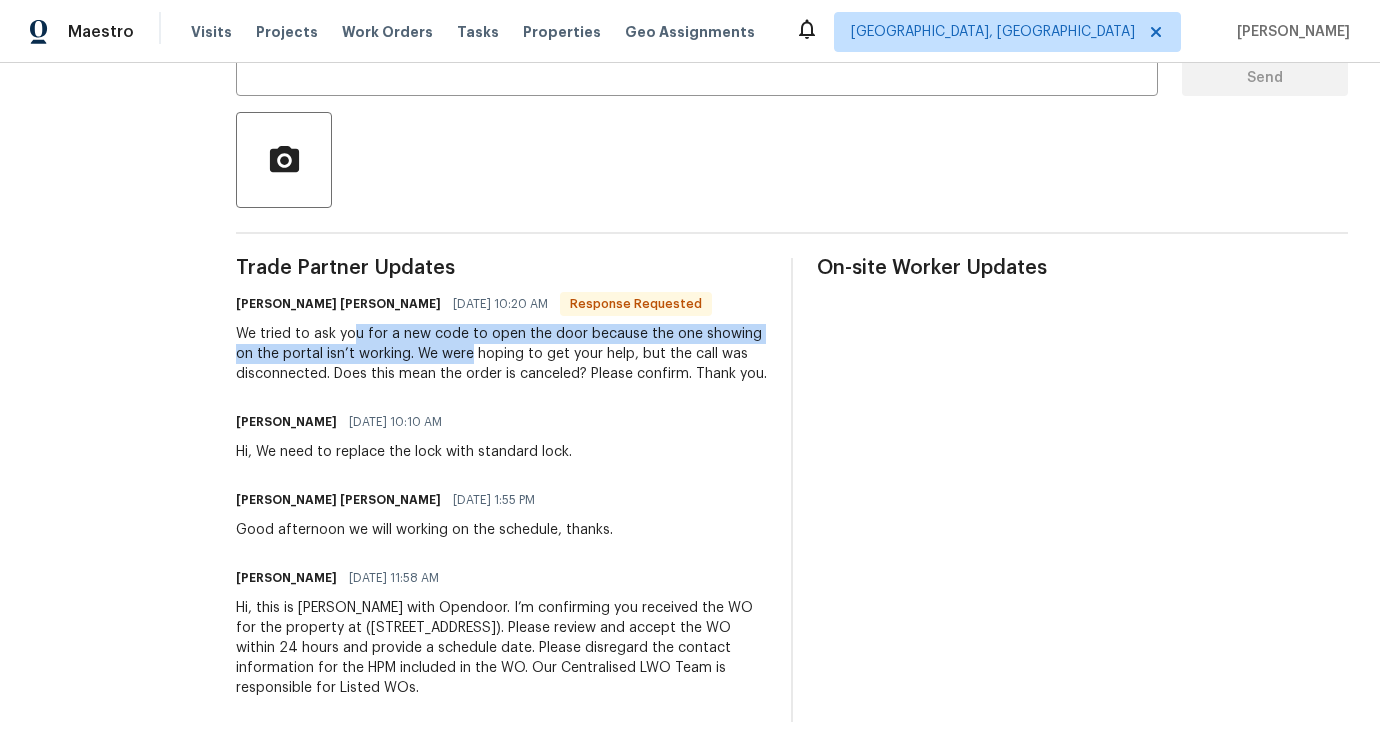 drag, startPoint x: 335, startPoint y: 330, endPoint x: 454, endPoint y: 336, distance: 119.15116 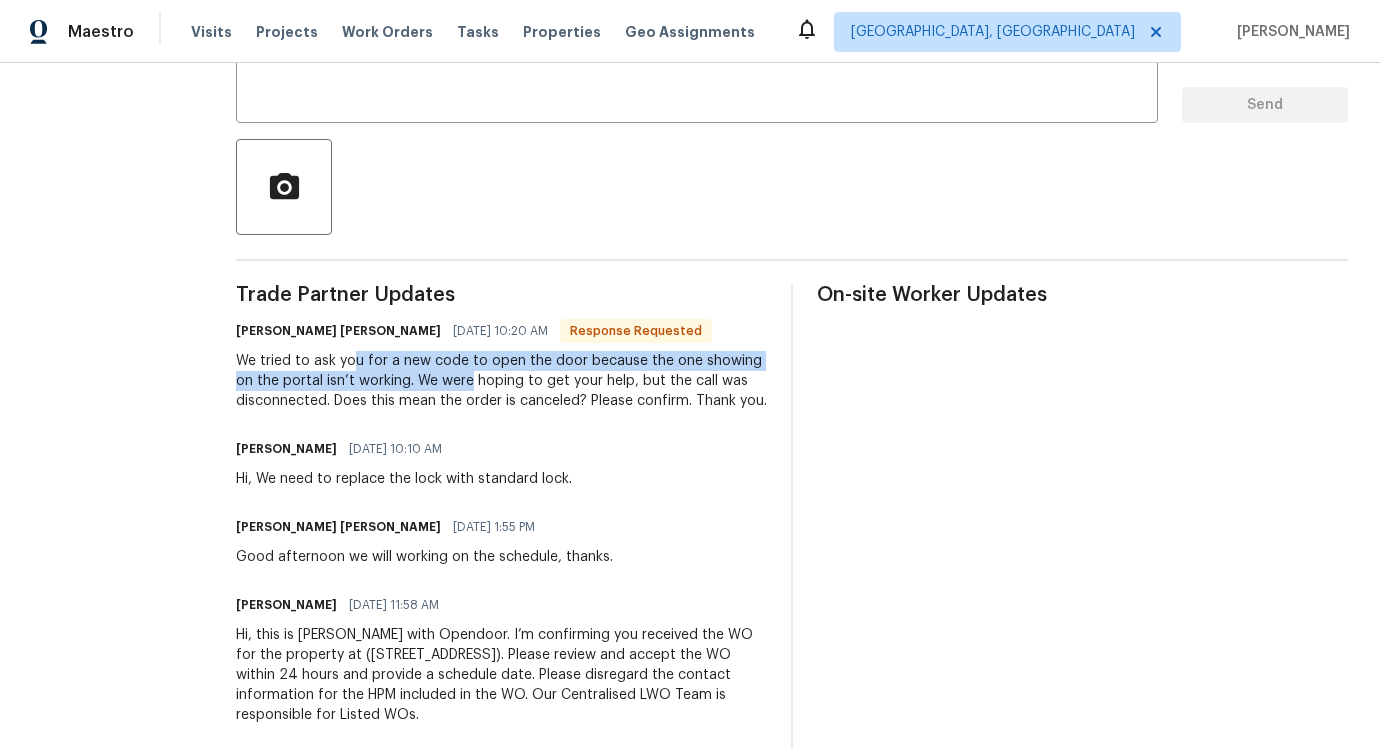 scroll, scrollTop: 0, scrollLeft: 0, axis: both 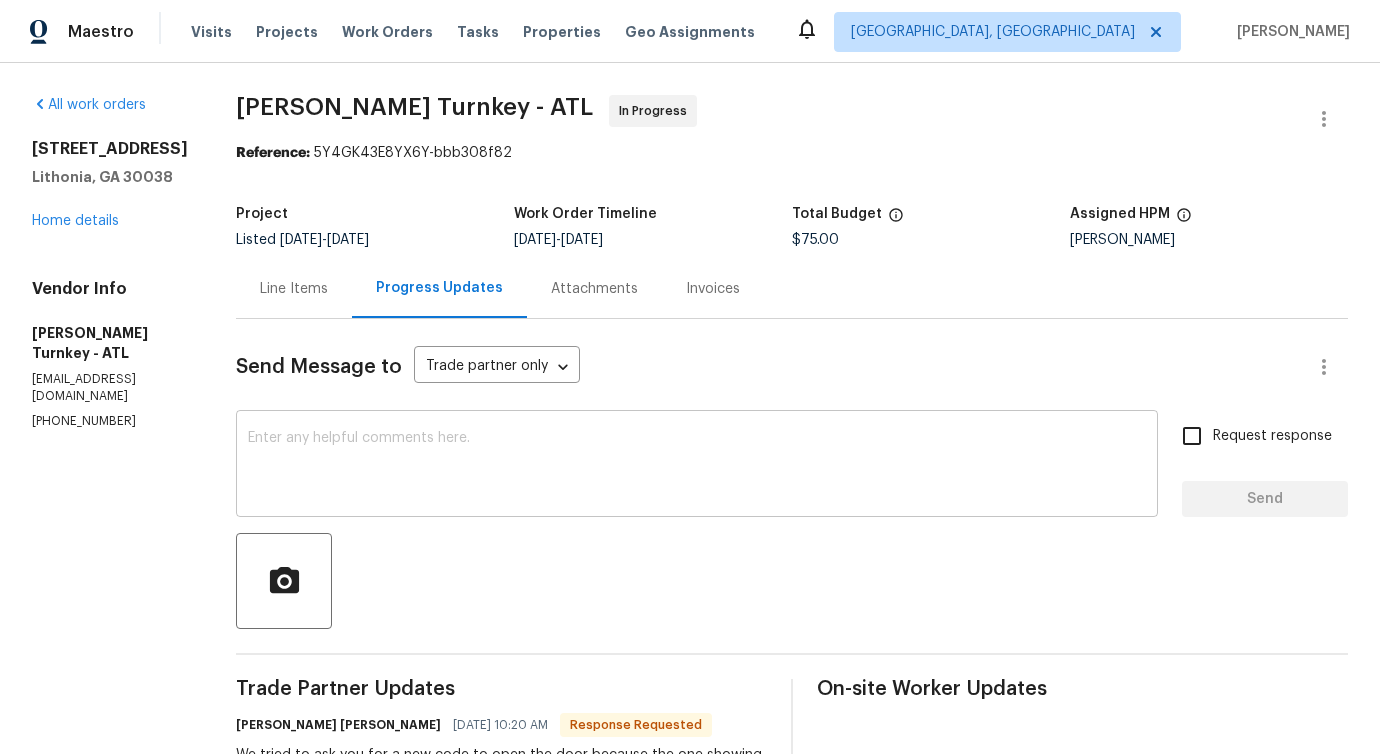 click at bounding box center [697, 466] 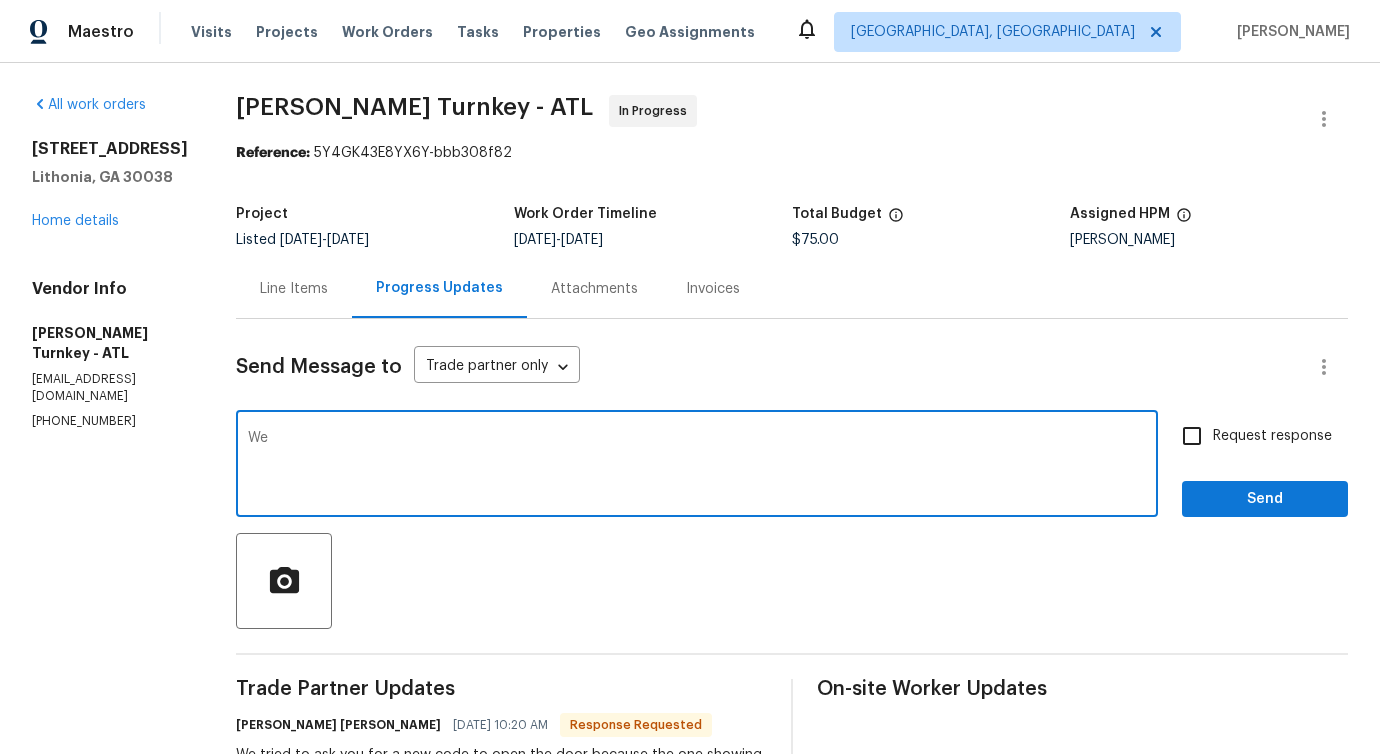type on "W" 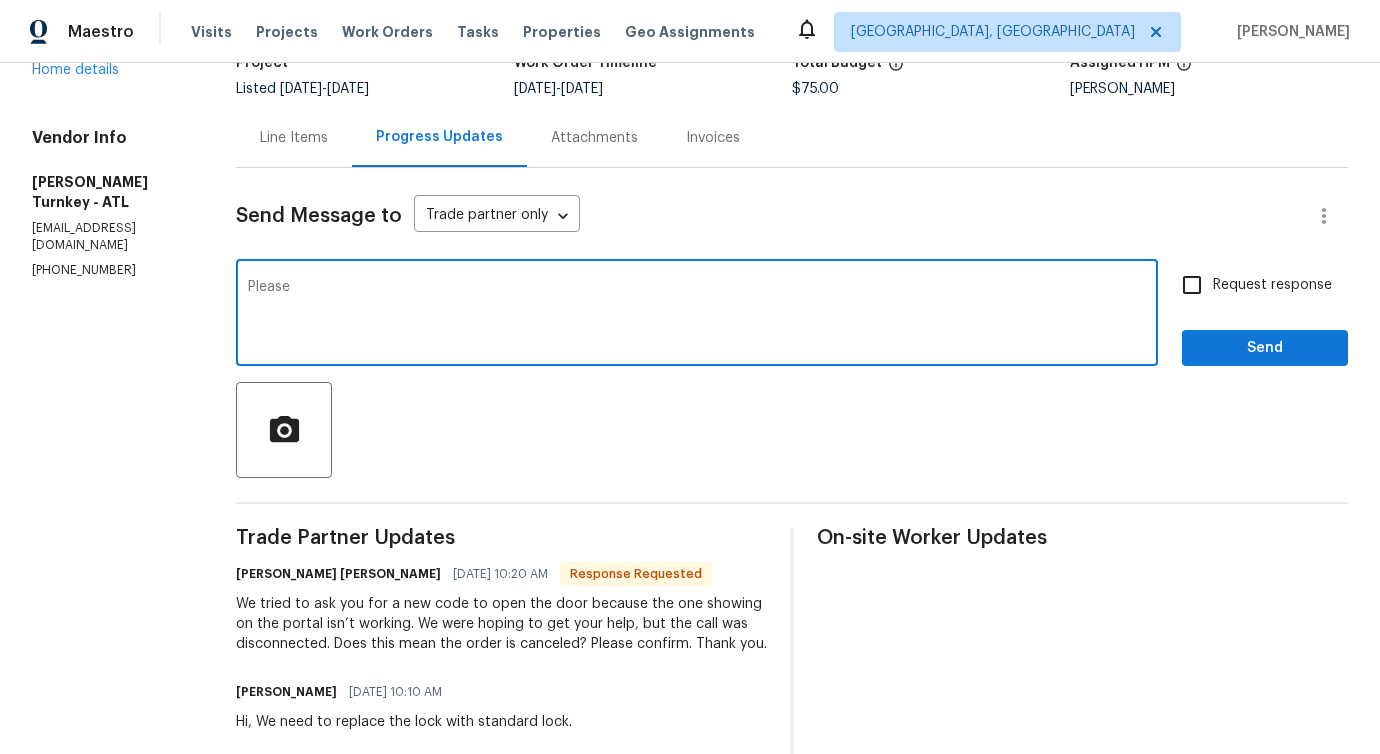scroll, scrollTop: 152, scrollLeft: 0, axis: vertical 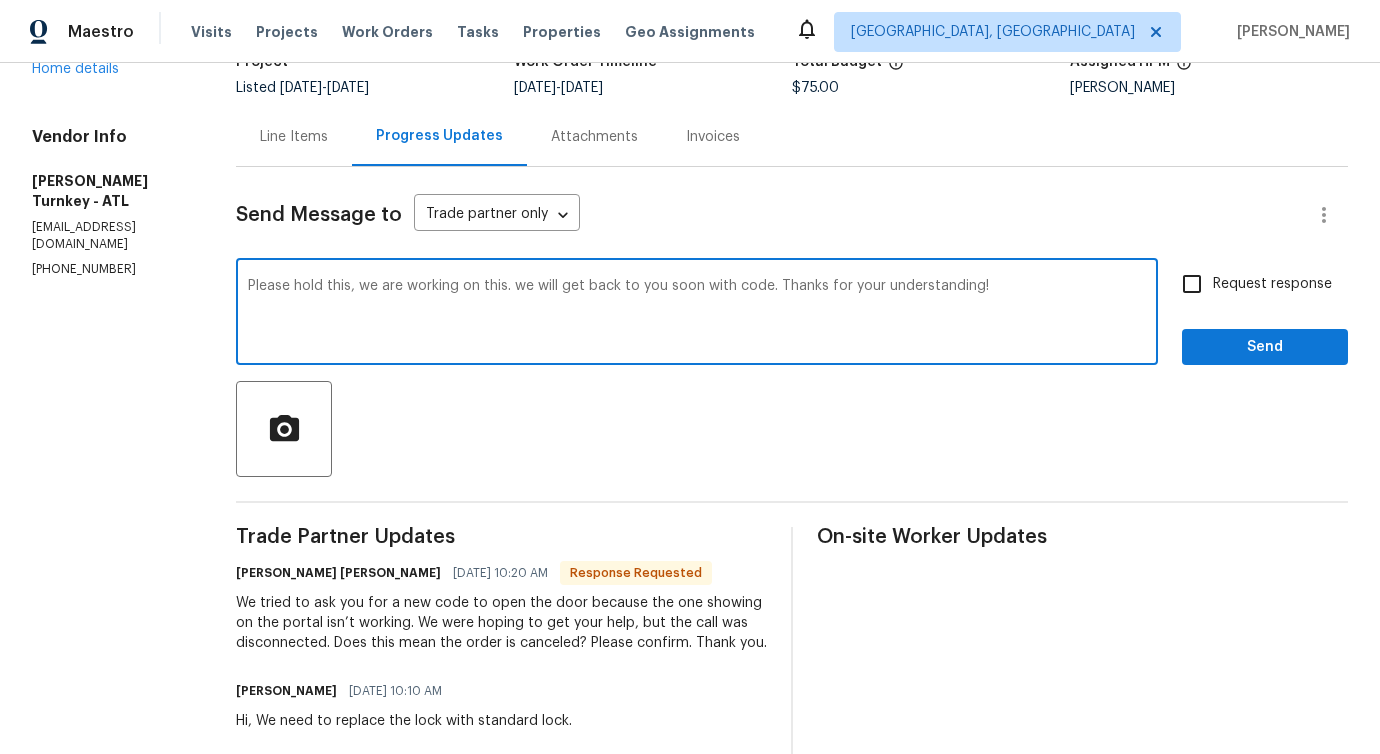 click on "the" at bounding box center [0, 0] 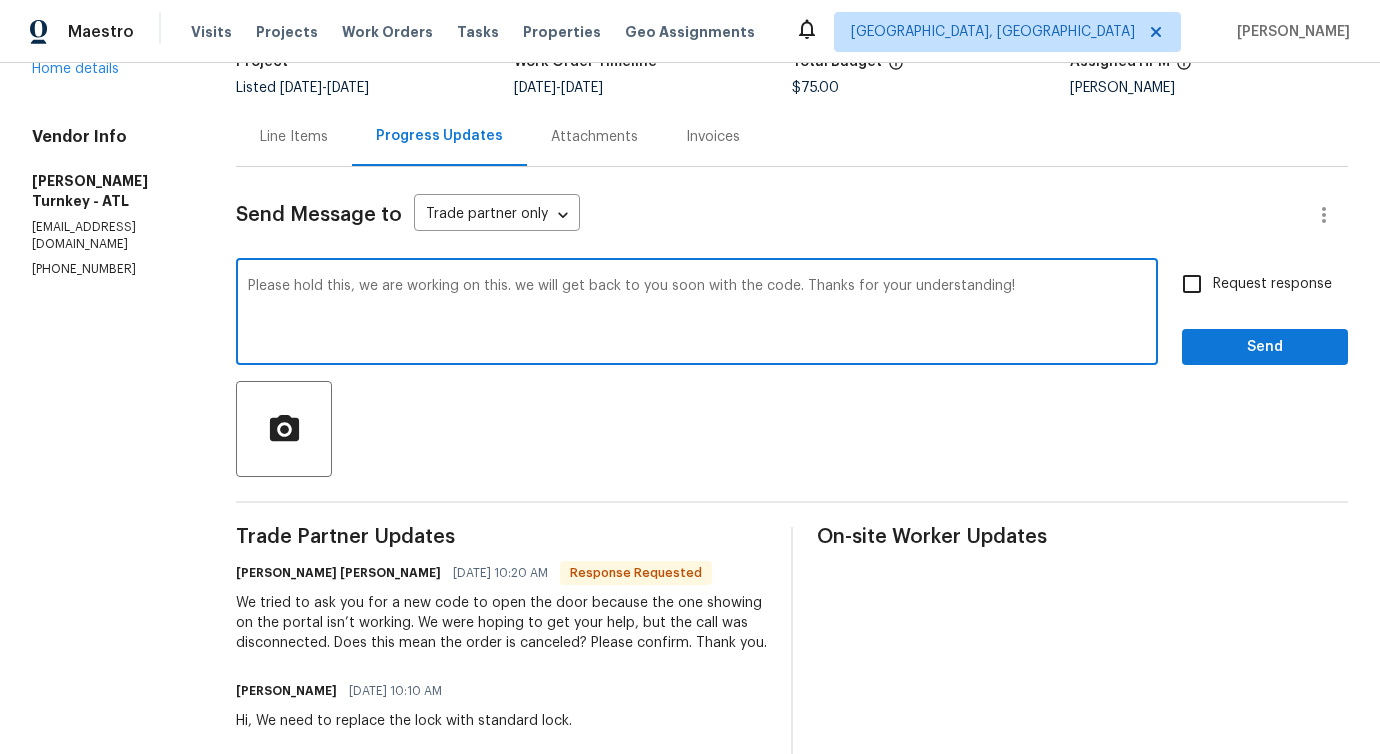 click on "We" at bounding box center (0, 0) 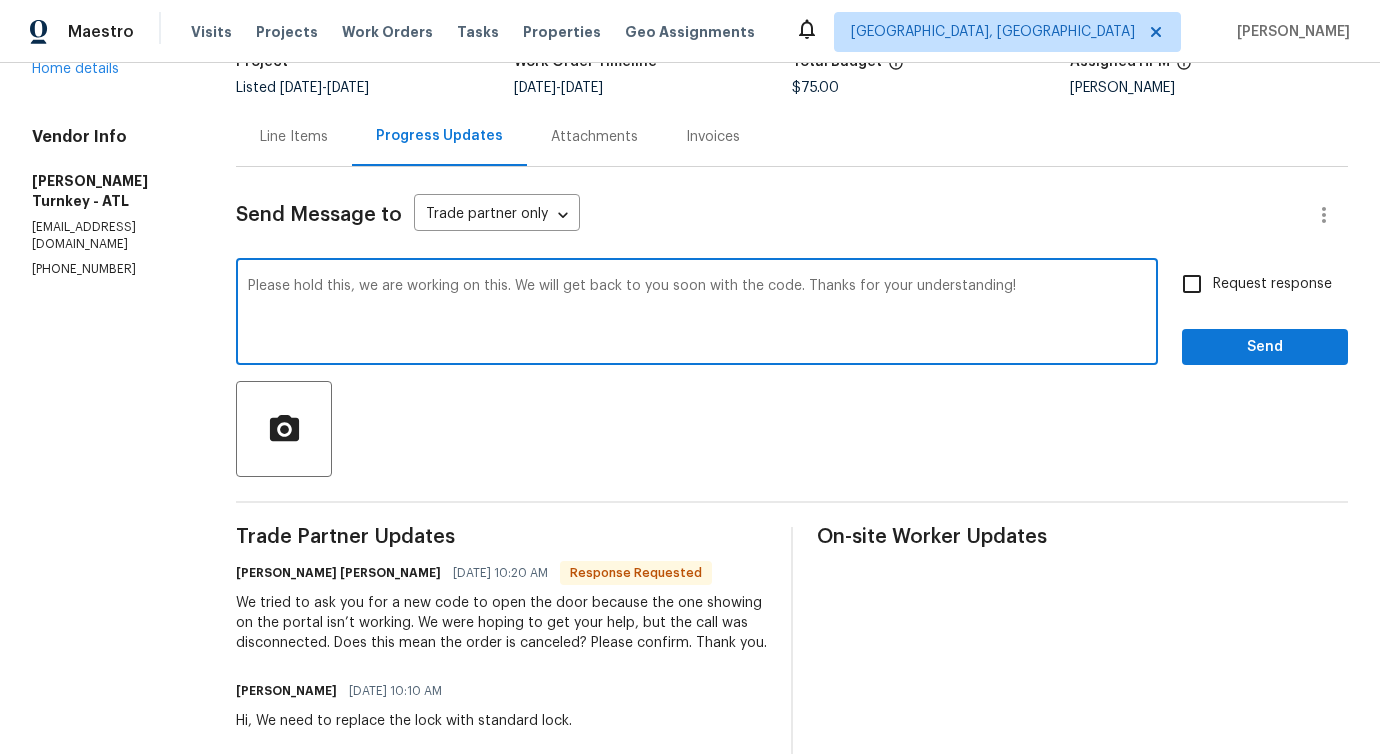 type on "Please hold this, we are working on this. We will get back to you soon with the code. Thanks for your understanding!" 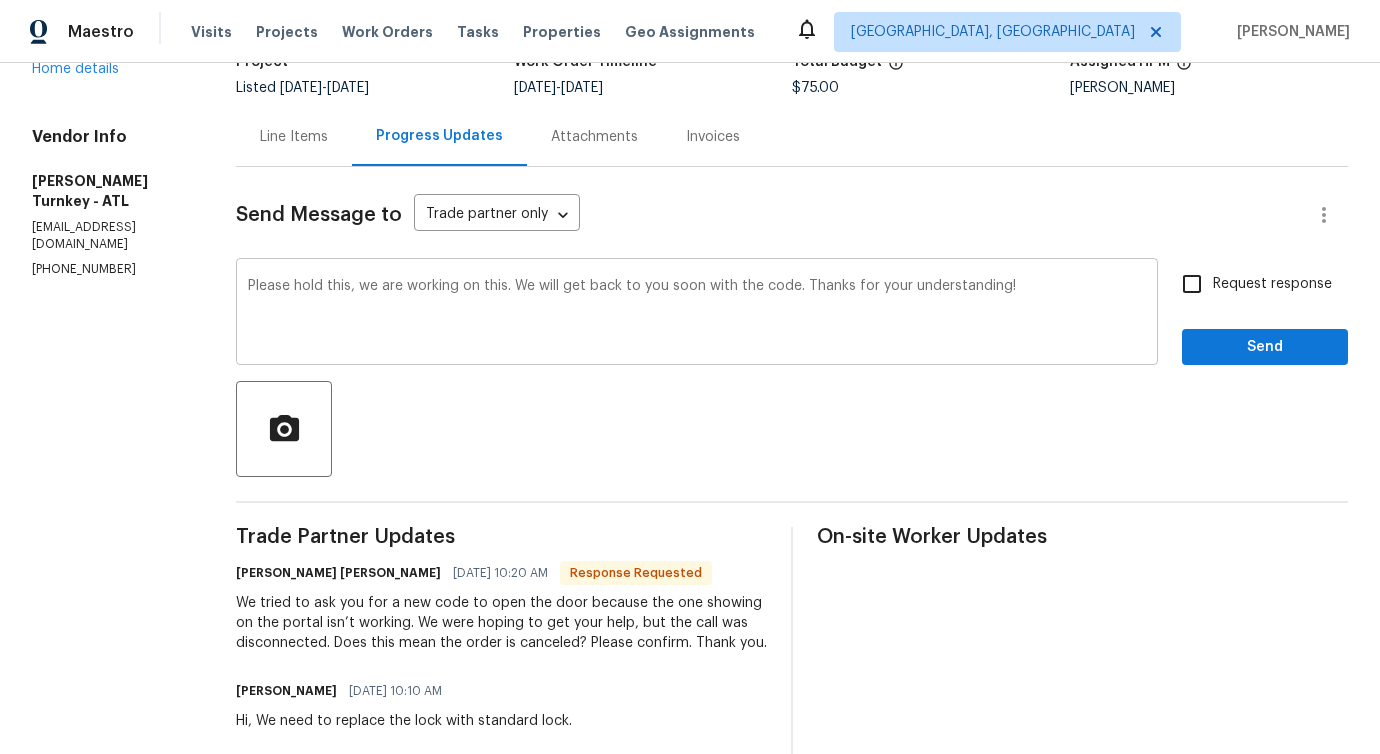 click on "Please hold this, we are working on this. We will get back to you soon with the code. Thanks for your understanding! x ​" at bounding box center (697, 314) 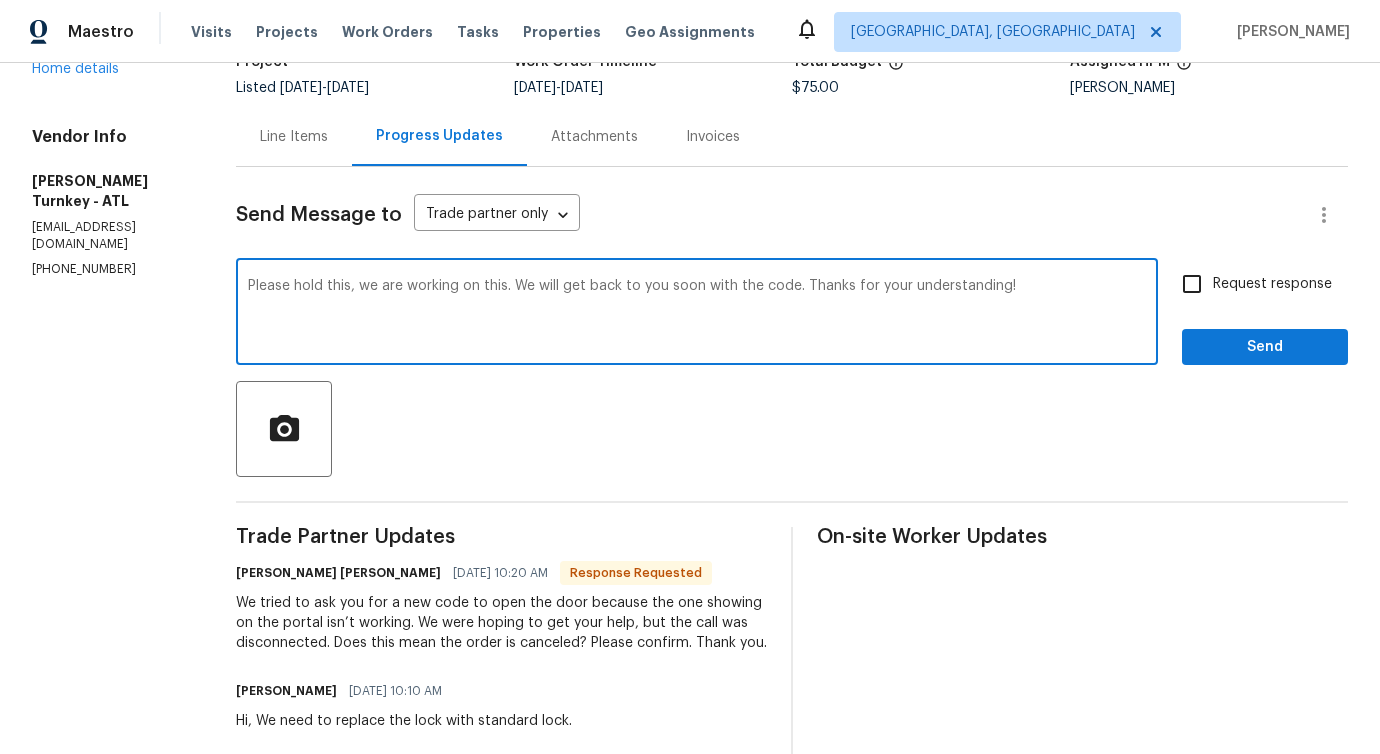 click on "Request response" at bounding box center [1272, 284] 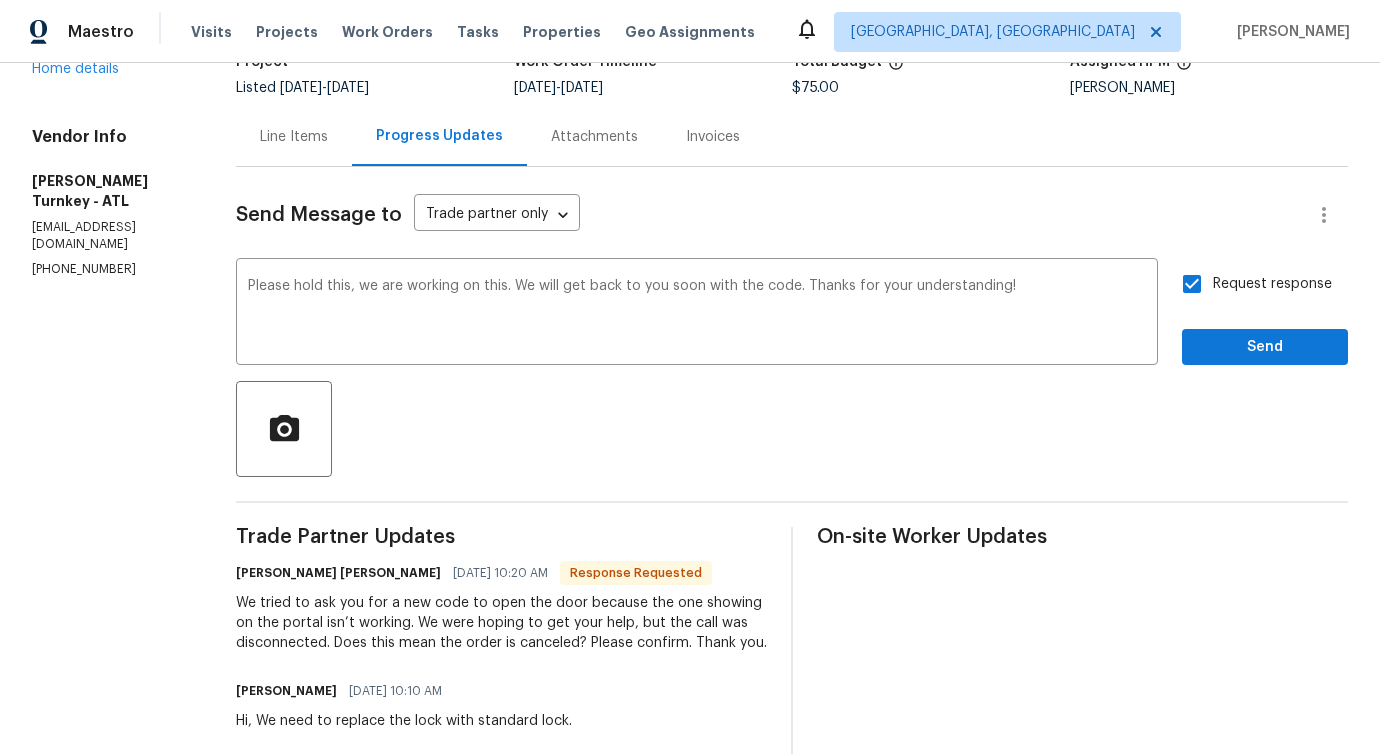 click on "Request response Send" at bounding box center [1265, 314] 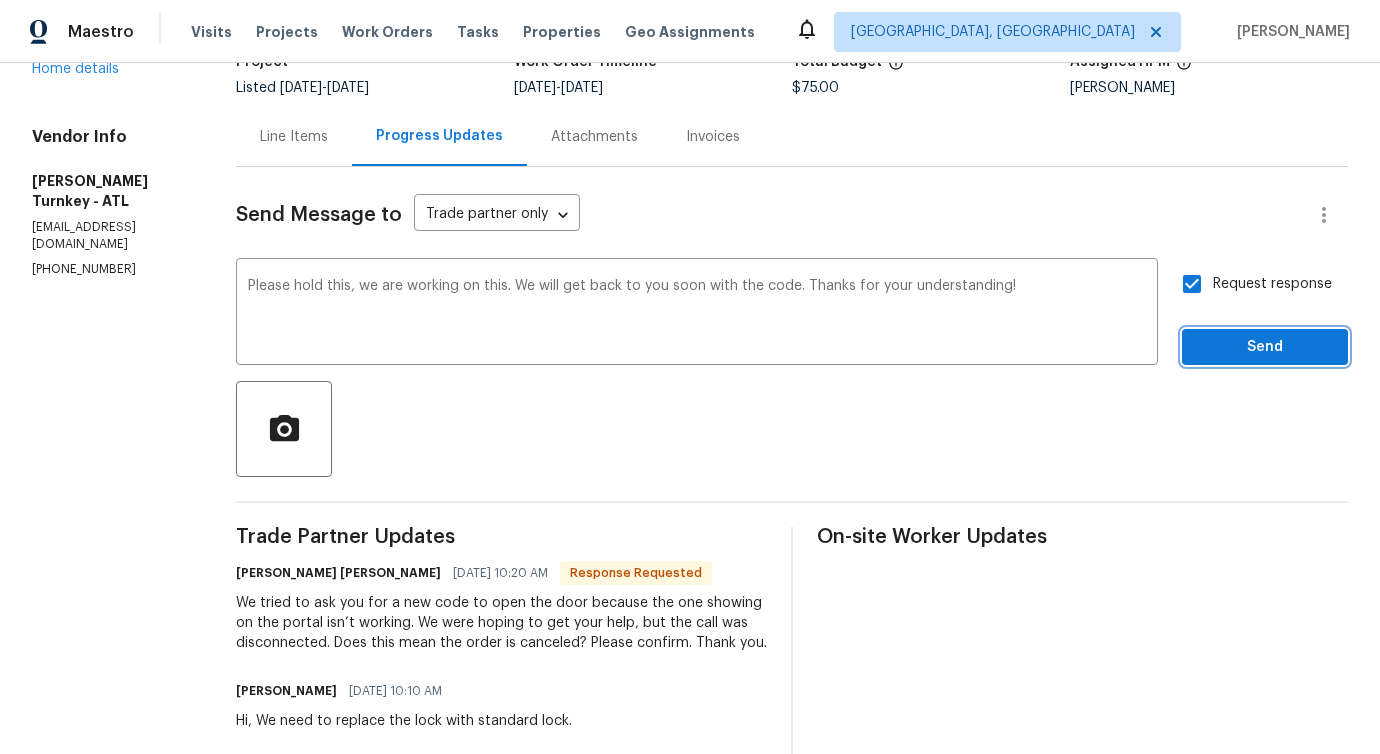 click on "Send" at bounding box center [1265, 347] 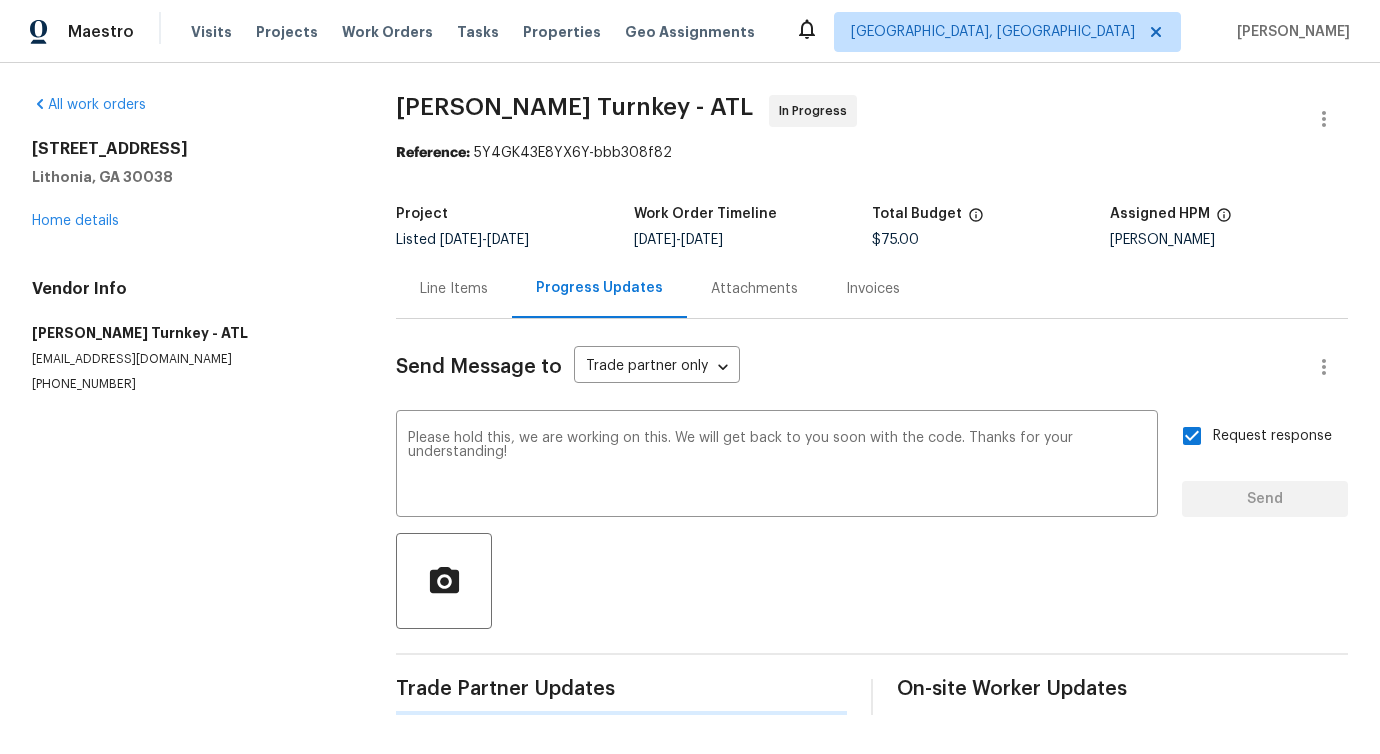 type 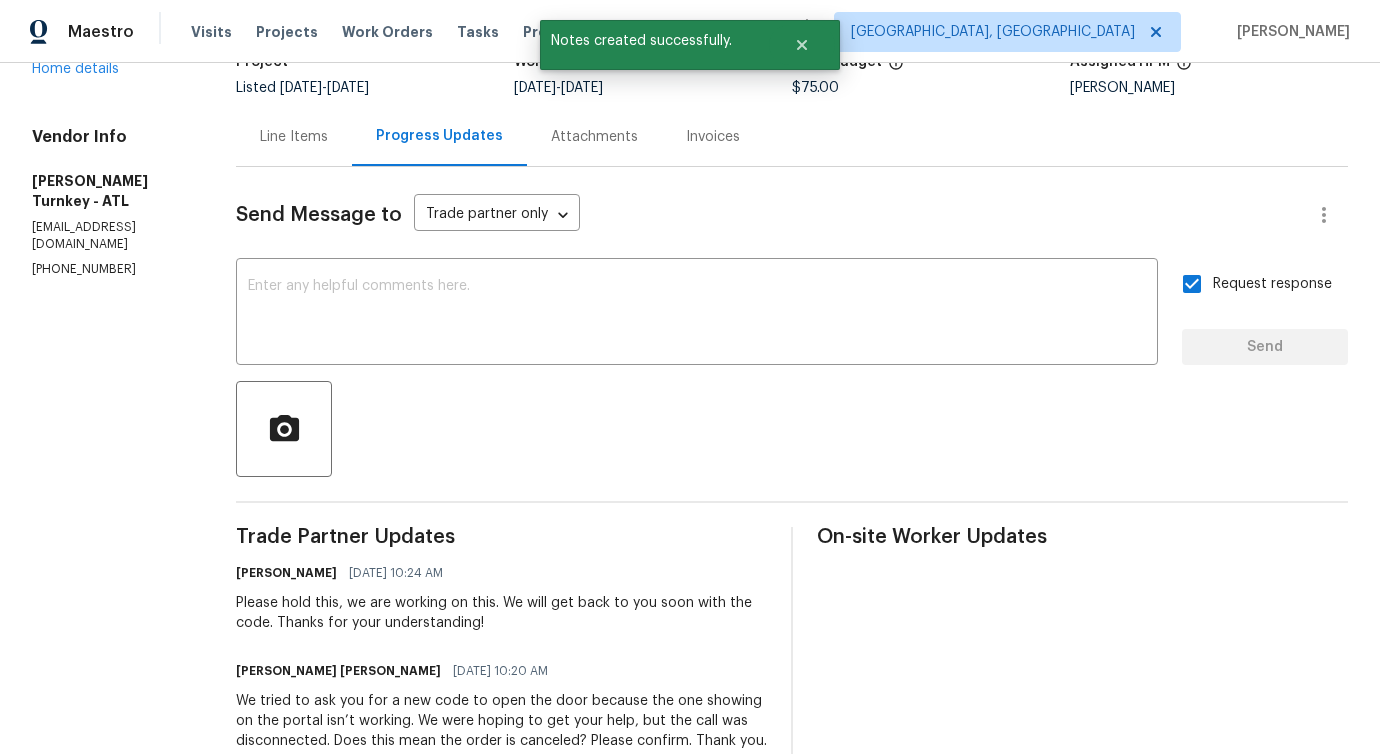 scroll, scrollTop: 0, scrollLeft: 0, axis: both 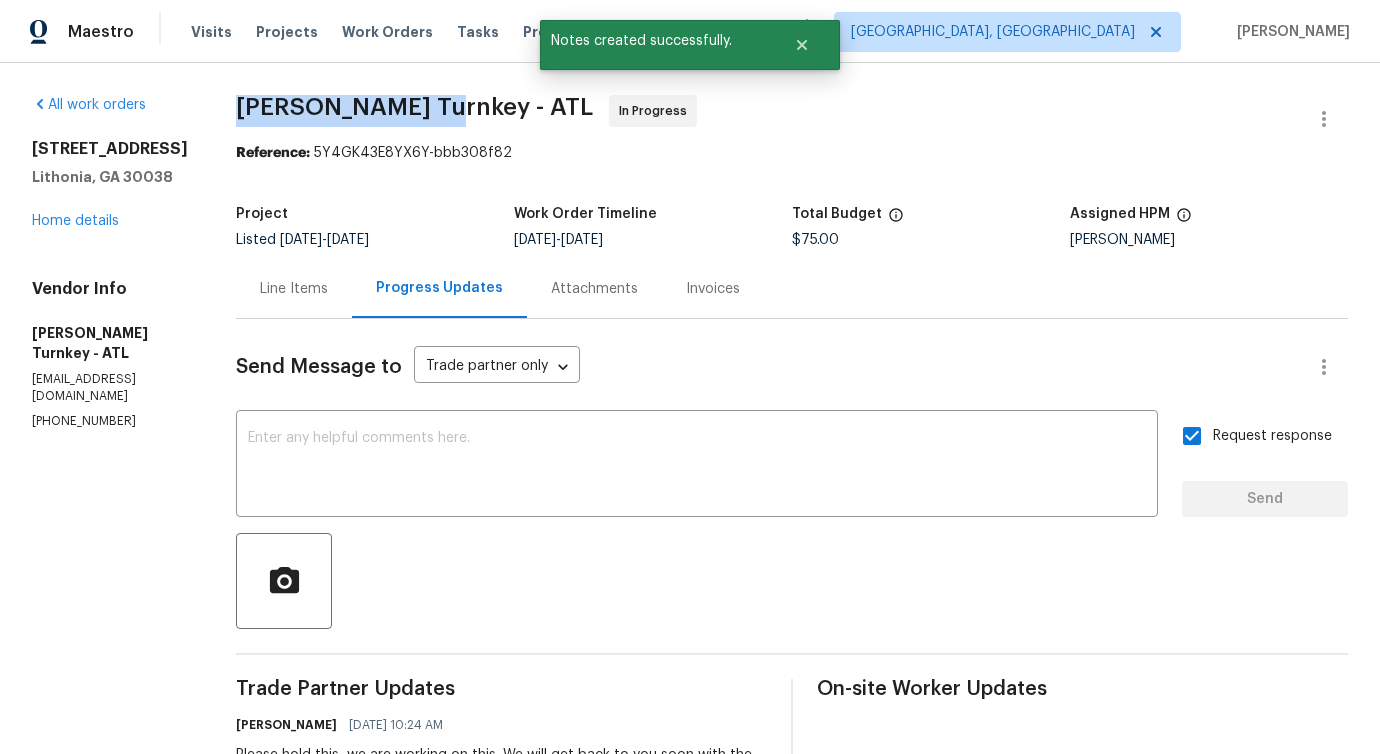 drag, startPoint x: 199, startPoint y: 91, endPoint x: 399, endPoint y: 104, distance: 200.42206 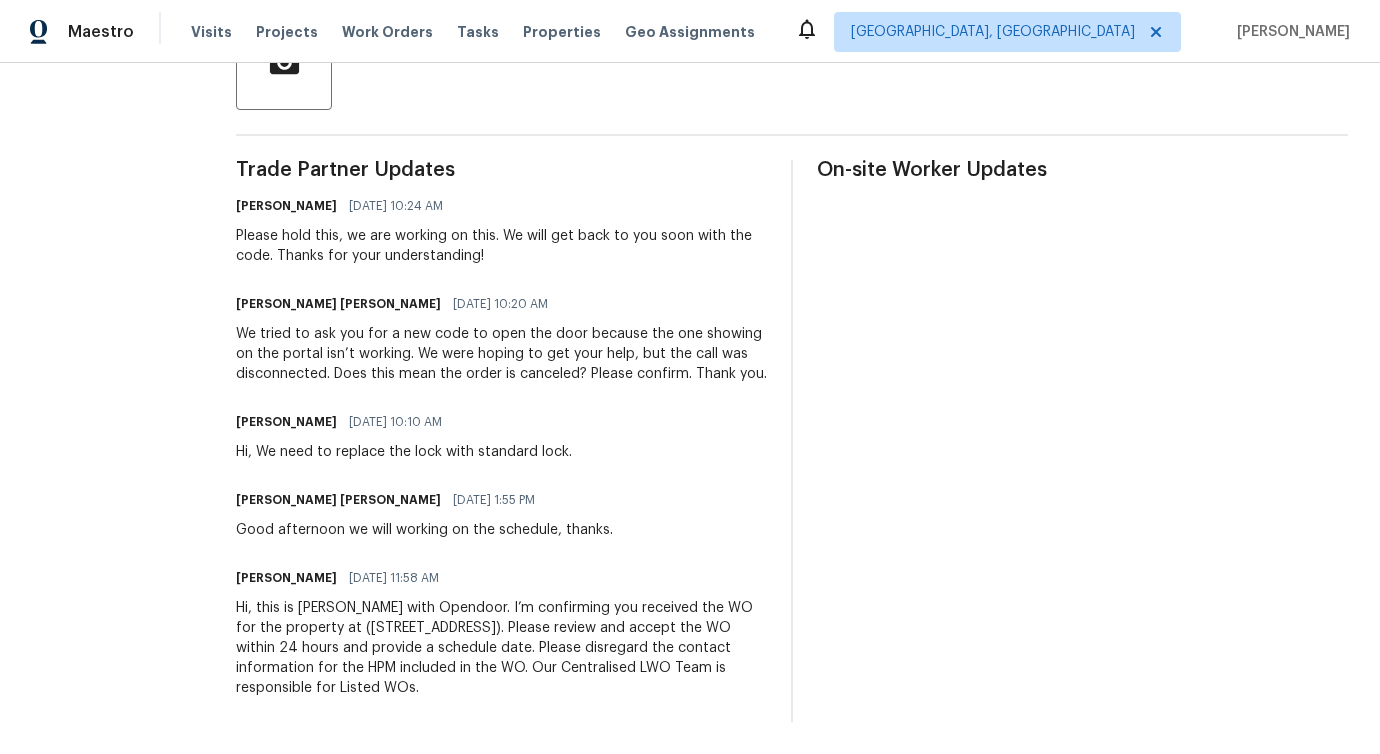 scroll, scrollTop: 0, scrollLeft: 0, axis: both 